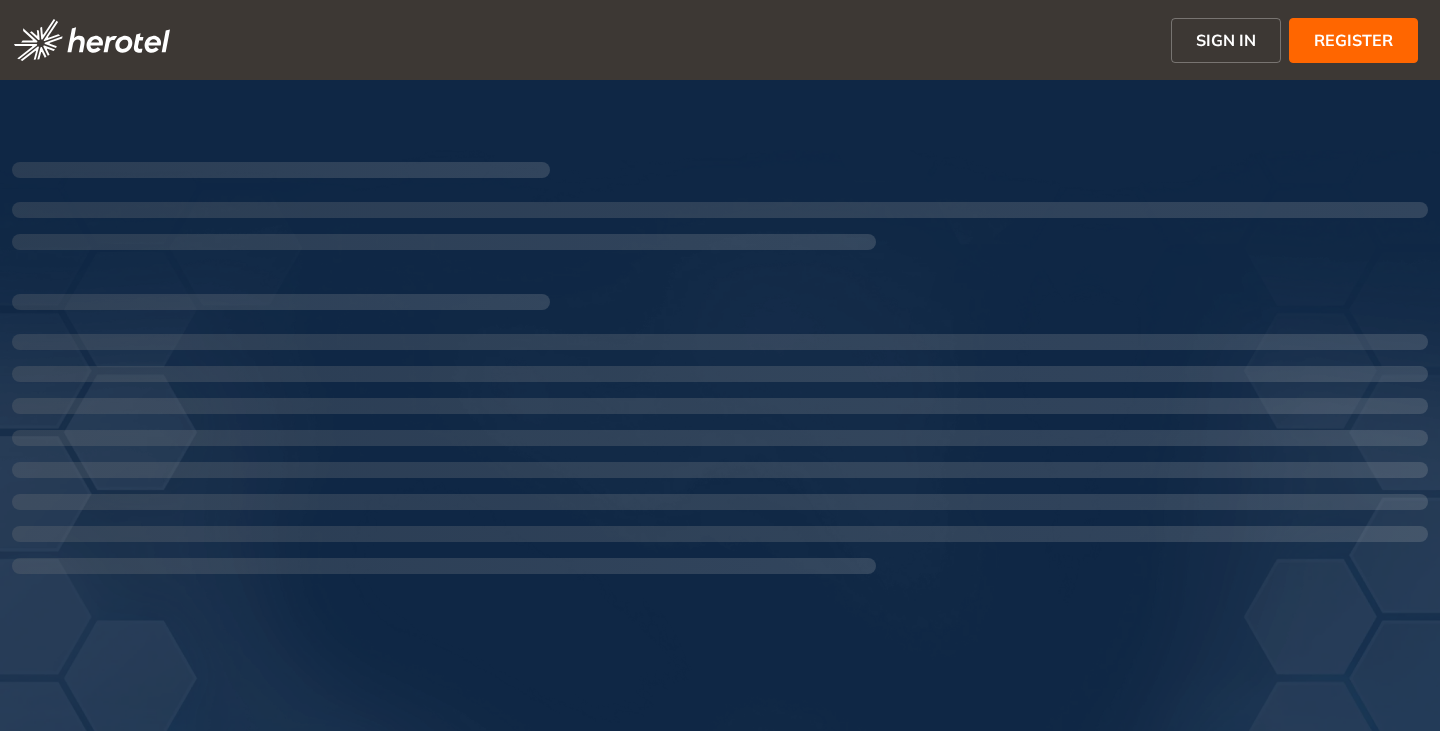 scroll, scrollTop: 0, scrollLeft: 0, axis: both 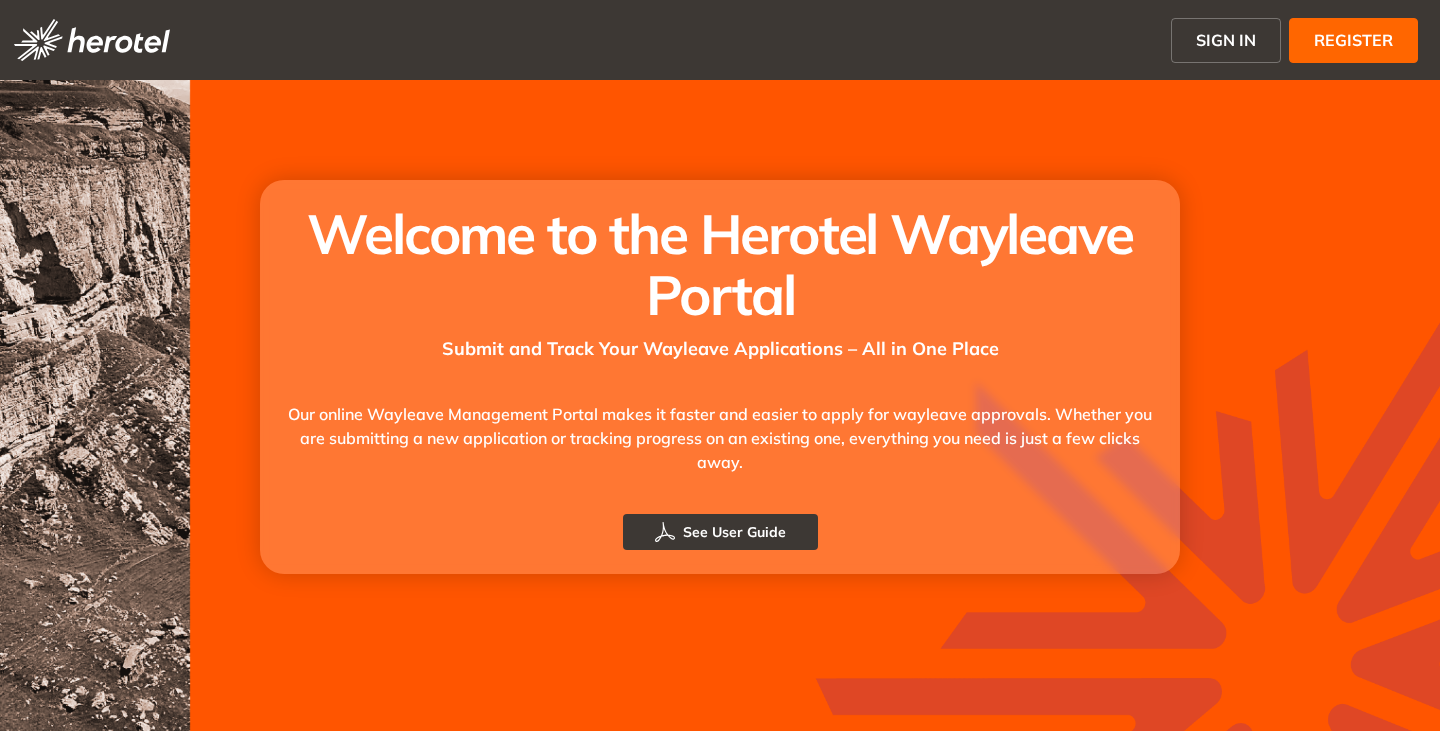 click on "SIGN IN" at bounding box center (1226, 40) 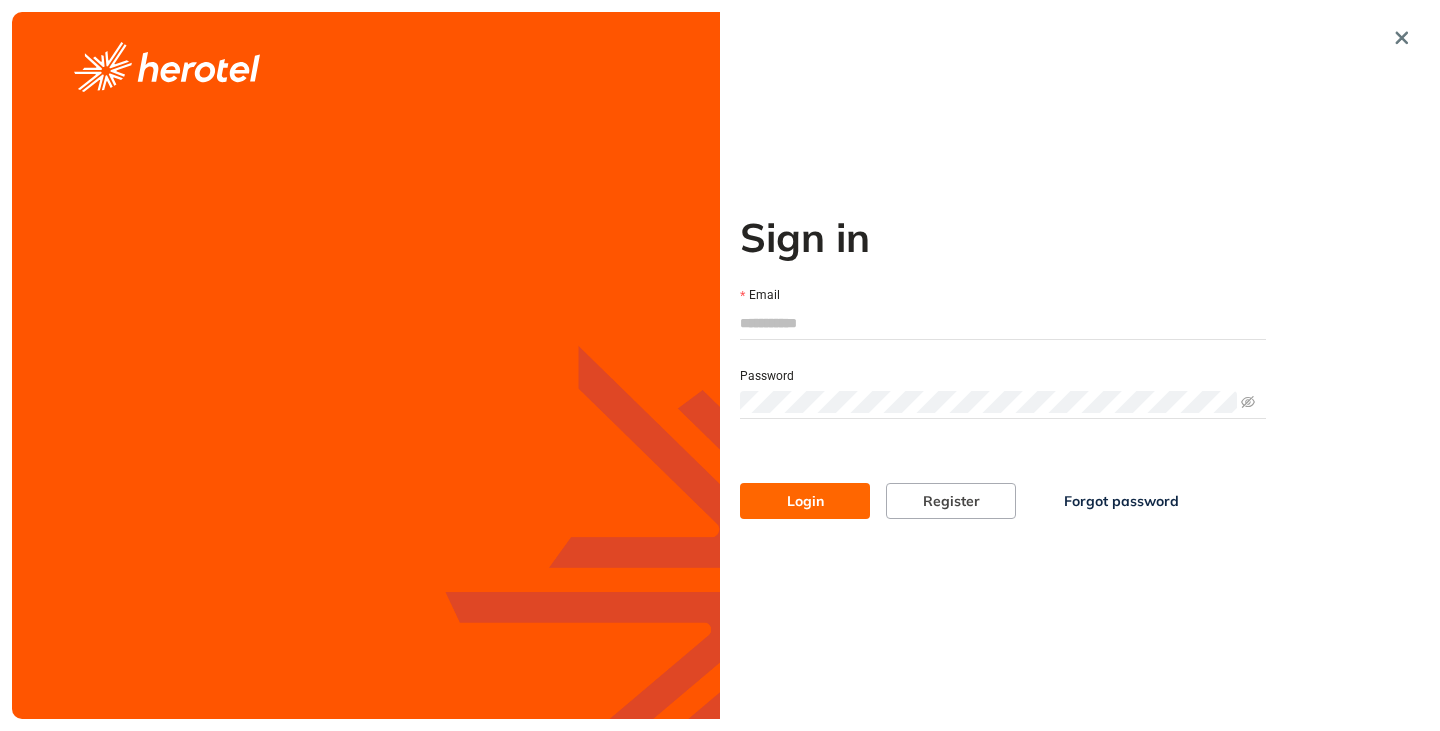 click on "Email" at bounding box center [1003, 323] 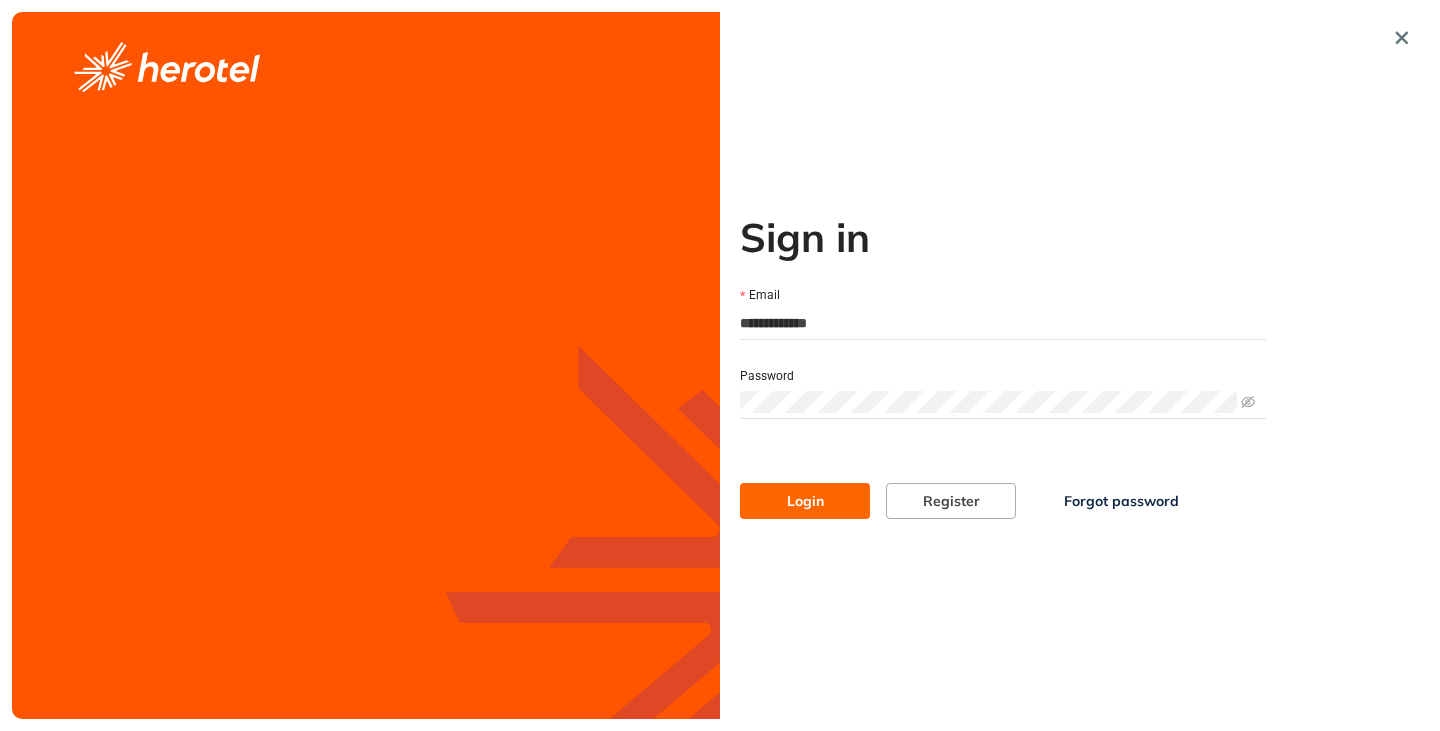 type on "**********" 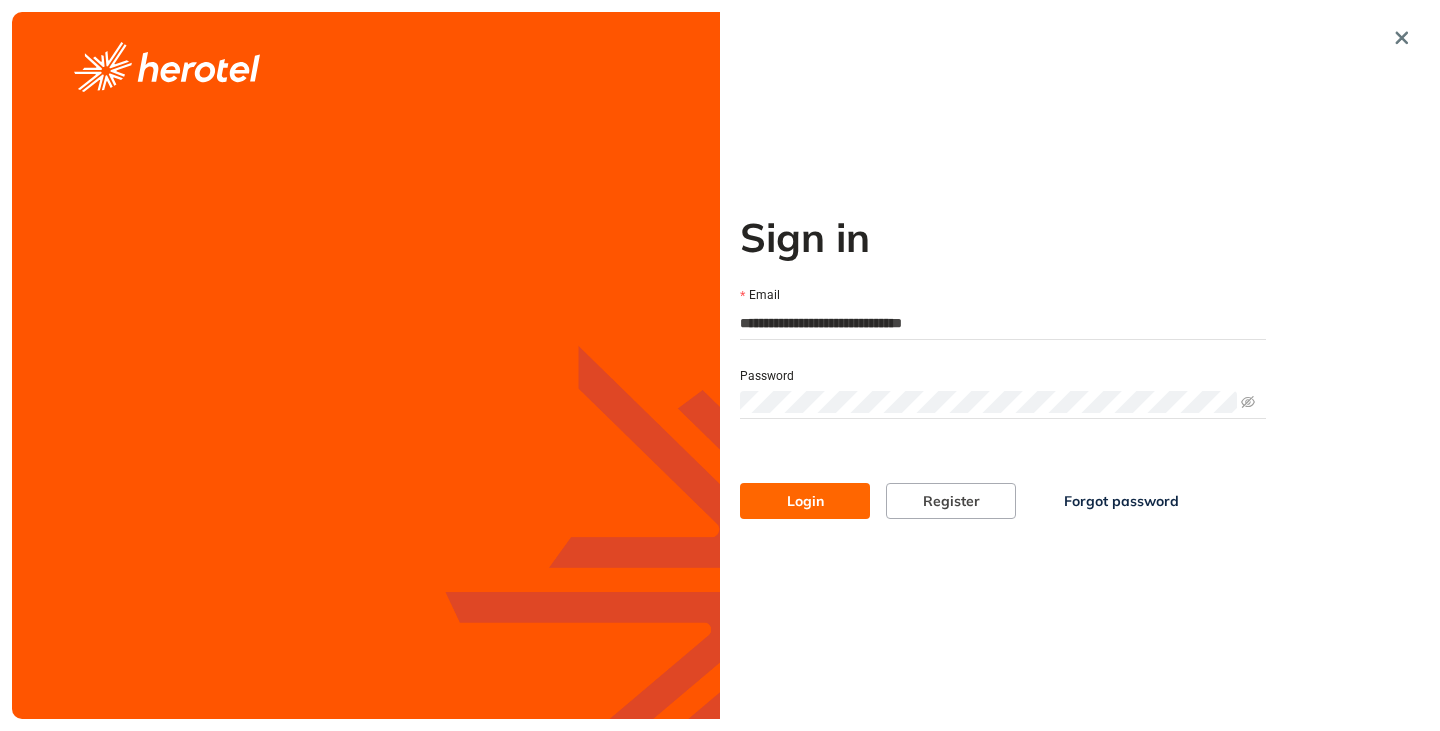 click on "Login" at bounding box center (805, 501) 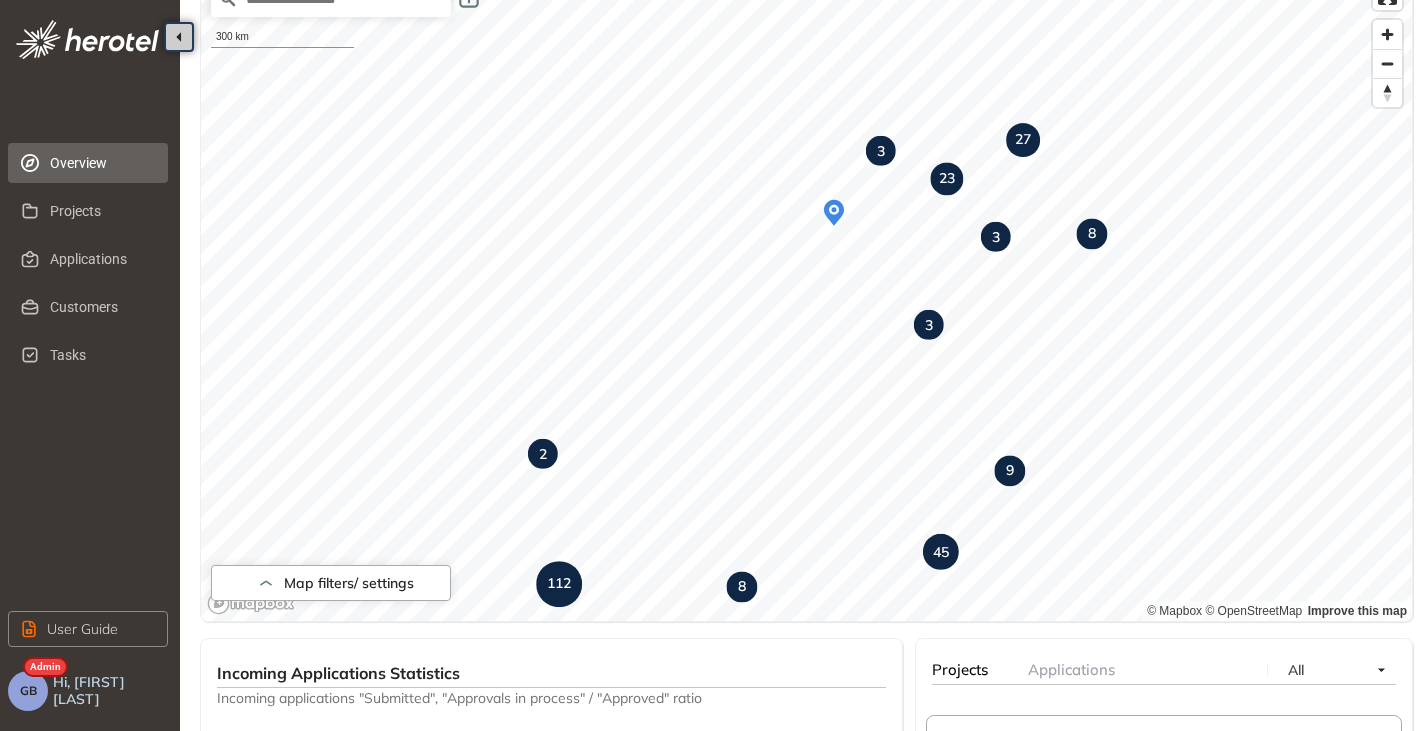 scroll, scrollTop: 178, scrollLeft: 0, axis: vertical 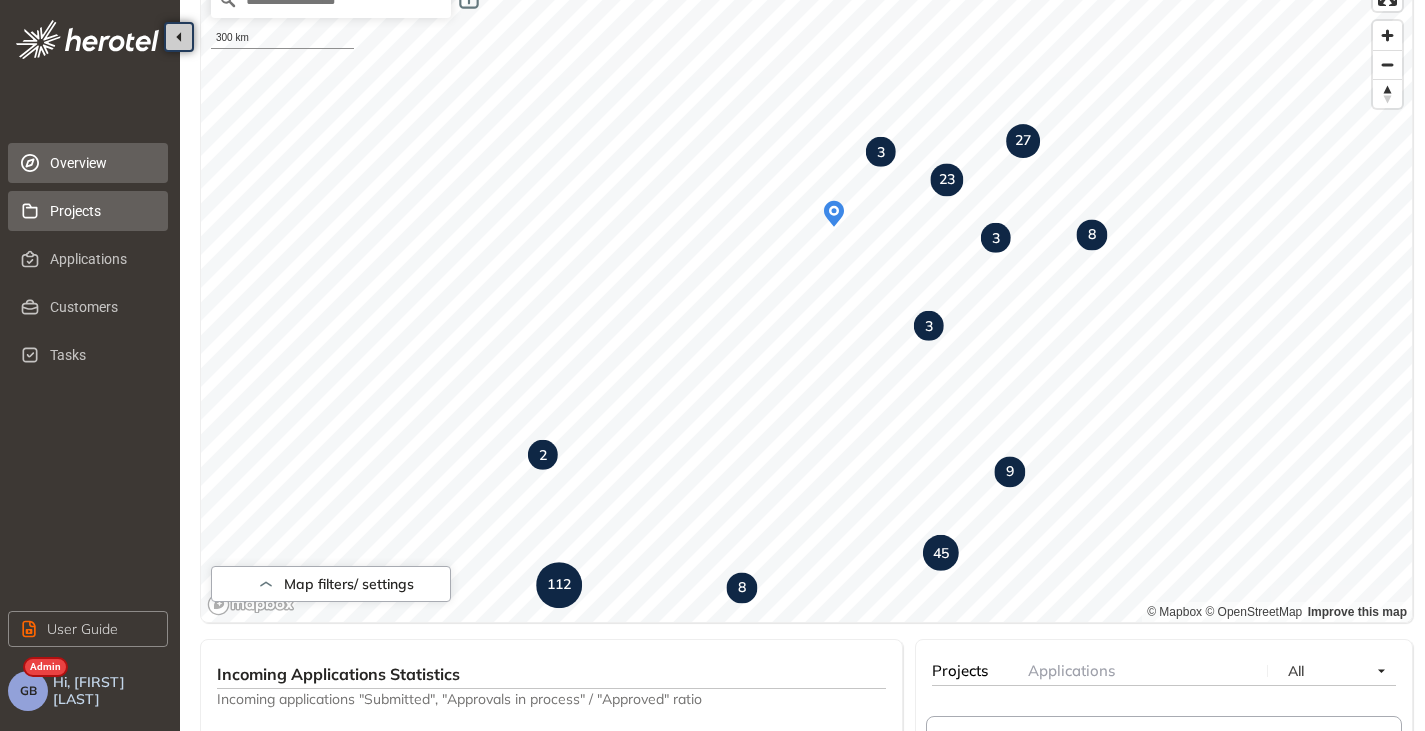 click on "Projects" at bounding box center [101, 211] 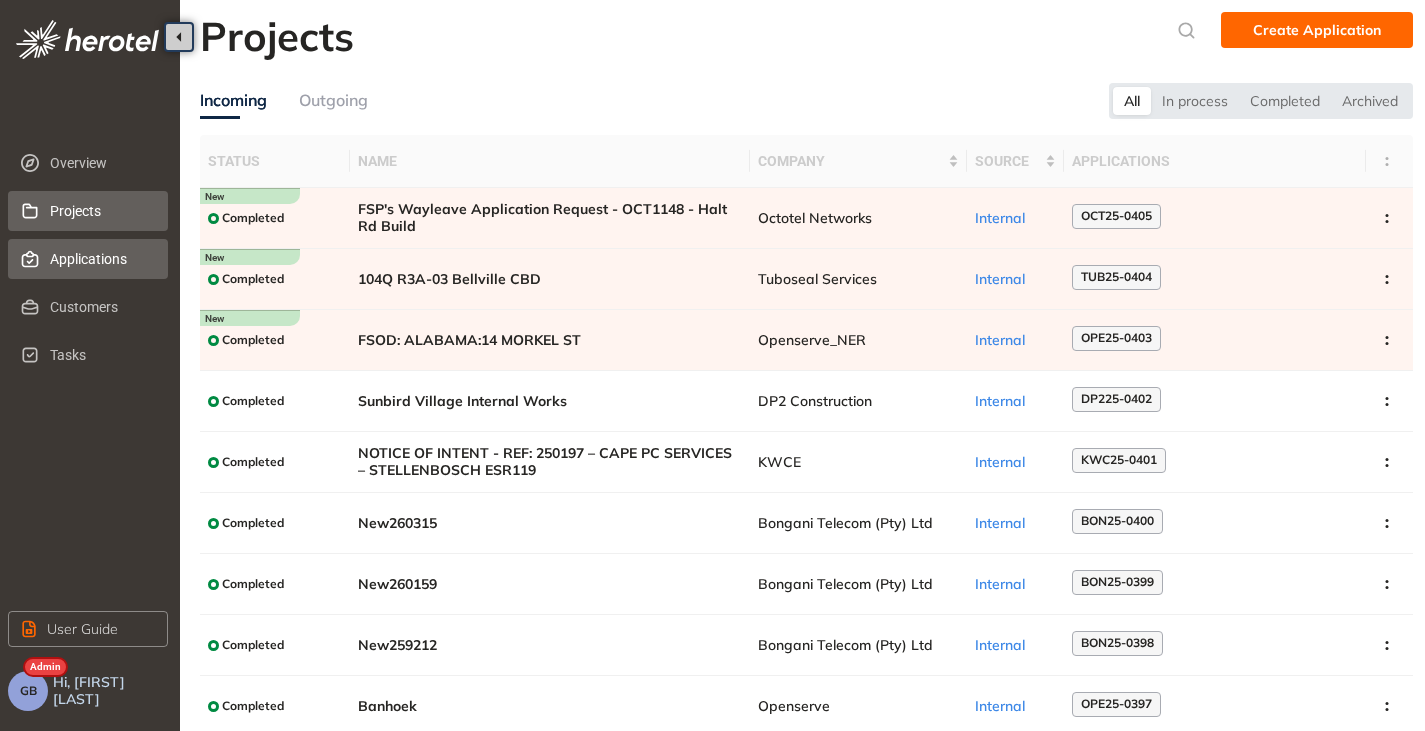 click on "Applications" at bounding box center (101, 259) 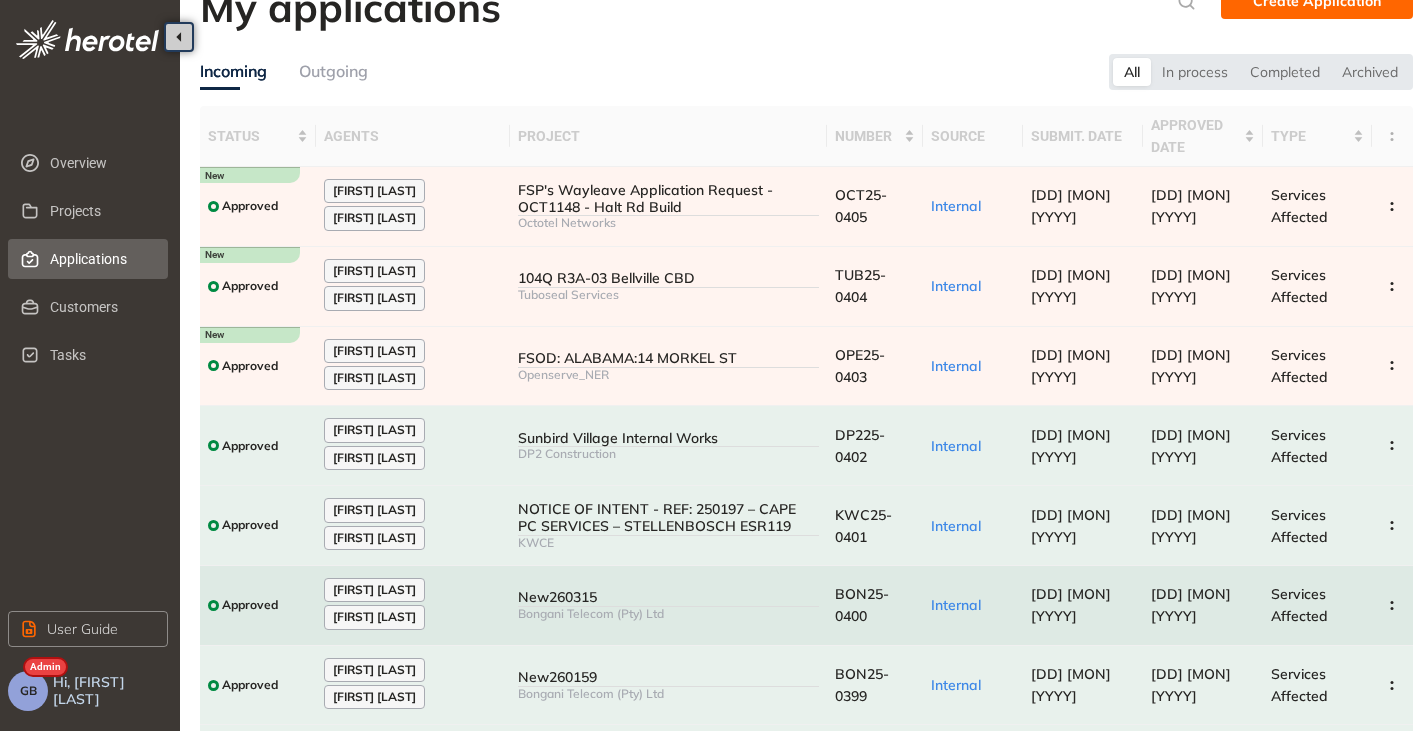scroll, scrollTop: 0, scrollLeft: 0, axis: both 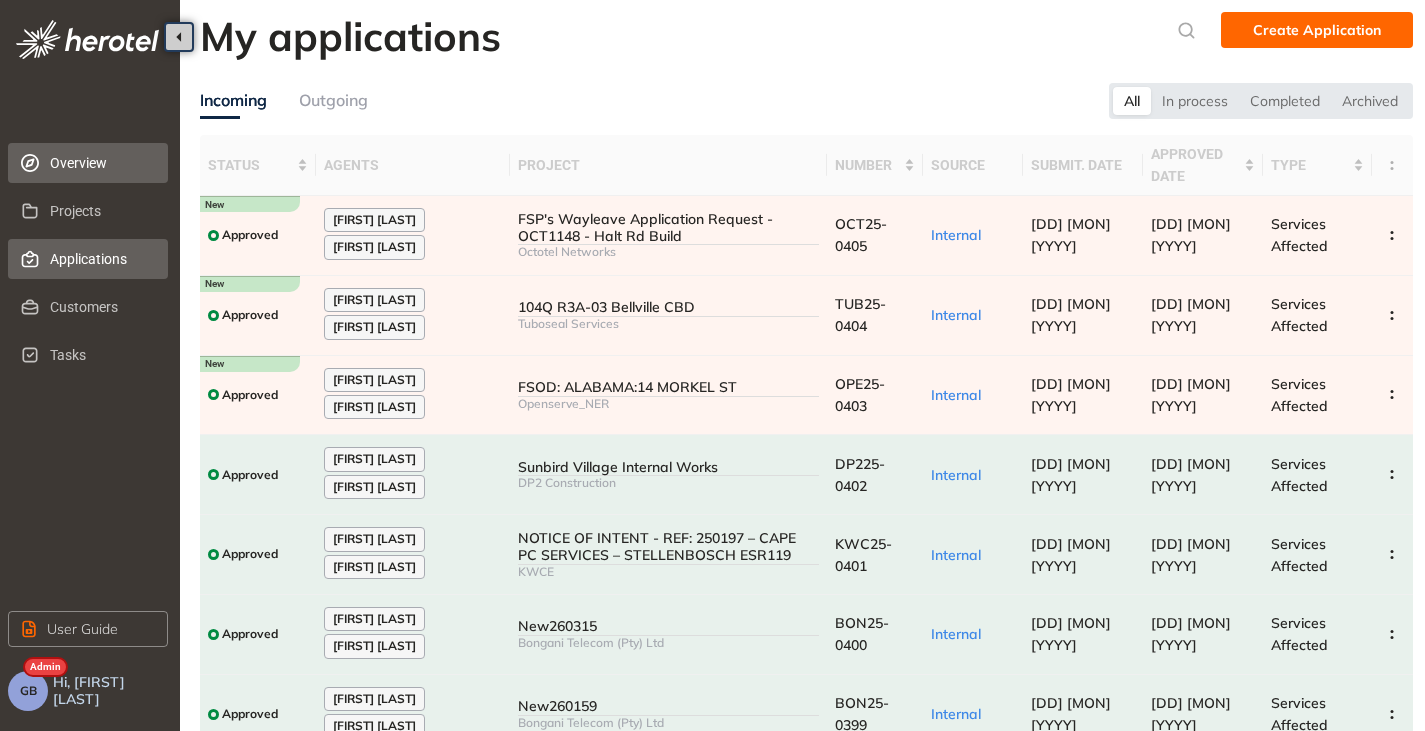 click on "Overview" at bounding box center (101, 163) 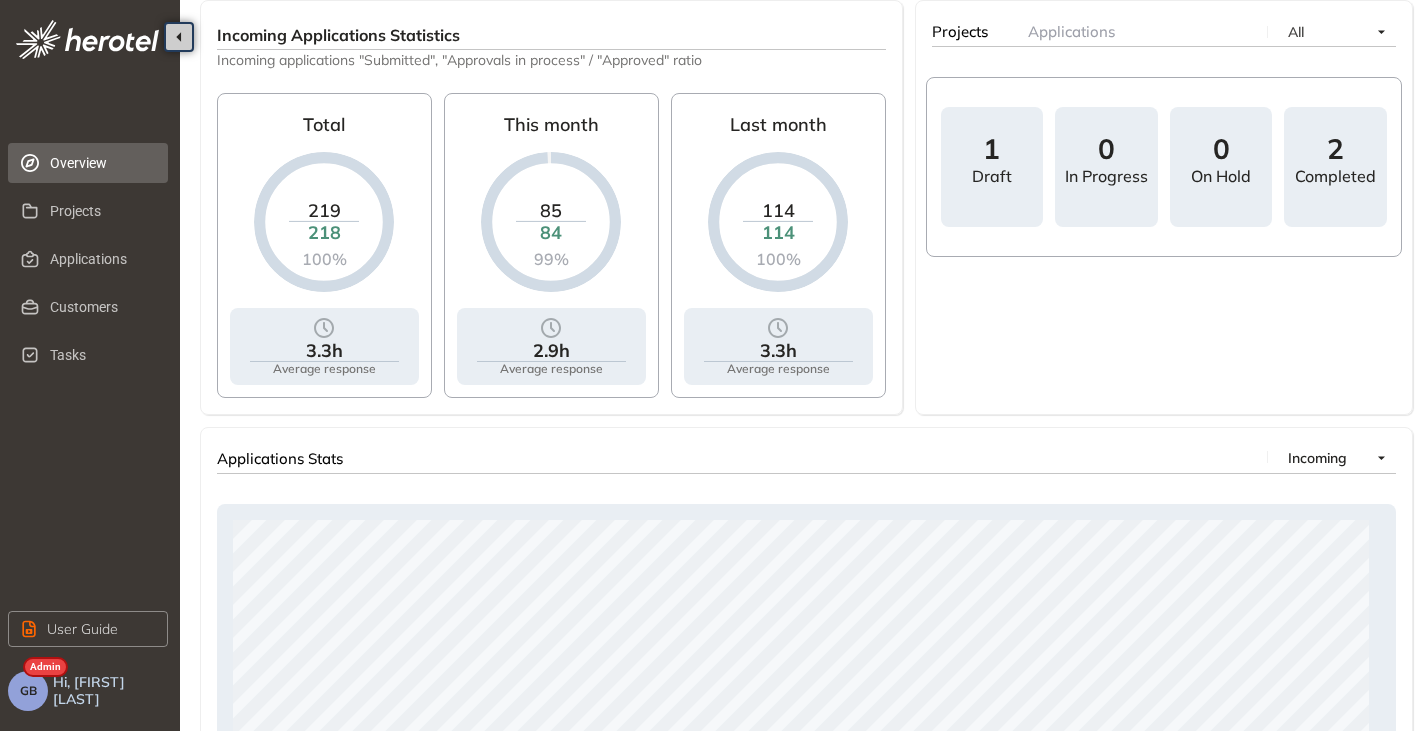 scroll, scrollTop: 378, scrollLeft: 0, axis: vertical 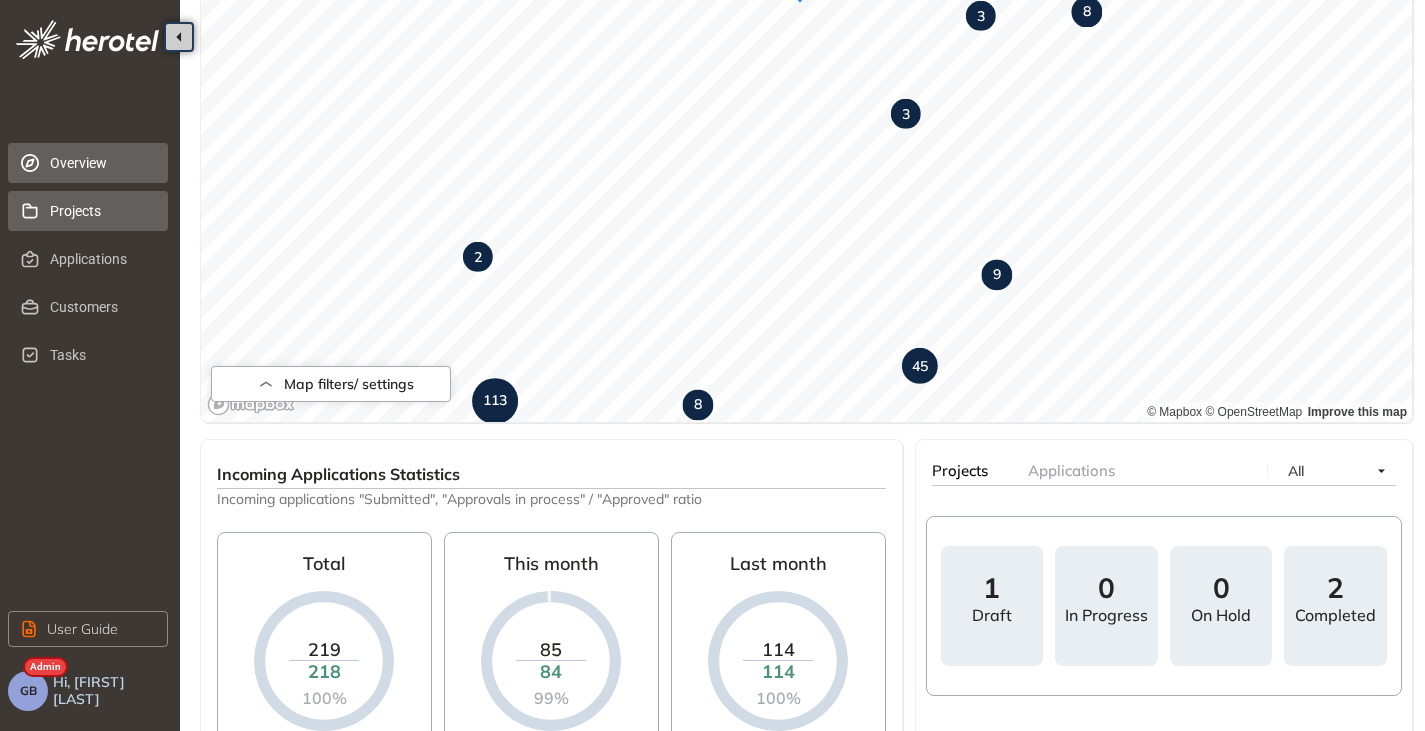 click on "Projects" at bounding box center (101, 211) 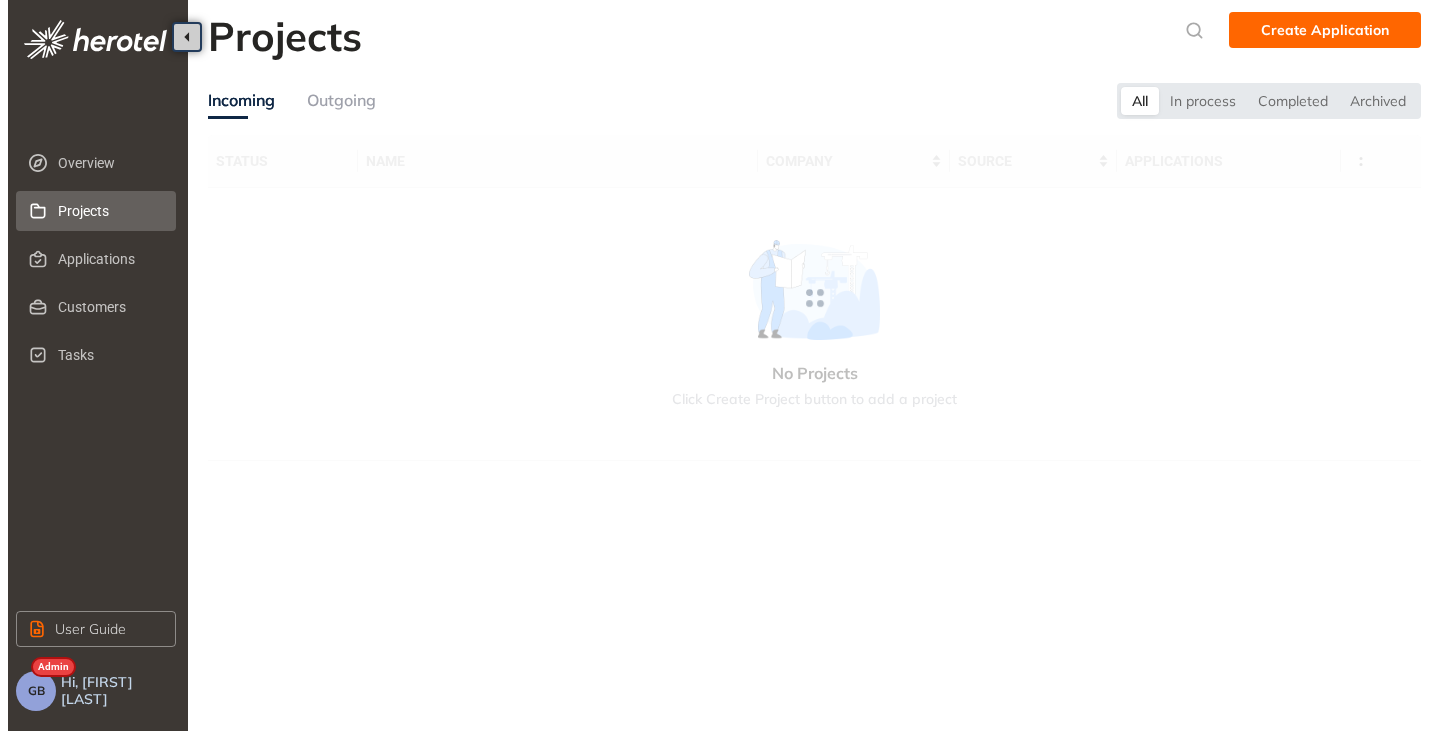 scroll, scrollTop: 0, scrollLeft: 0, axis: both 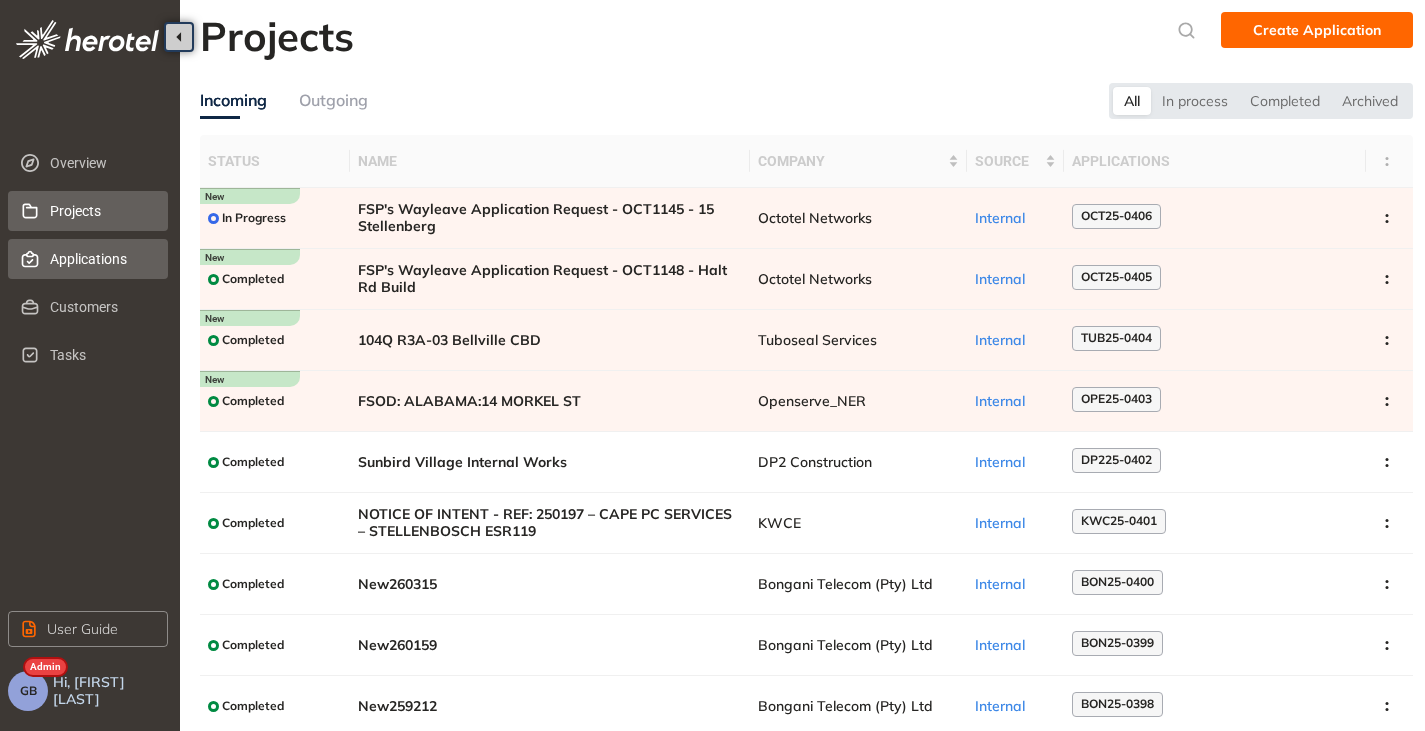 click on "Applications" at bounding box center [101, 259] 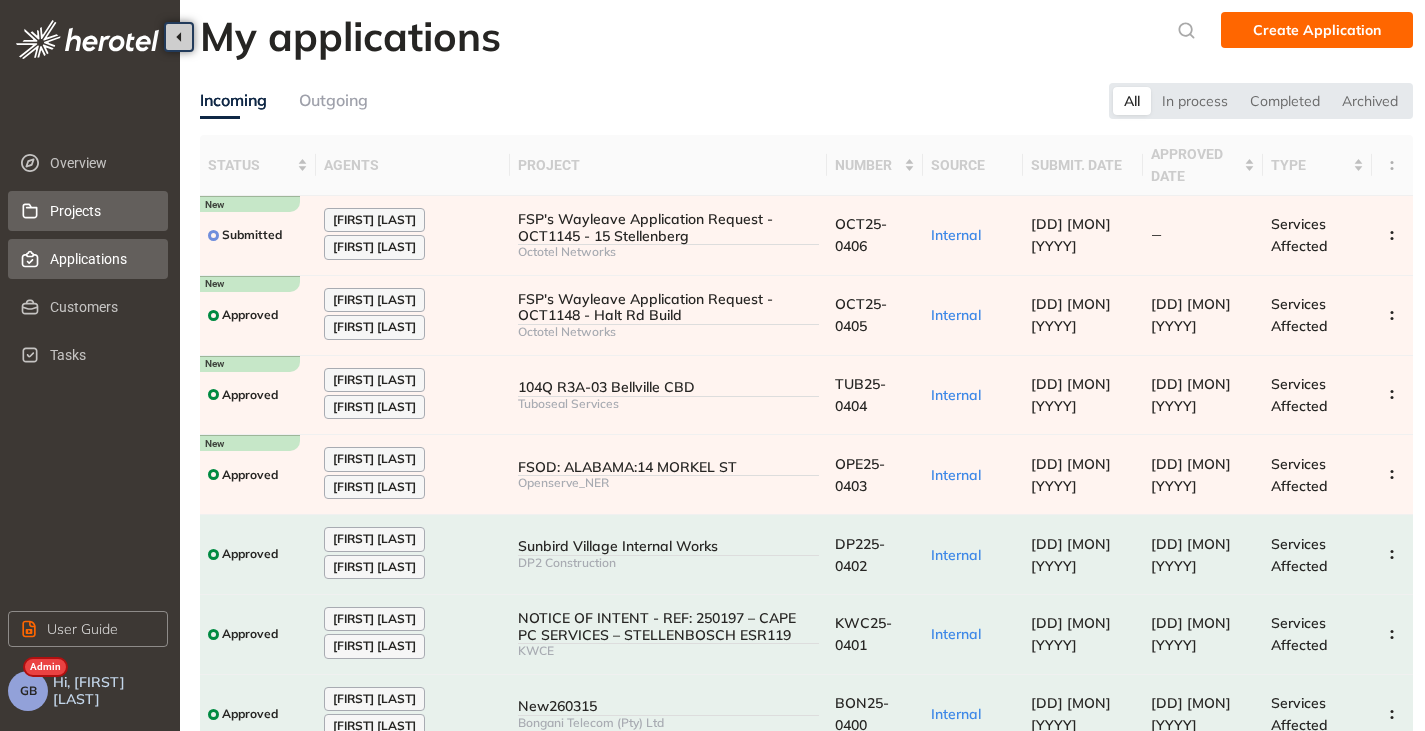 click on "Projects" at bounding box center (101, 211) 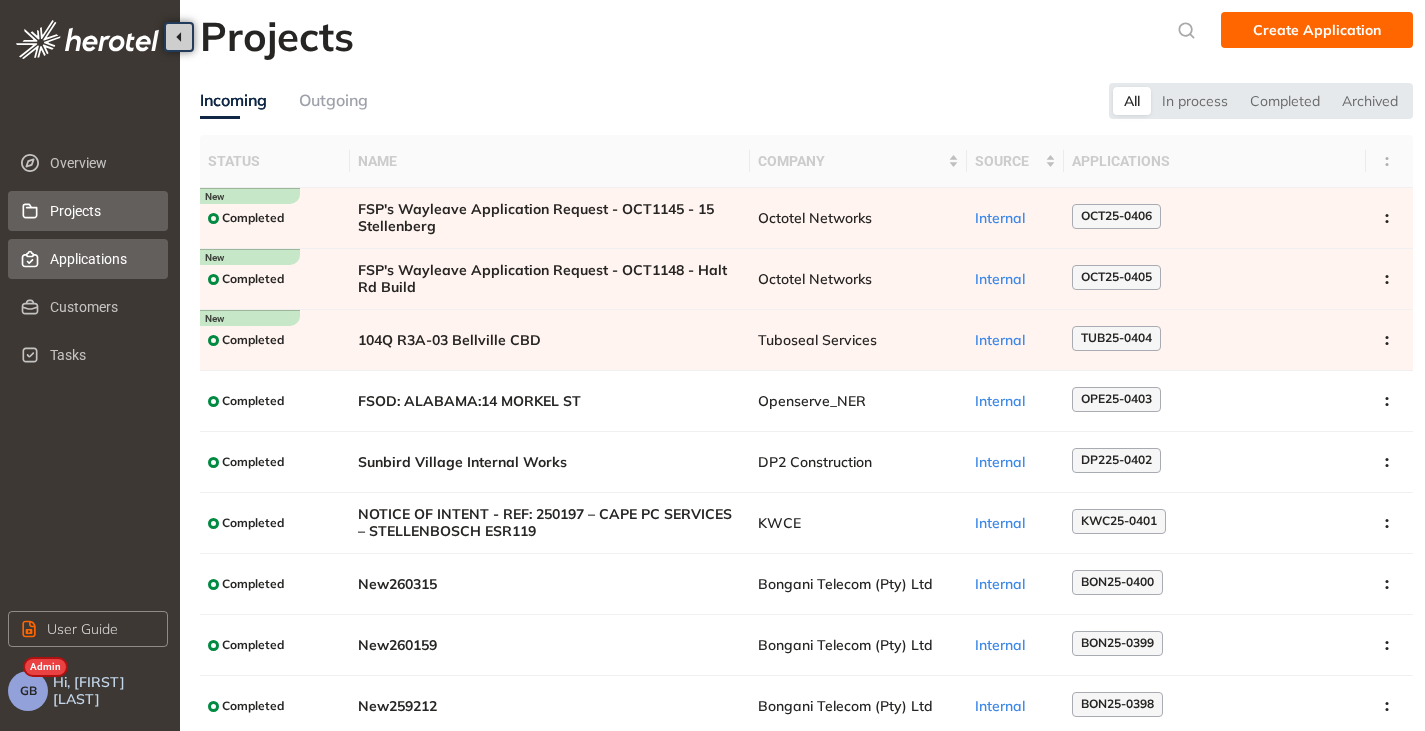 click on "Applications" at bounding box center [101, 259] 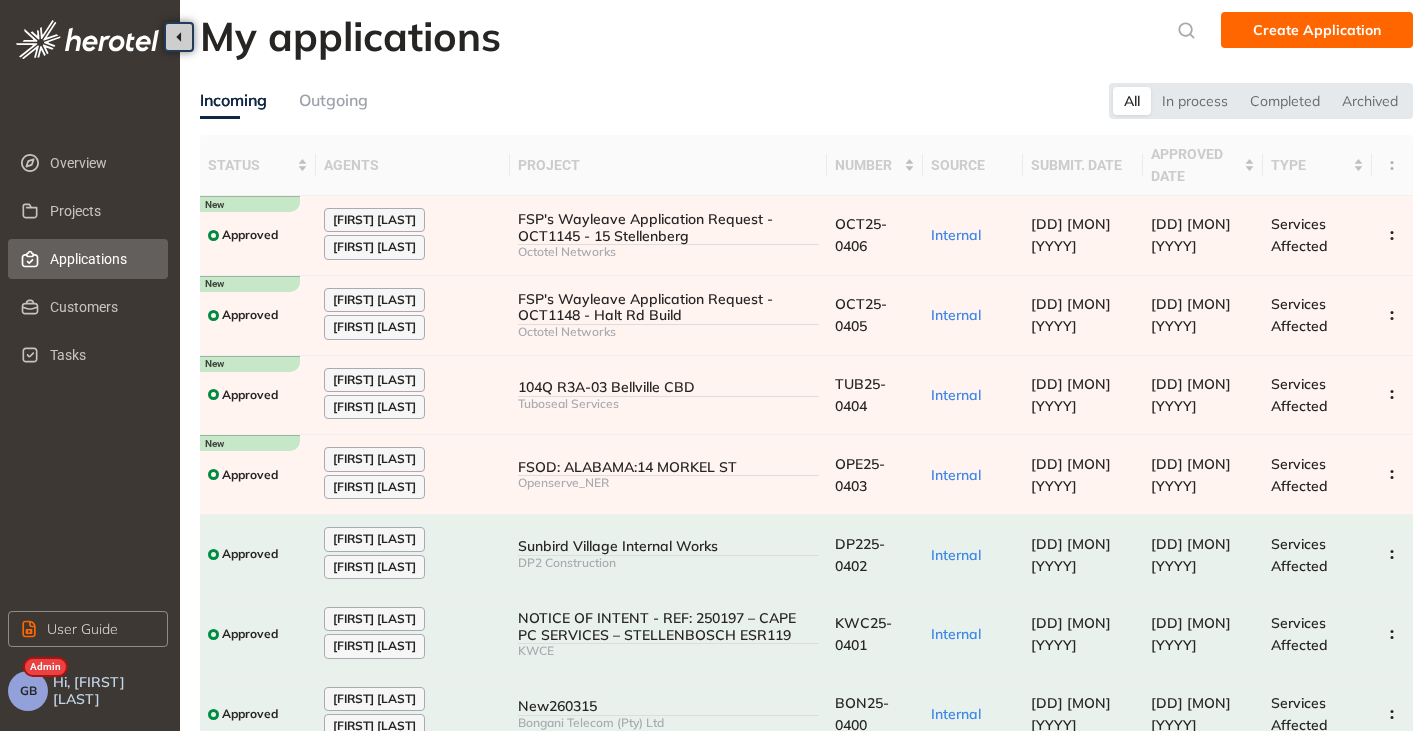 click on "GB" at bounding box center (28, 691) 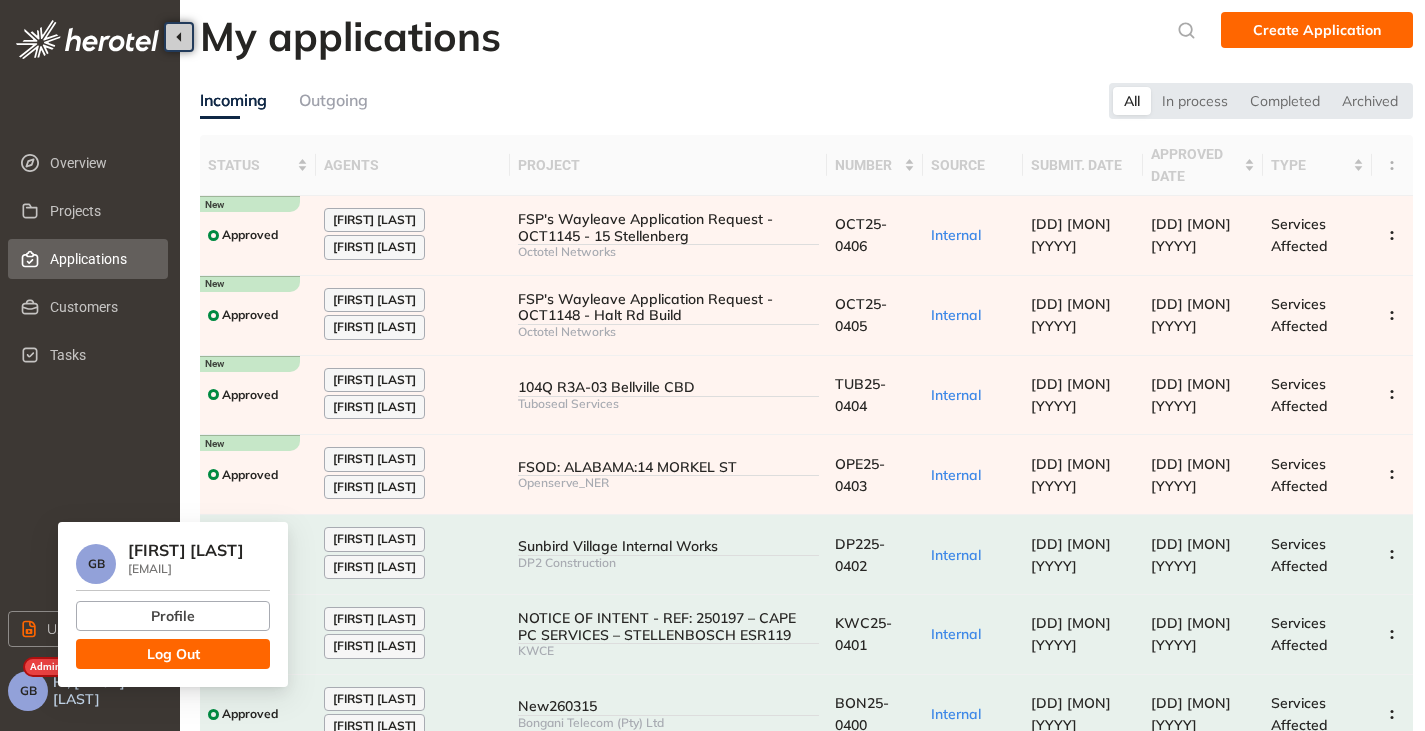 click on "Log Out" at bounding box center (173, 654) 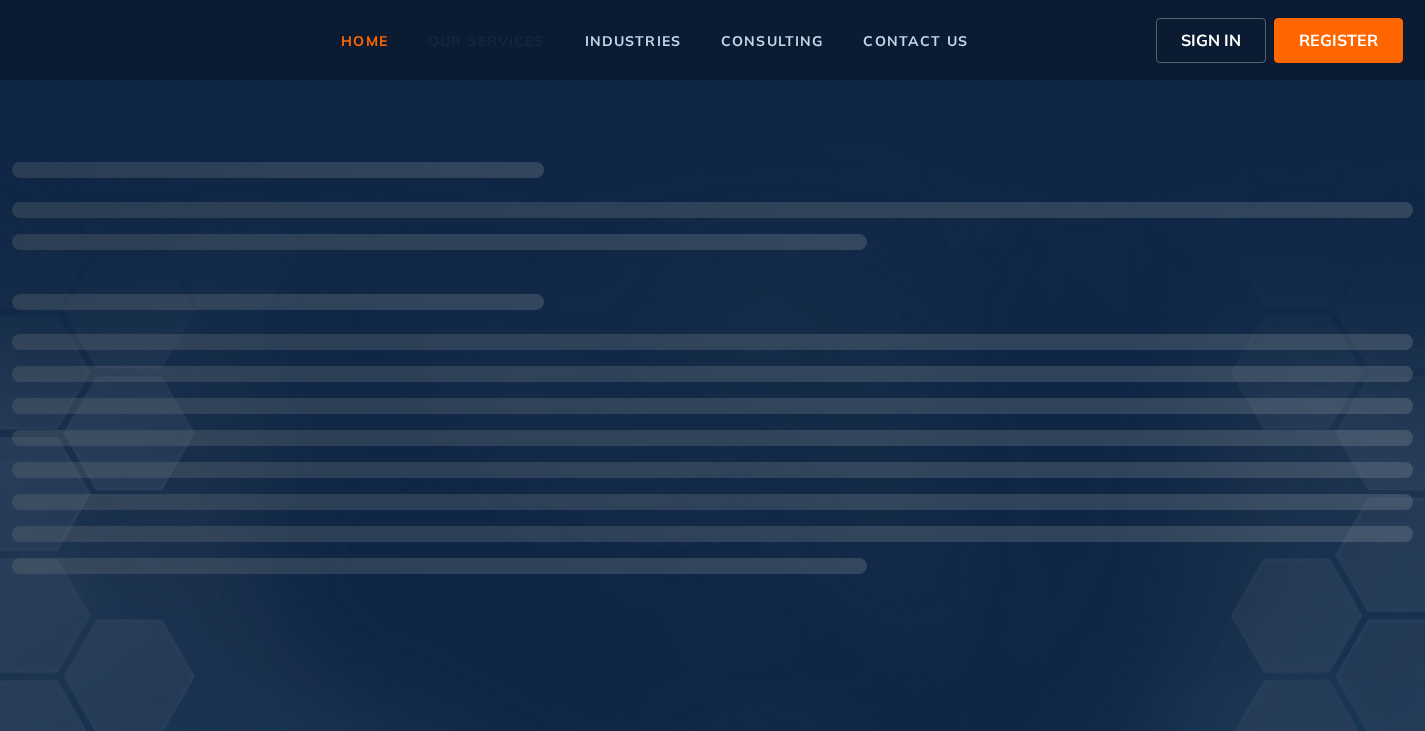scroll, scrollTop: 0, scrollLeft: 0, axis: both 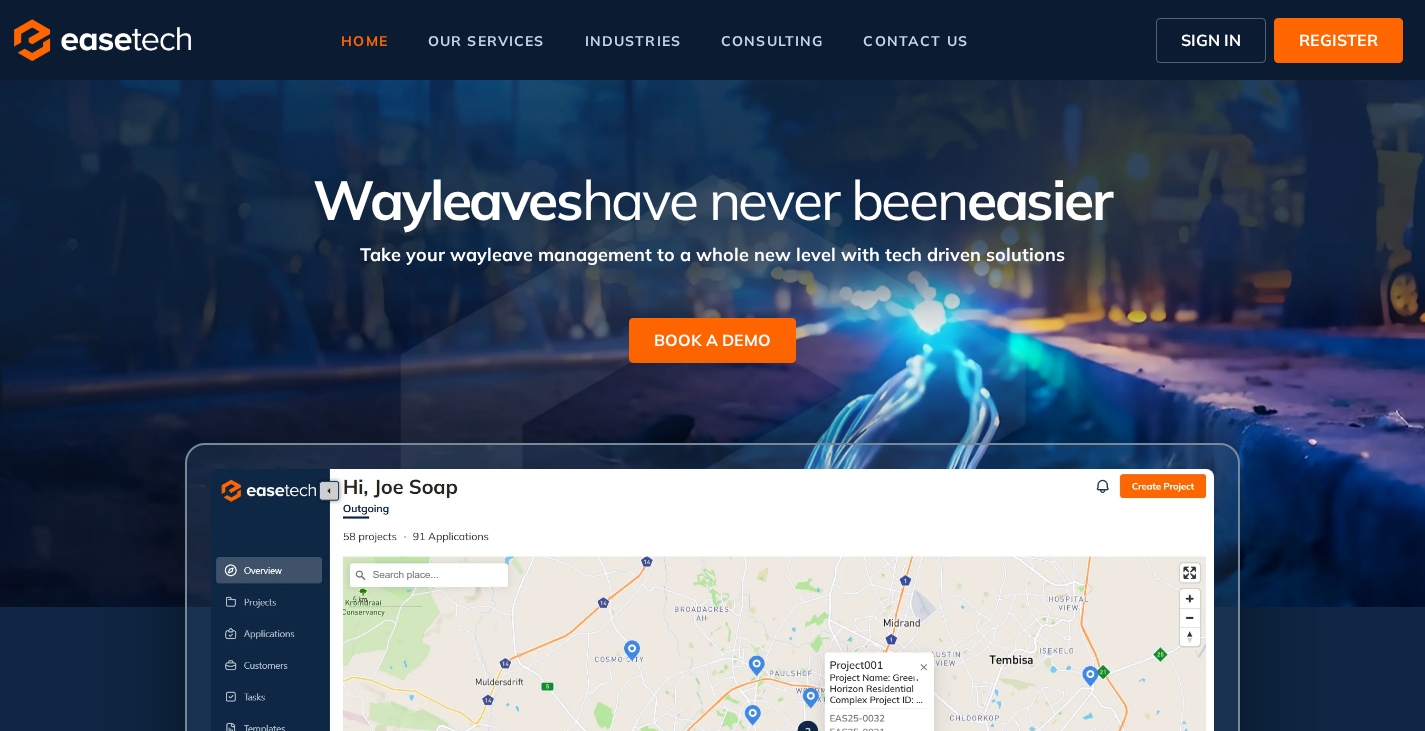 click on "SIGN IN" at bounding box center (1211, 40) 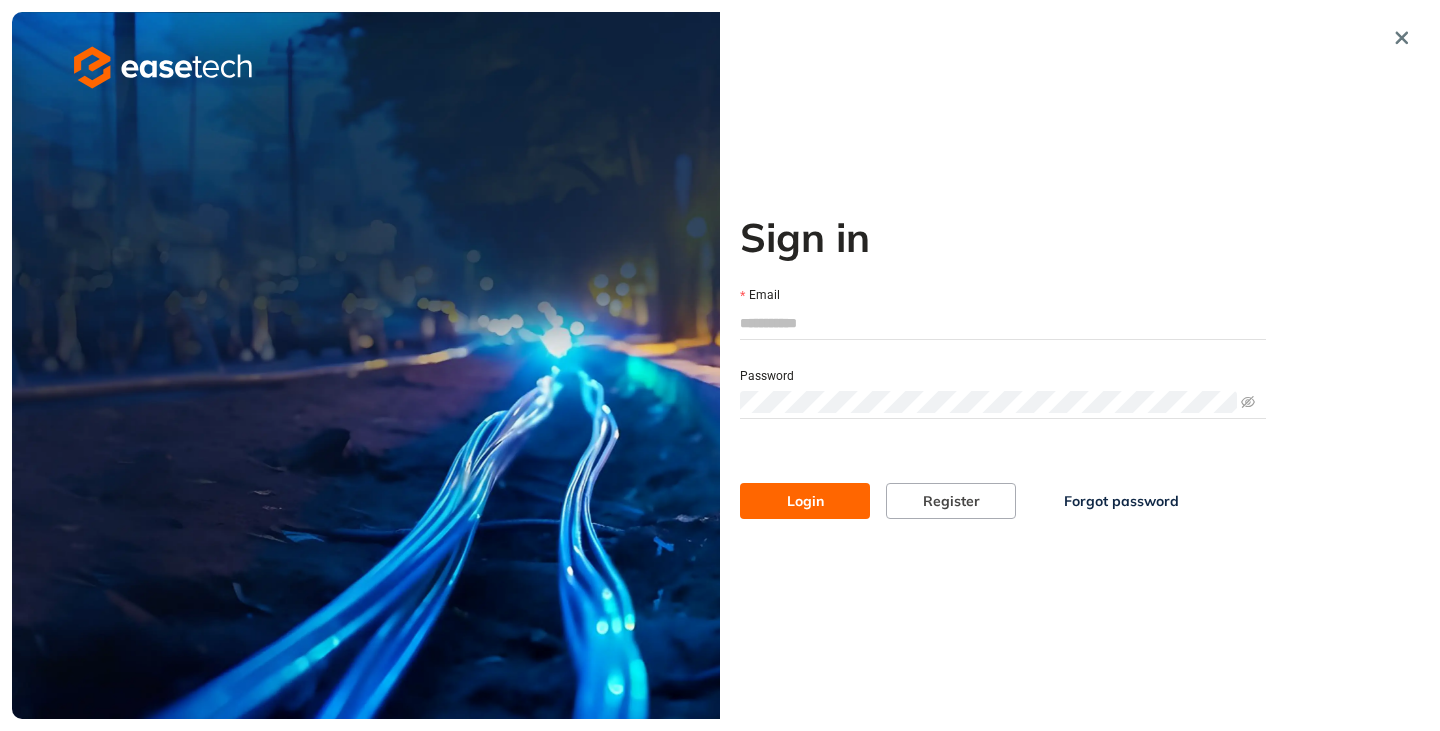 click on "Email" at bounding box center (1003, 323) 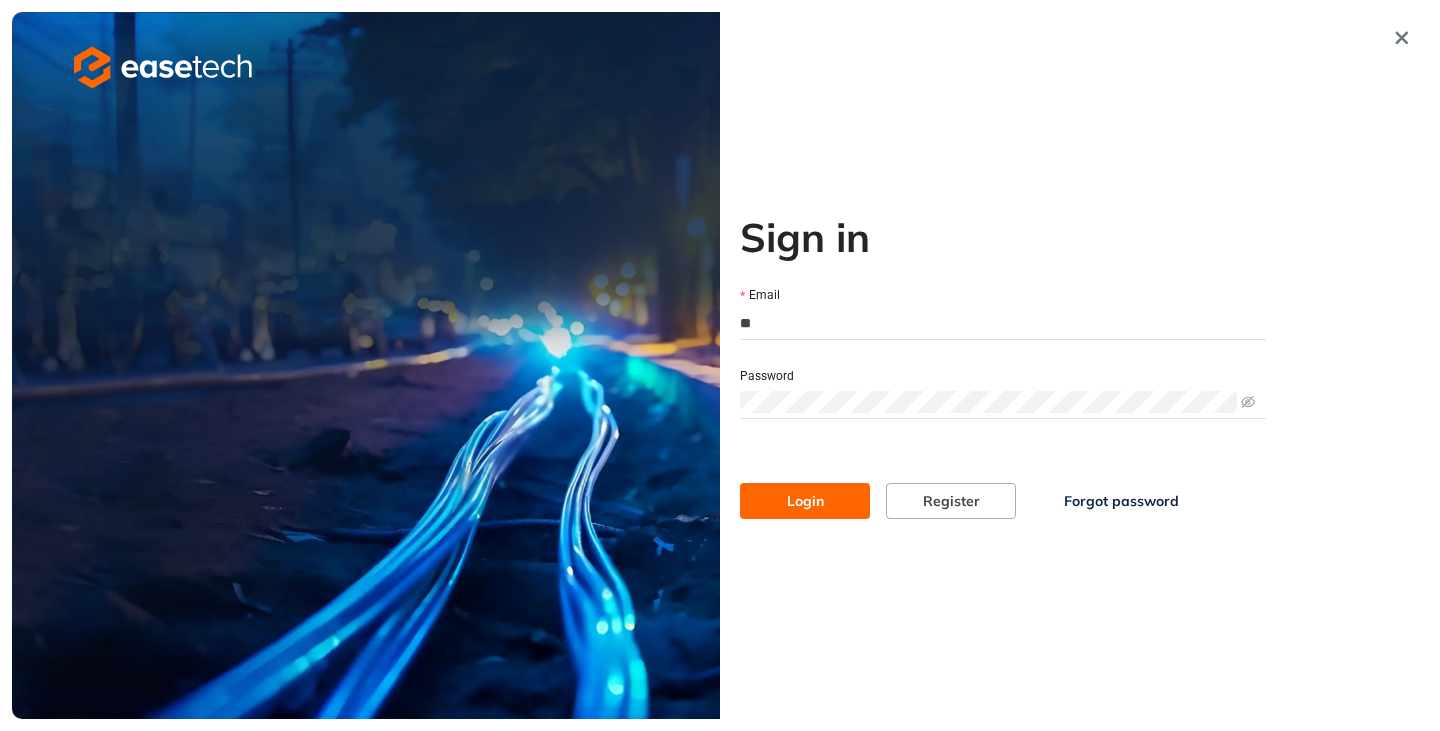 type on "**********" 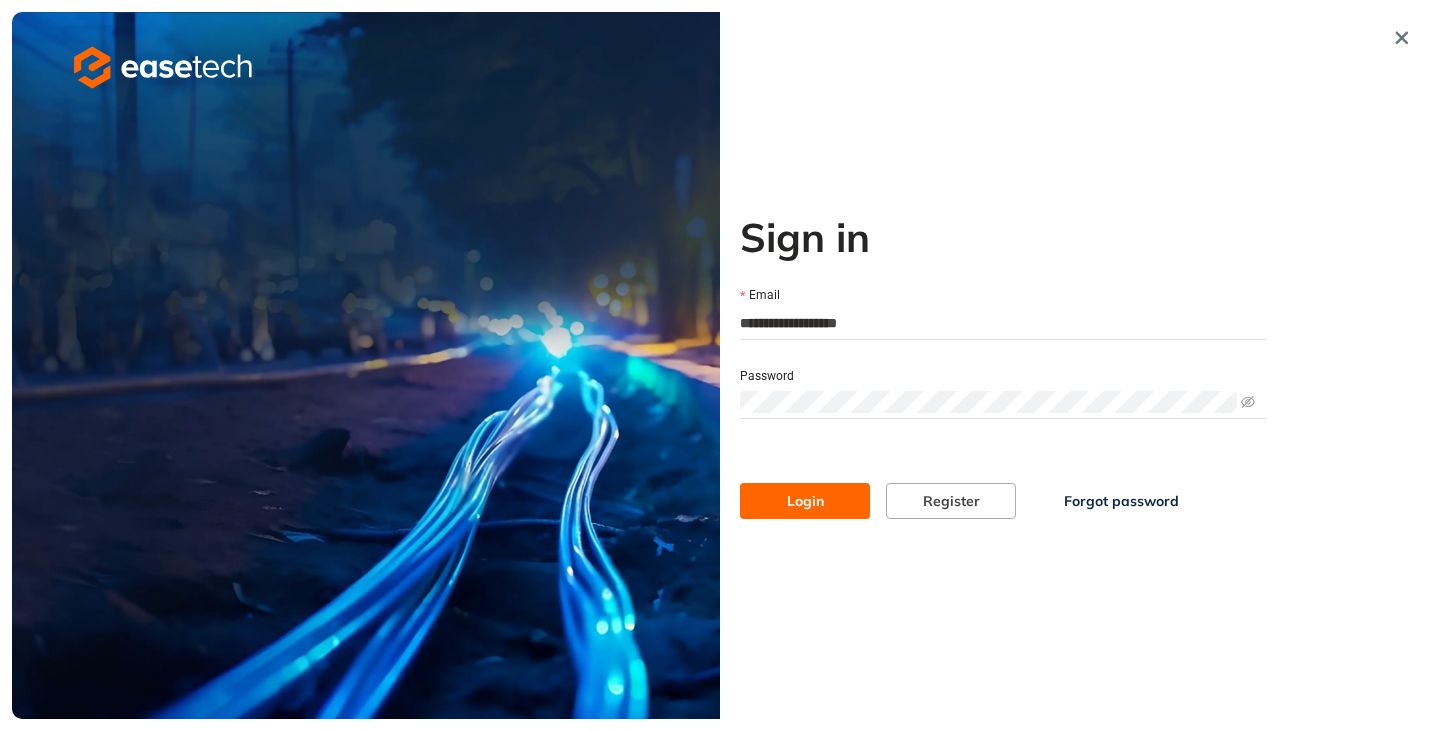 click on "Login" at bounding box center (805, 501) 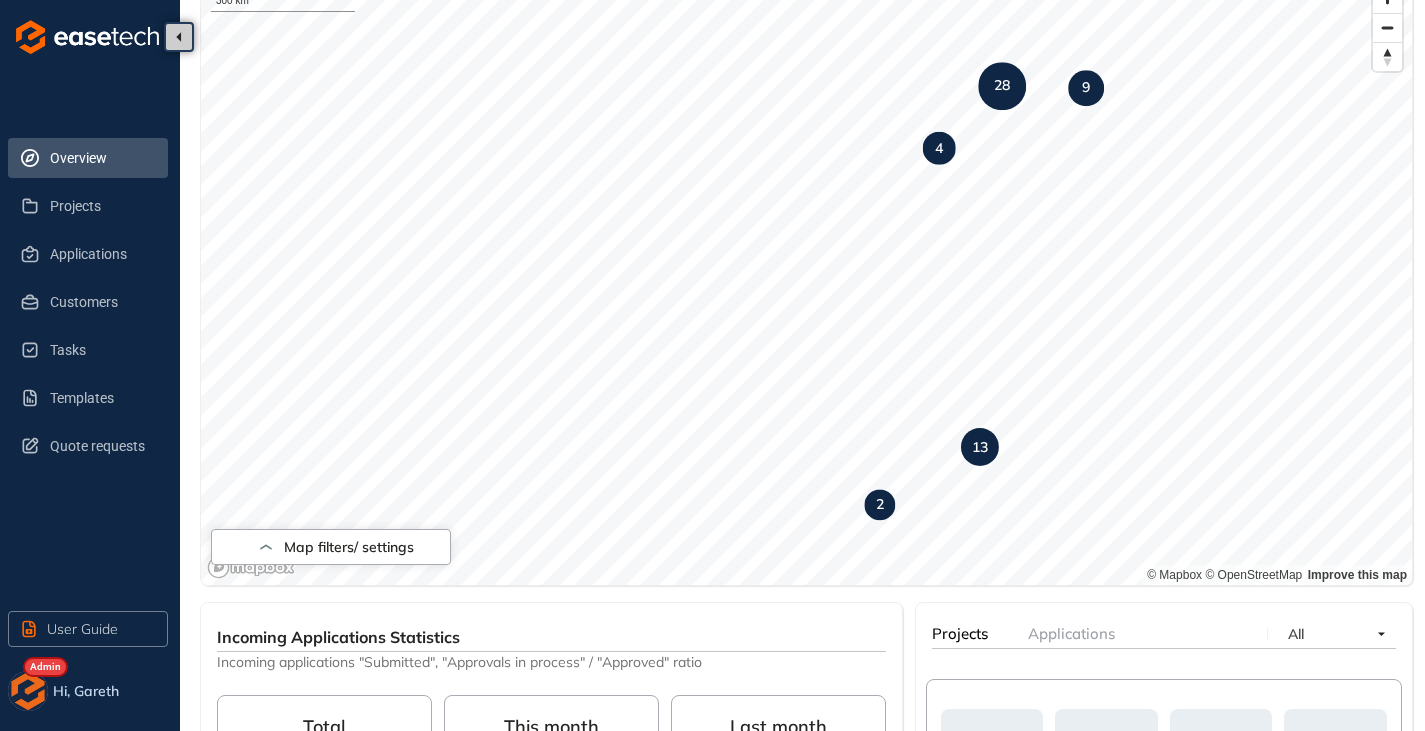 scroll, scrollTop: 200, scrollLeft: 0, axis: vertical 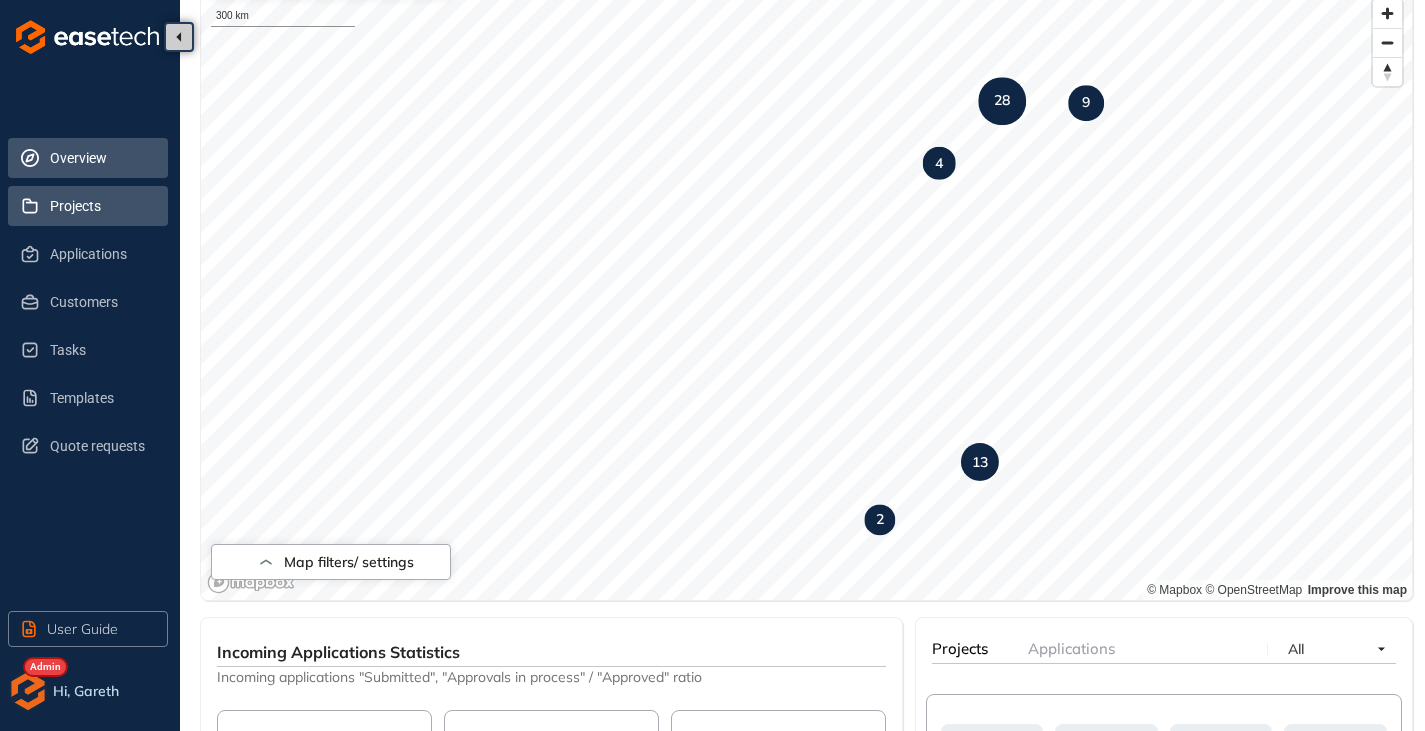 click on "Projects" at bounding box center [88, 206] 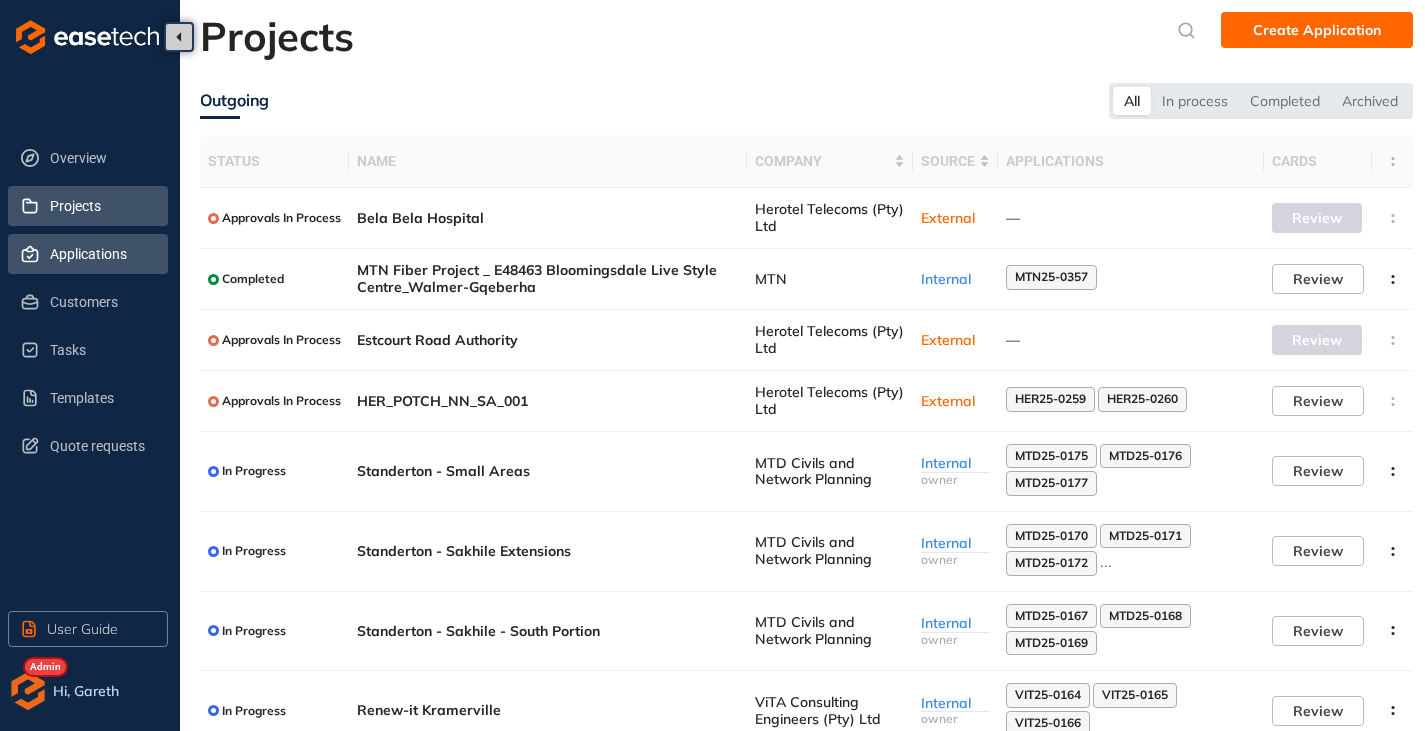 click on "Applications" at bounding box center (101, 254) 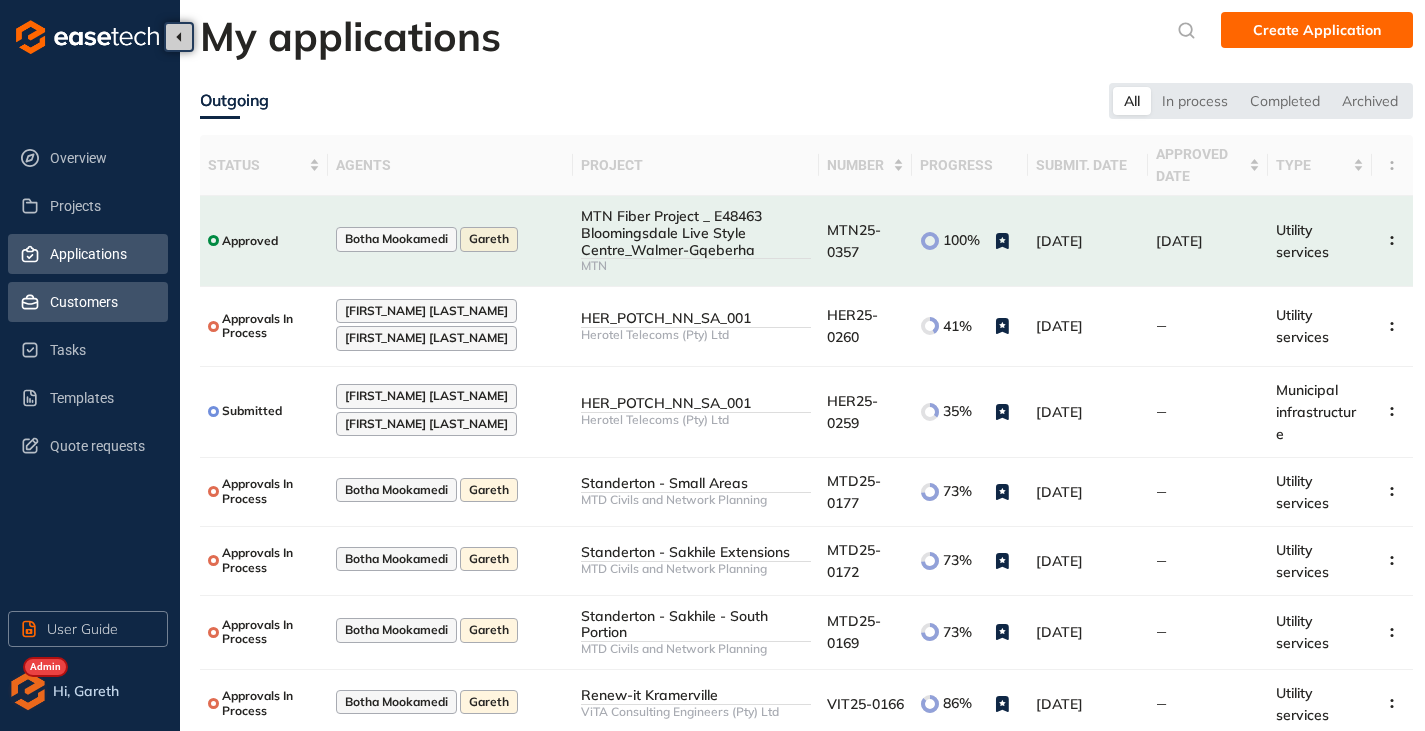 click on "Customers" at bounding box center (101, 302) 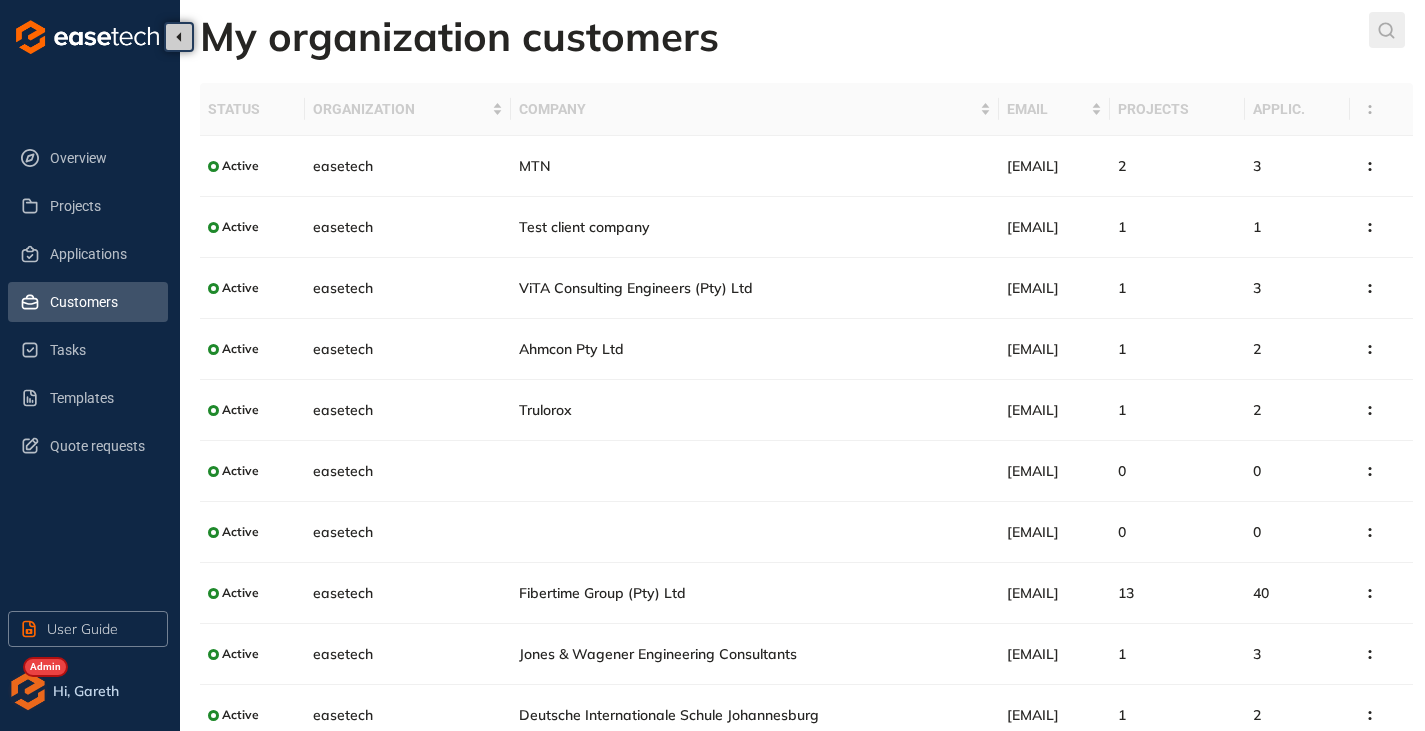 click 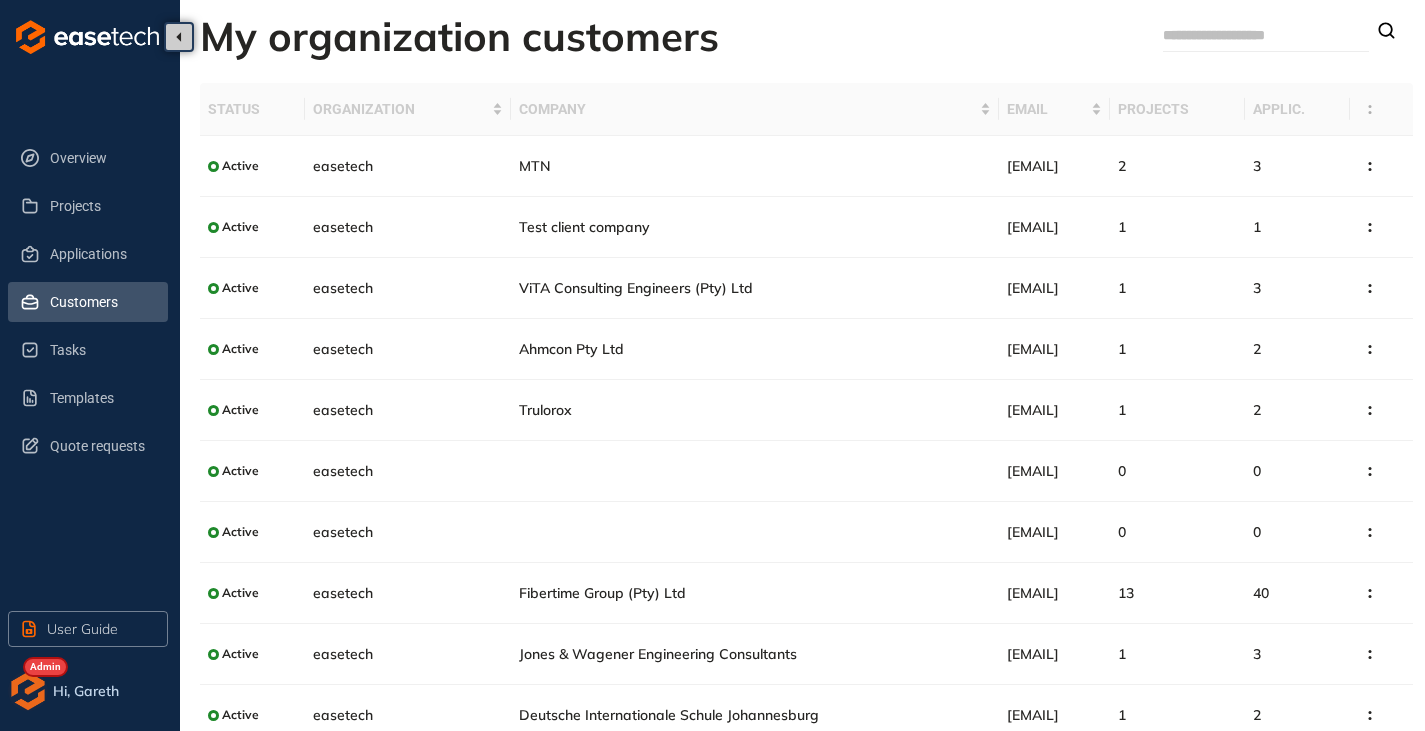 click at bounding box center (1238, 35) 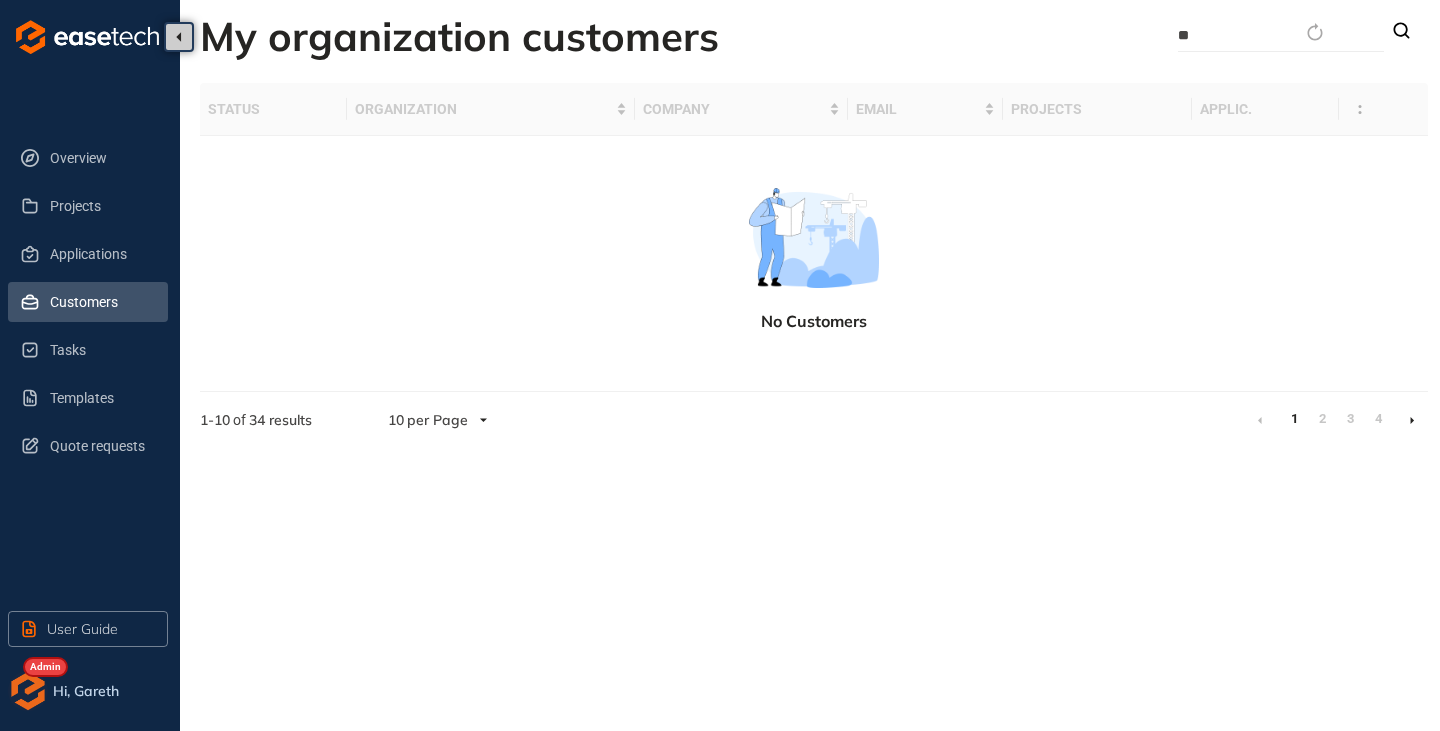 type on "*" 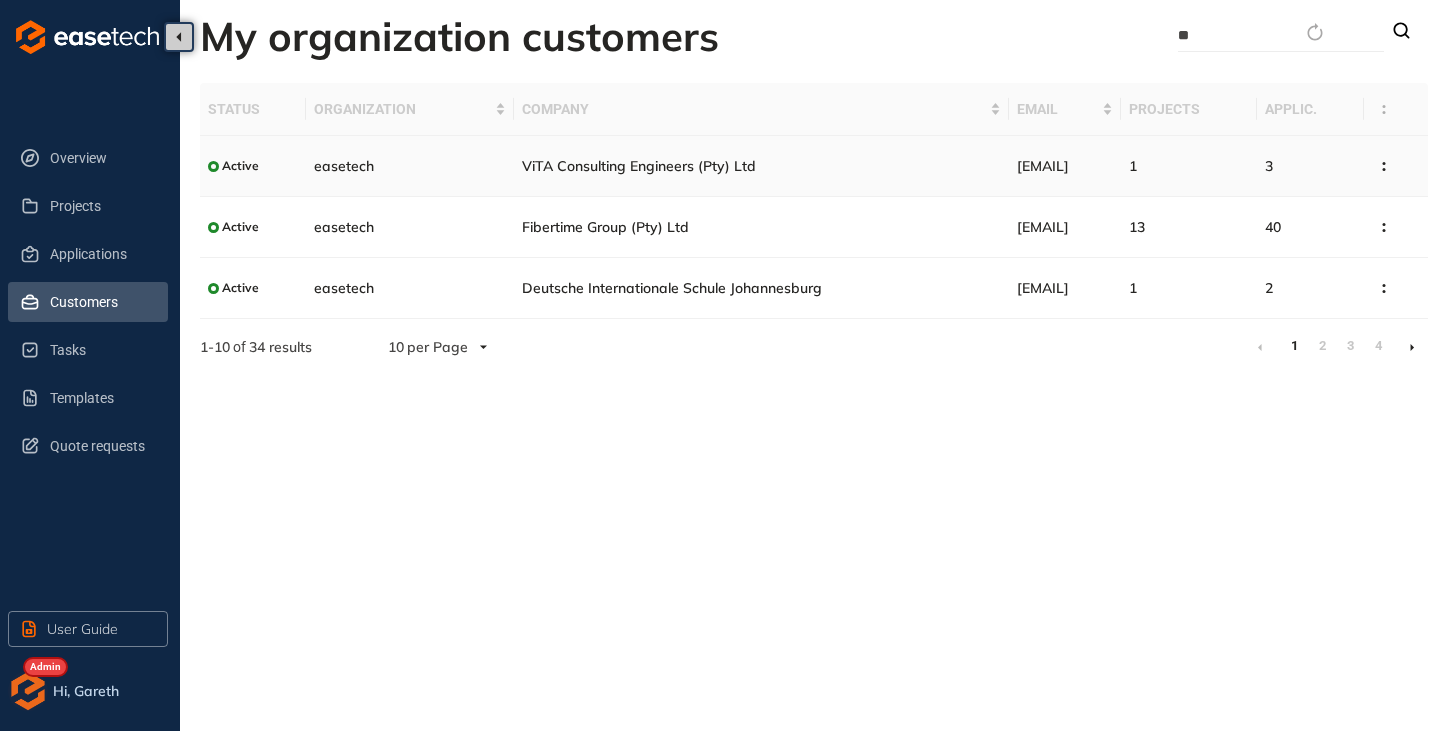 type on "*" 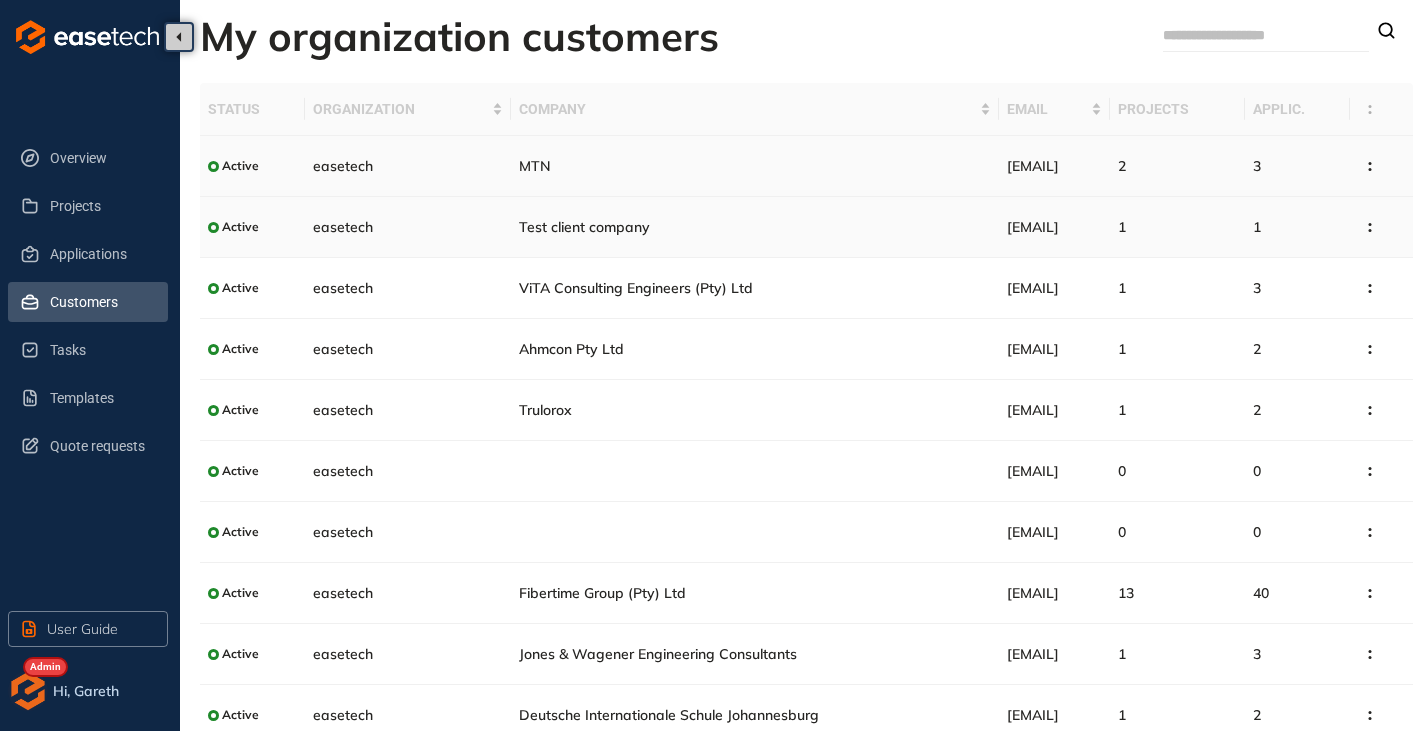 scroll, scrollTop: 79, scrollLeft: 0, axis: vertical 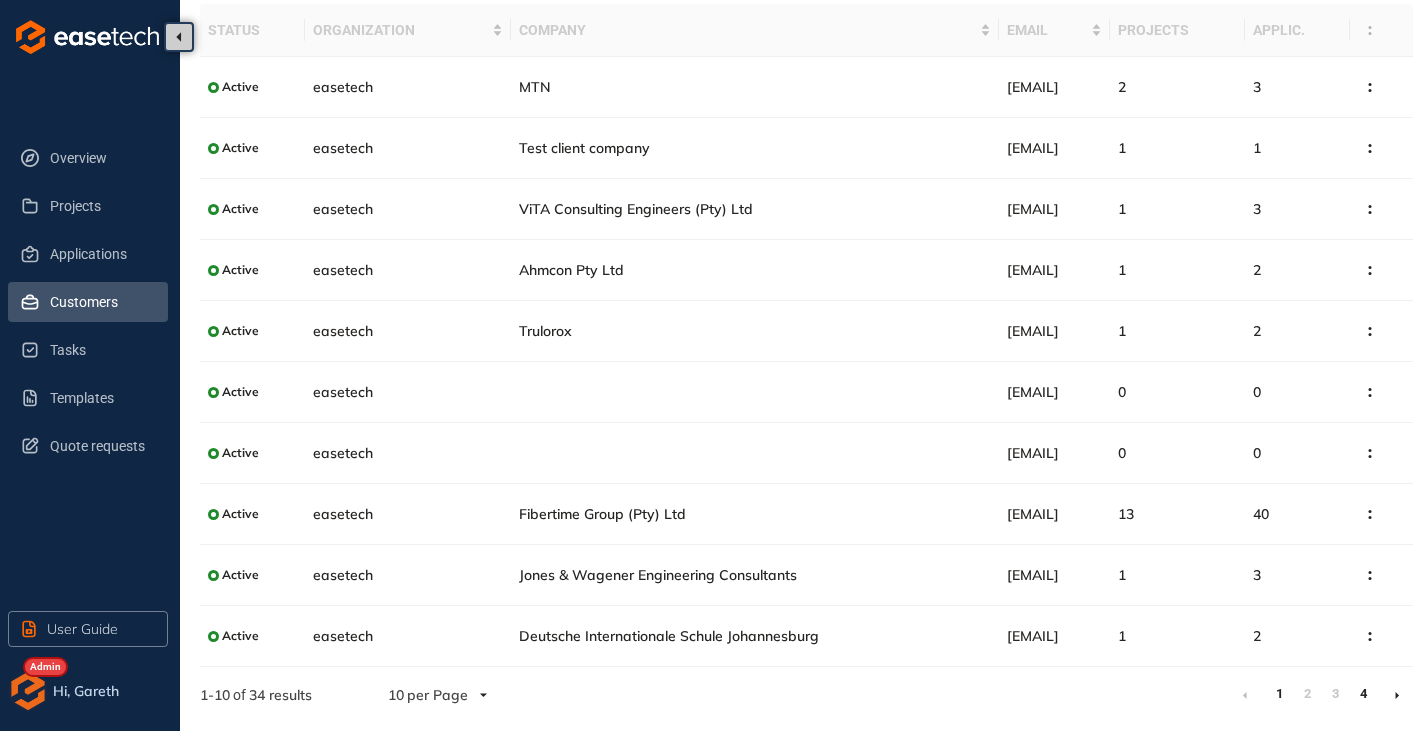 click on "4" at bounding box center [1363, 694] 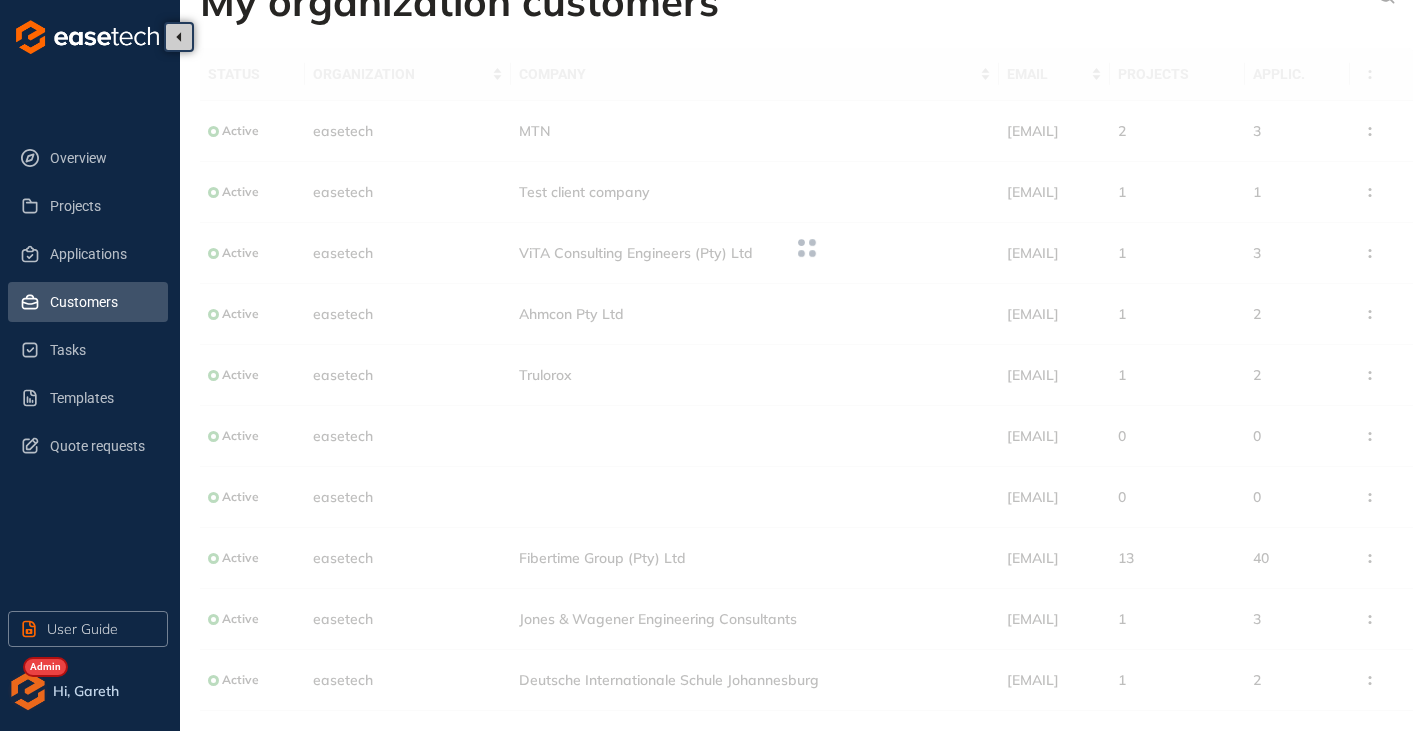 scroll, scrollTop: 0, scrollLeft: 0, axis: both 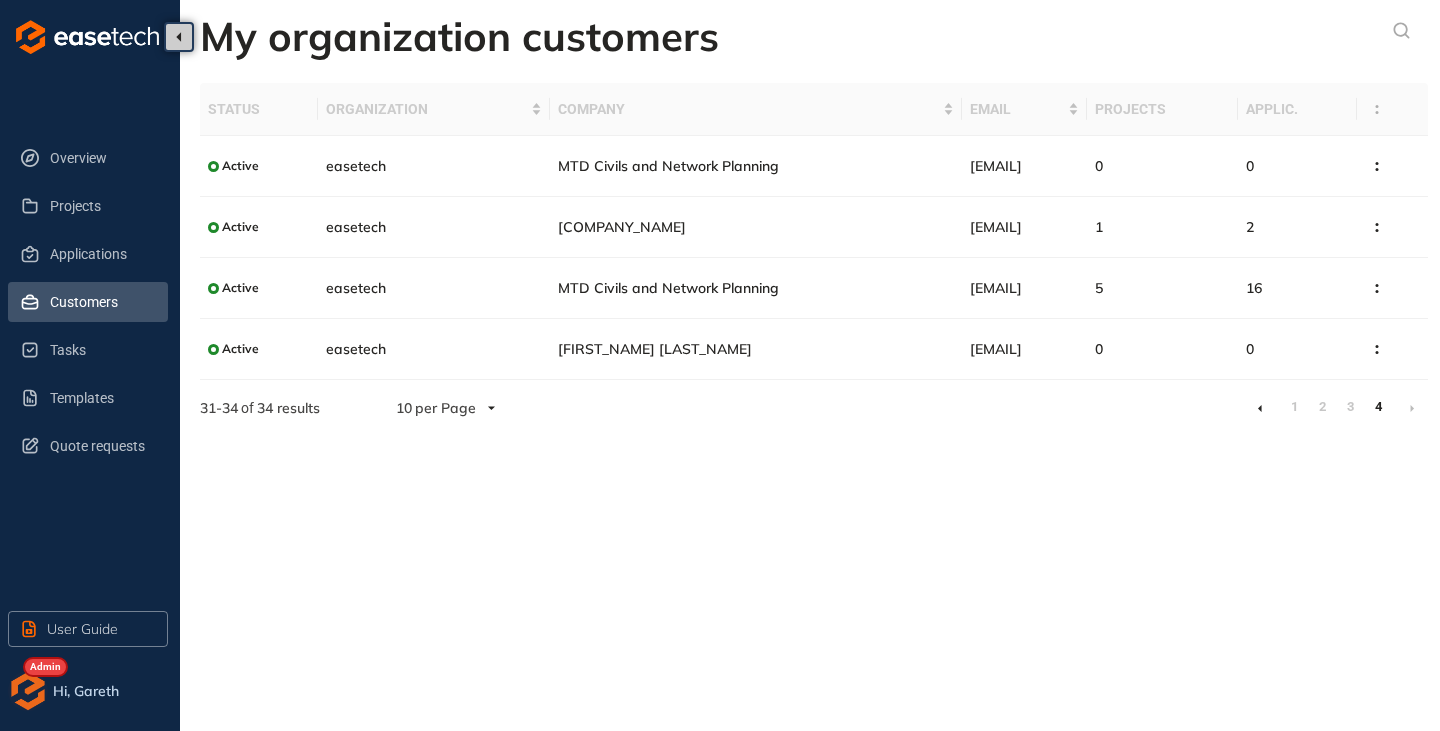 click 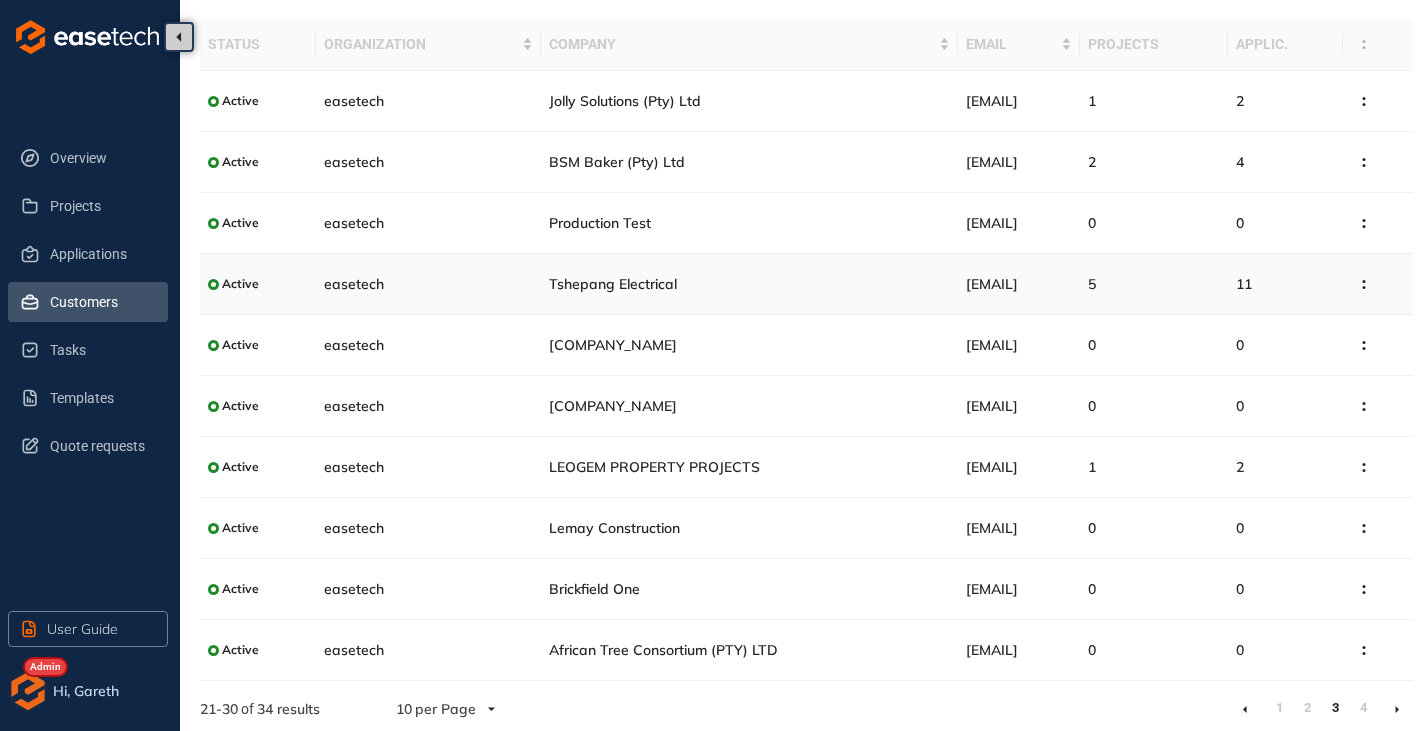 scroll, scrollTop: 79, scrollLeft: 0, axis: vertical 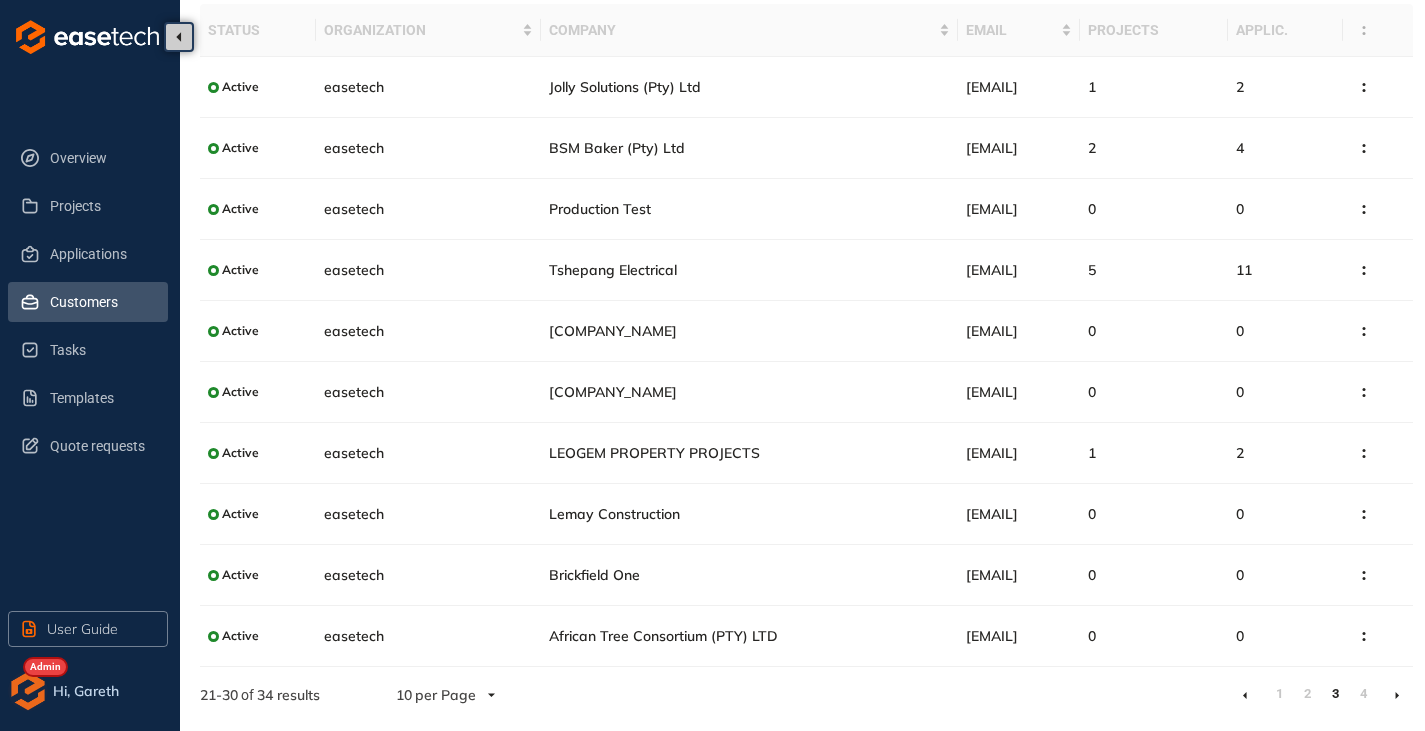 click 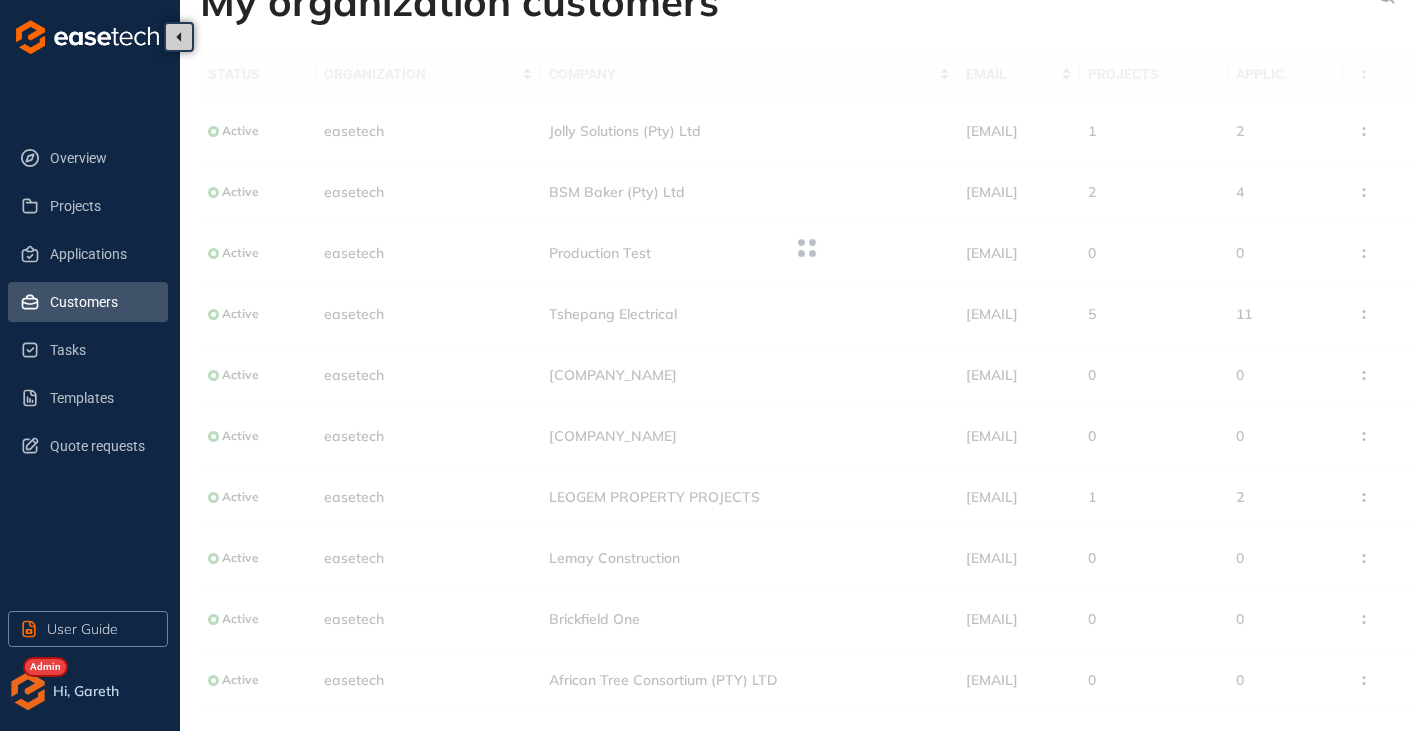 scroll, scrollTop: 79, scrollLeft: 0, axis: vertical 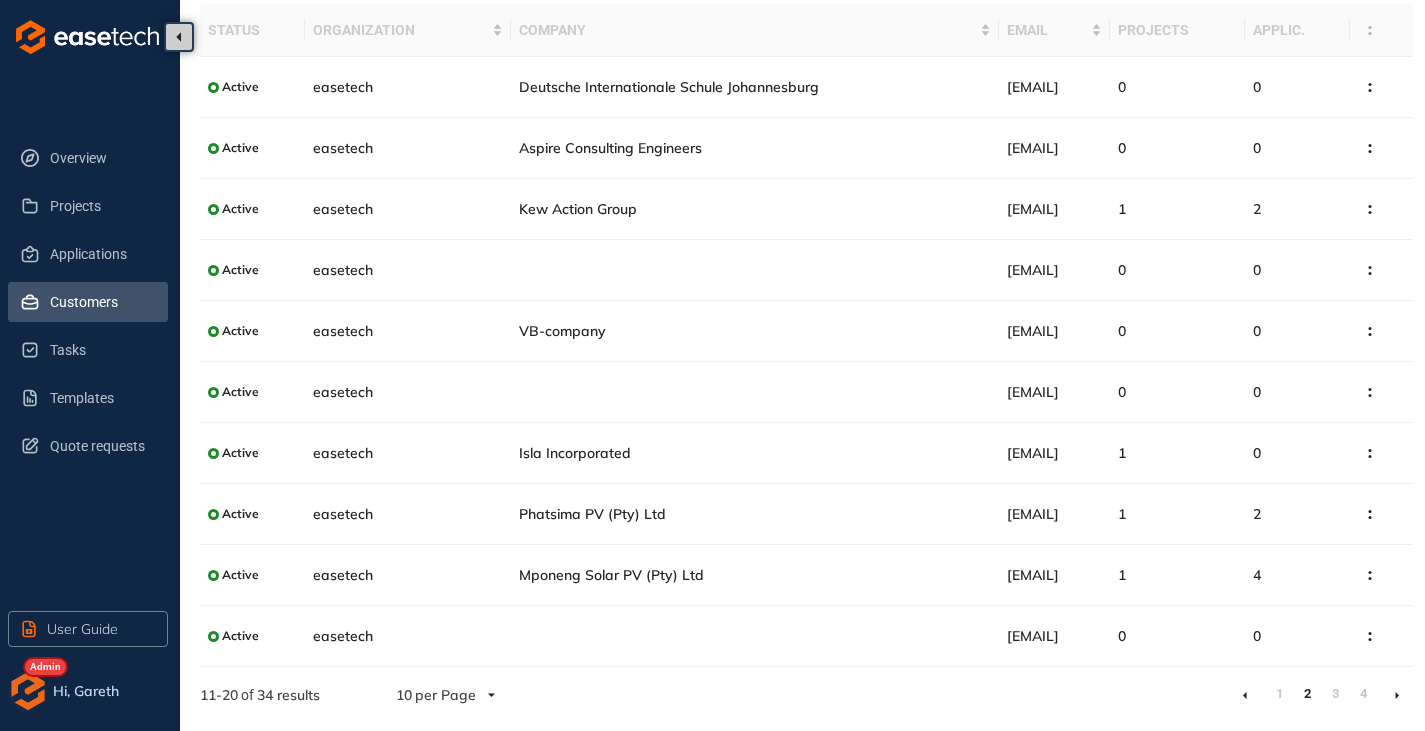 click 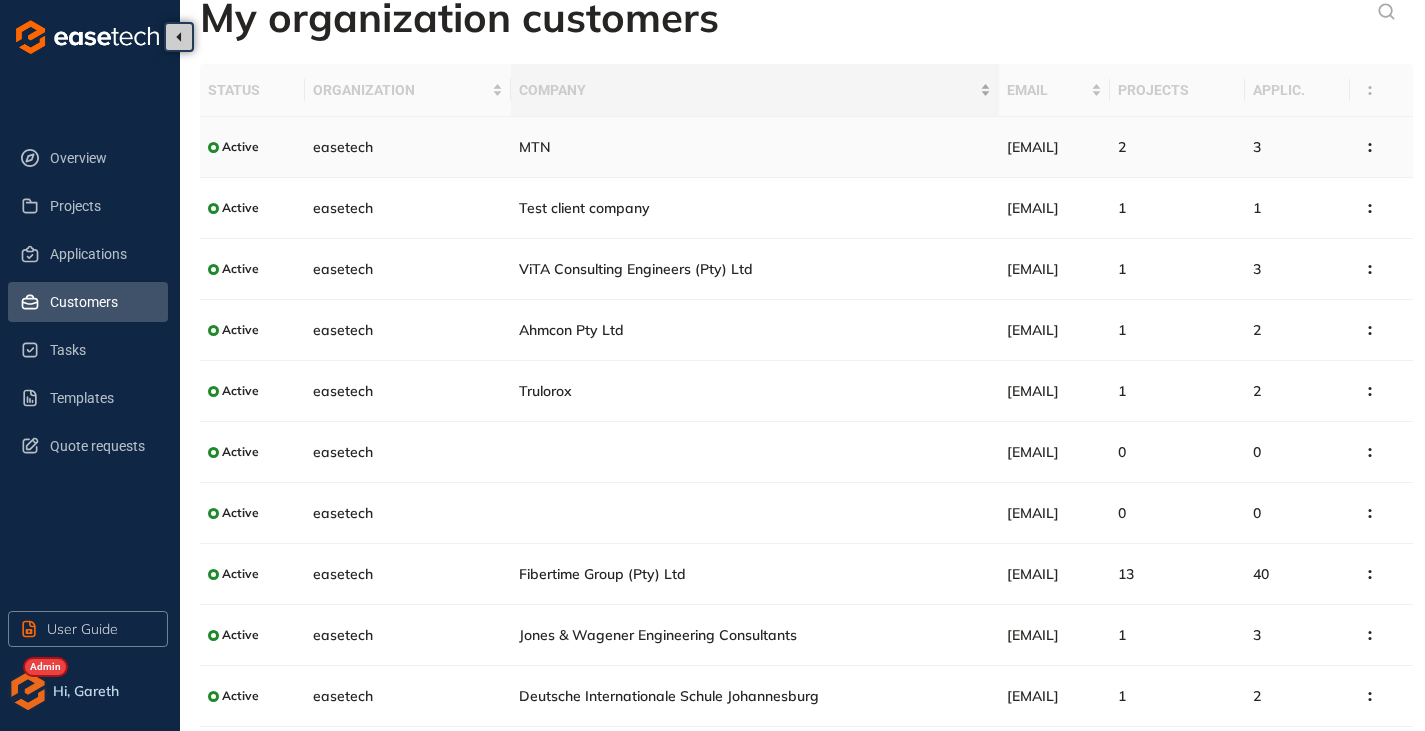 scroll, scrollTop: 0, scrollLeft: 0, axis: both 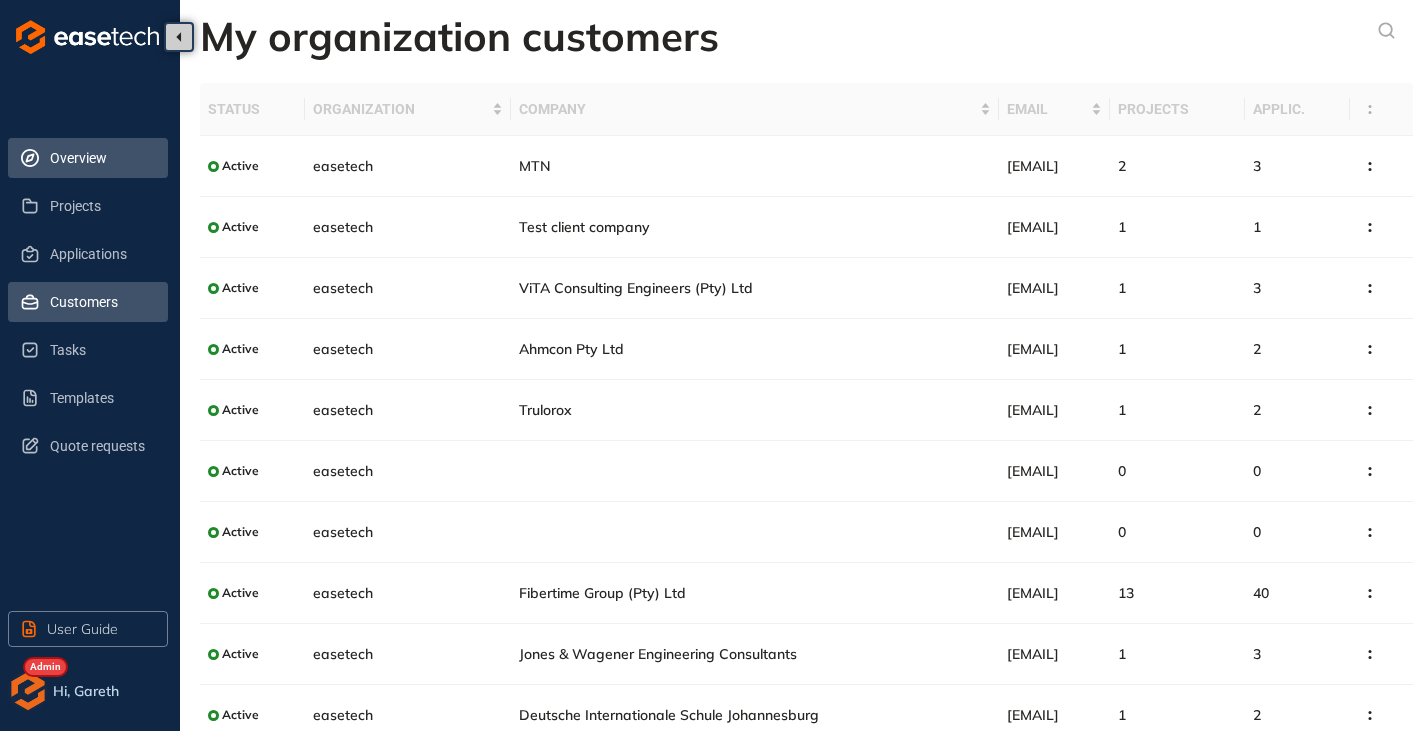 click on "Overview" at bounding box center (101, 158) 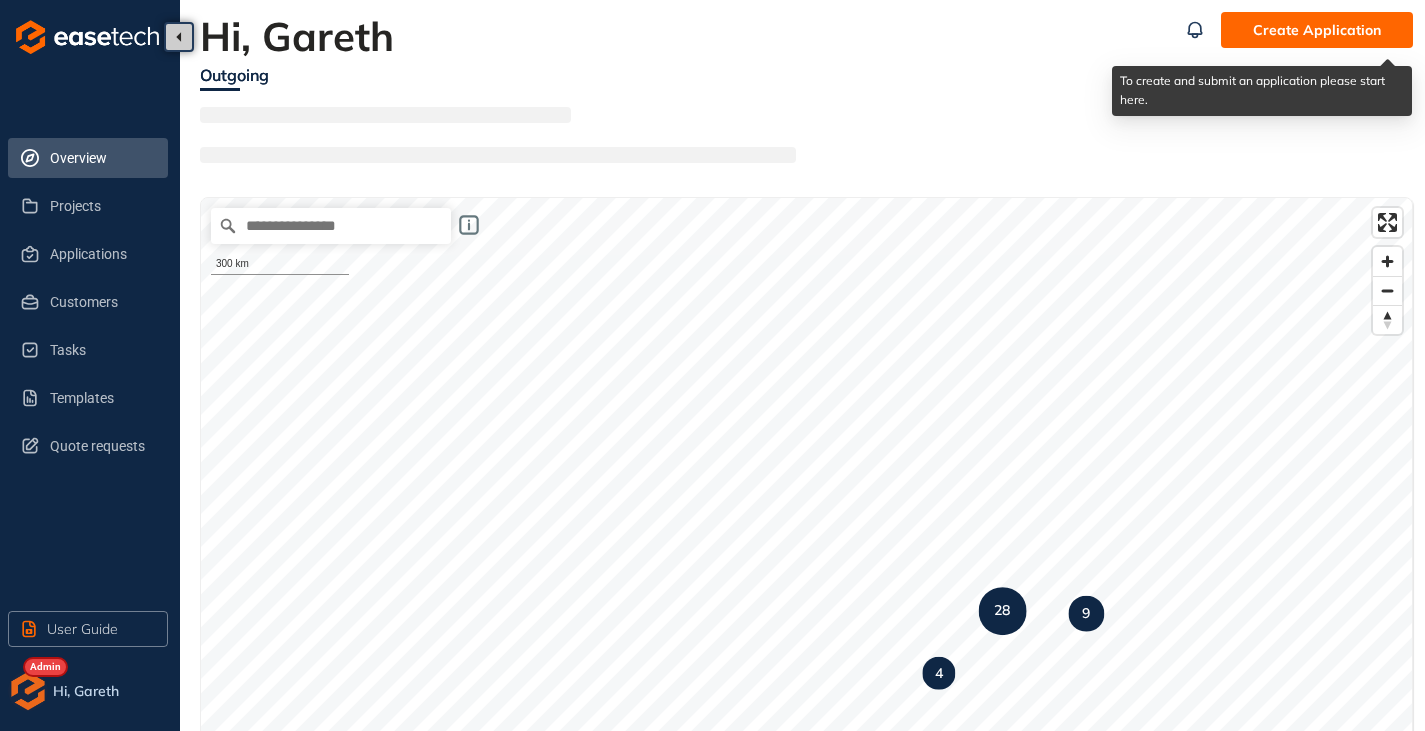 click on "Create Application" at bounding box center (1317, 30) 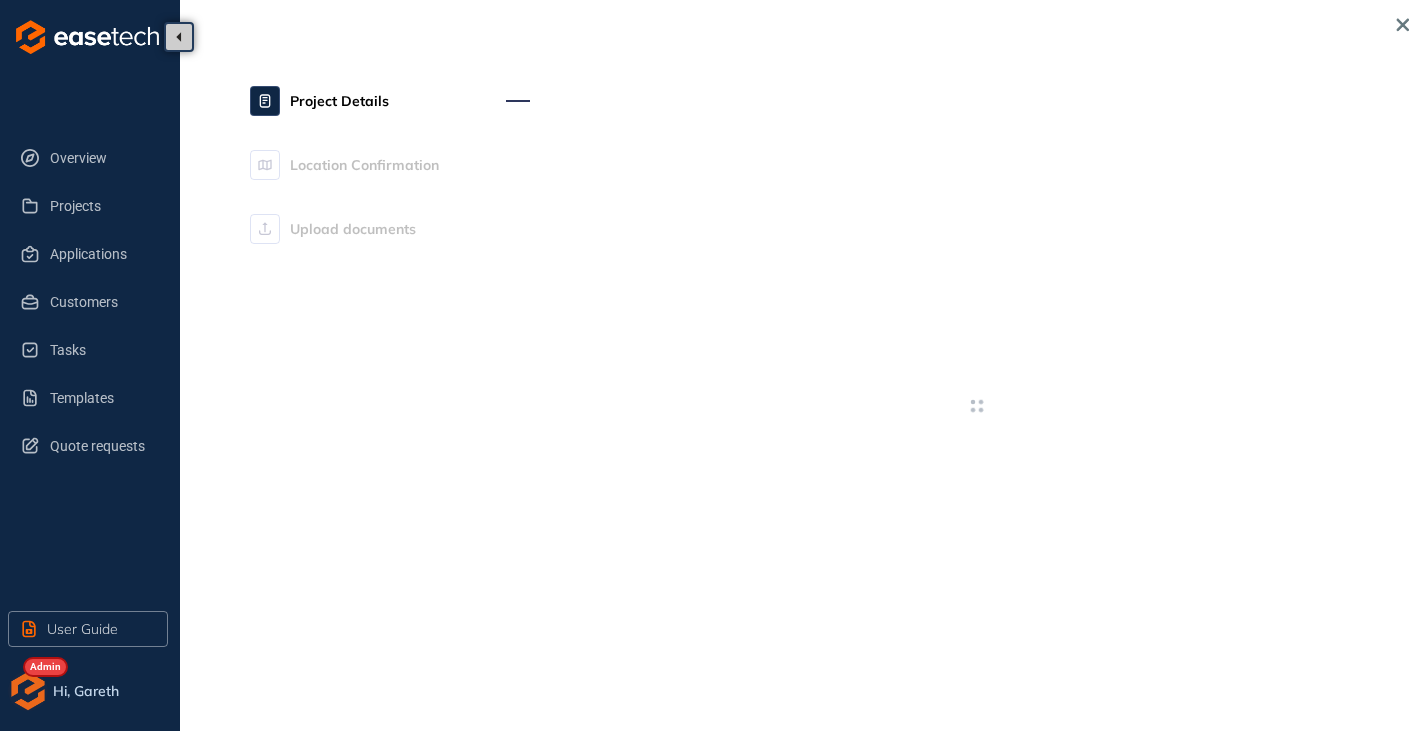 type on "**********" 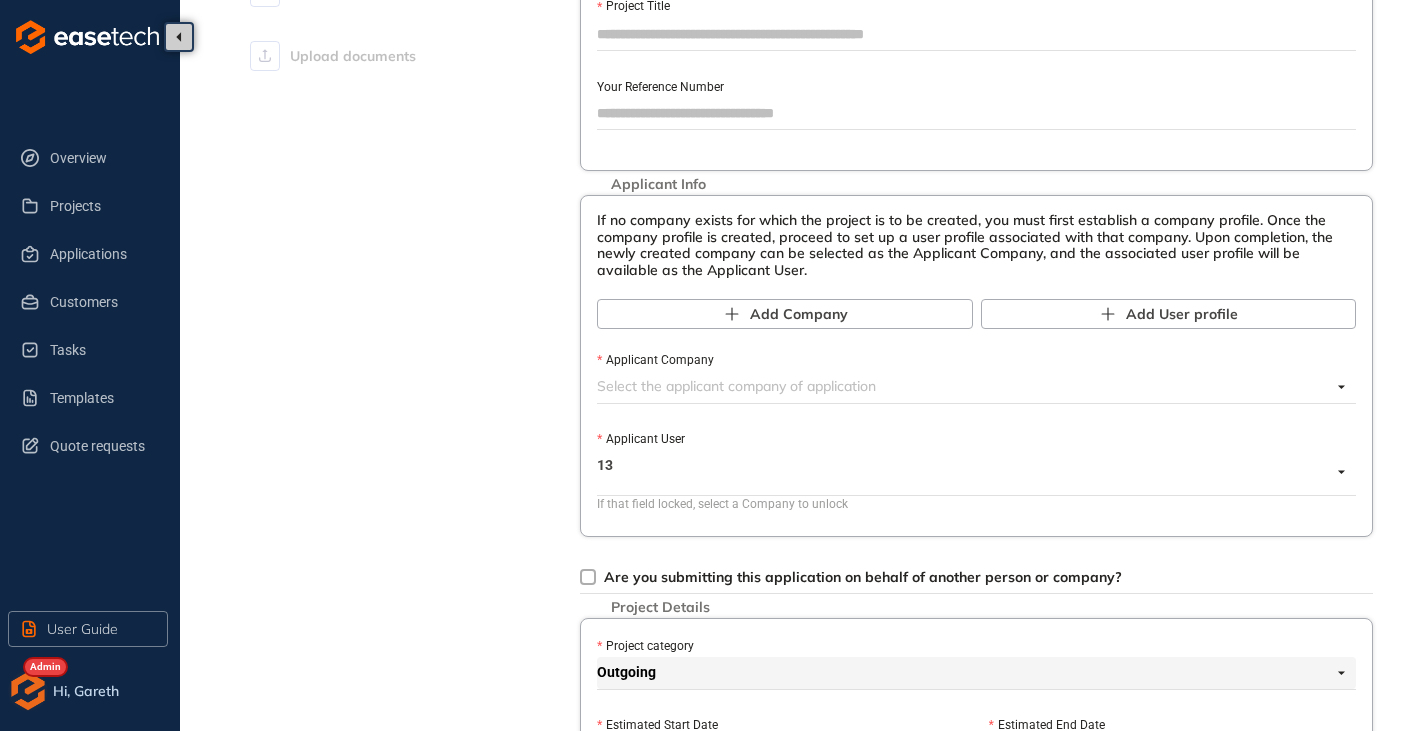 scroll, scrollTop: 200, scrollLeft: 0, axis: vertical 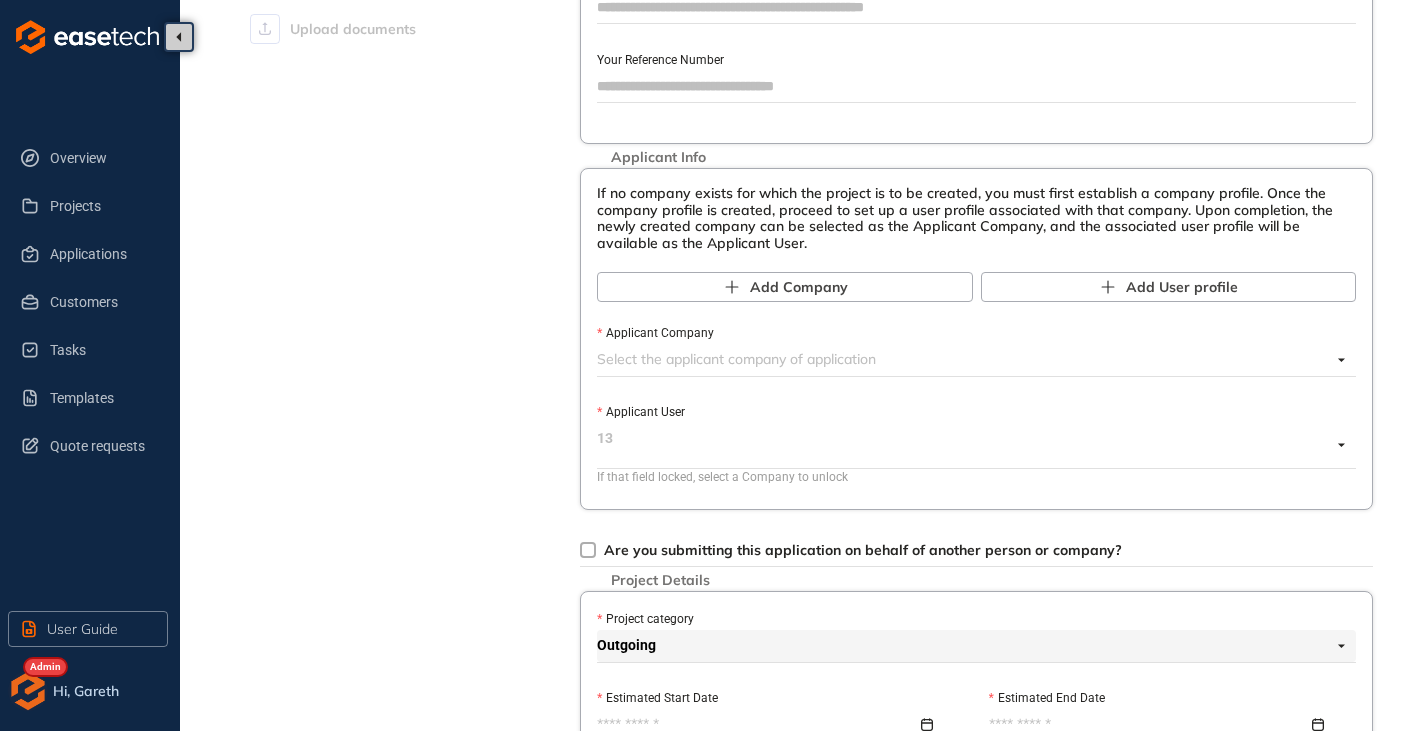 click on "13" at bounding box center (971, 445) 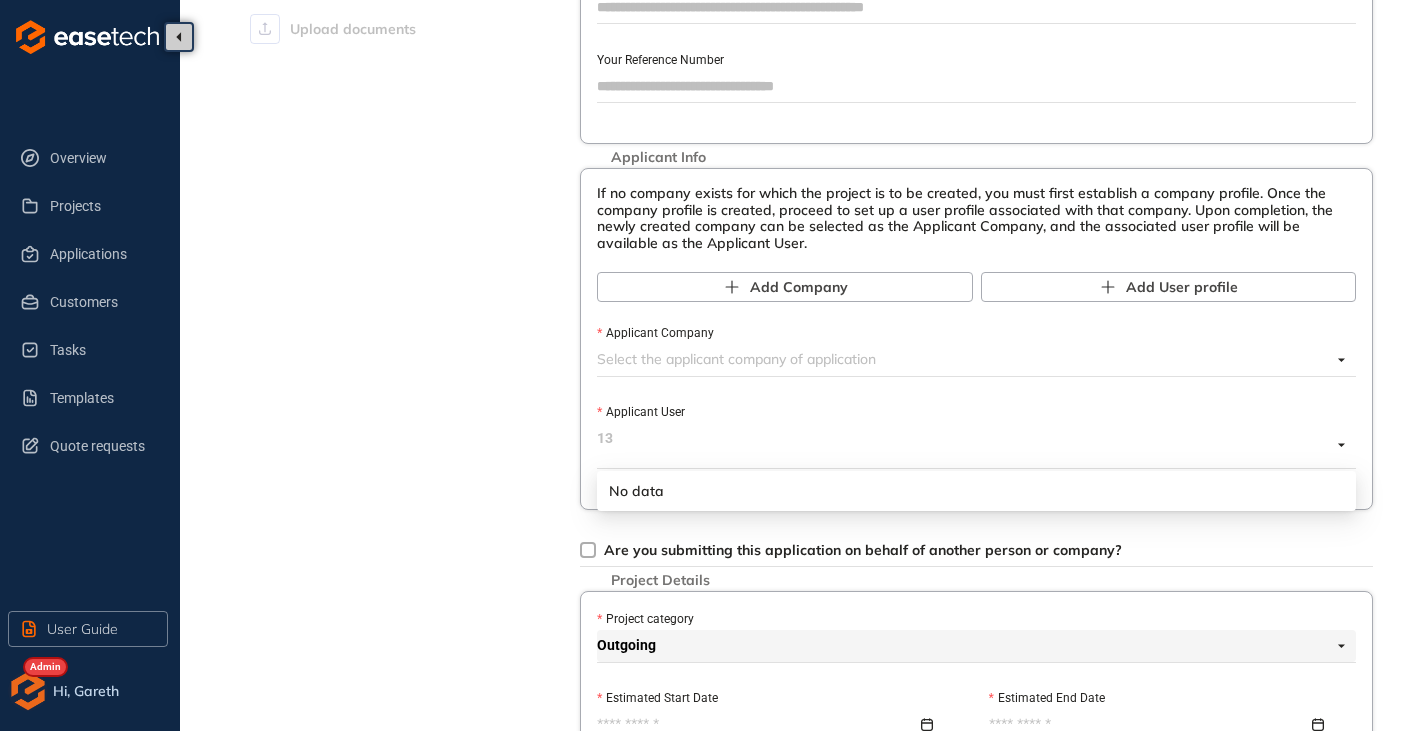 click on "Applicant Company" at bounding box center [964, 359] 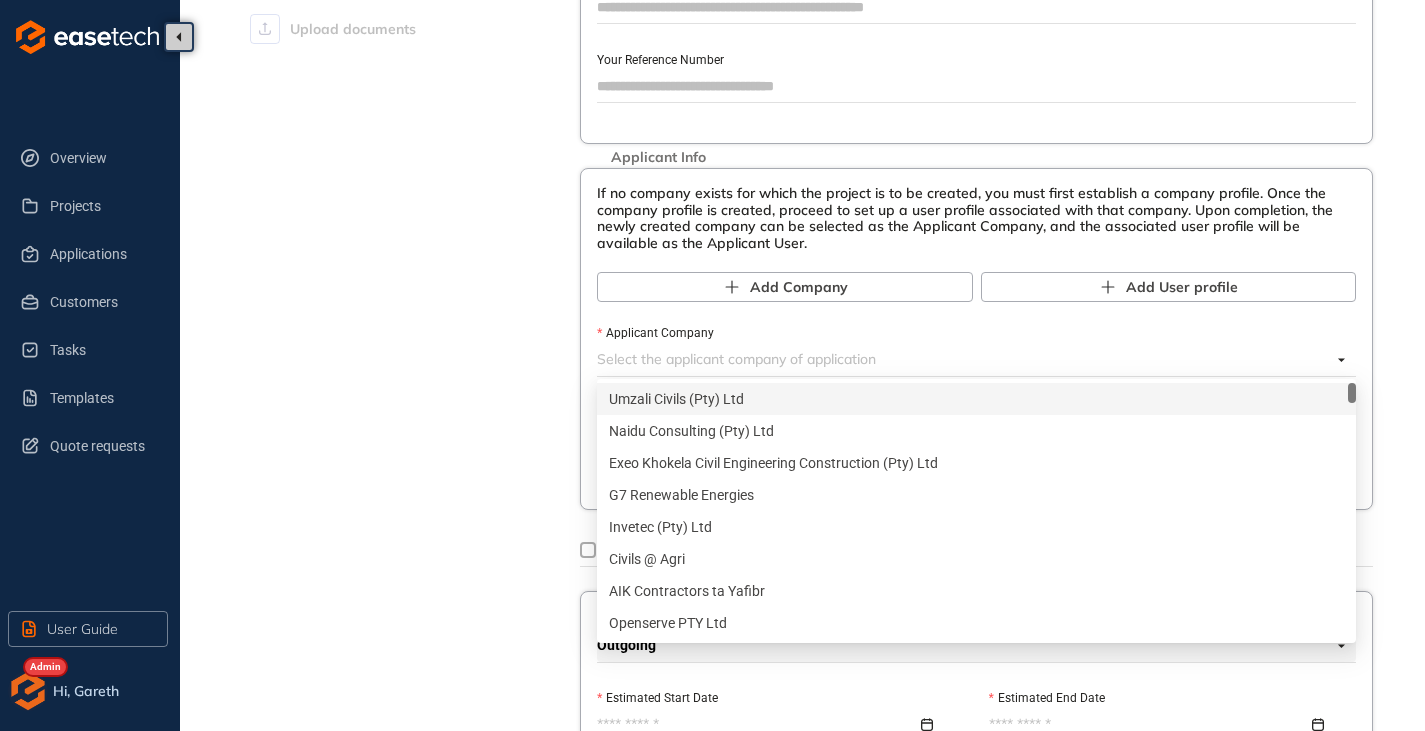 click on "Project Details Location Confirmation Upload documents" at bounding box center [390, 663] 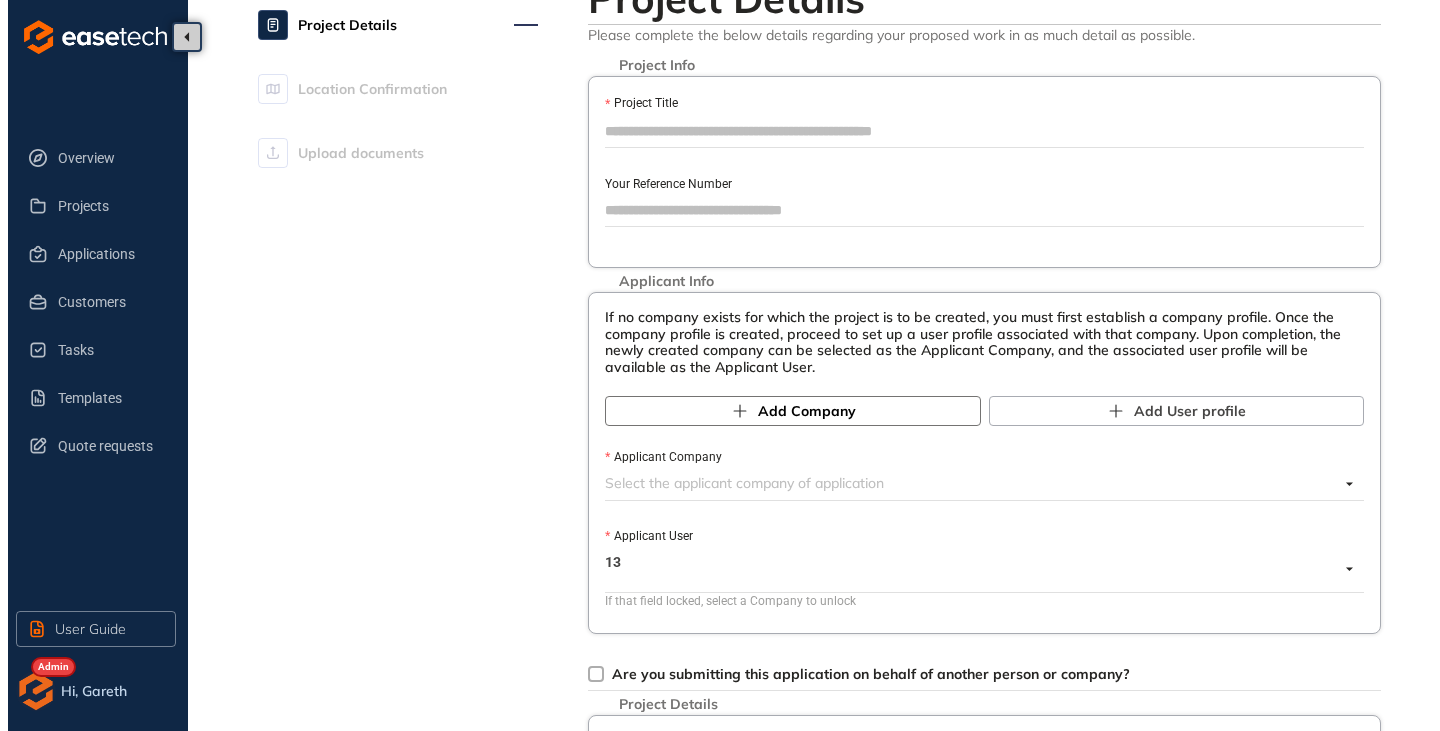 scroll, scrollTop: 100, scrollLeft: 0, axis: vertical 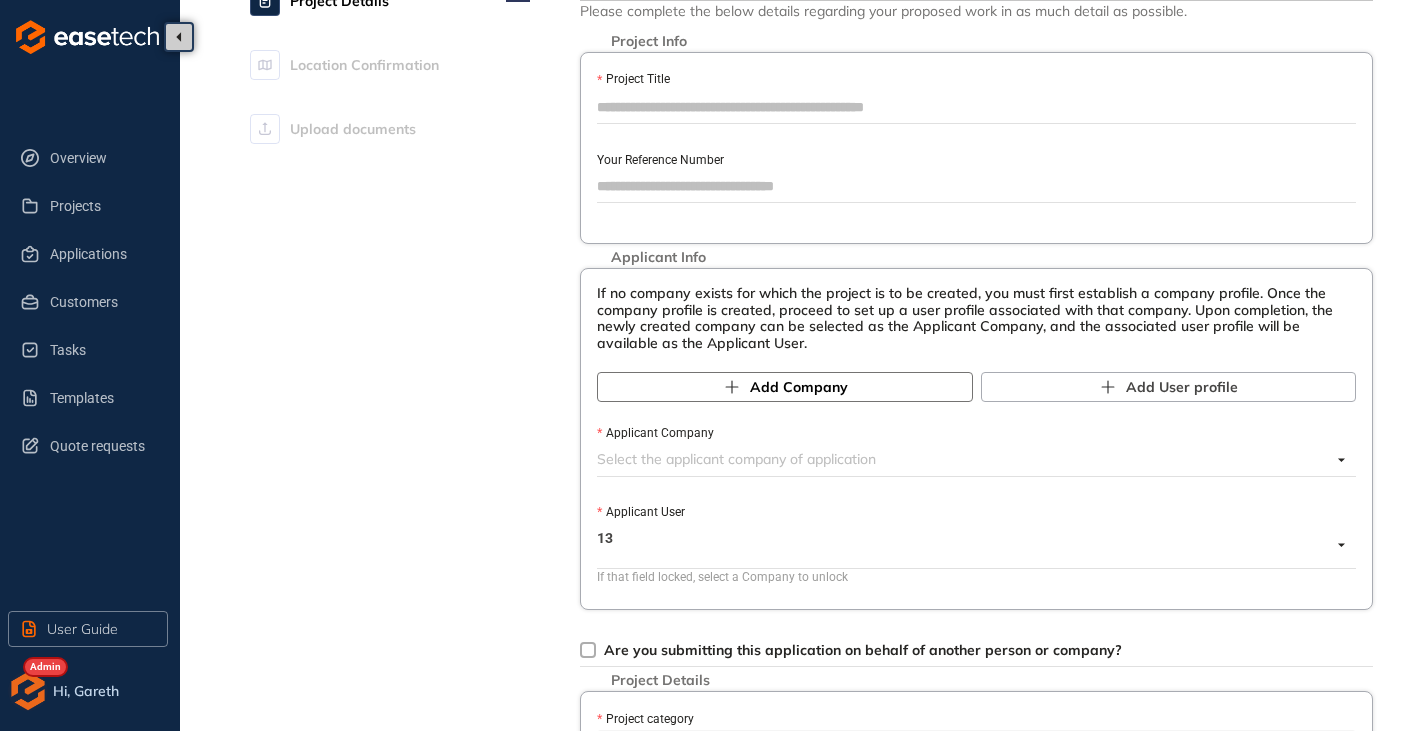 click on "Add Company" at bounding box center (799, 387) 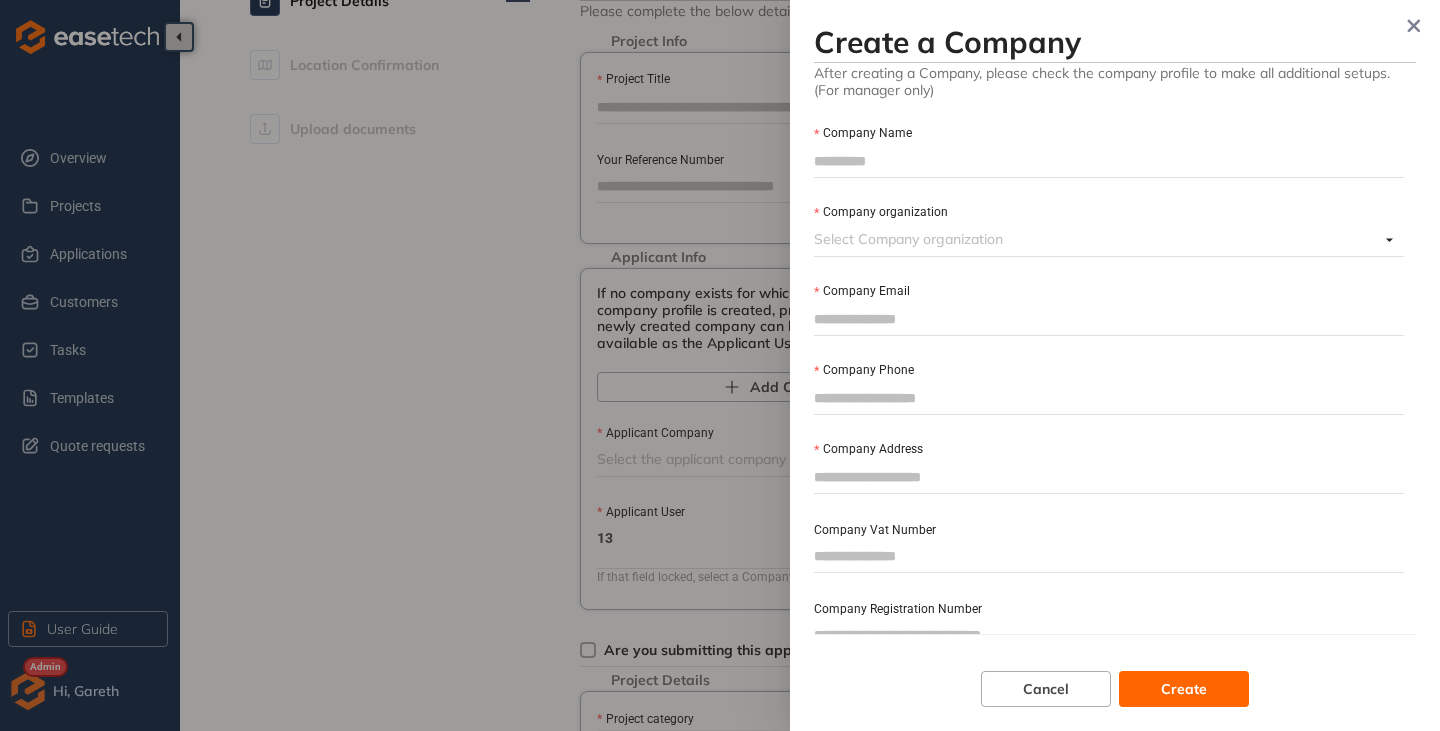 click on "Company Name" at bounding box center [1109, 161] 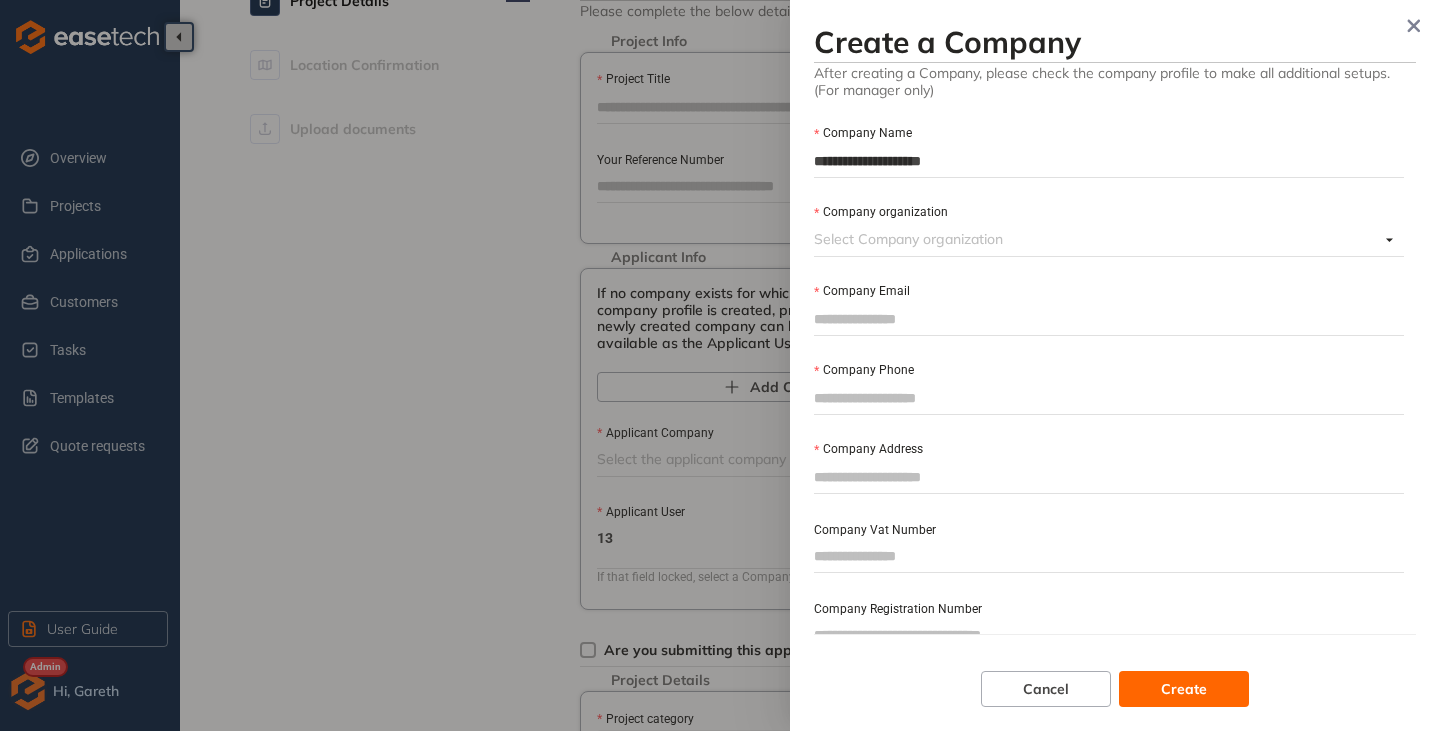 type on "**********" 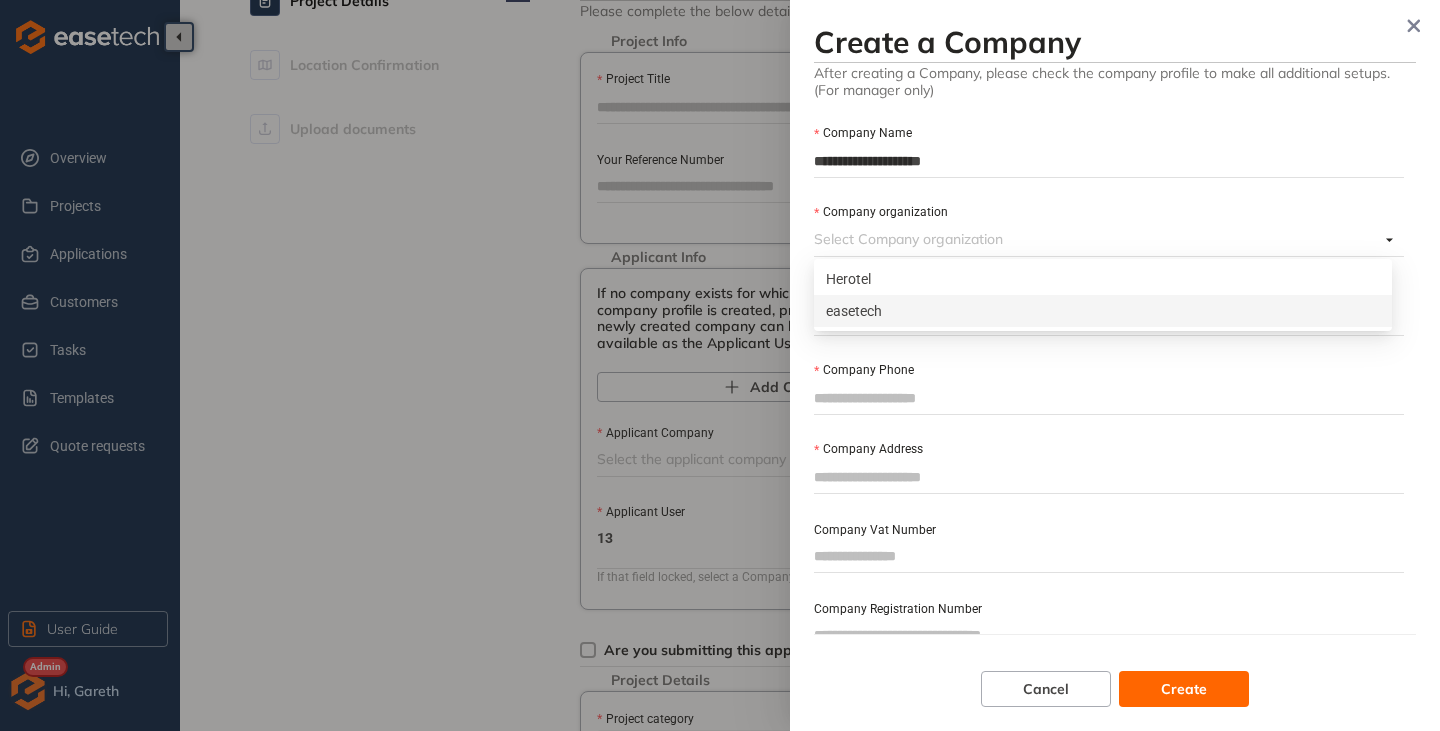 click on "easetech" at bounding box center [1103, 311] 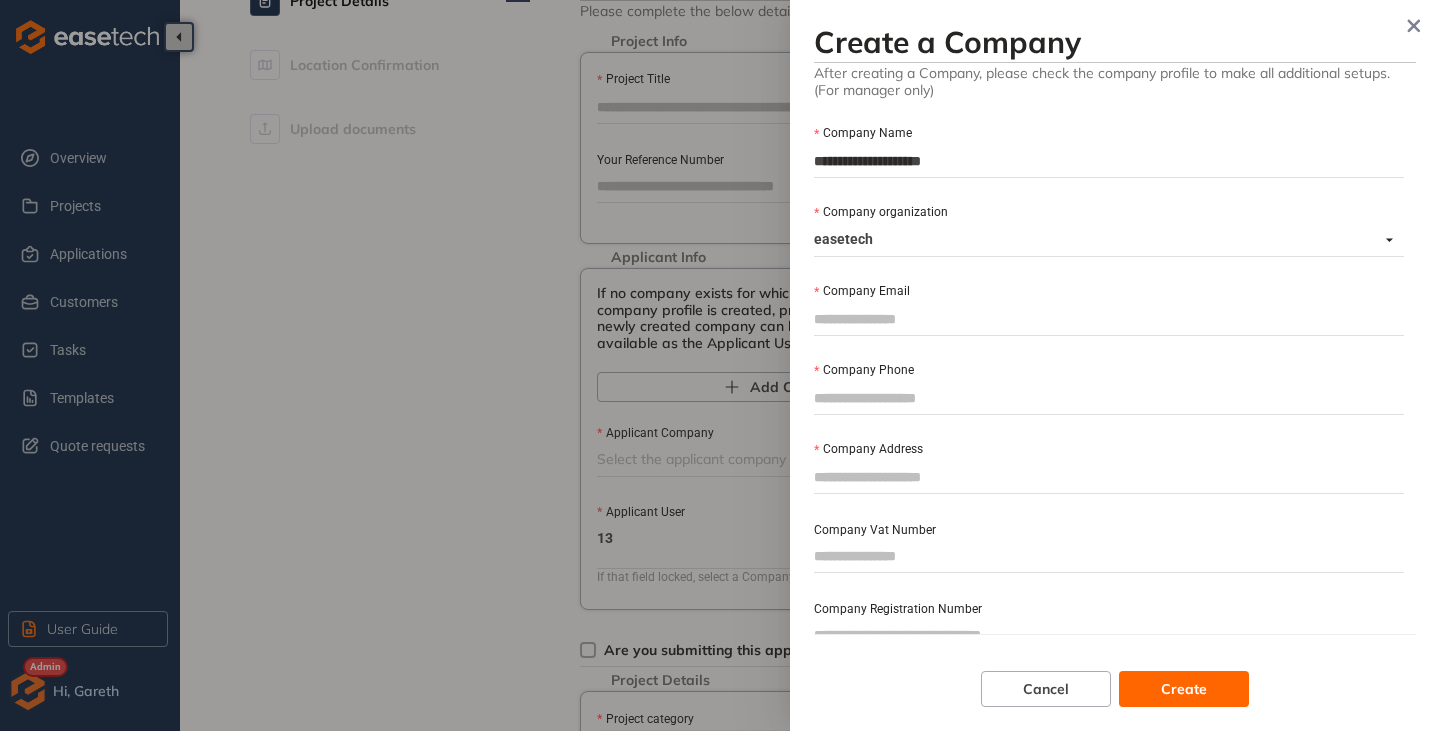 paste on "**********" 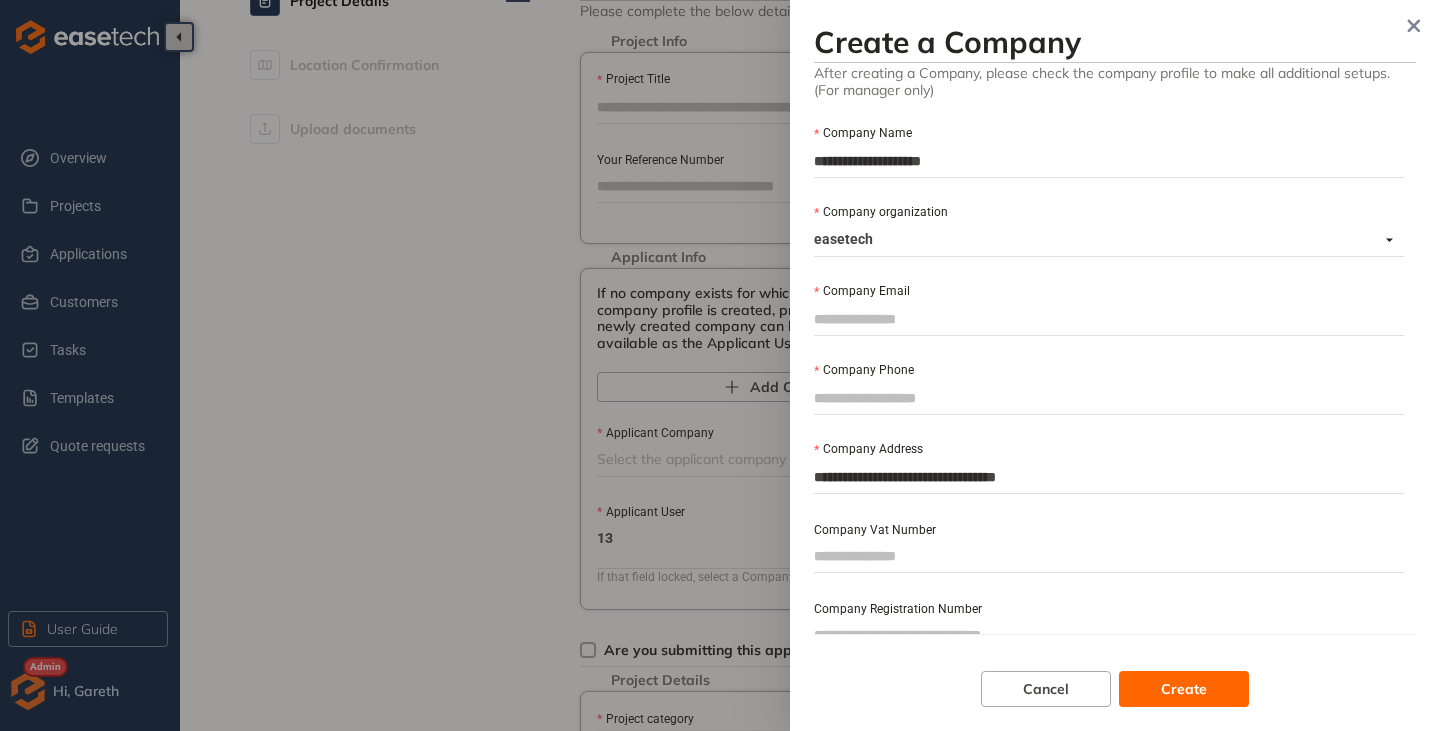 click on "**********" at bounding box center (1109, 477) 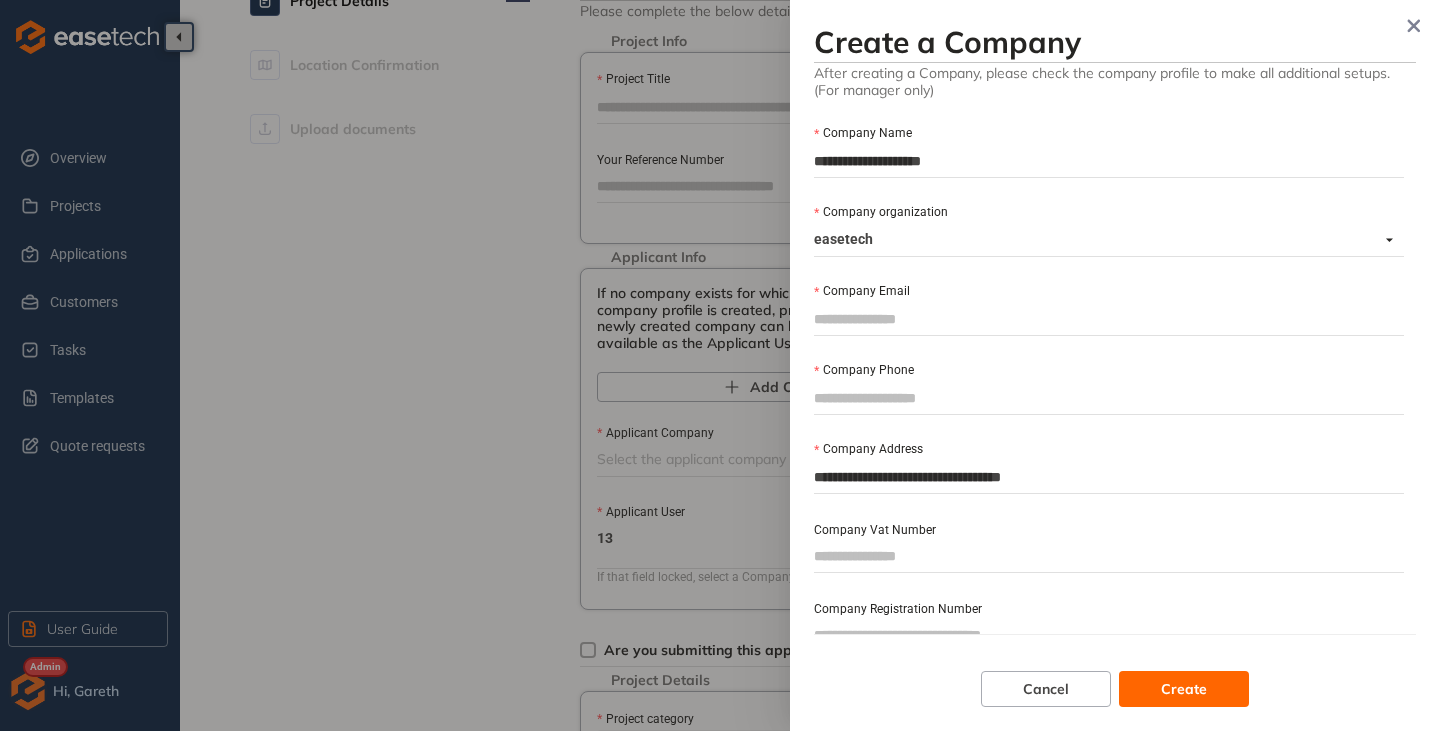 click on "**********" at bounding box center [1109, 477] 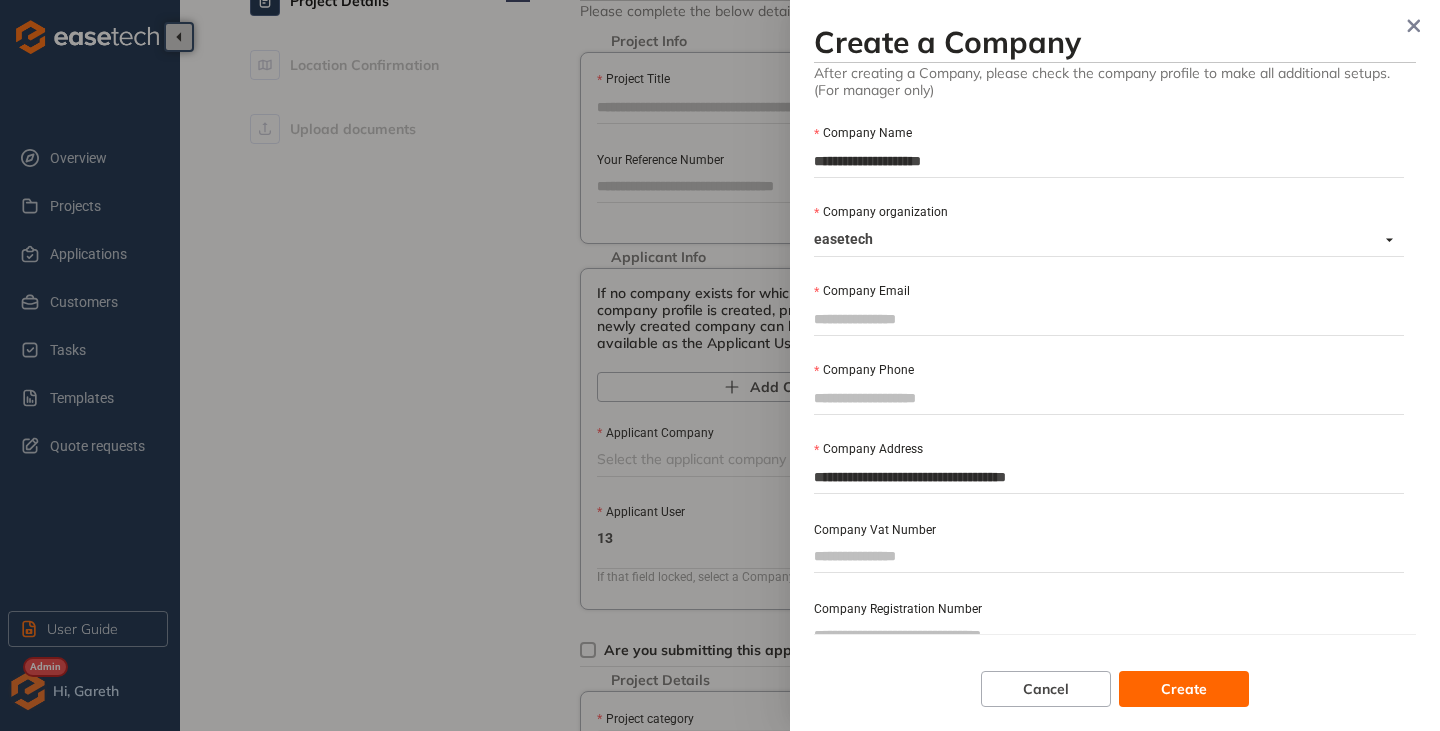 click on "**********" at bounding box center (1109, 477) 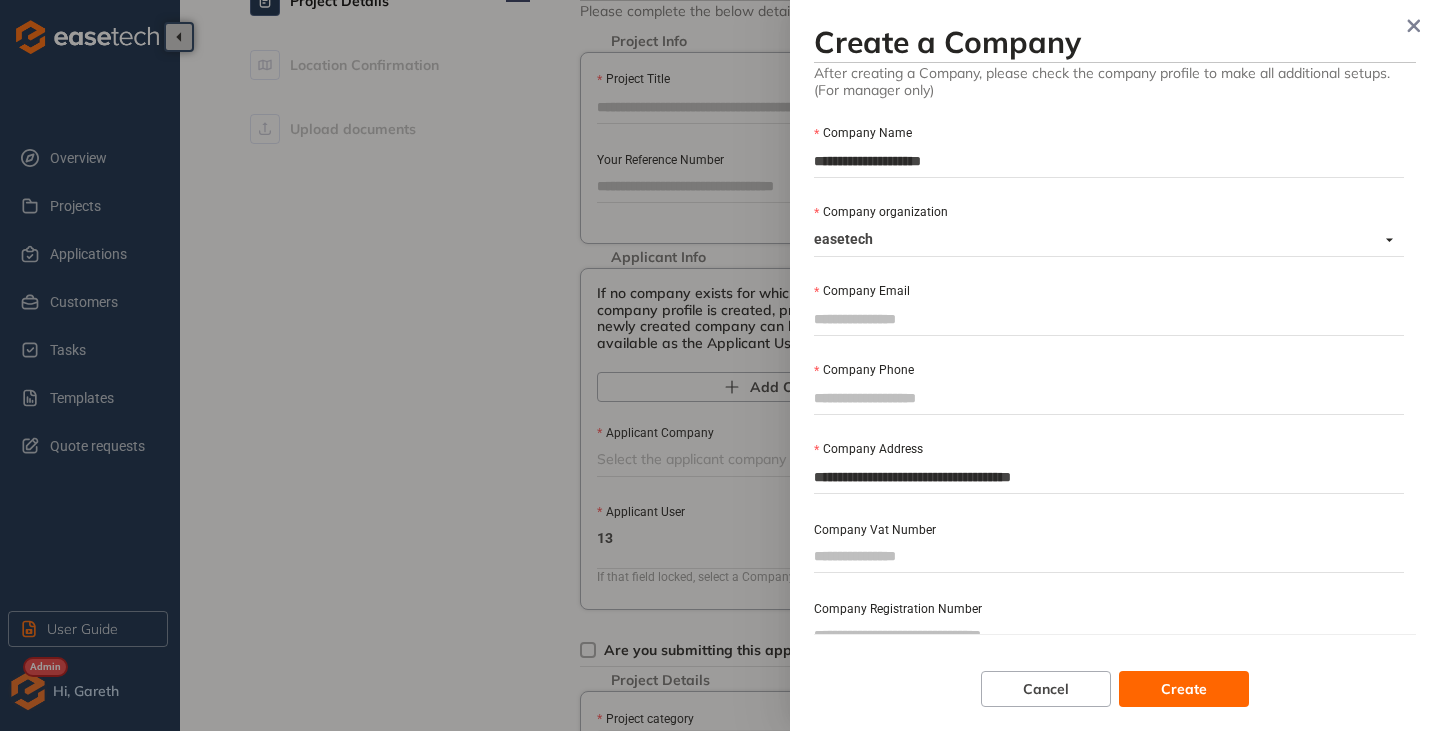 drag, startPoint x: 815, startPoint y: 472, endPoint x: 846, endPoint y: 487, distance: 34.43835 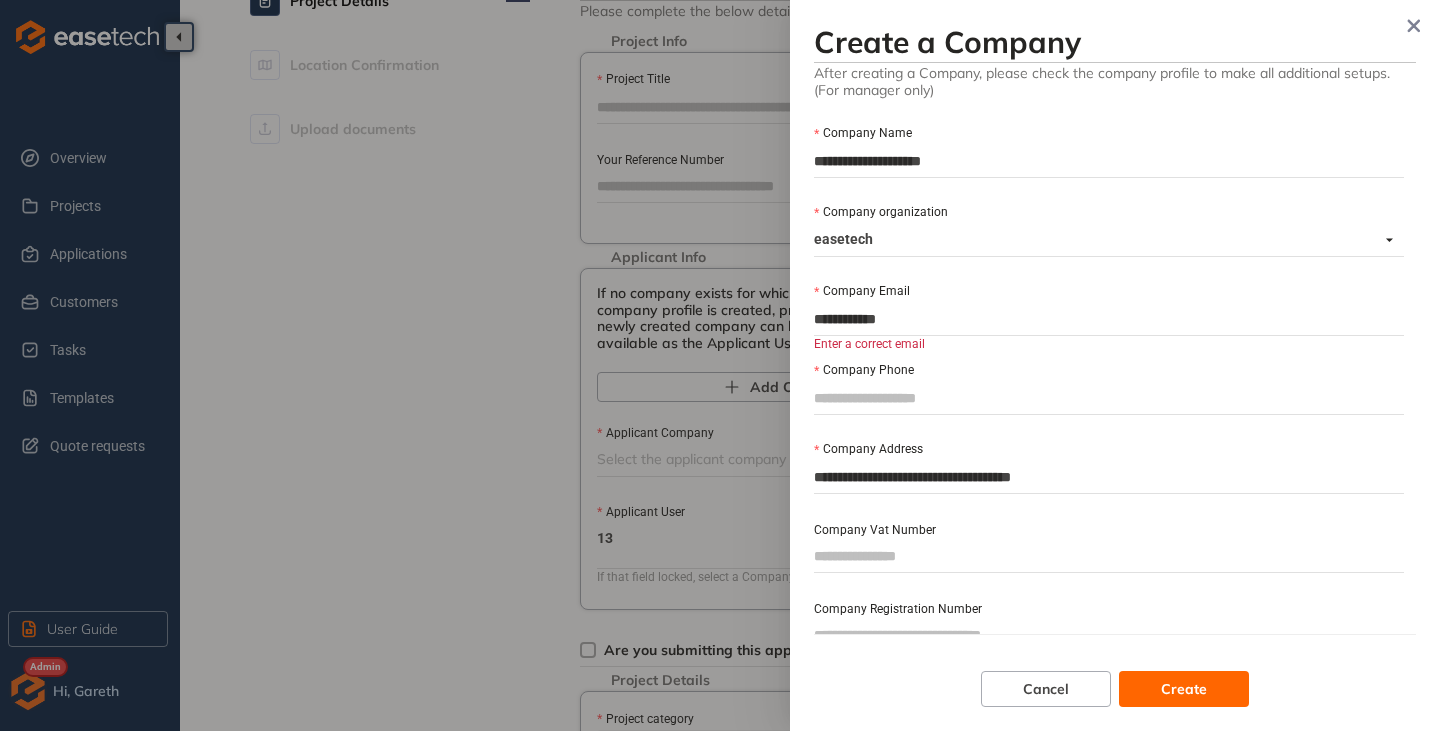 type on "**********" 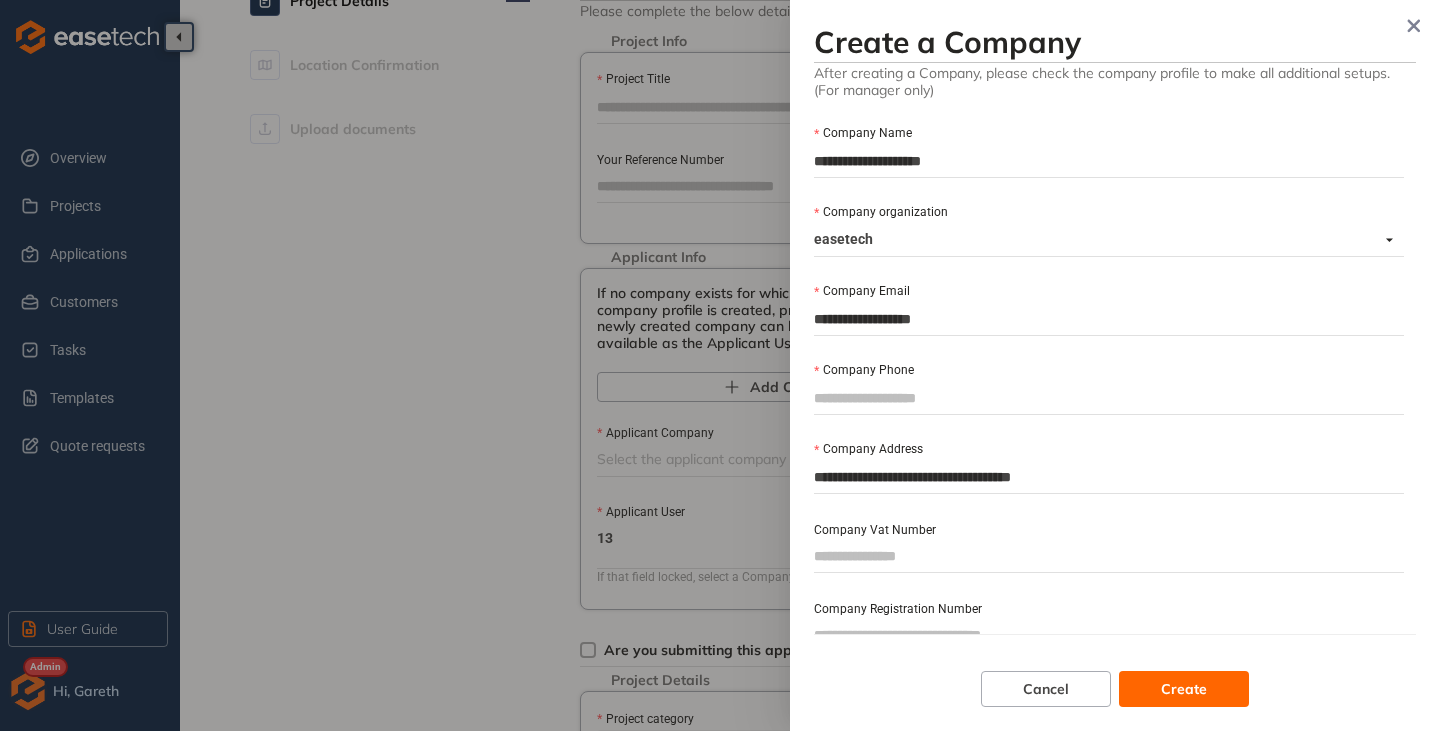 click on "Company Phone" at bounding box center [1109, 398] 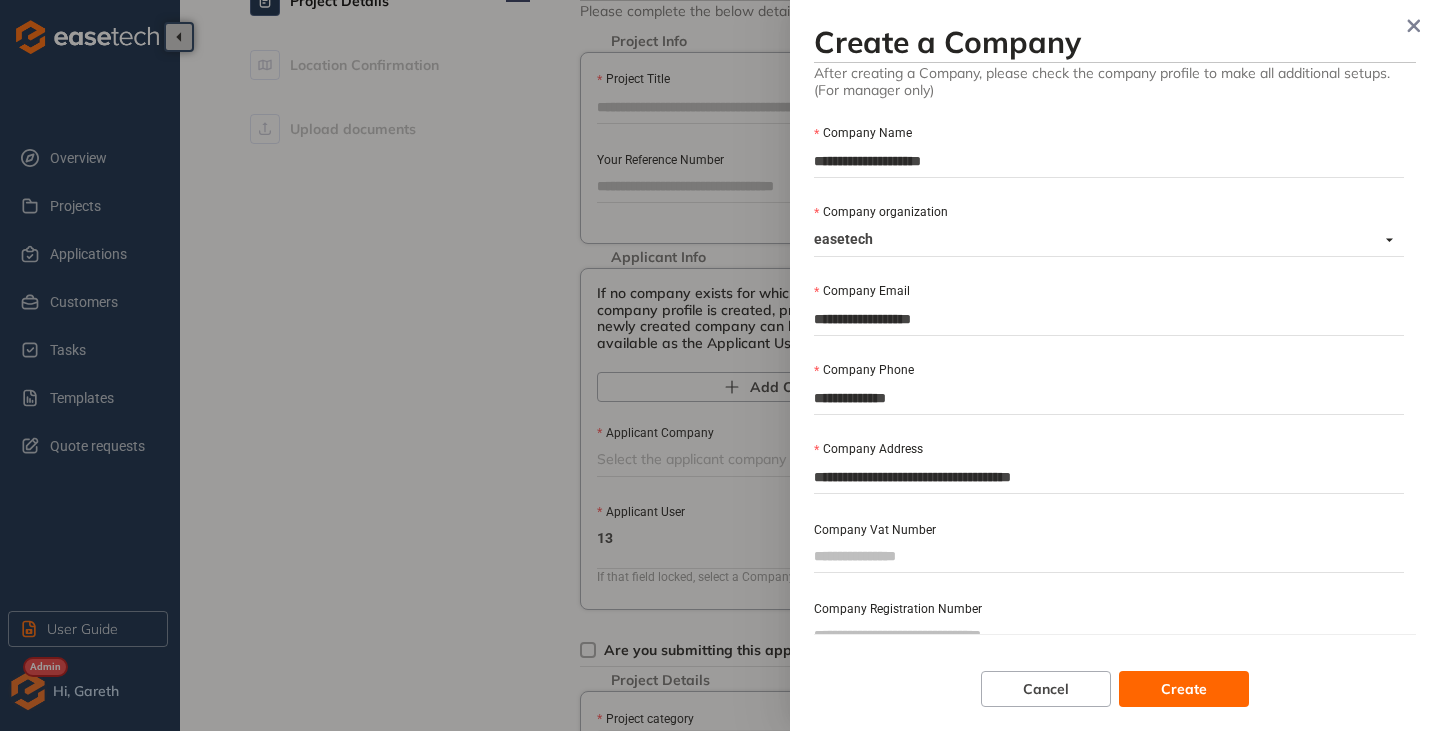 type on "**********" 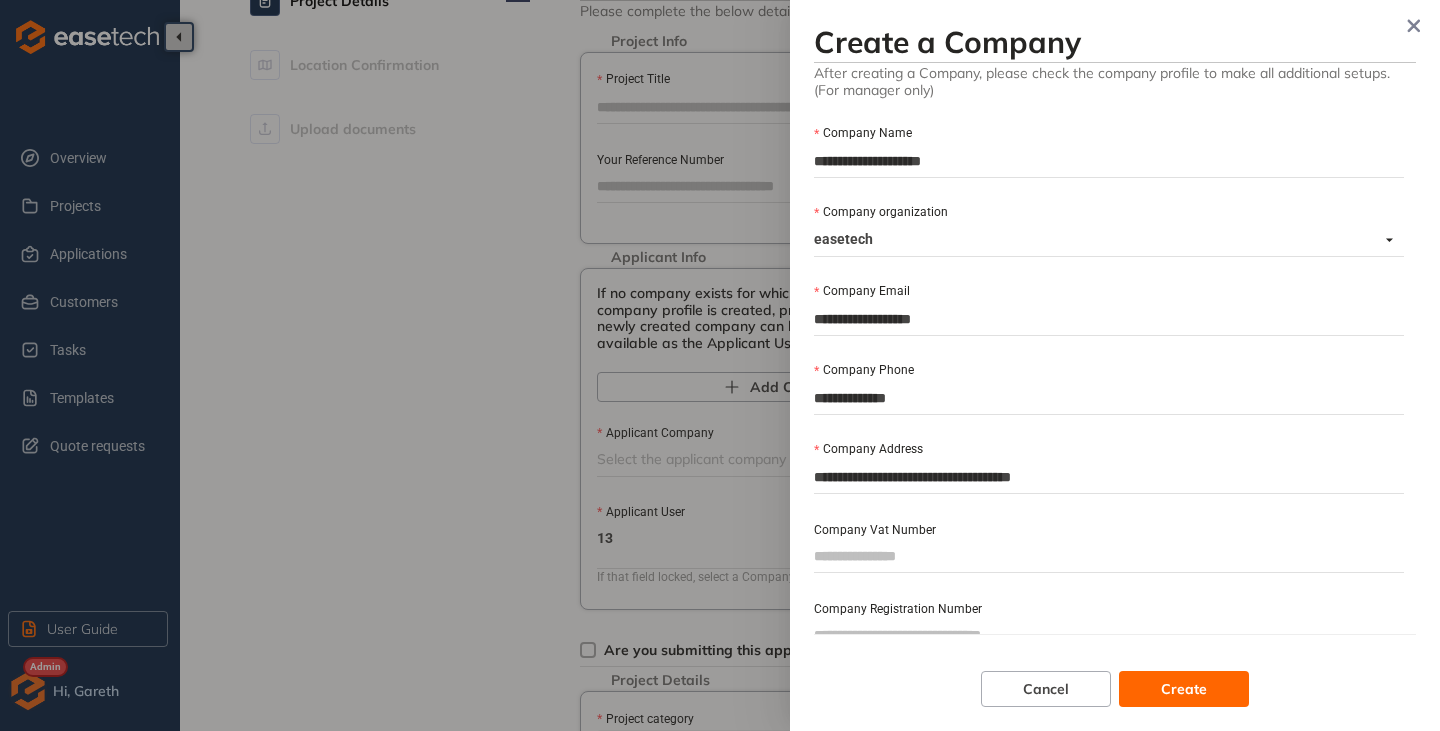 paste 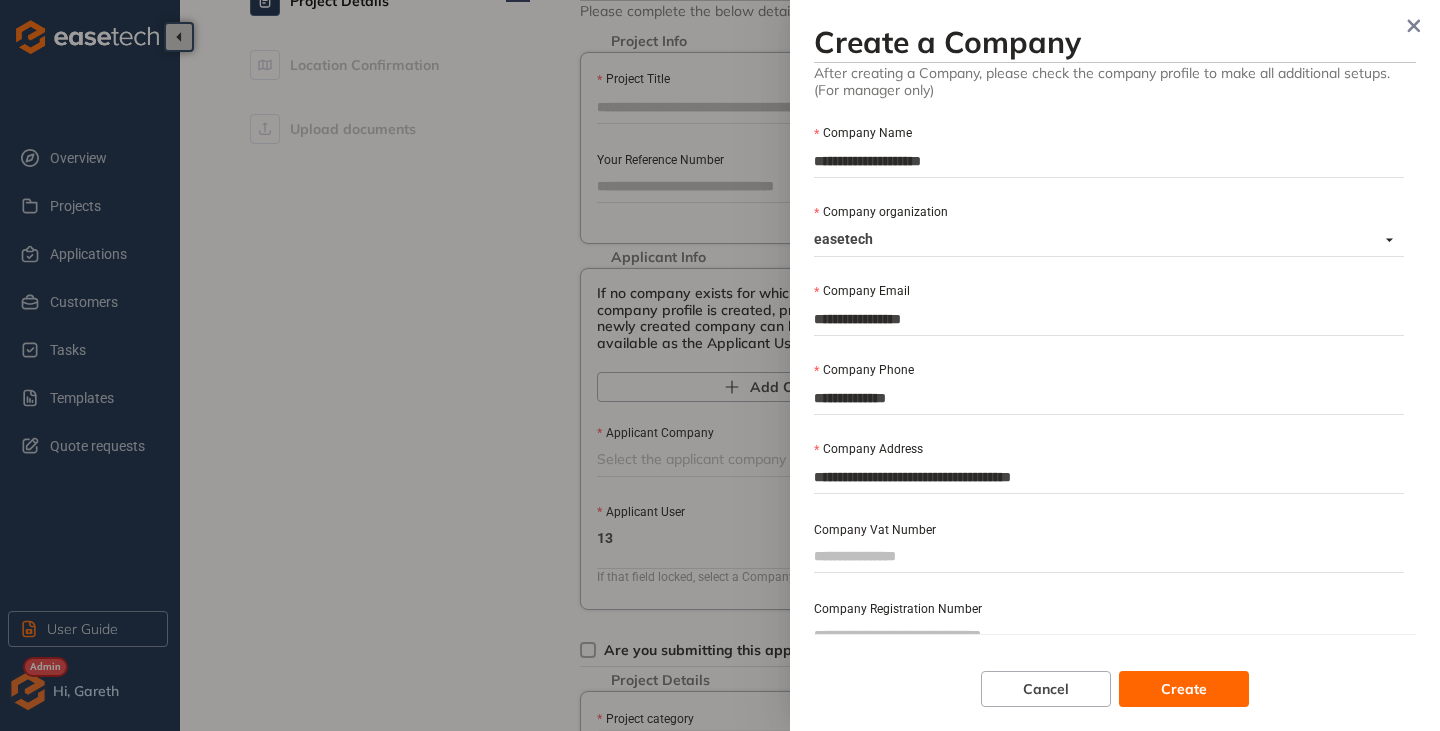 scroll, scrollTop: 120, scrollLeft: 0, axis: vertical 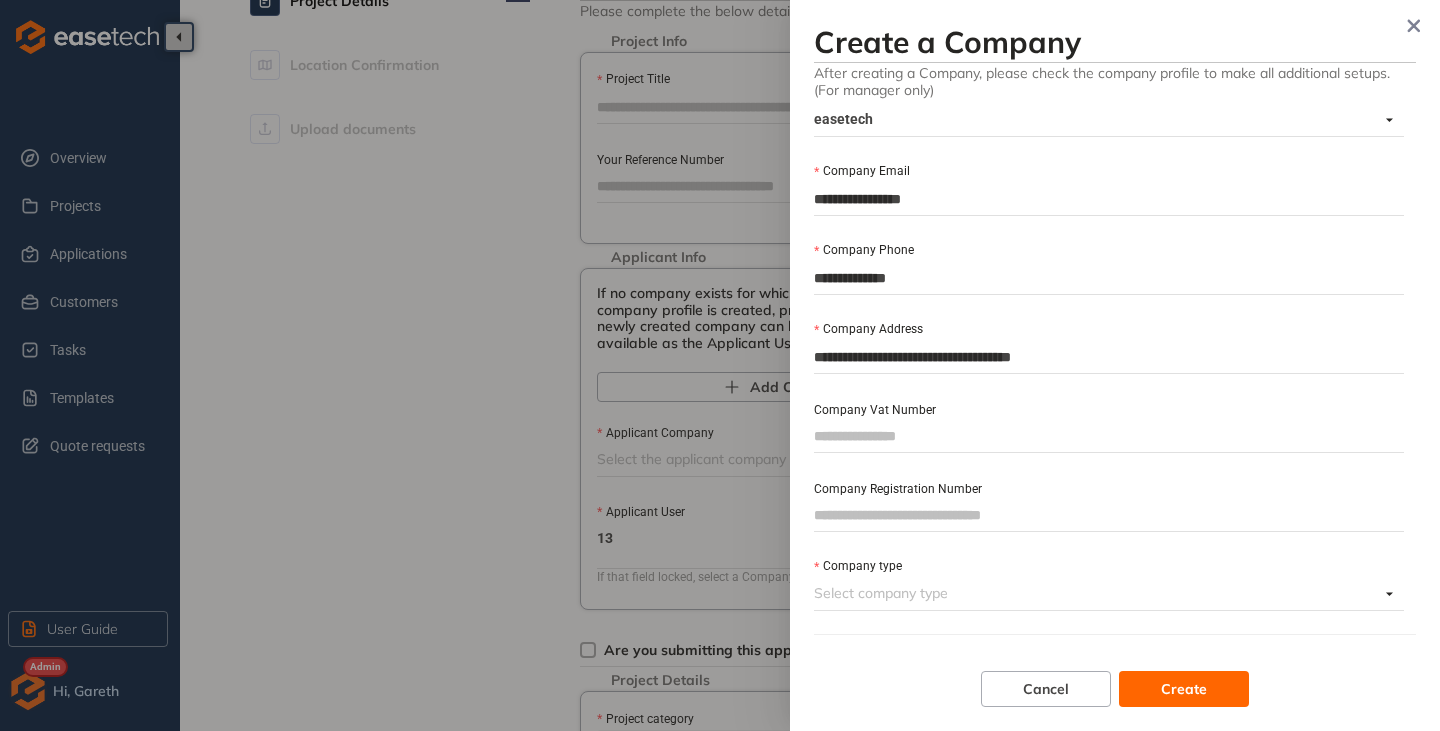 type on "**********" 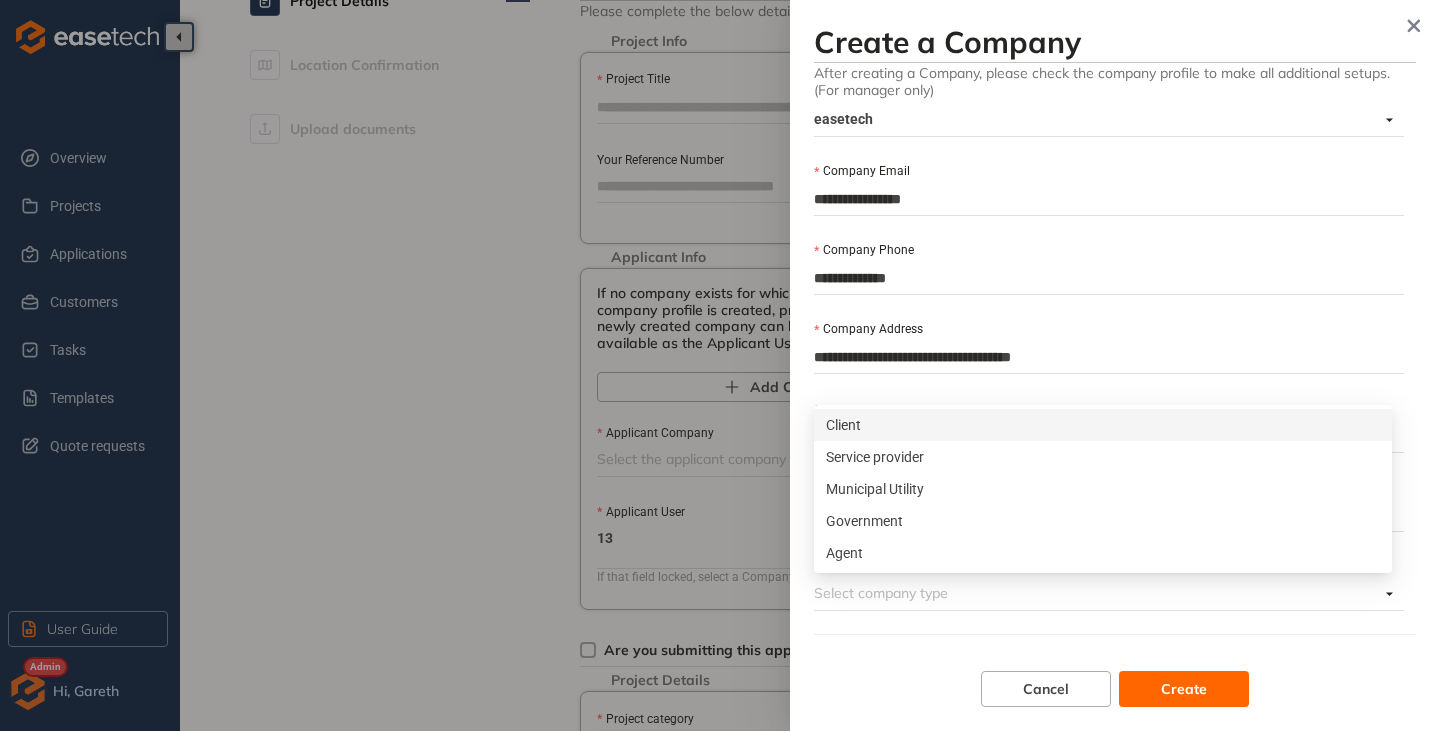 click on "Client" at bounding box center (1103, 425) 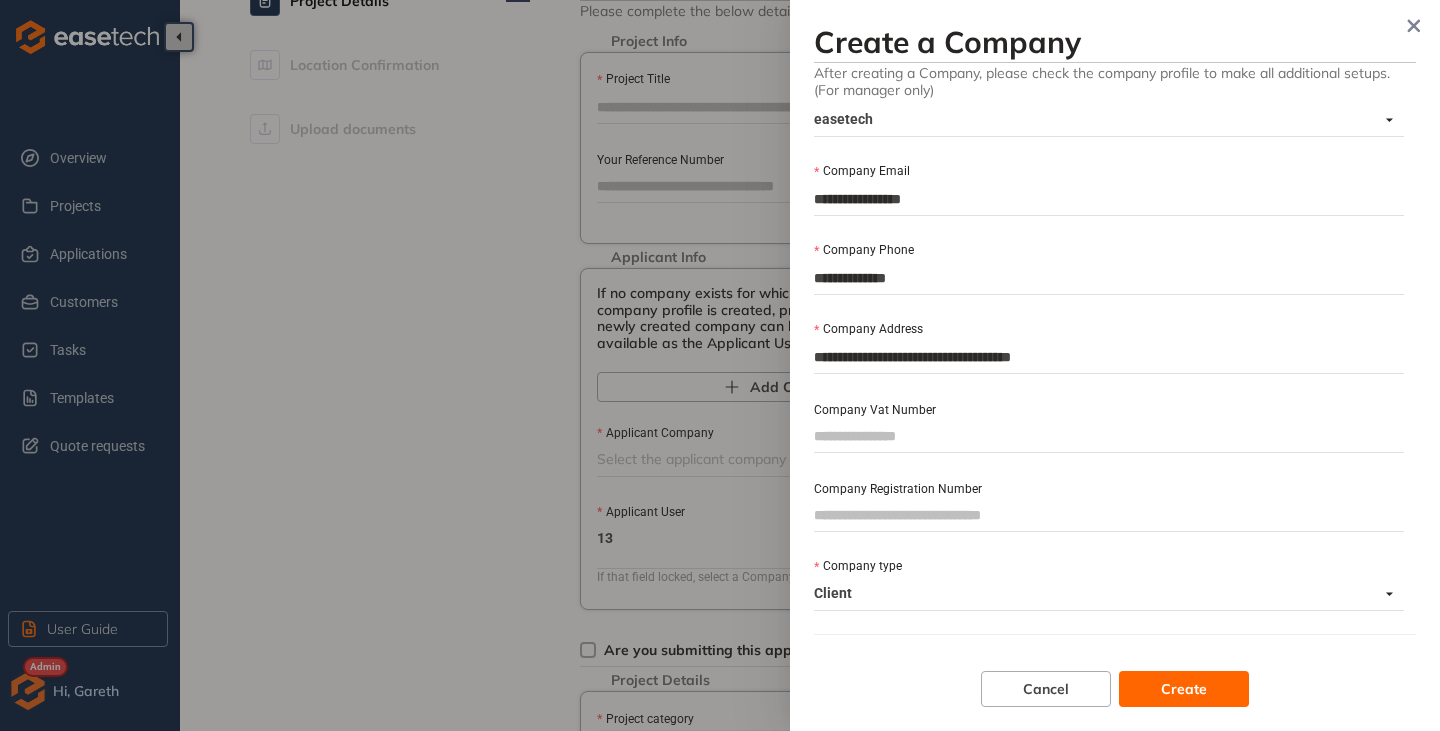 click on "Create" at bounding box center (1184, 689) 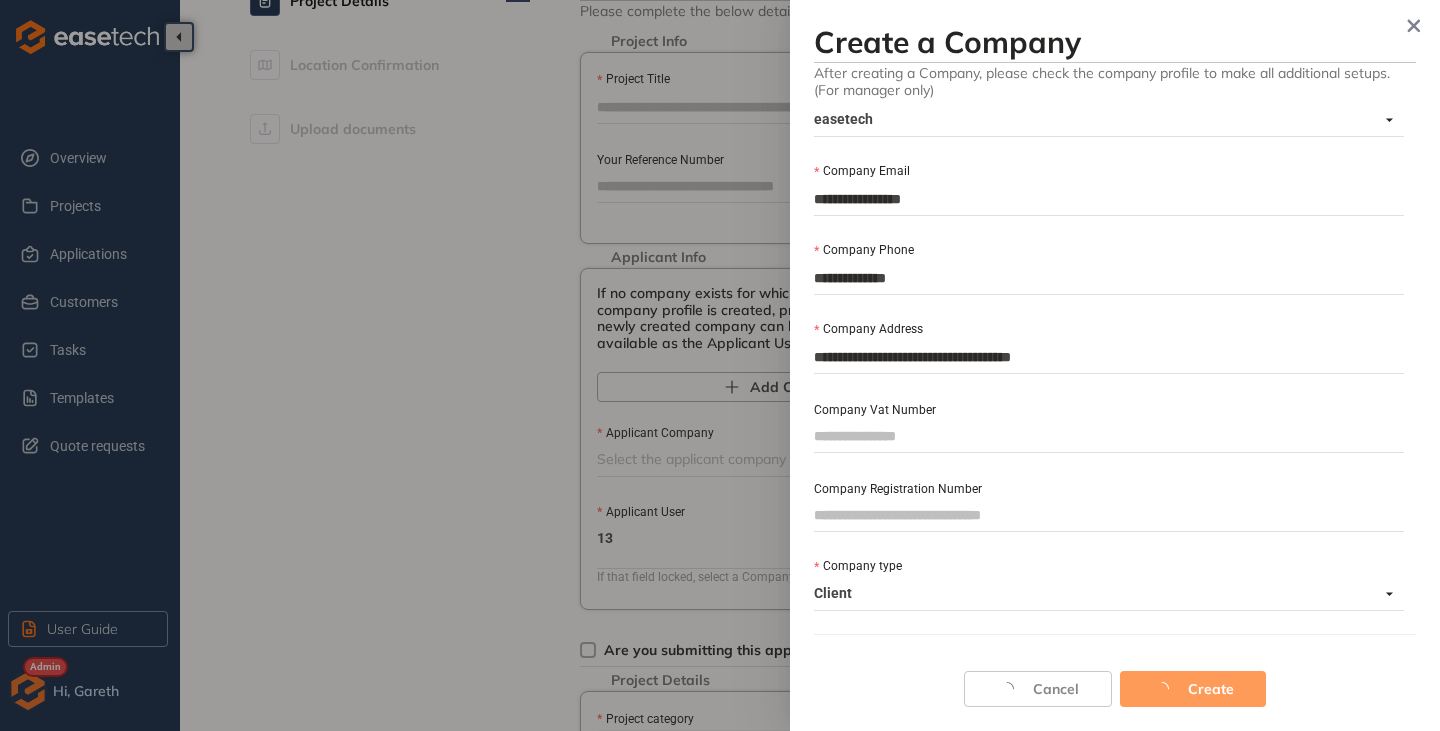 scroll, scrollTop: 92, scrollLeft: 0, axis: vertical 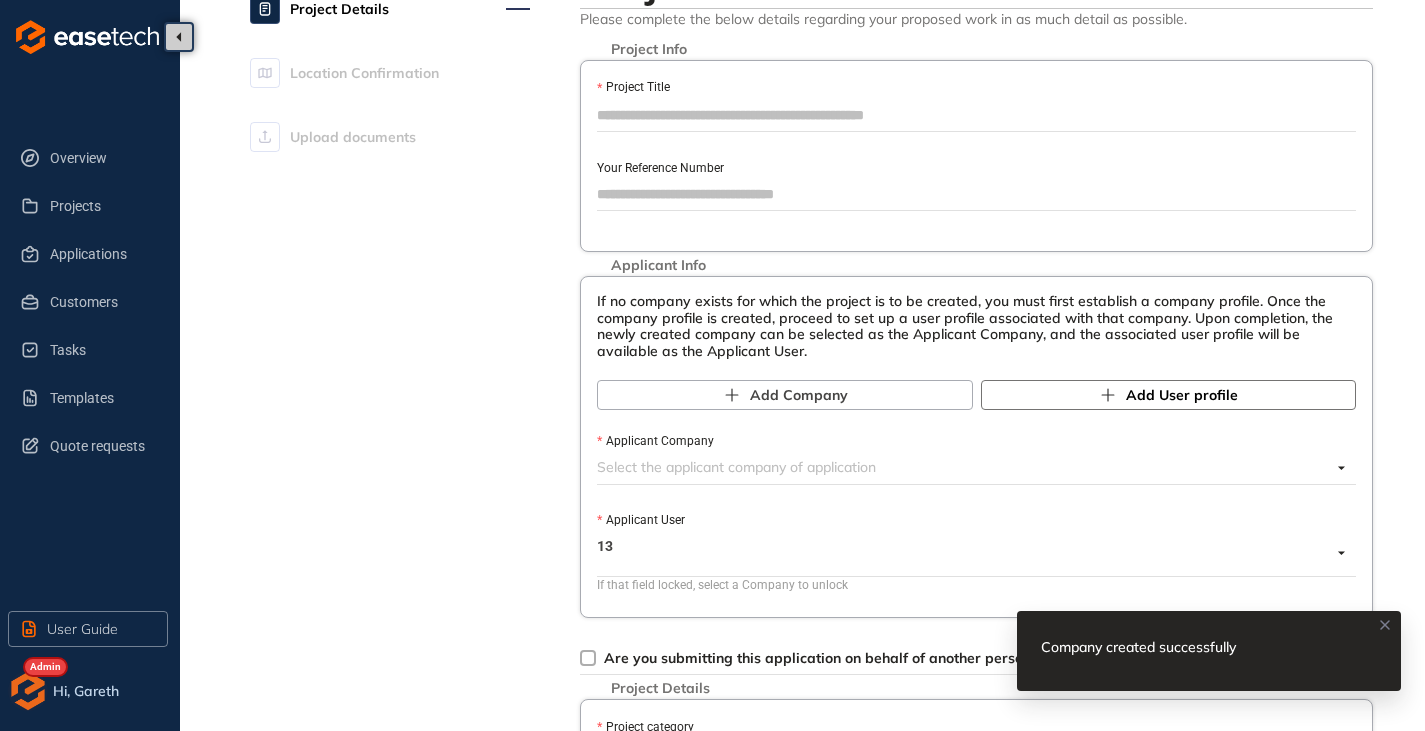 click on "Add User profile" at bounding box center (1182, 395) 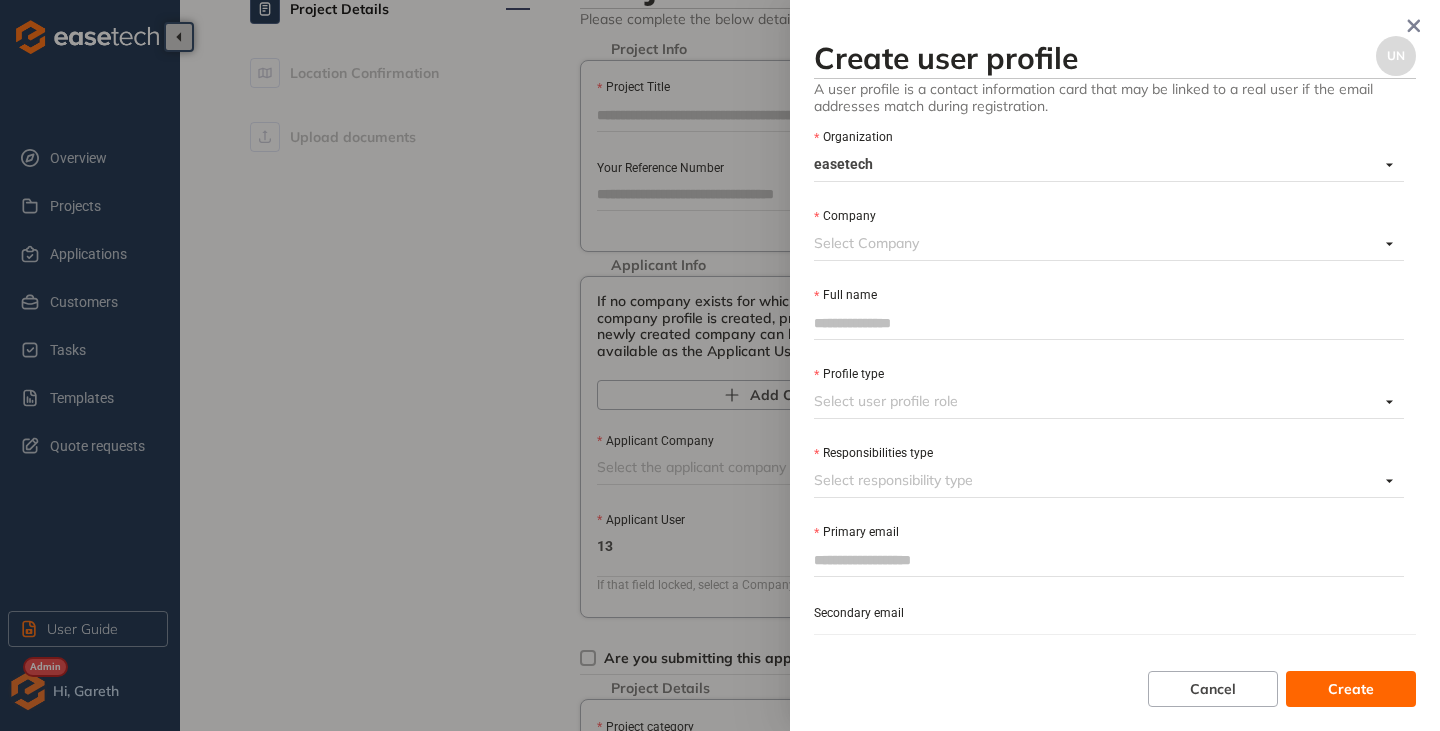 click on "Company" at bounding box center [1096, 243] 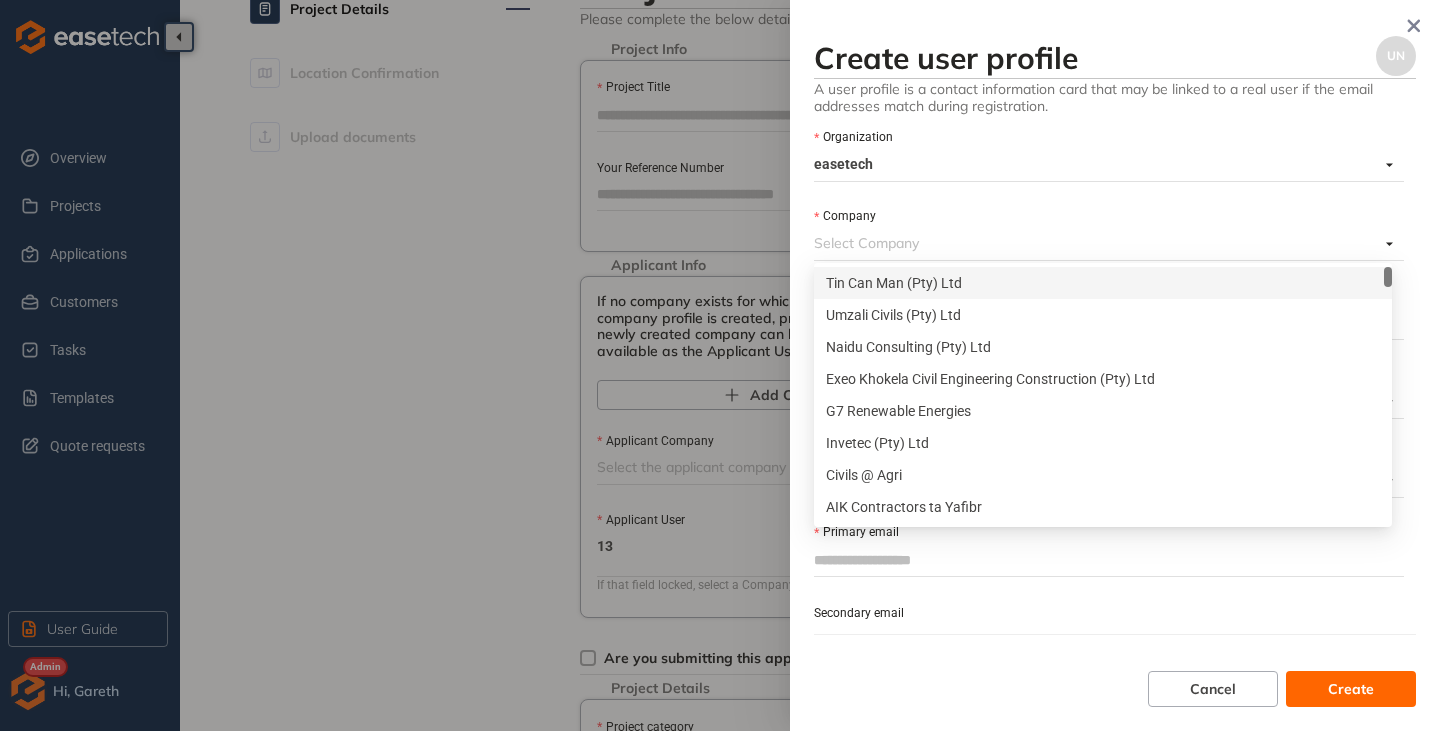 click on "Tin Can Man (Pty) Ltd" at bounding box center [1103, 283] 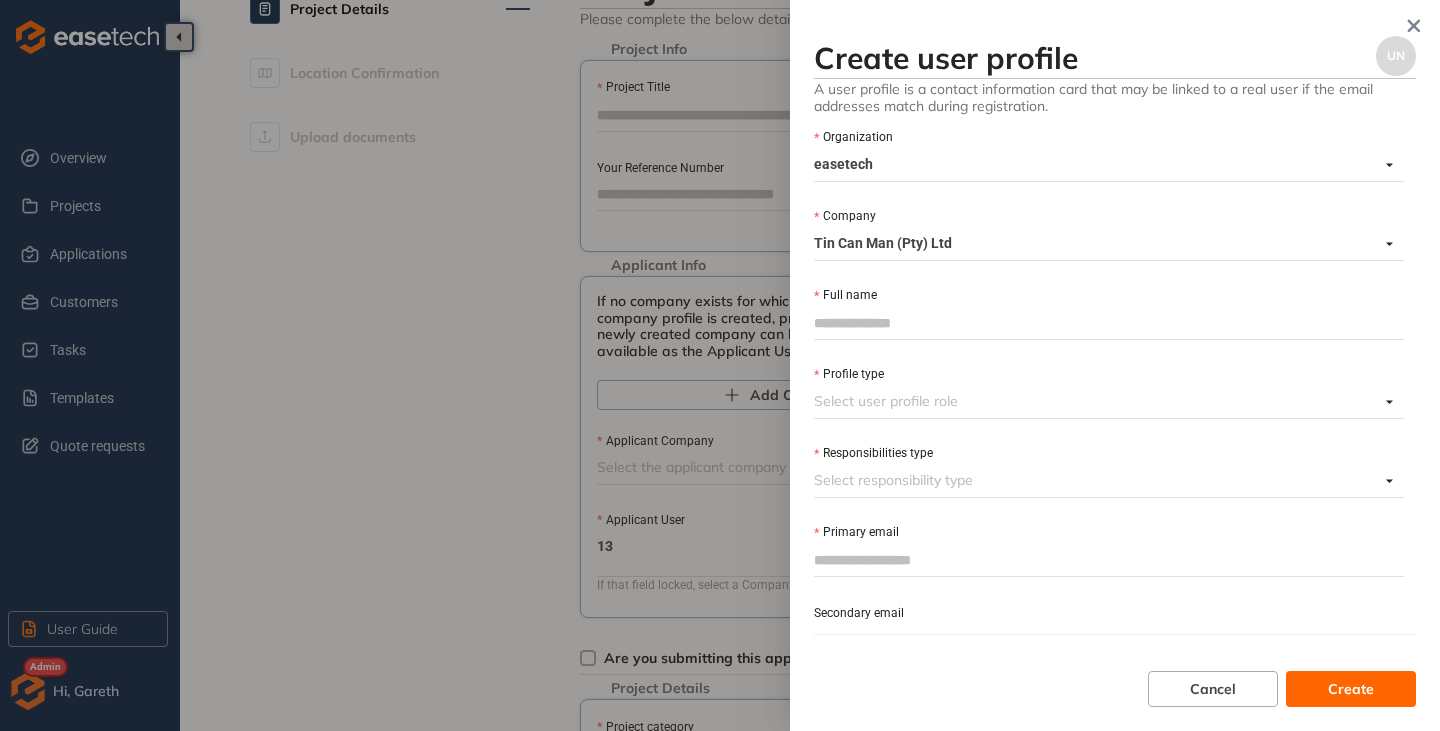 click on "Full name" at bounding box center (1109, 323) 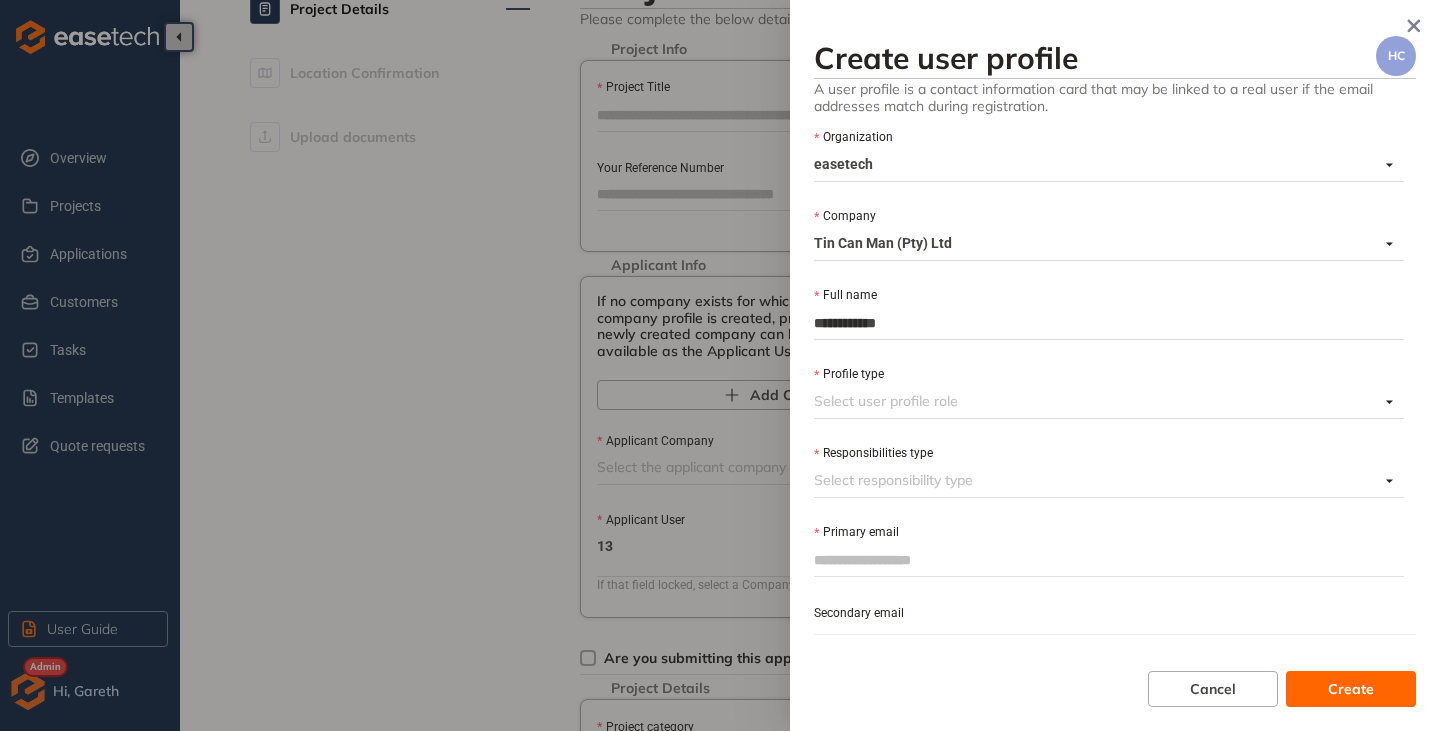 type on "**********" 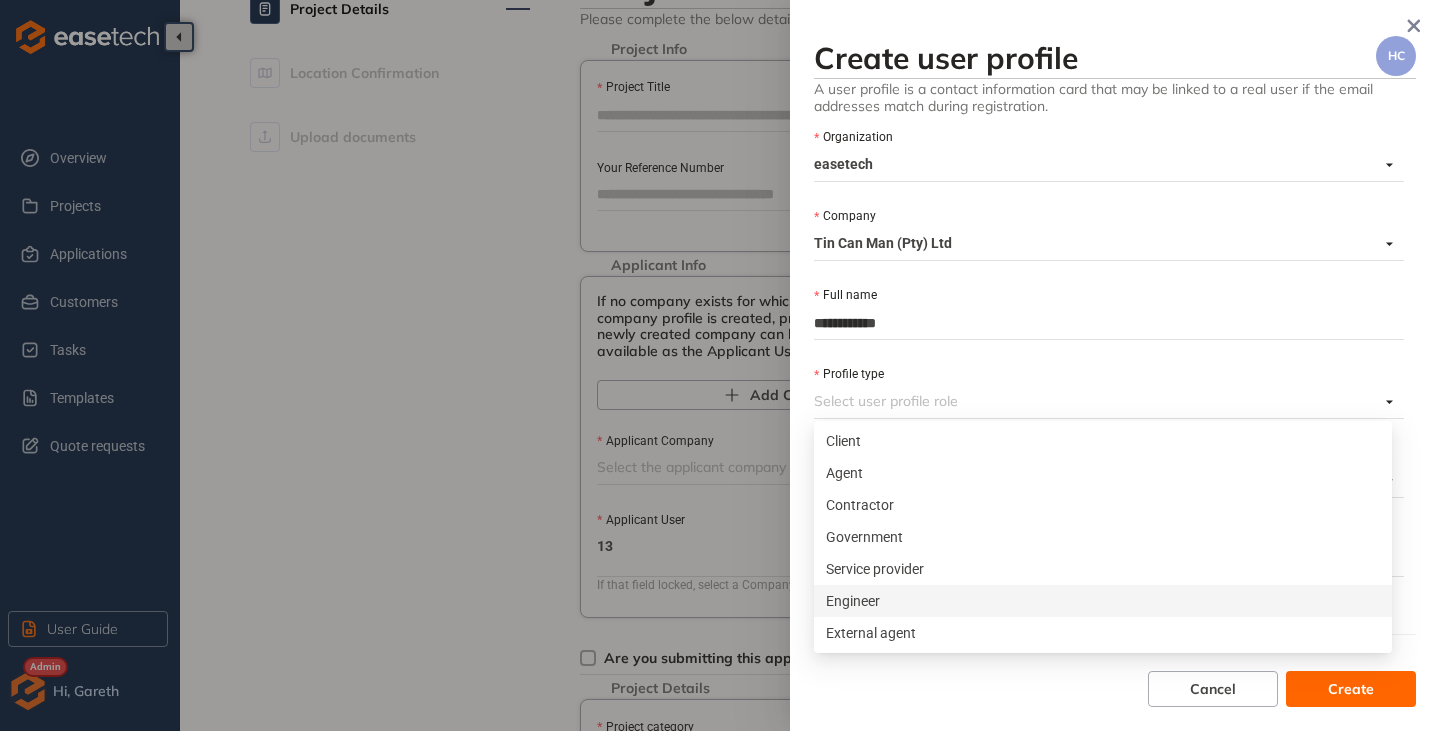 click on "Engineer" at bounding box center (1103, 601) 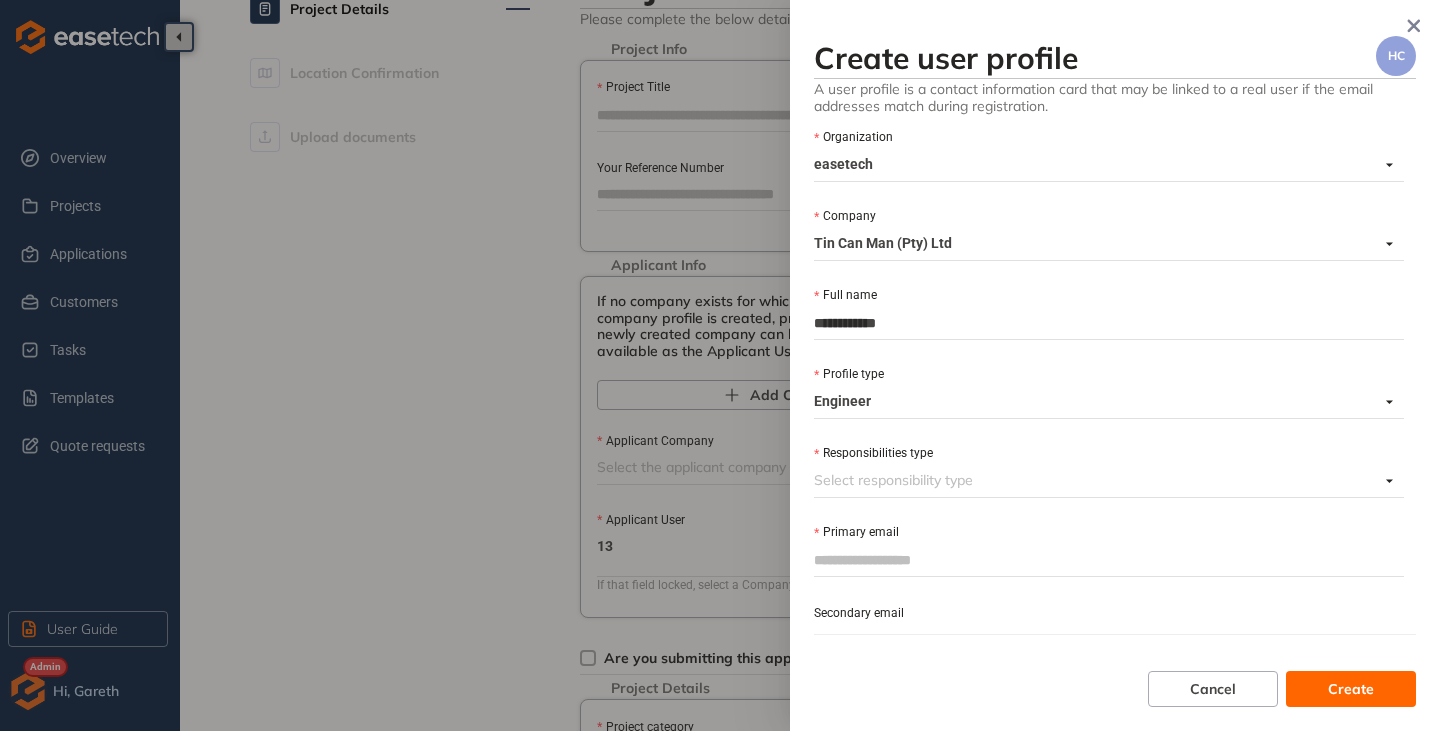 click on "Responsibilities type" at bounding box center [1096, 480] 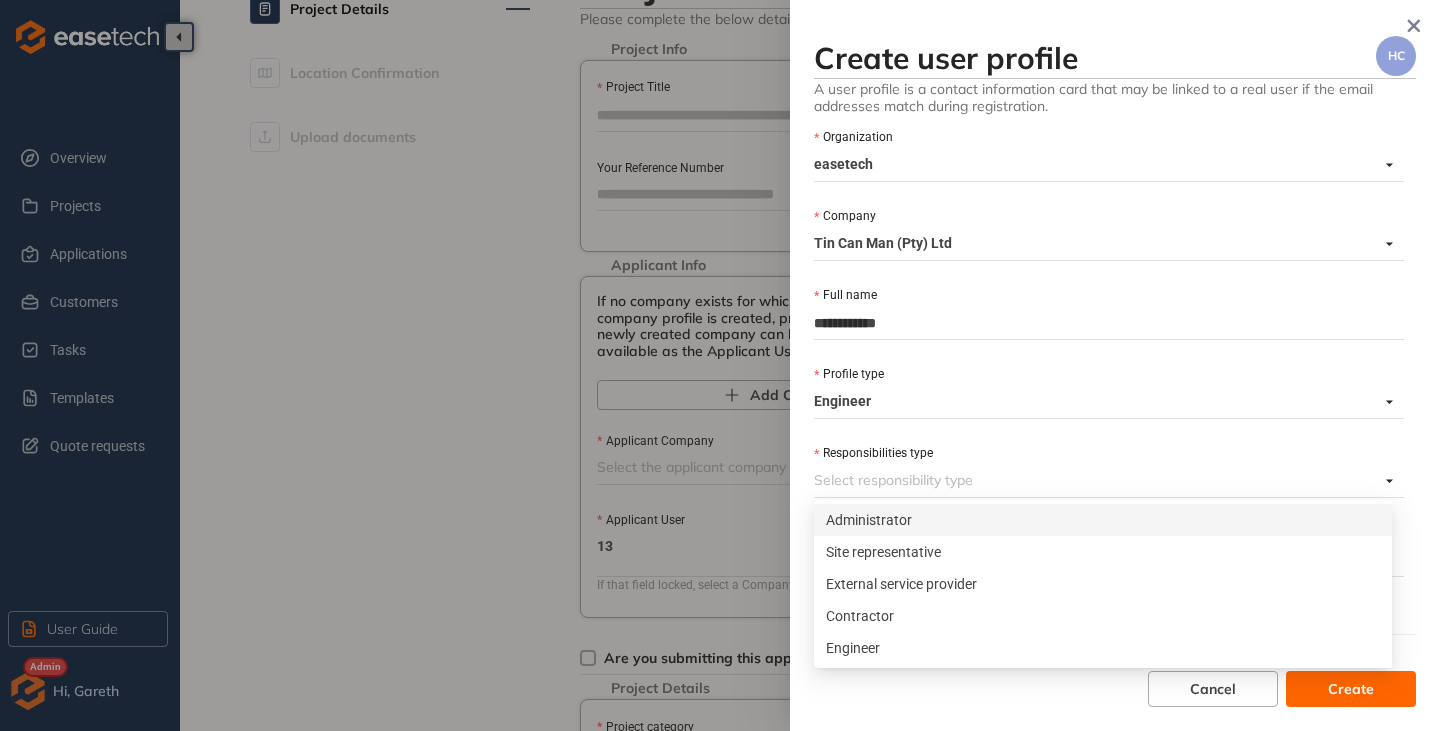 click on "Administrator" at bounding box center (1103, 520) 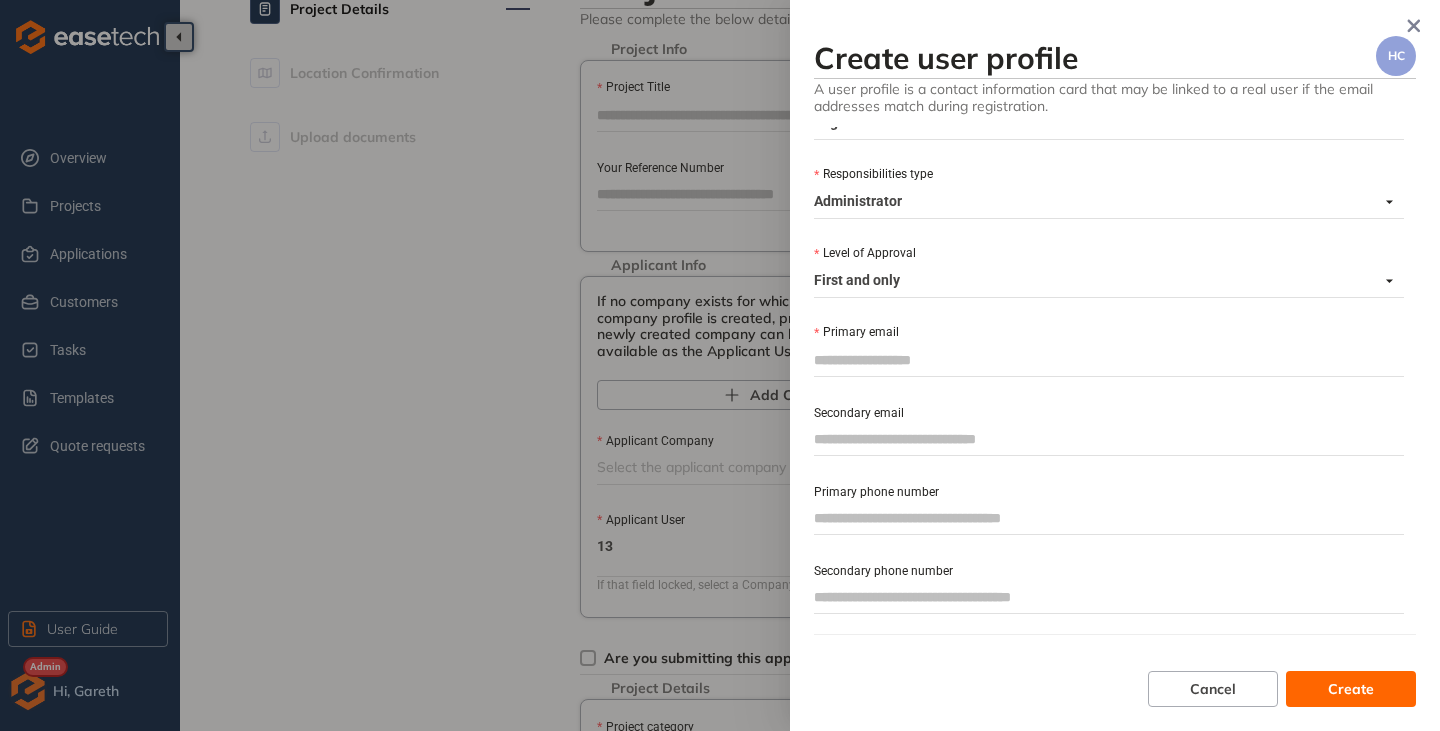 scroll, scrollTop: 300, scrollLeft: 0, axis: vertical 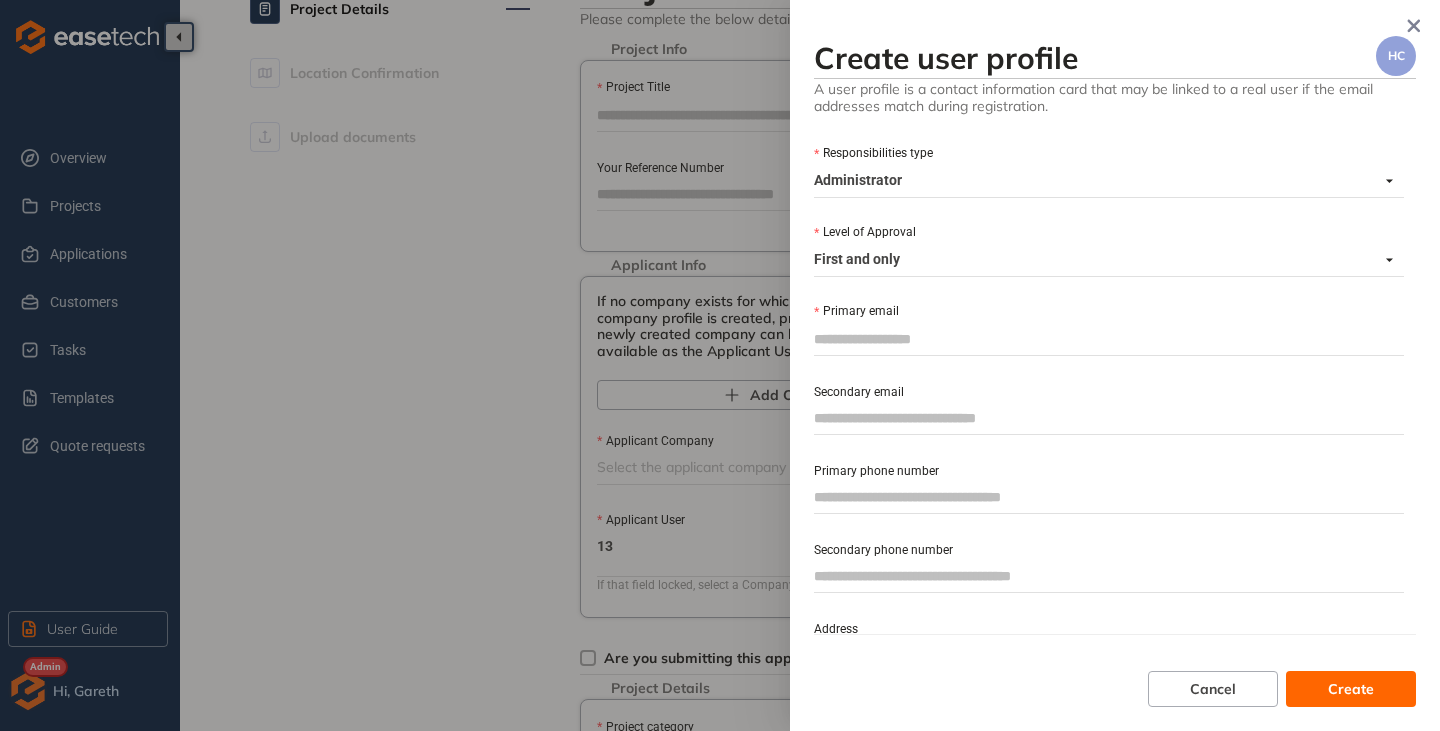 paste on "**********" 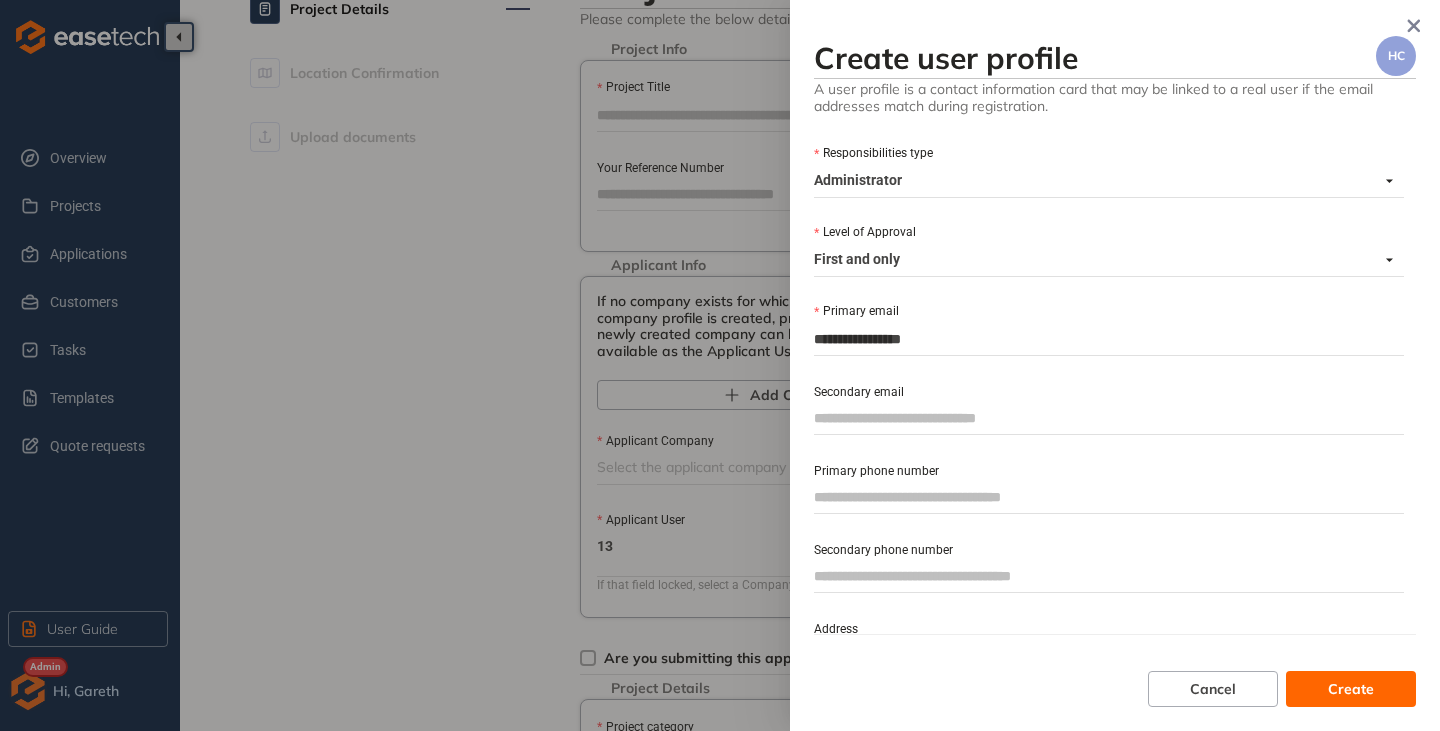 click on "**********" at bounding box center (1109, 339) 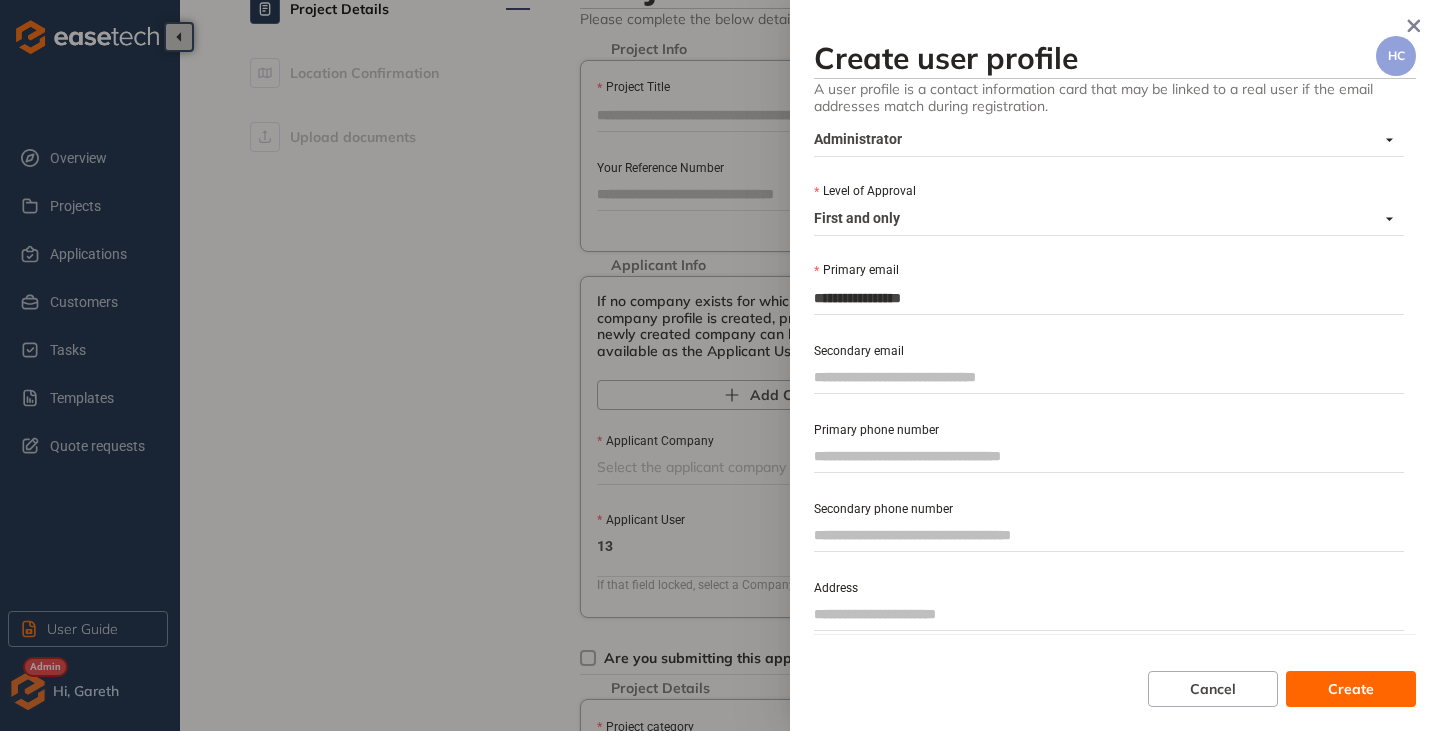 scroll, scrollTop: 361, scrollLeft: 0, axis: vertical 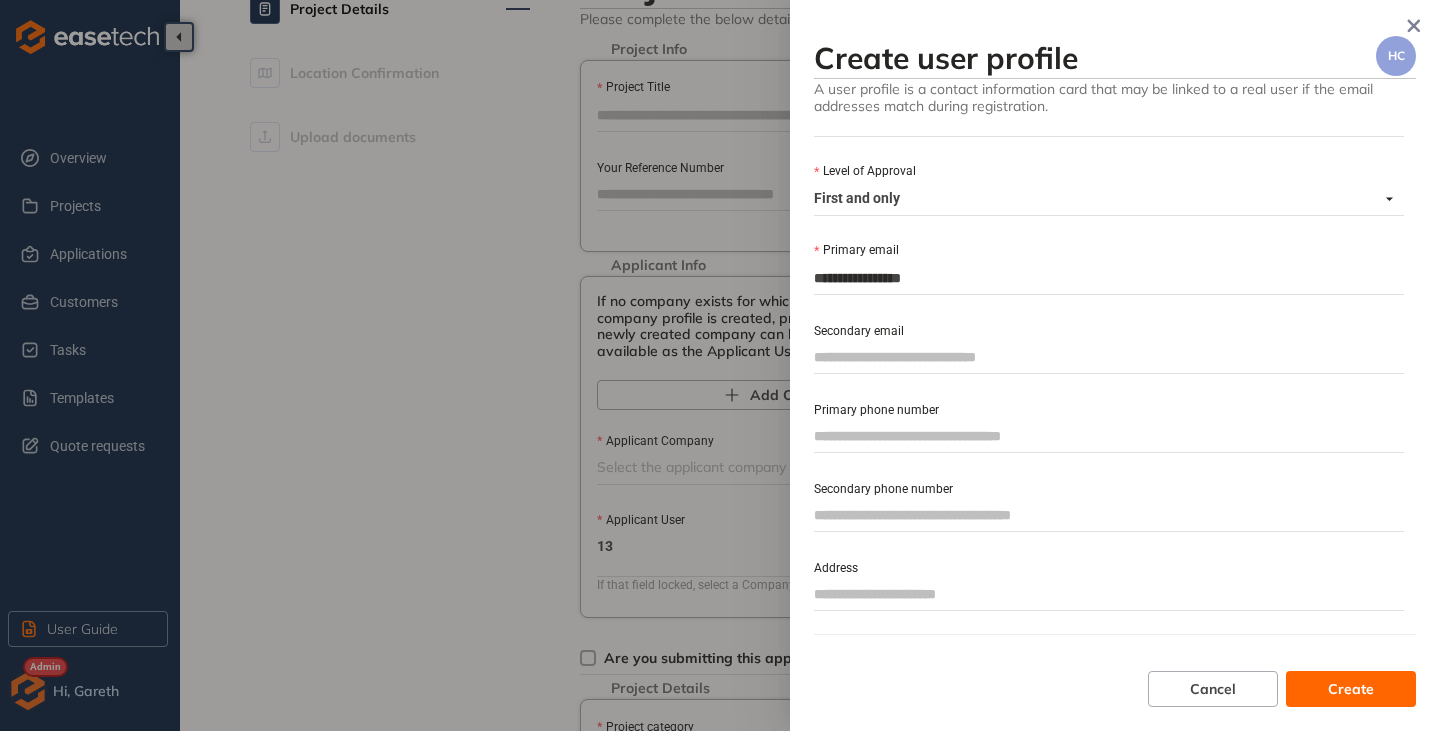 type on "**********" 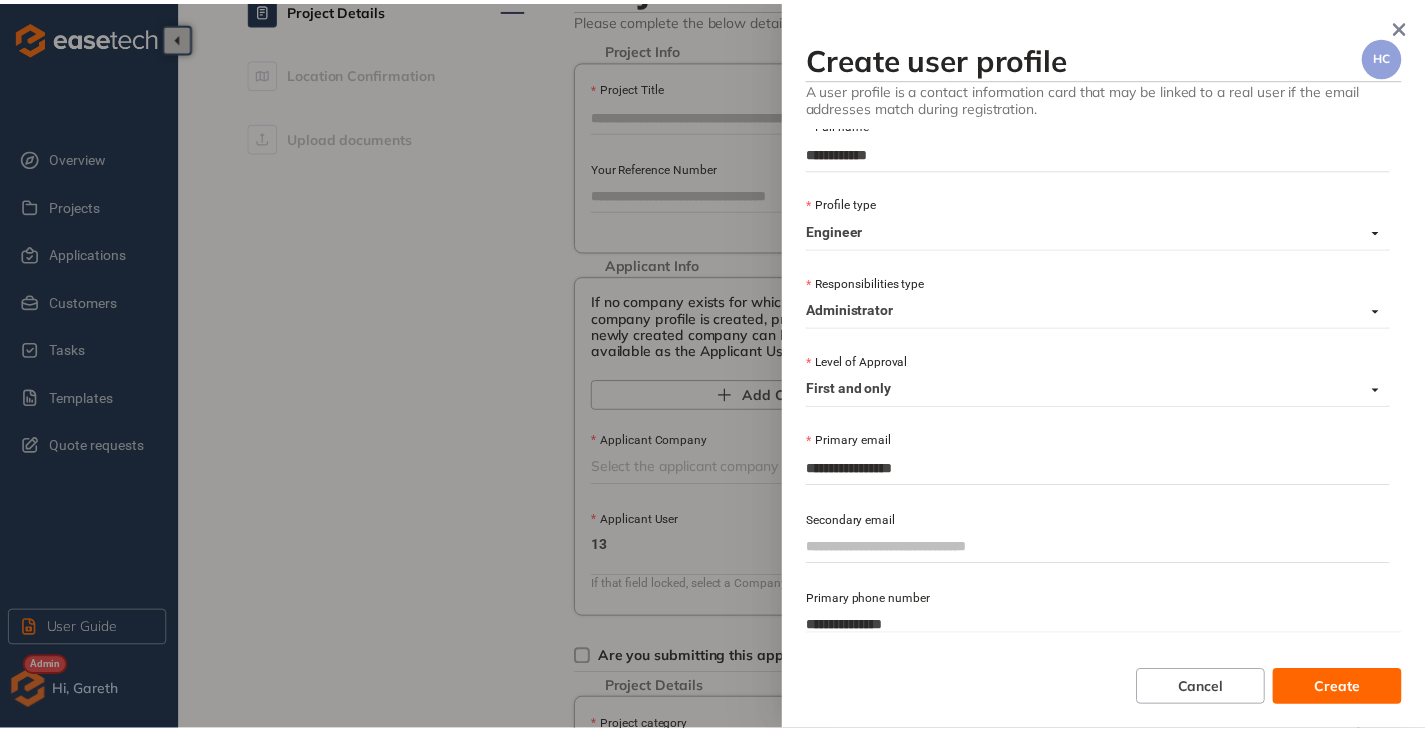 scroll, scrollTop: 161, scrollLeft: 0, axis: vertical 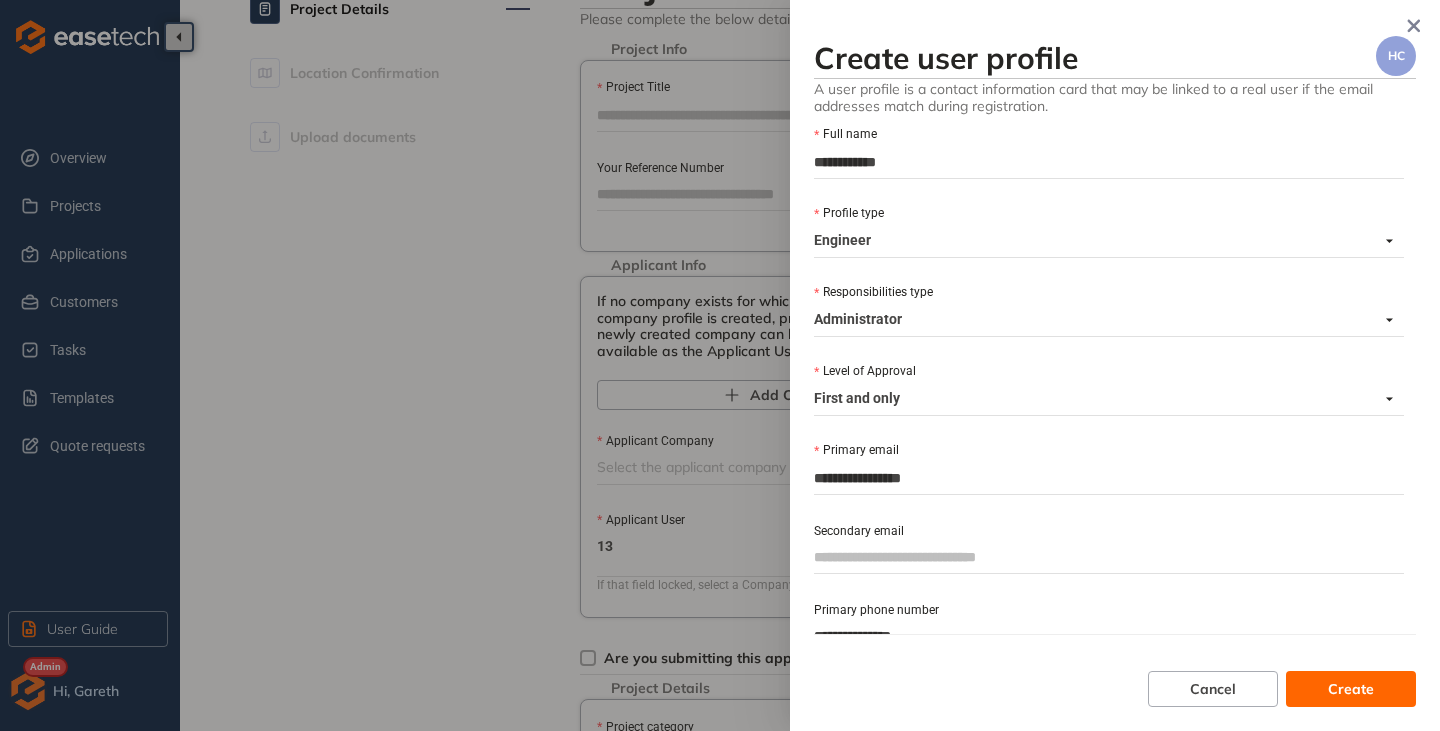 type on "**********" 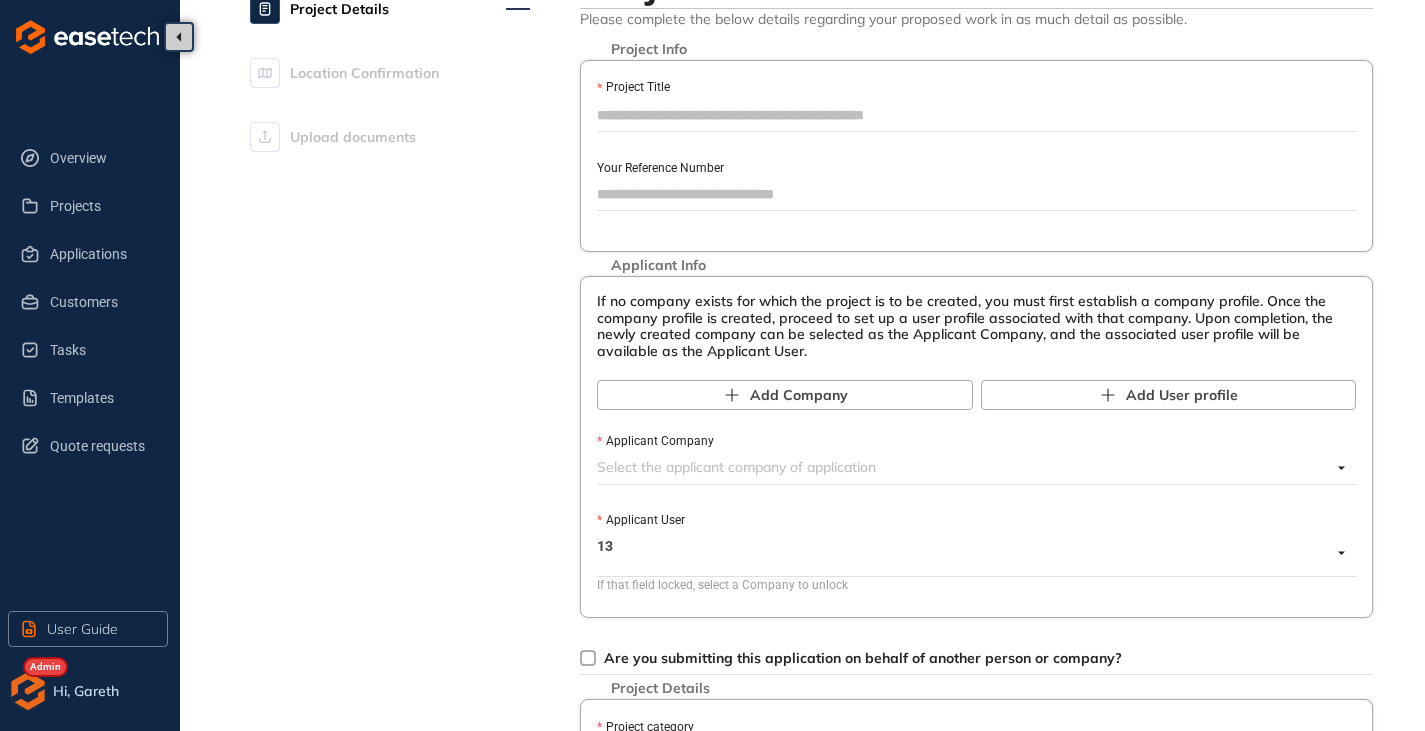 click on "Applicant Company" at bounding box center [964, 467] 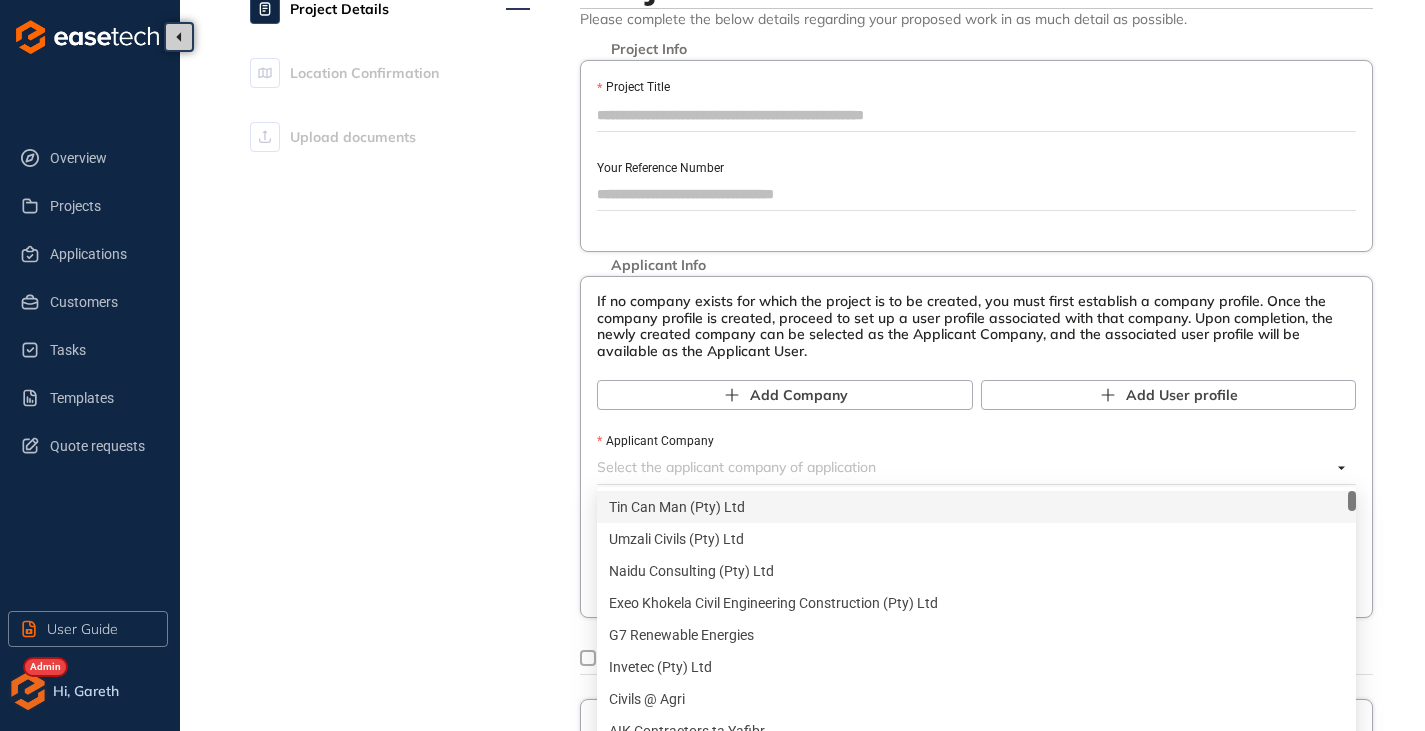 click on "Tin Can Man (Pty) Ltd" at bounding box center (976, 507) 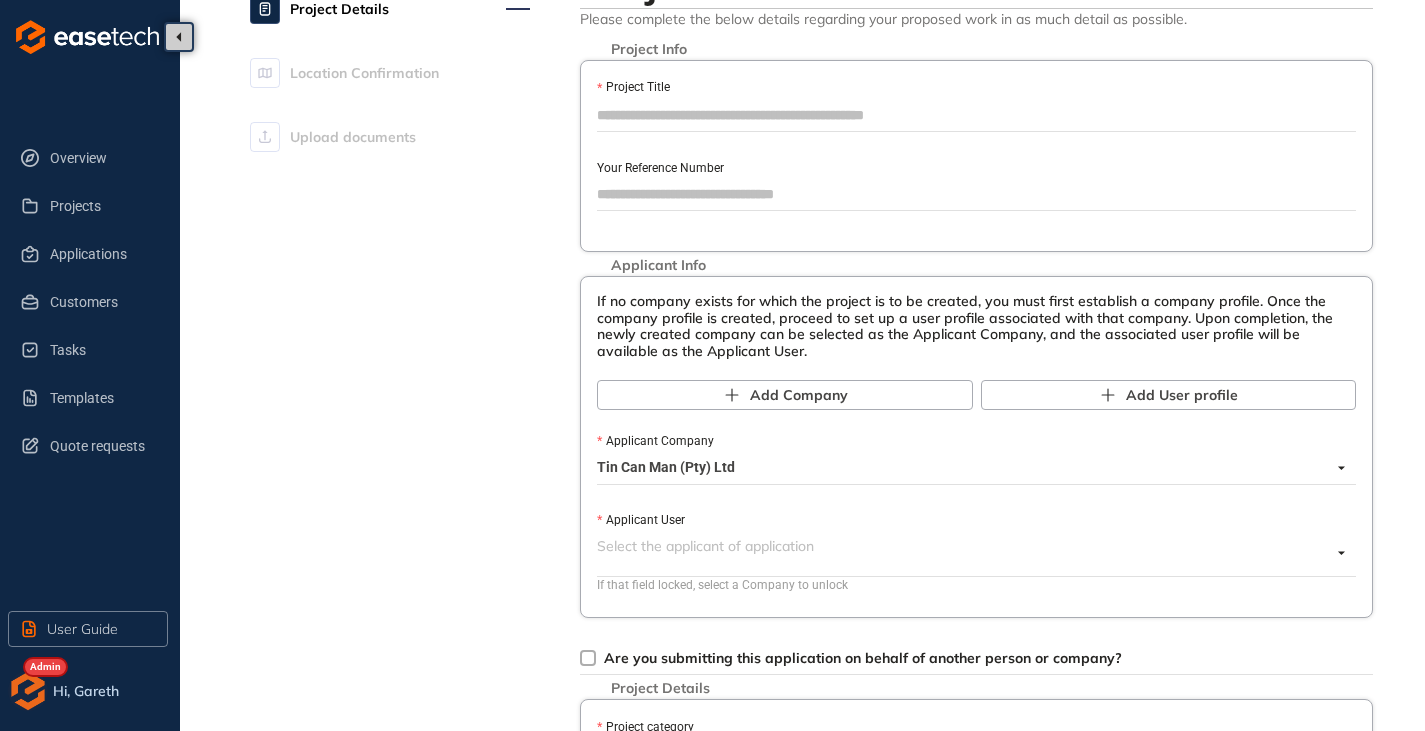 click at bounding box center (964, 553) 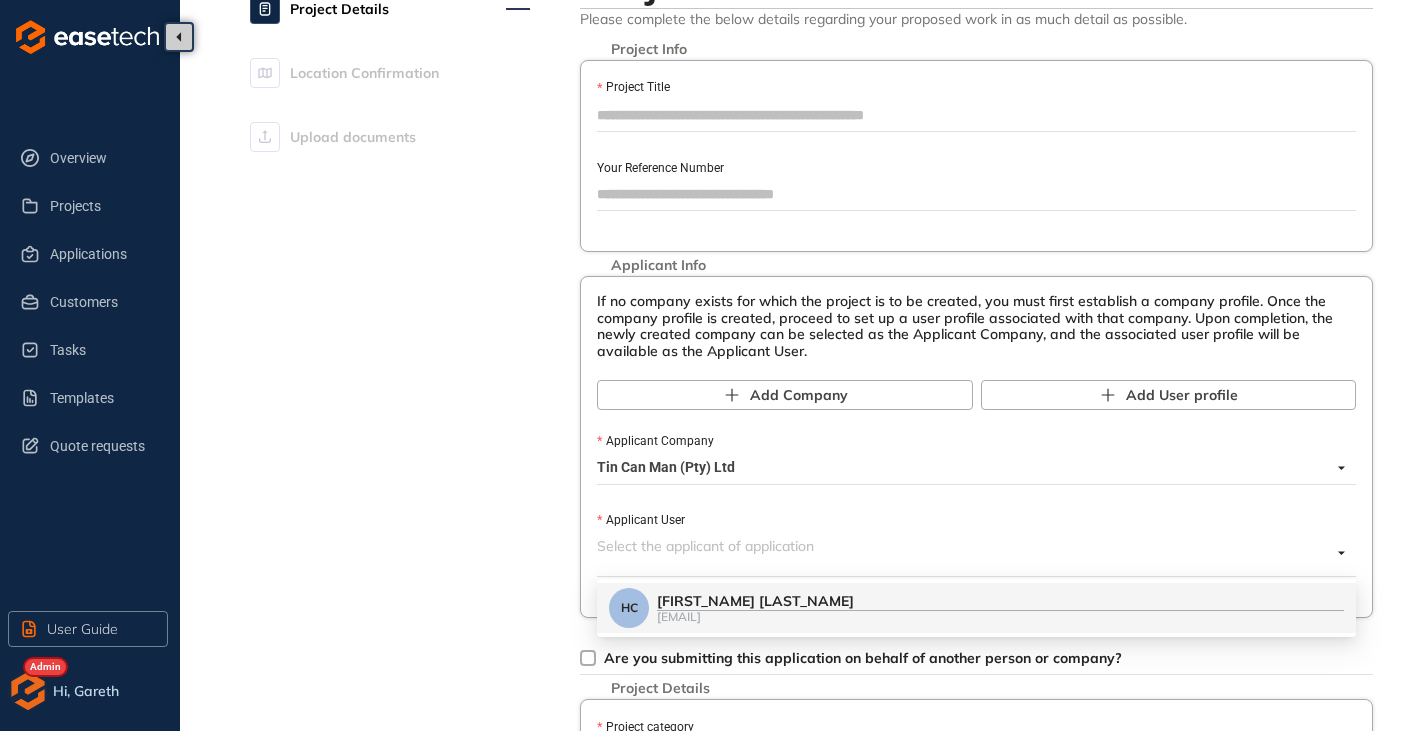 click on "[FIRST_NAME] [LAST_NAME] [EMAIL]" at bounding box center (976, 608) 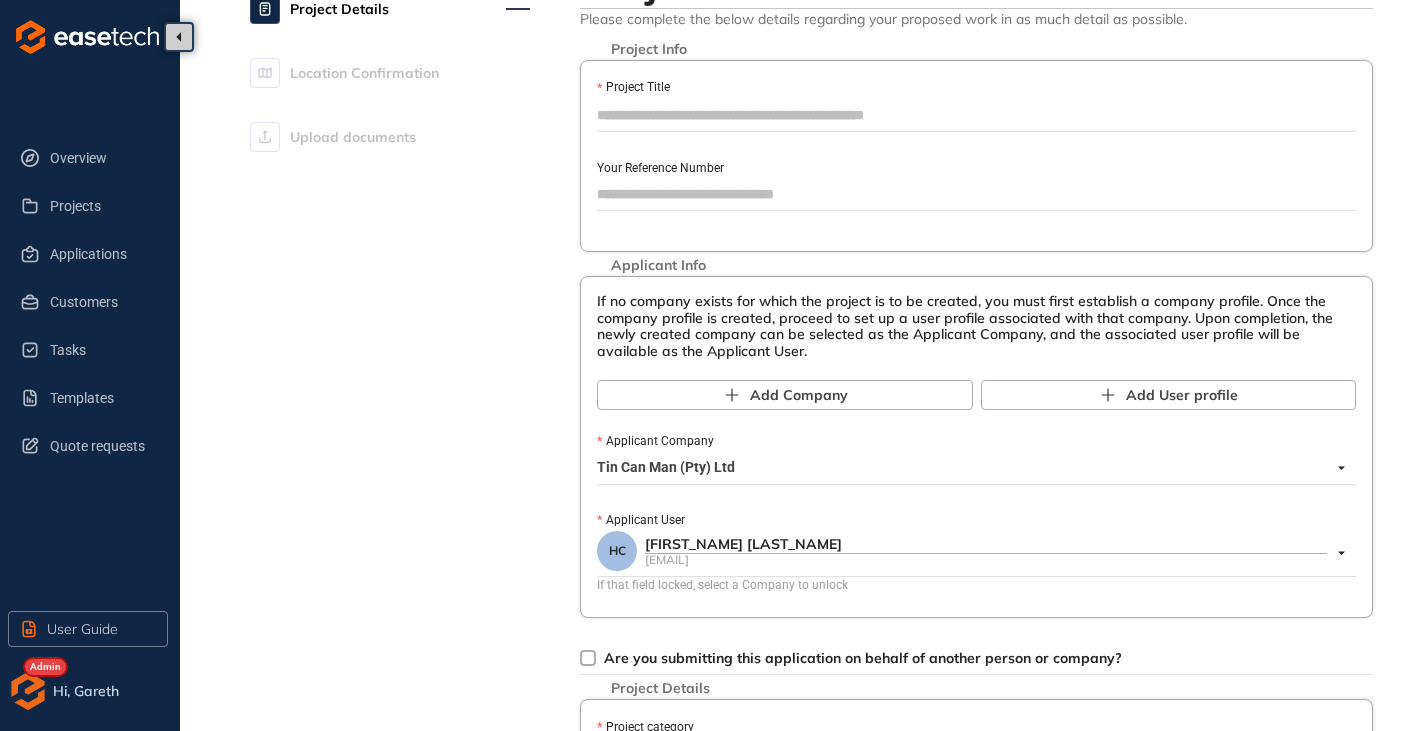 click on "Project Title" at bounding box center (976, 115) 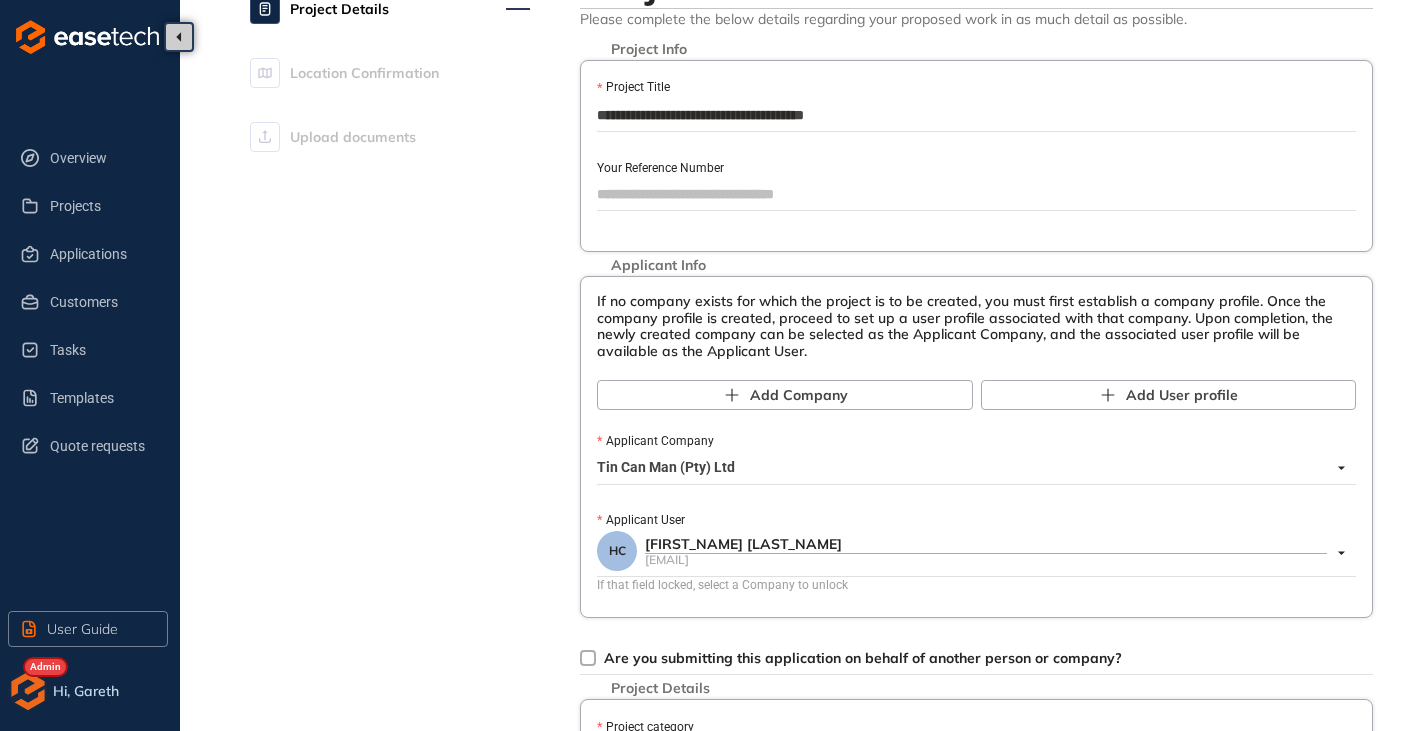 click on "**********" at bounding box center [976, 115] 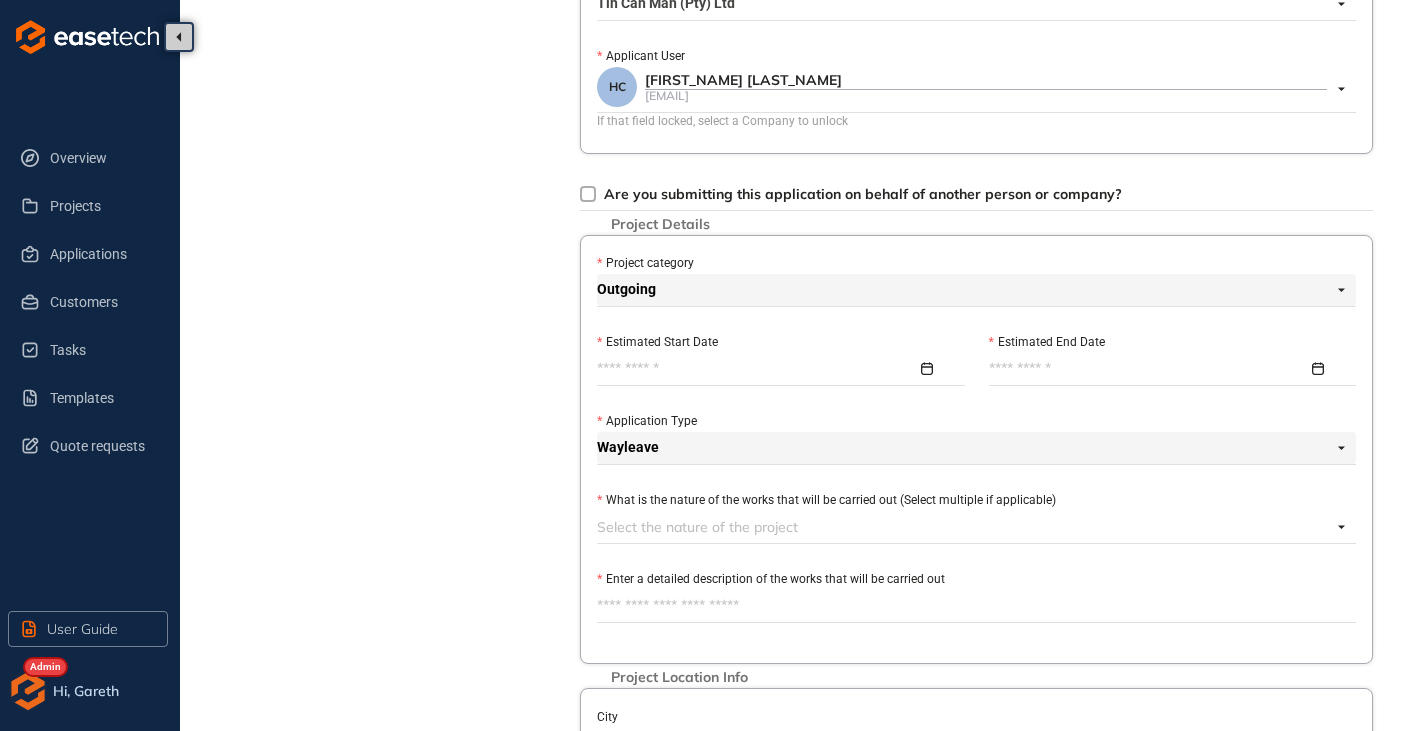 scroll, scrollTop: 600, scrollLeft: 0, axis: vertical 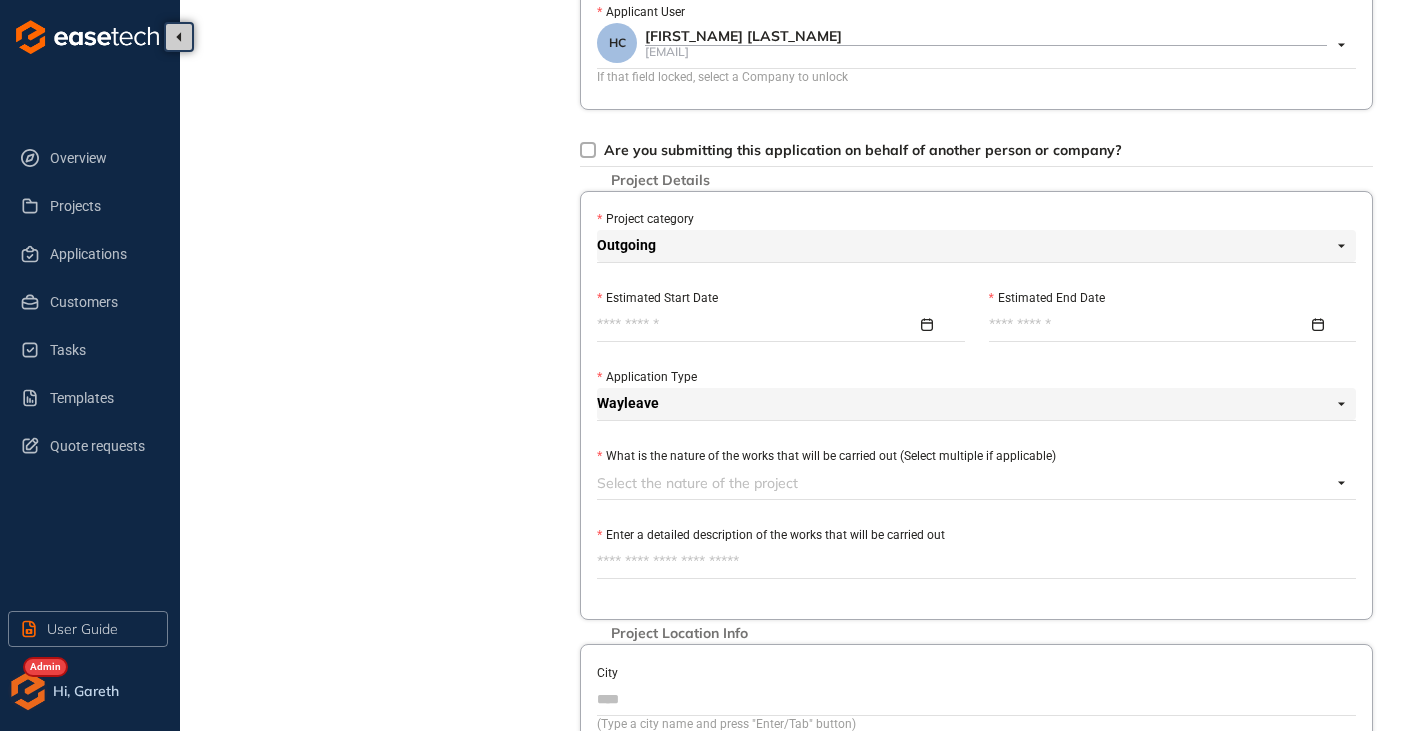 click on "Estimated Start Date" at bounding box center (757, 325) 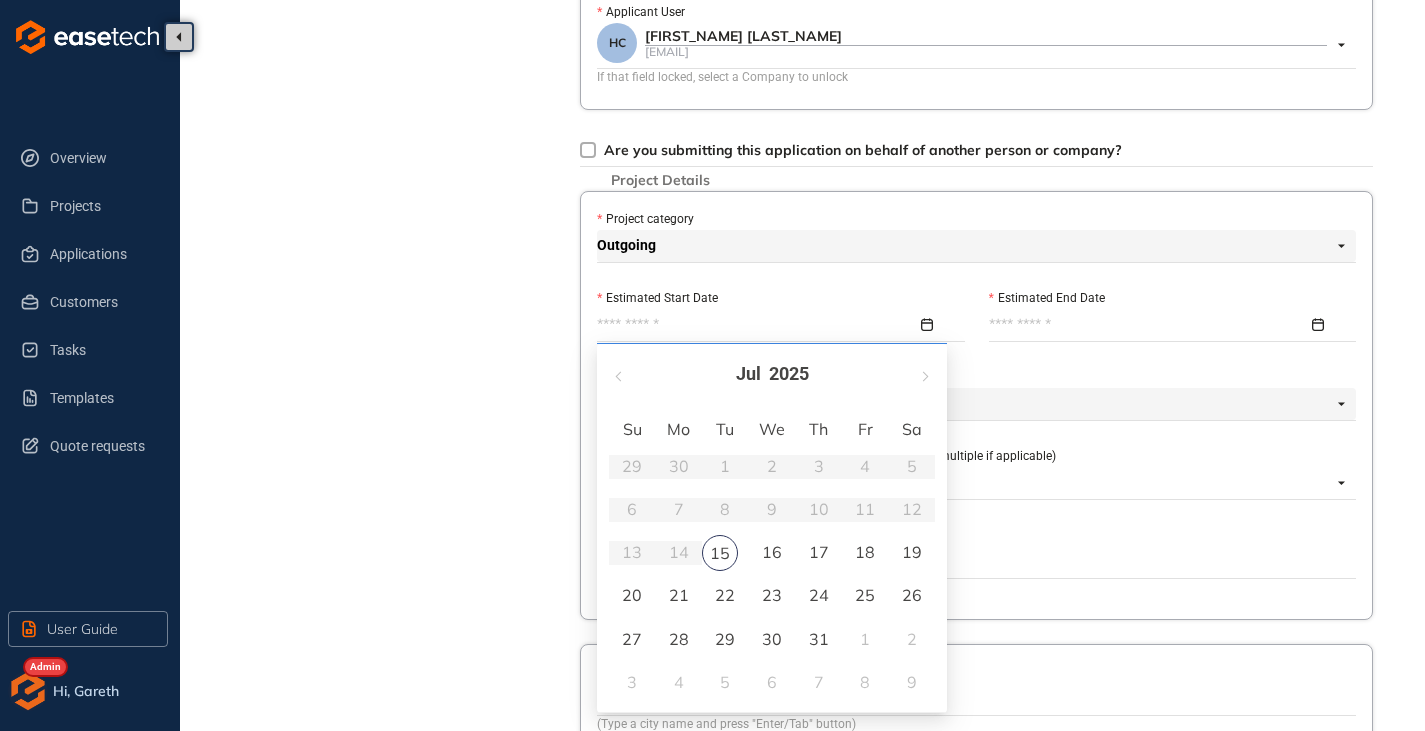 type on "**********" 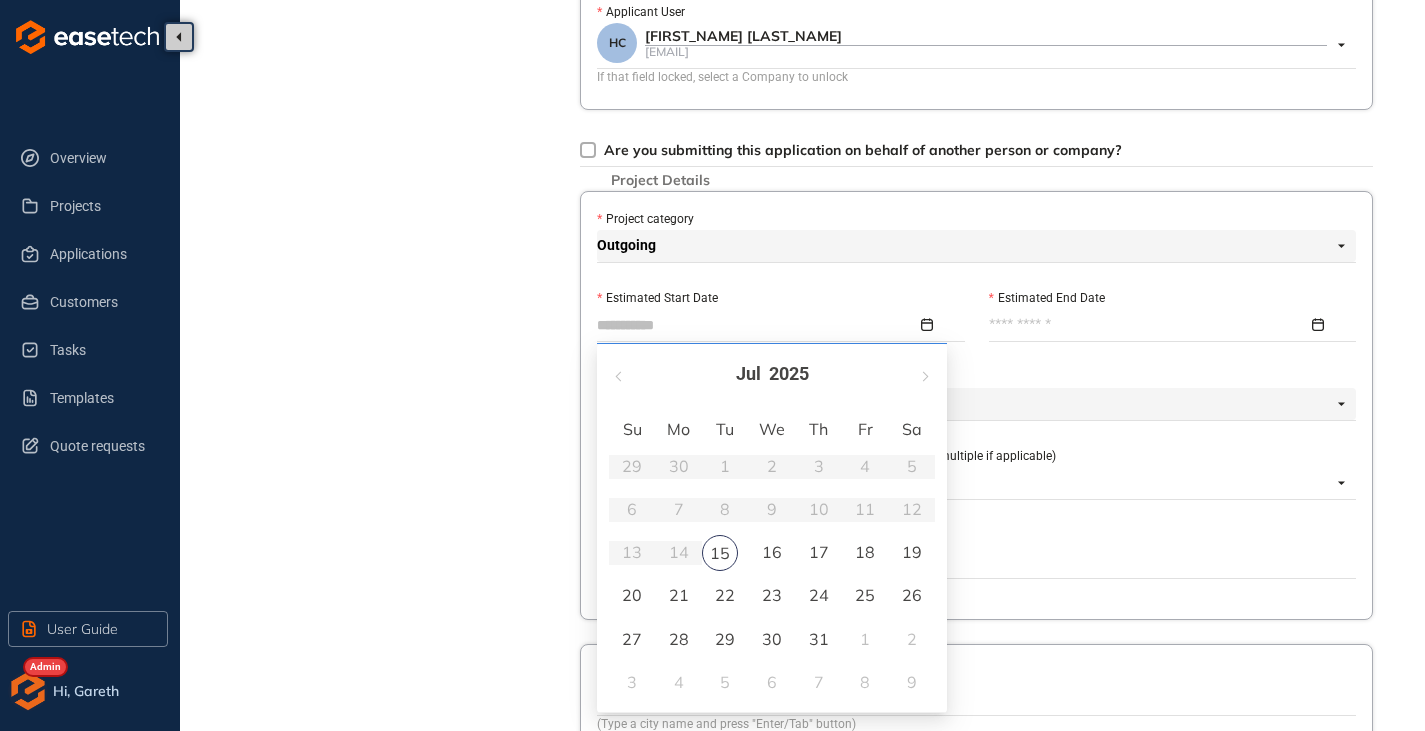 click on "15" at bounding box center [720, 553] 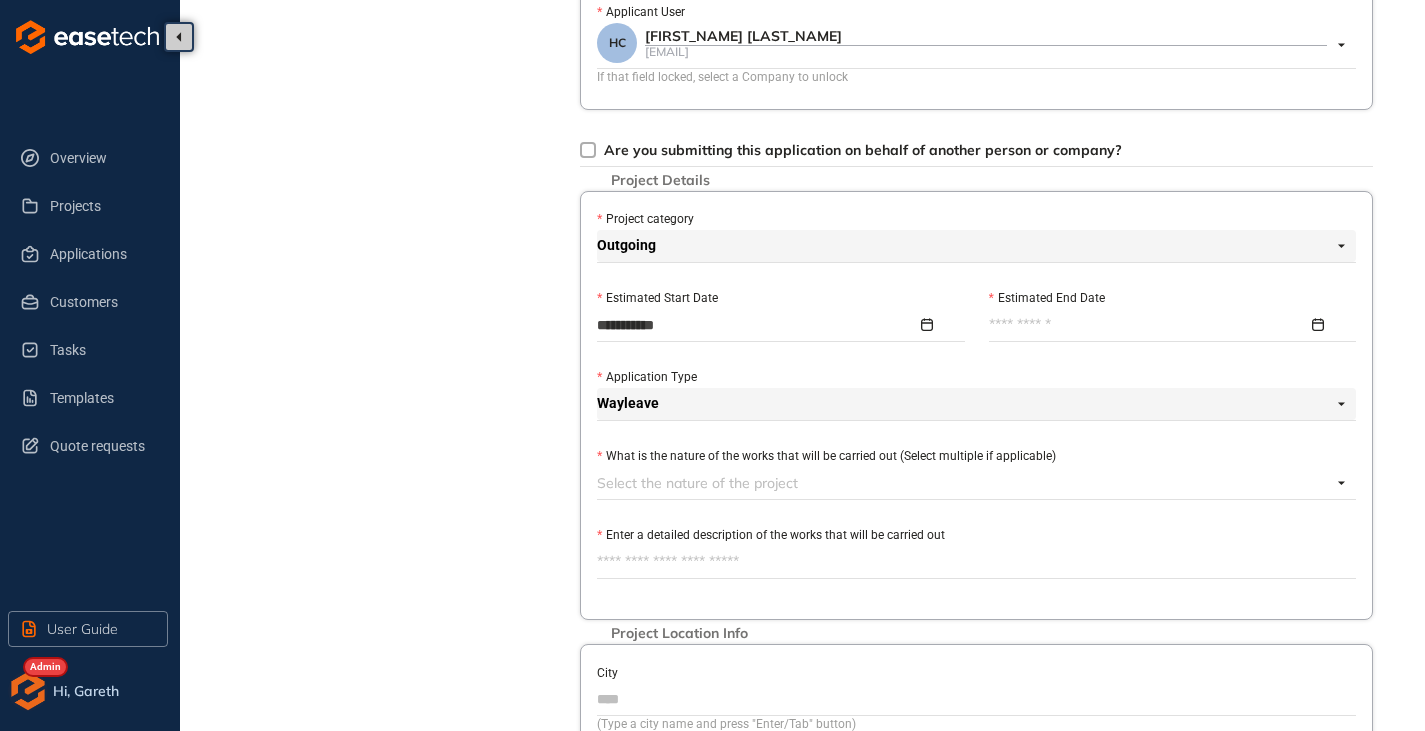 click on "Estimated End Date" at bounding box center (1149, 325) 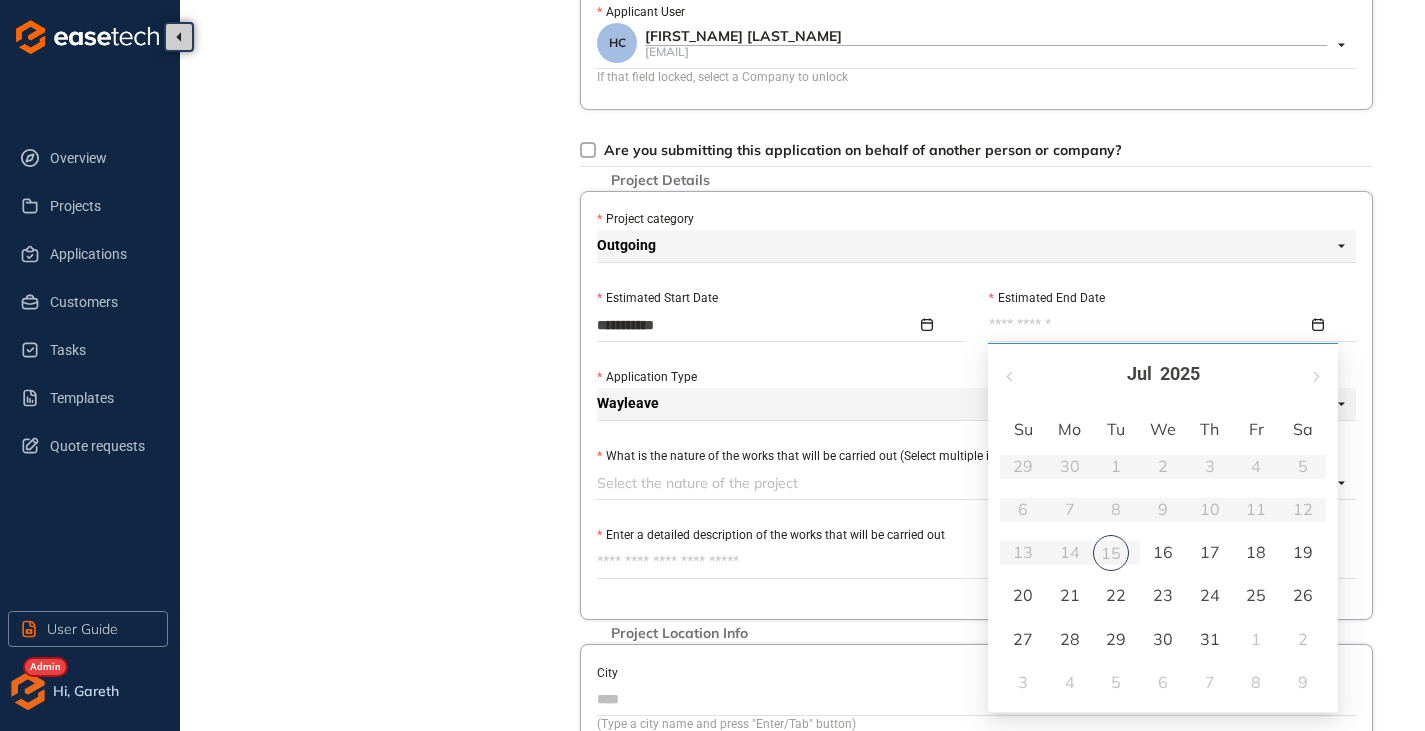 click on "Jul 2025" at bounding box center (1163, 374) 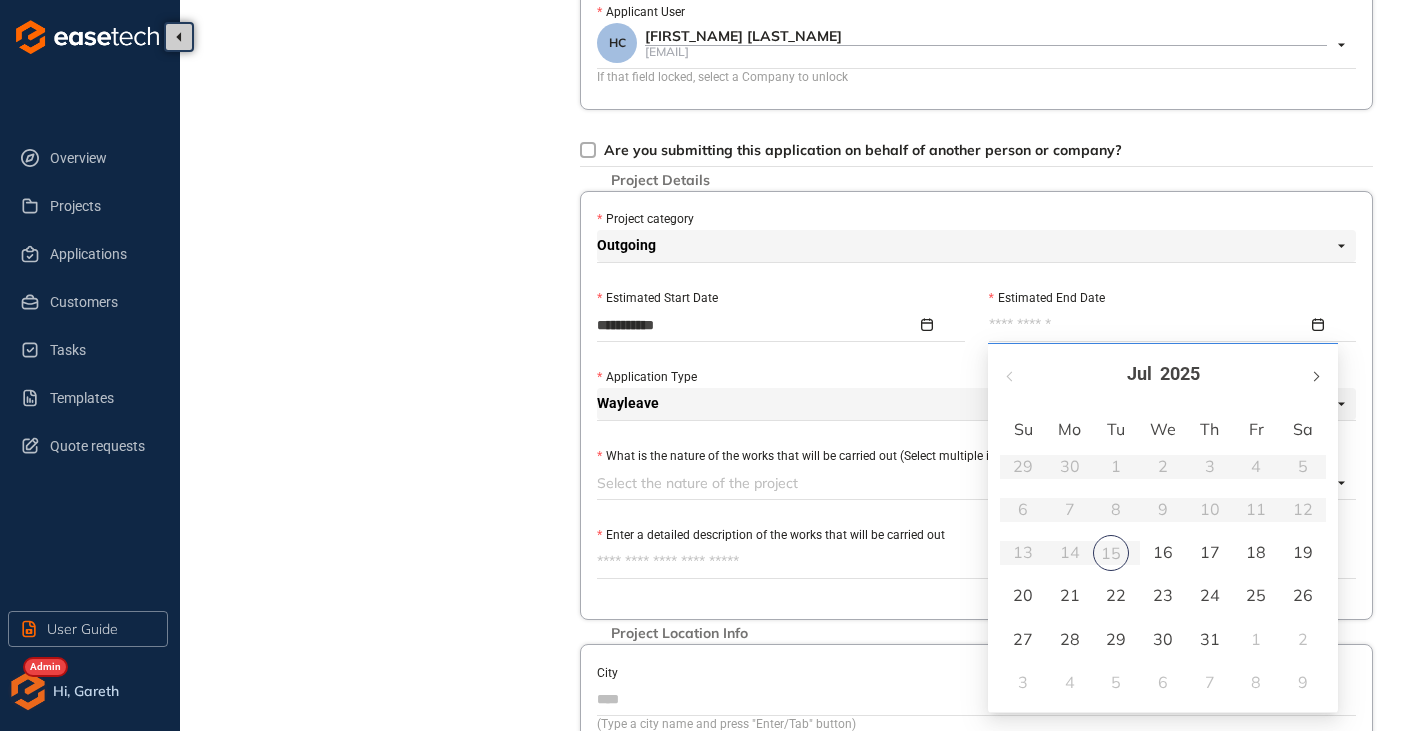 click on "Jul 2025" at bounding box center [1163, 374] 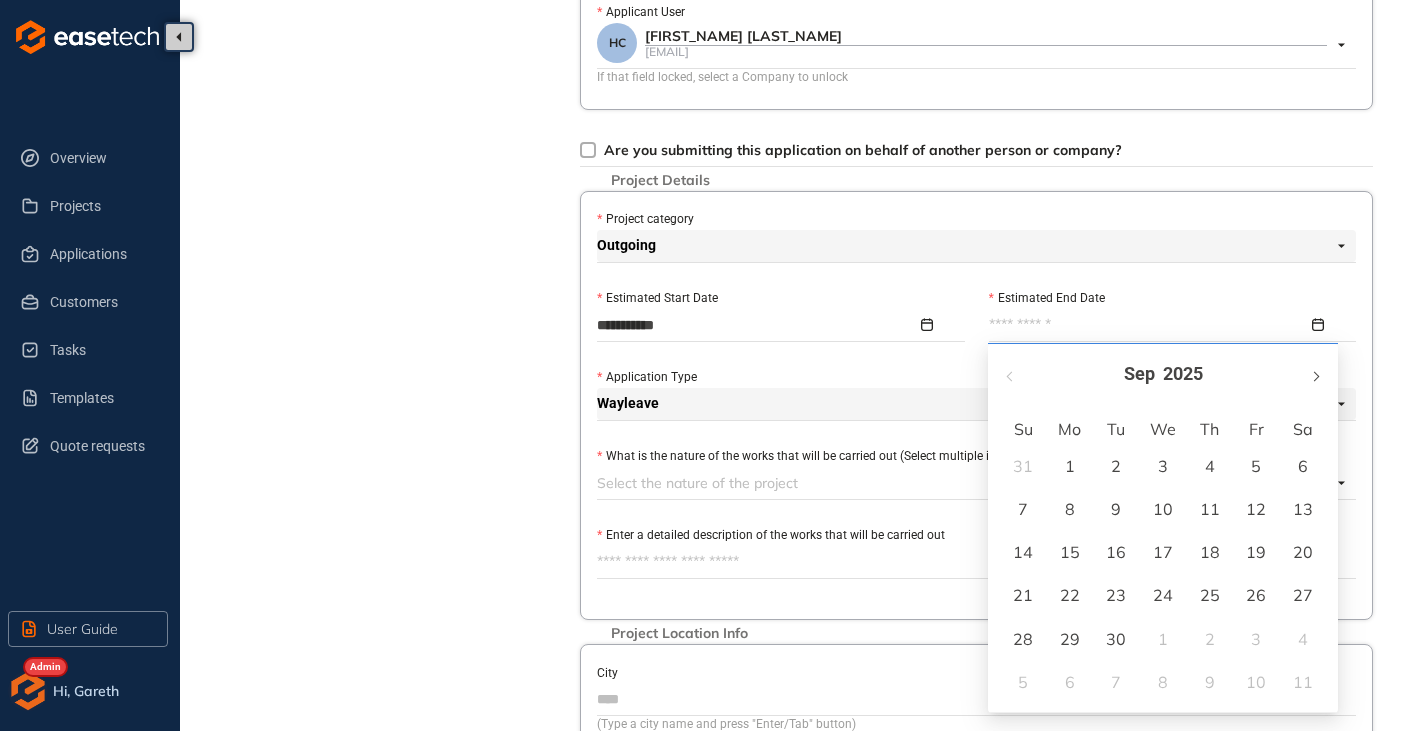 click at bounding box center [1315, 374] 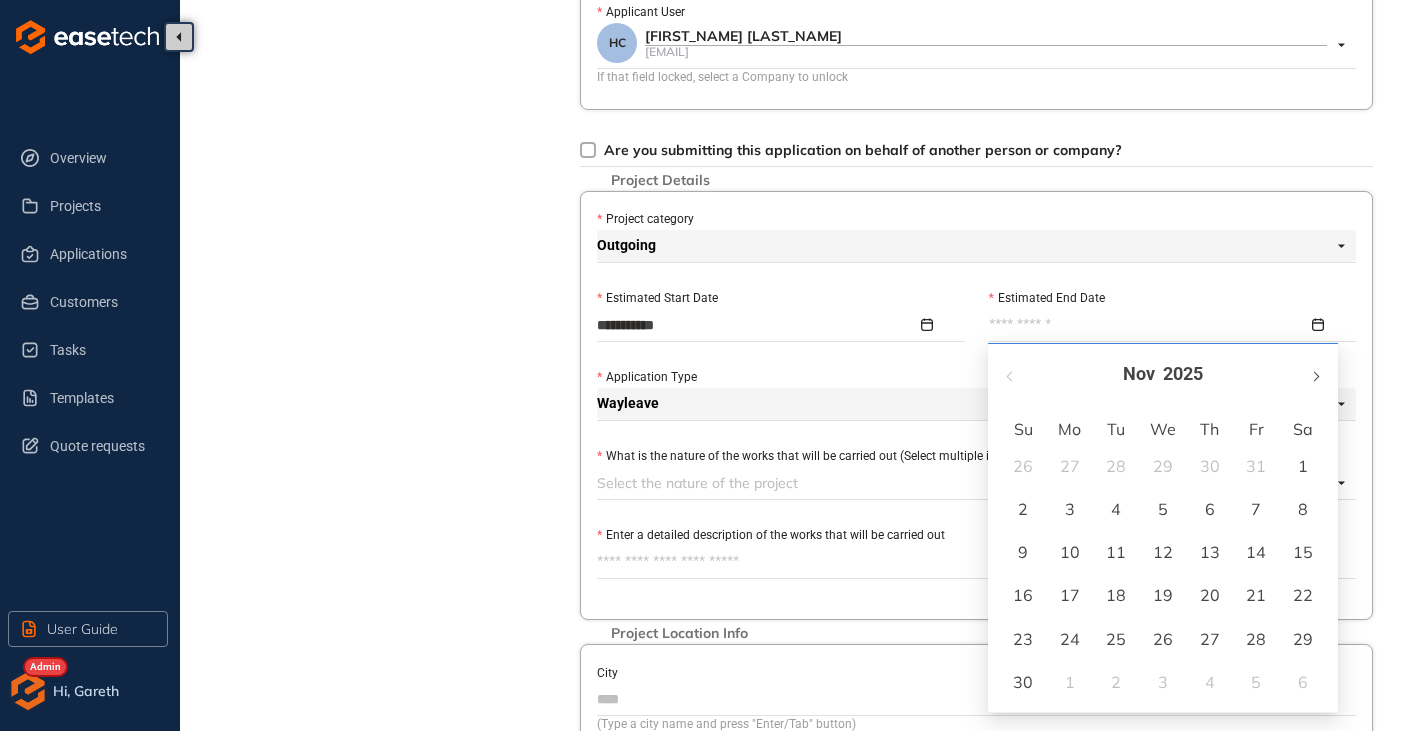 click at bounding box center [1315, 374] 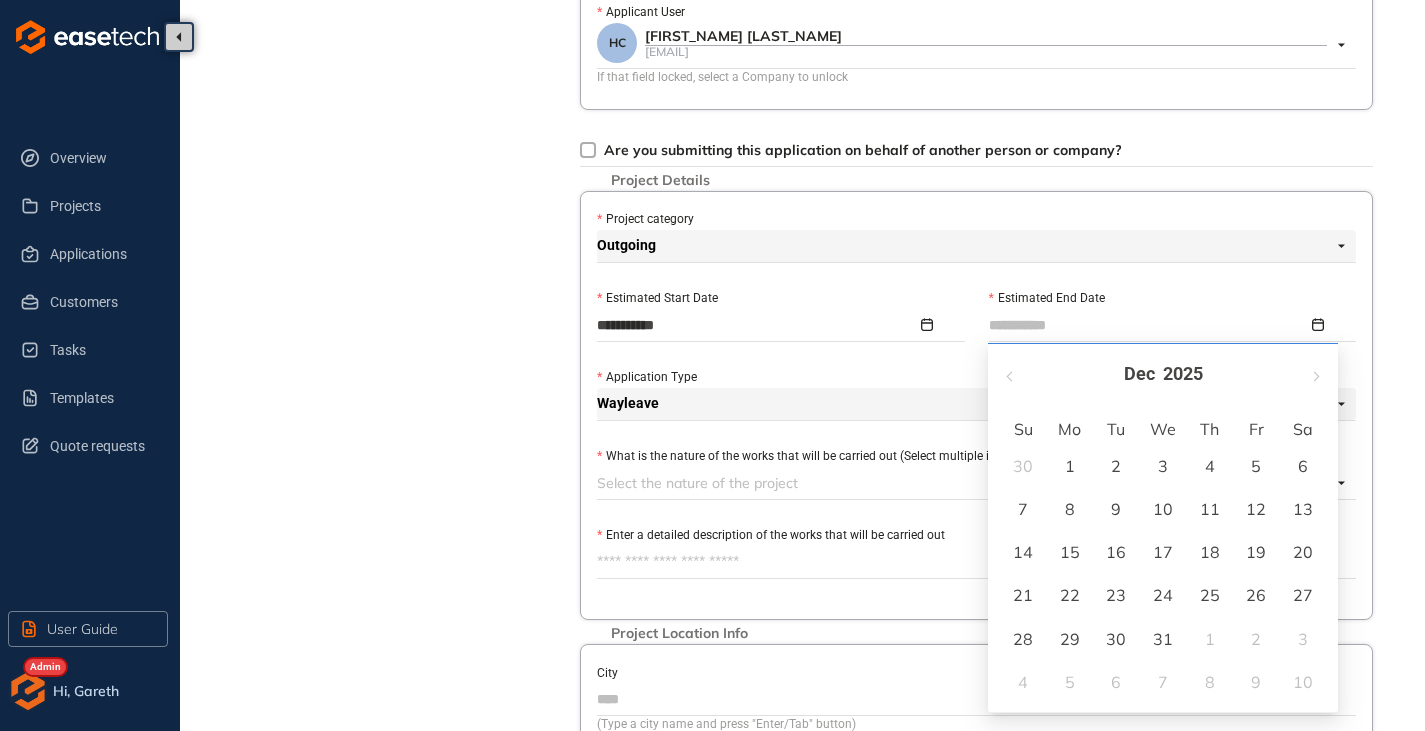 type on "**********" 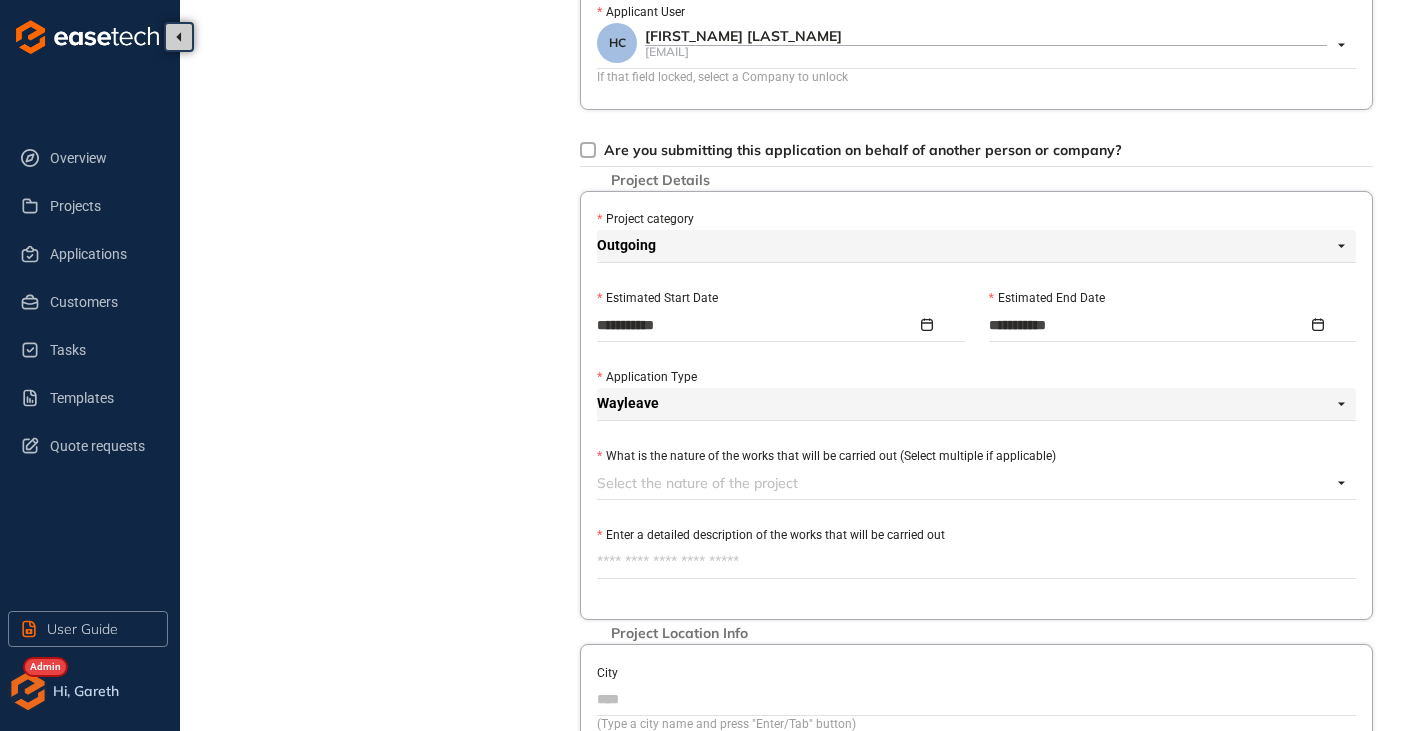 click at bounding box center [964, 483] 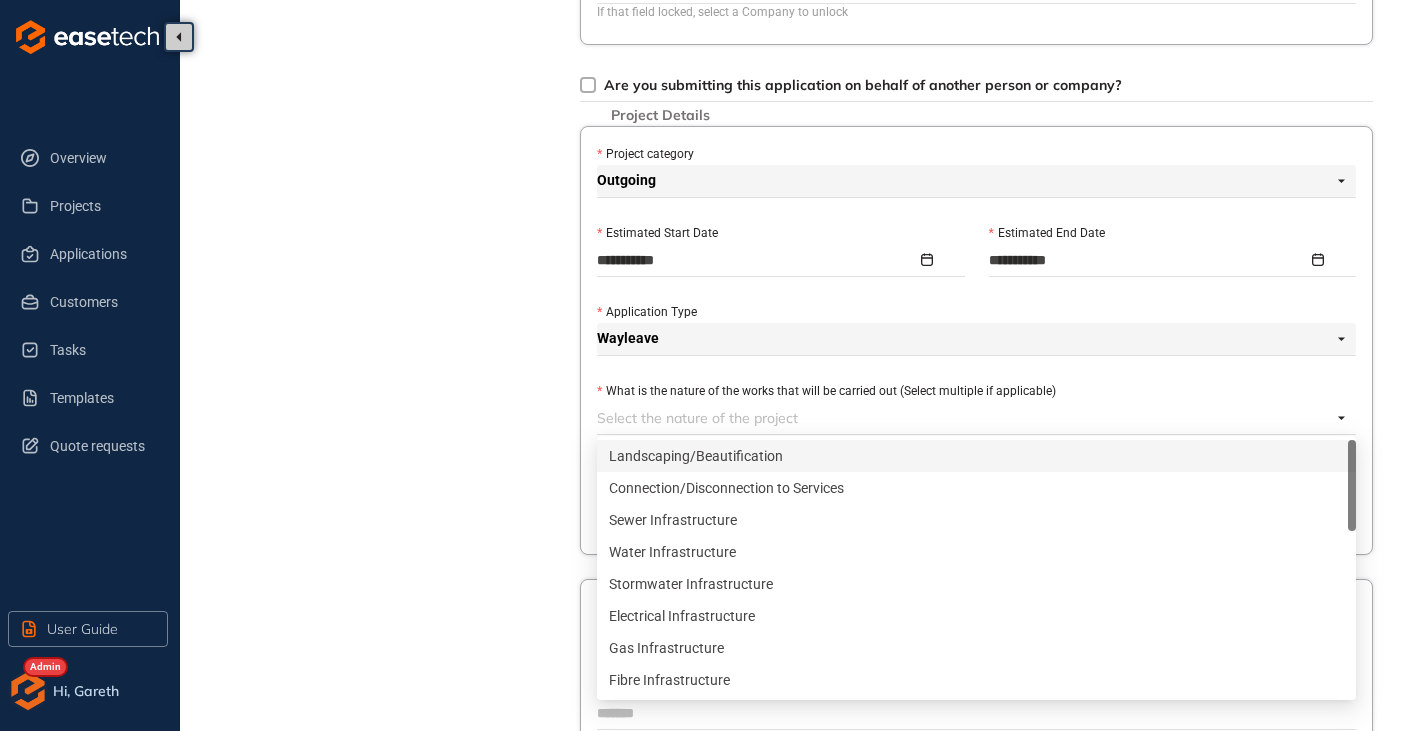 scroll, scrollTop: 700, scrollLeft: 0, axis: vertical 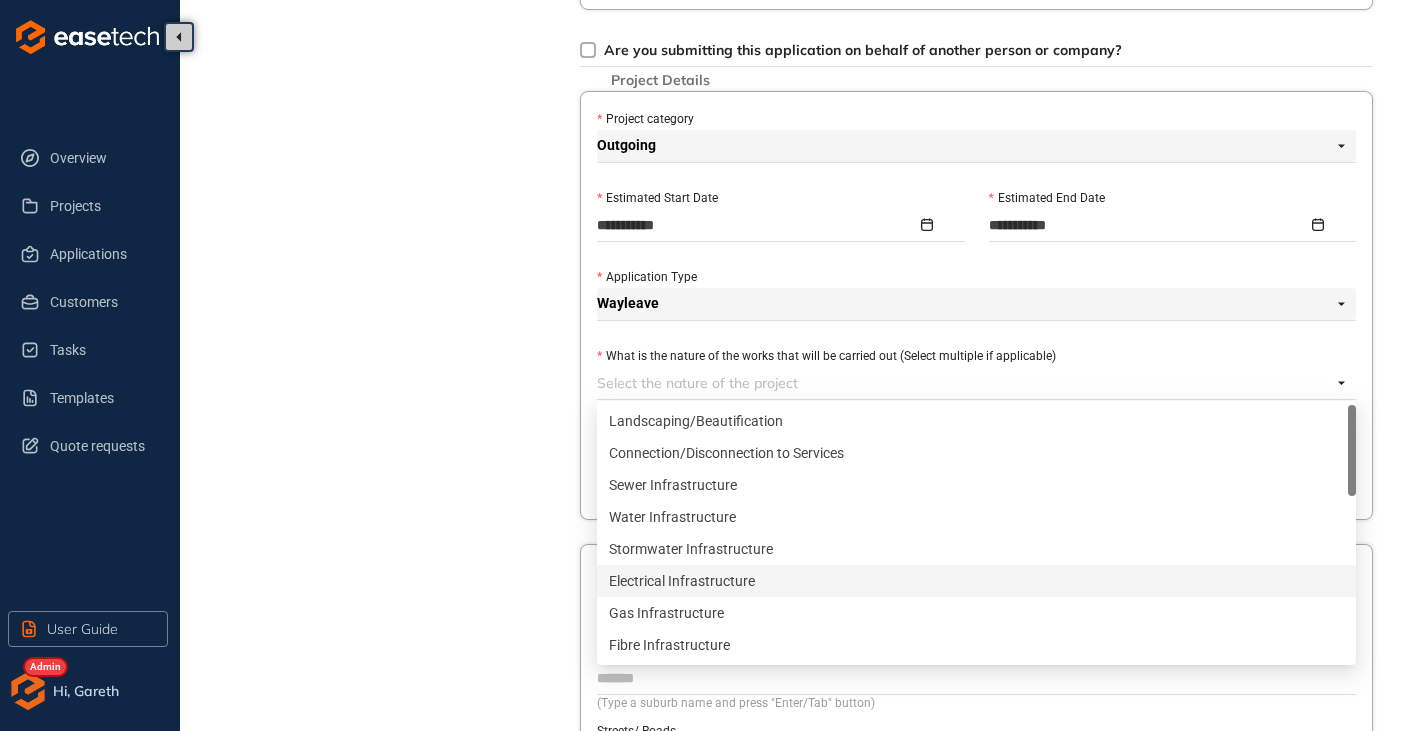 click on "Electrical Infrastructure" at bounding box center [976, 581] 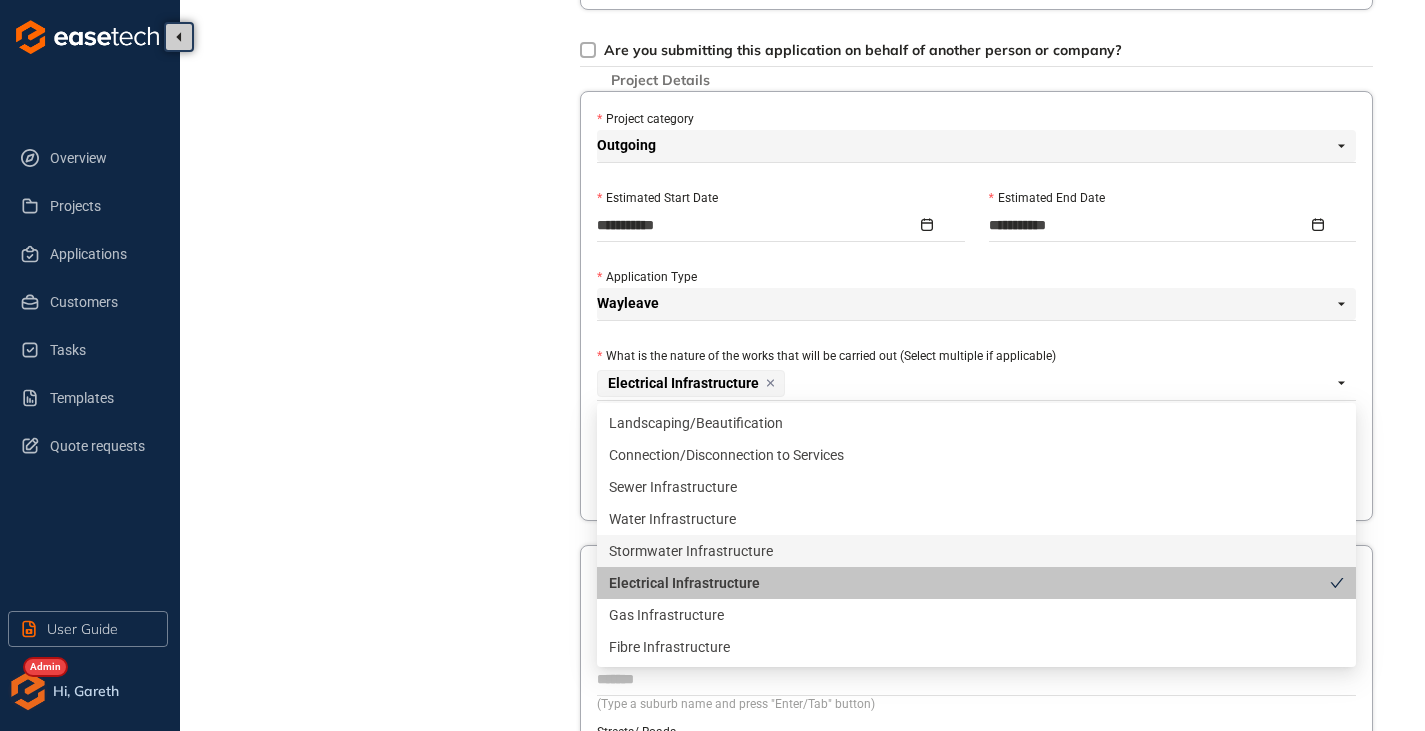 click on "Project Details Location Confirmation Upload documents" at bounding box center [390, 163] 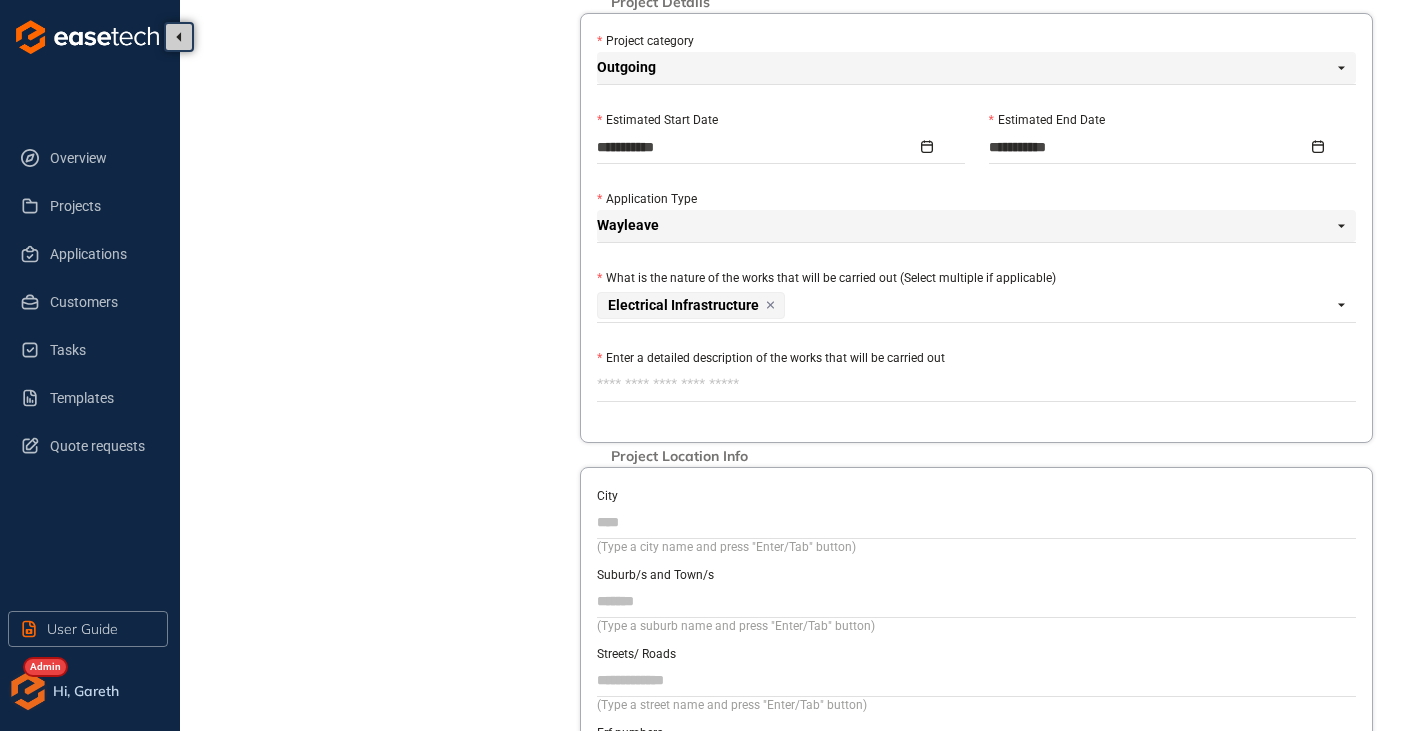 scroll, scrollTop: 800, scrollLeft: 0, axis: vertical 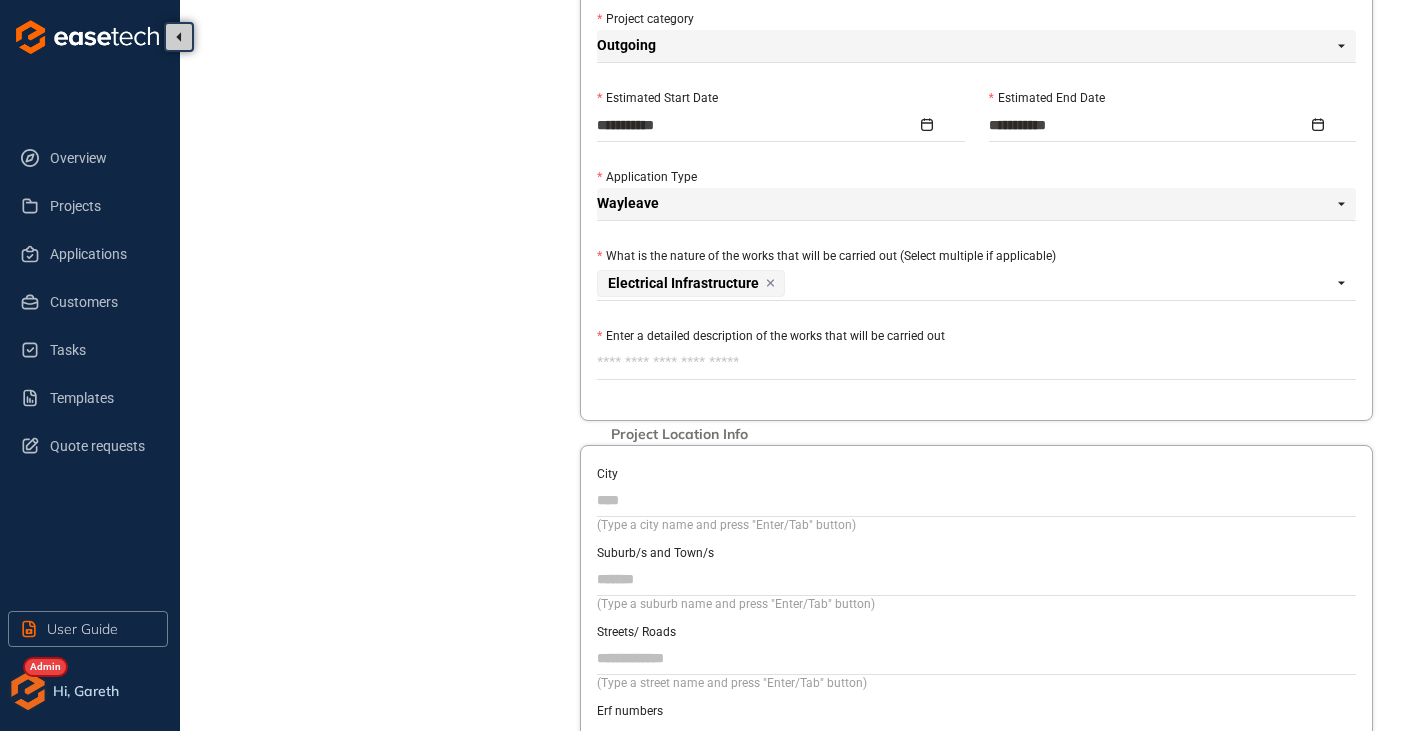 paste on "**********" 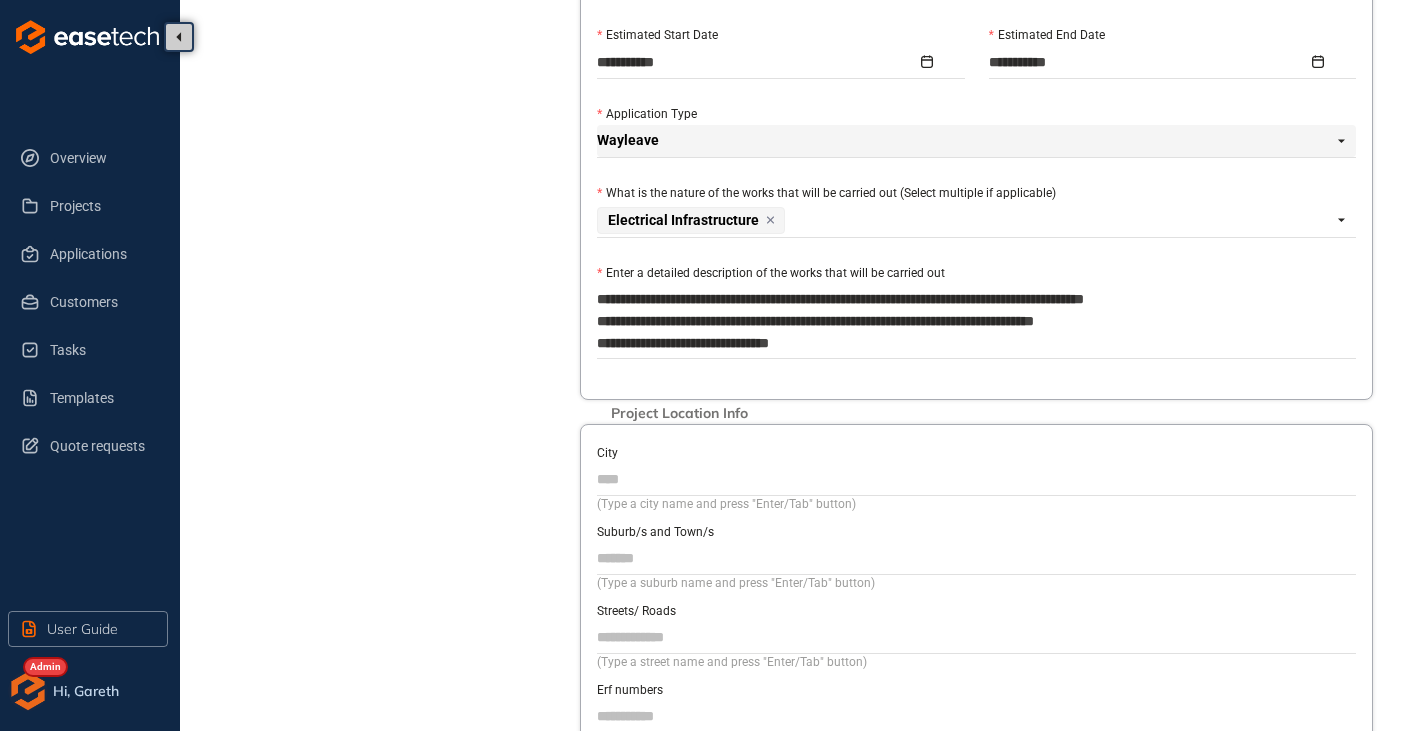 scroll, scrollTop: 900, scrollLeft: 0, axis: vertical 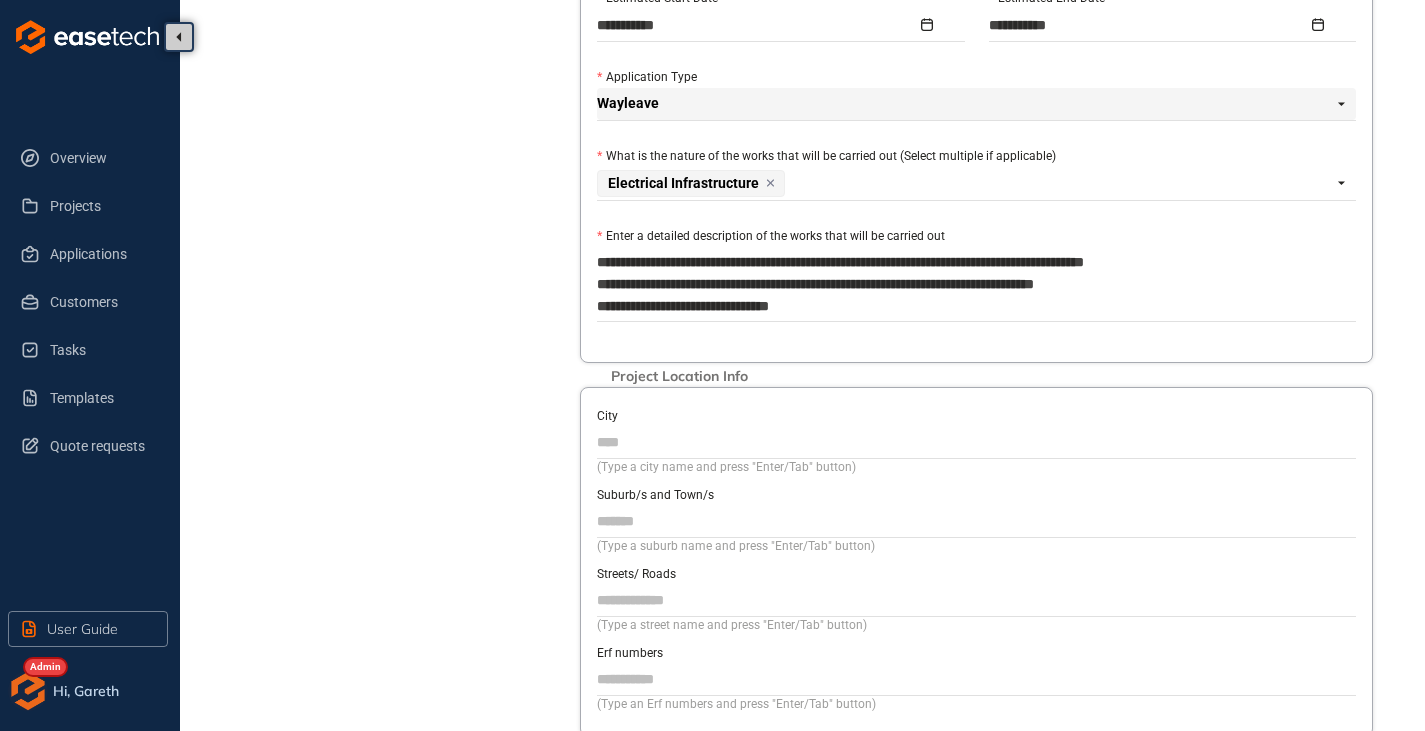 type on "**********" 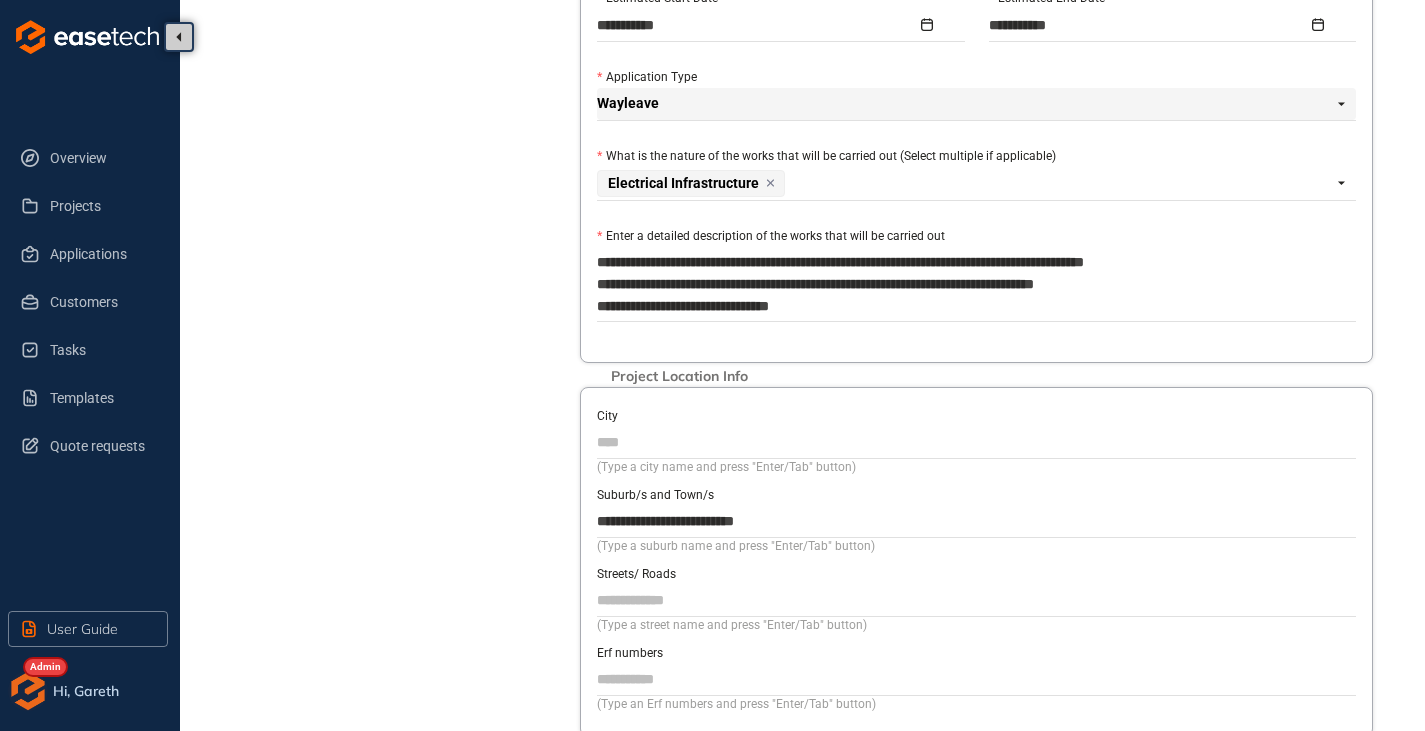 click on "**********" at bounding box center [976, 521] 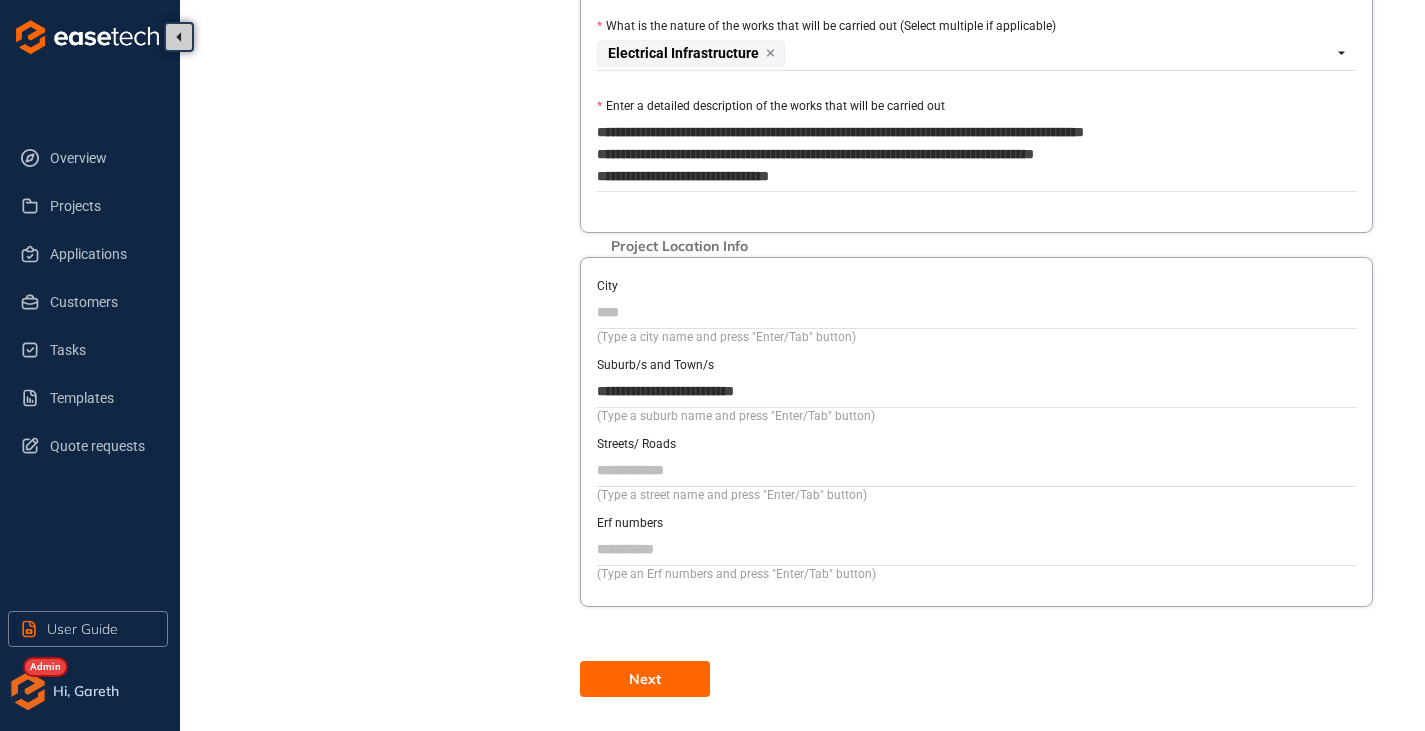 scroll, scrollTop: 1046, scrollLeft: 0, axis: vertical 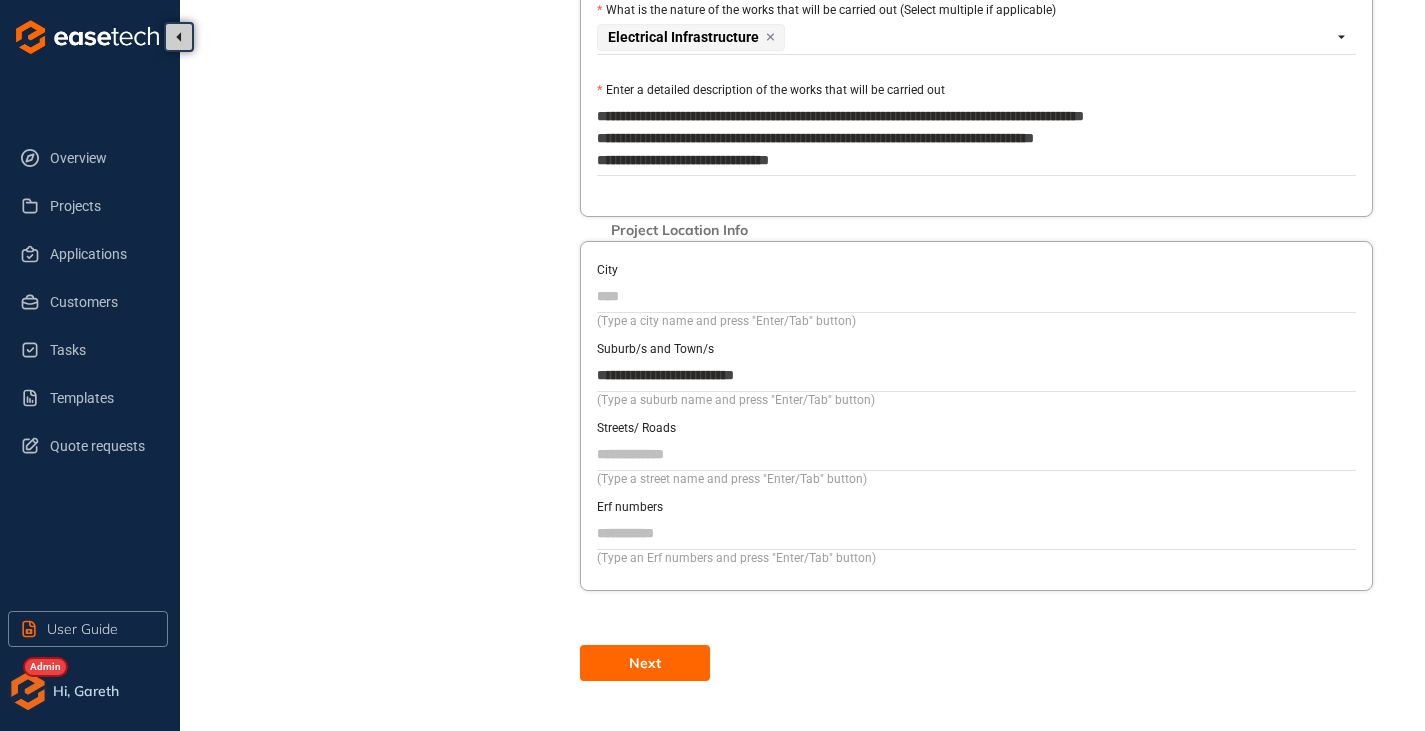 type on "**********" 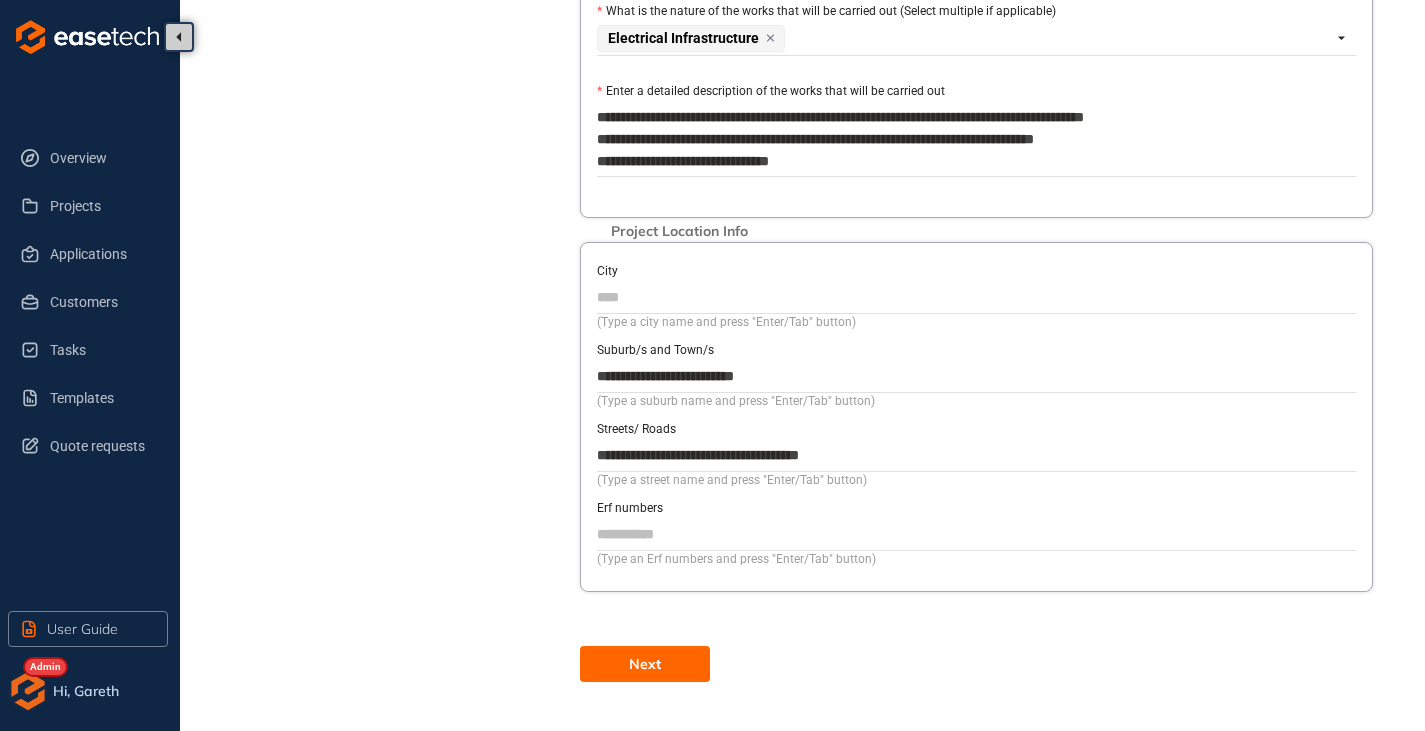 scroll, scrollTop: 1046, scrollLeft: 0, axis: vertical 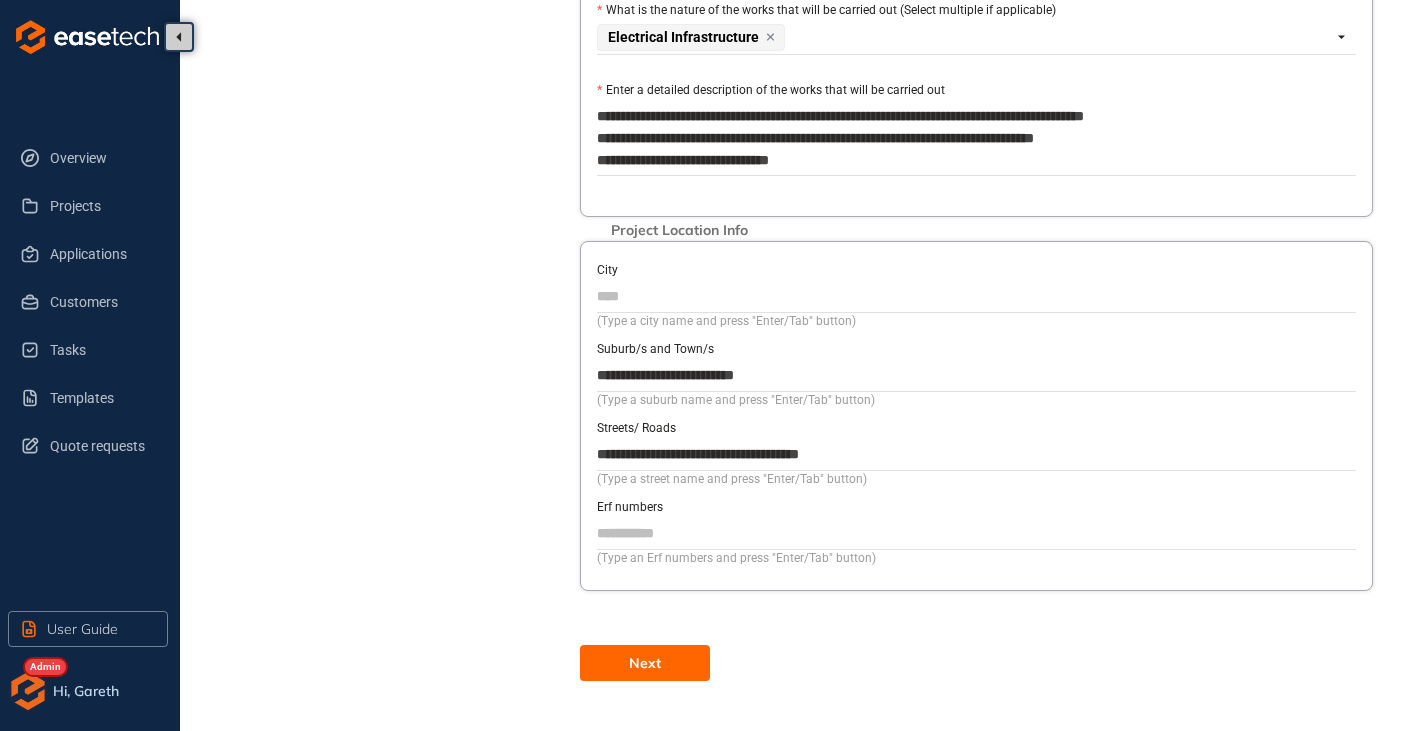 type on "**********" 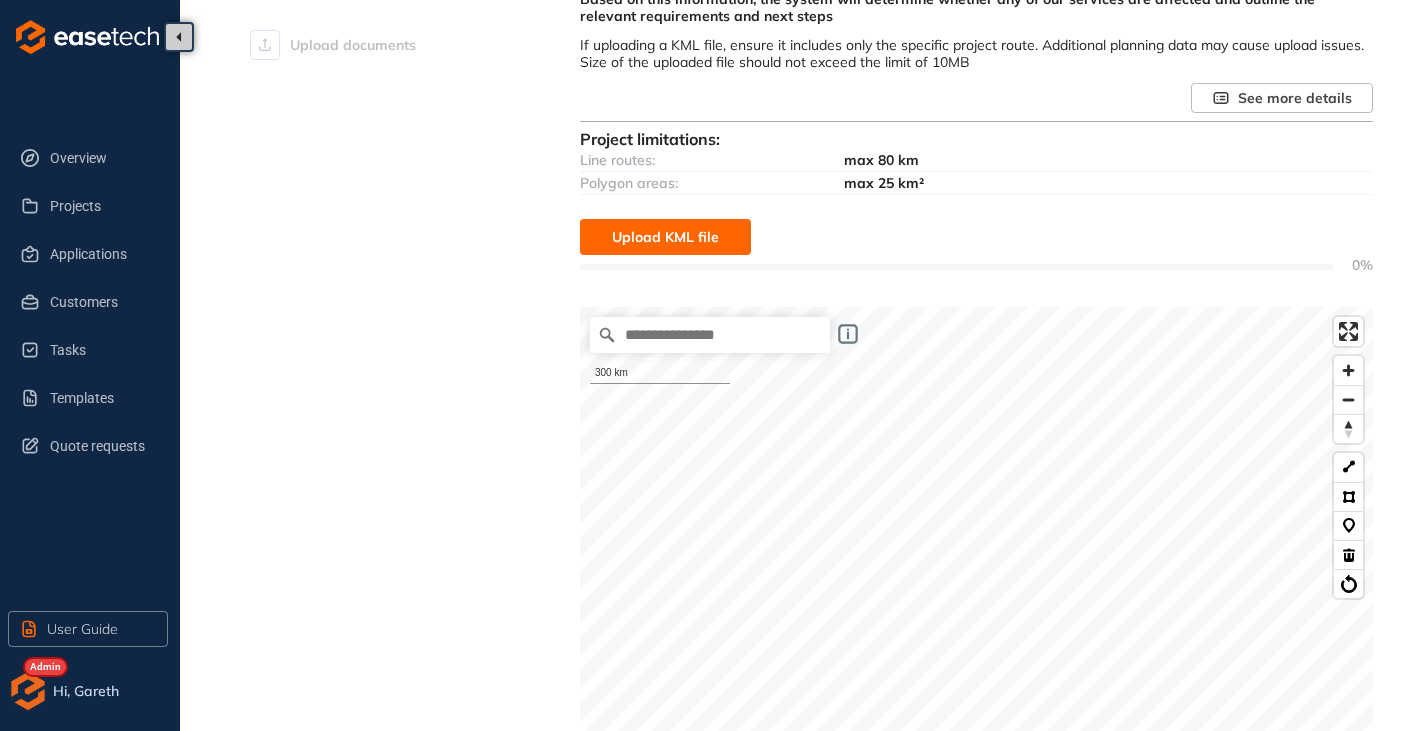 scroll, scrollTop: 292, scrollLeft: 0, axis: vertical 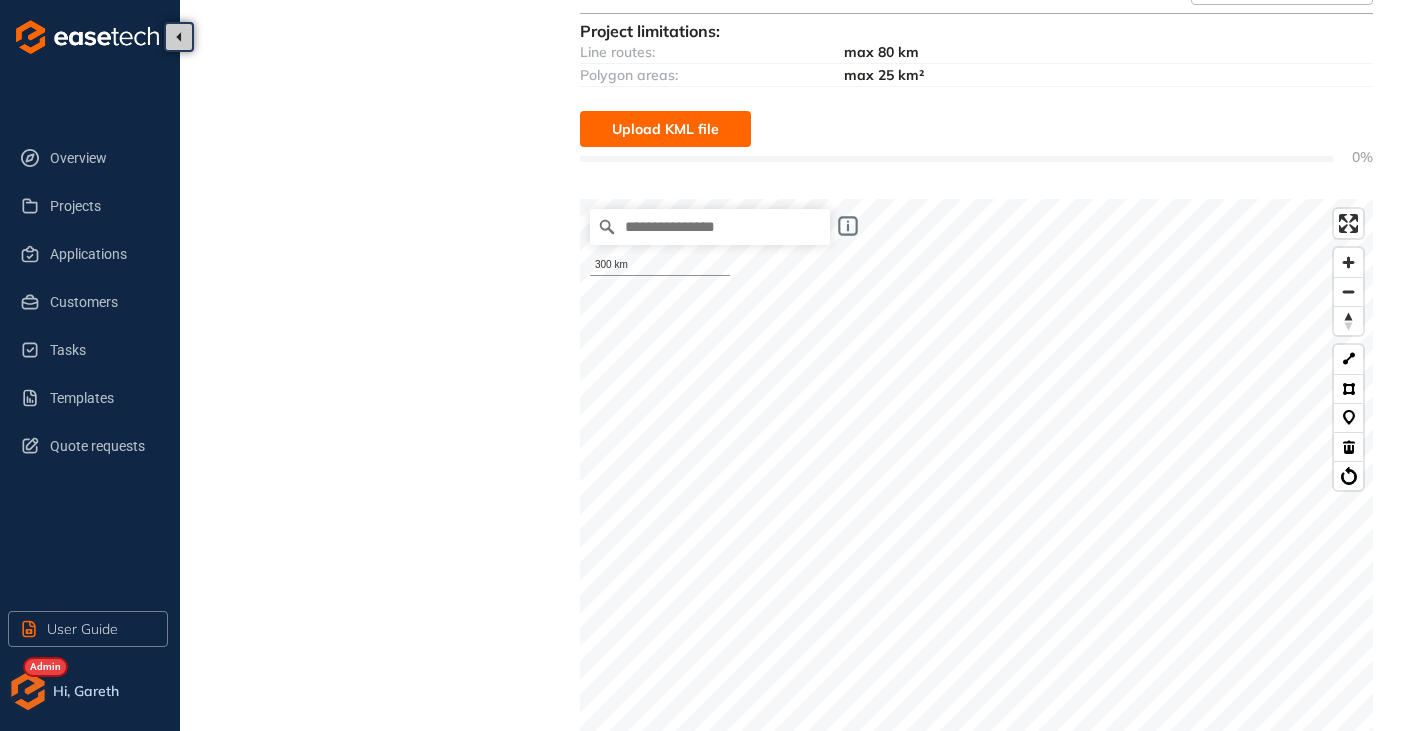 click on "Upload KML file" at bounding box center [665, 129] 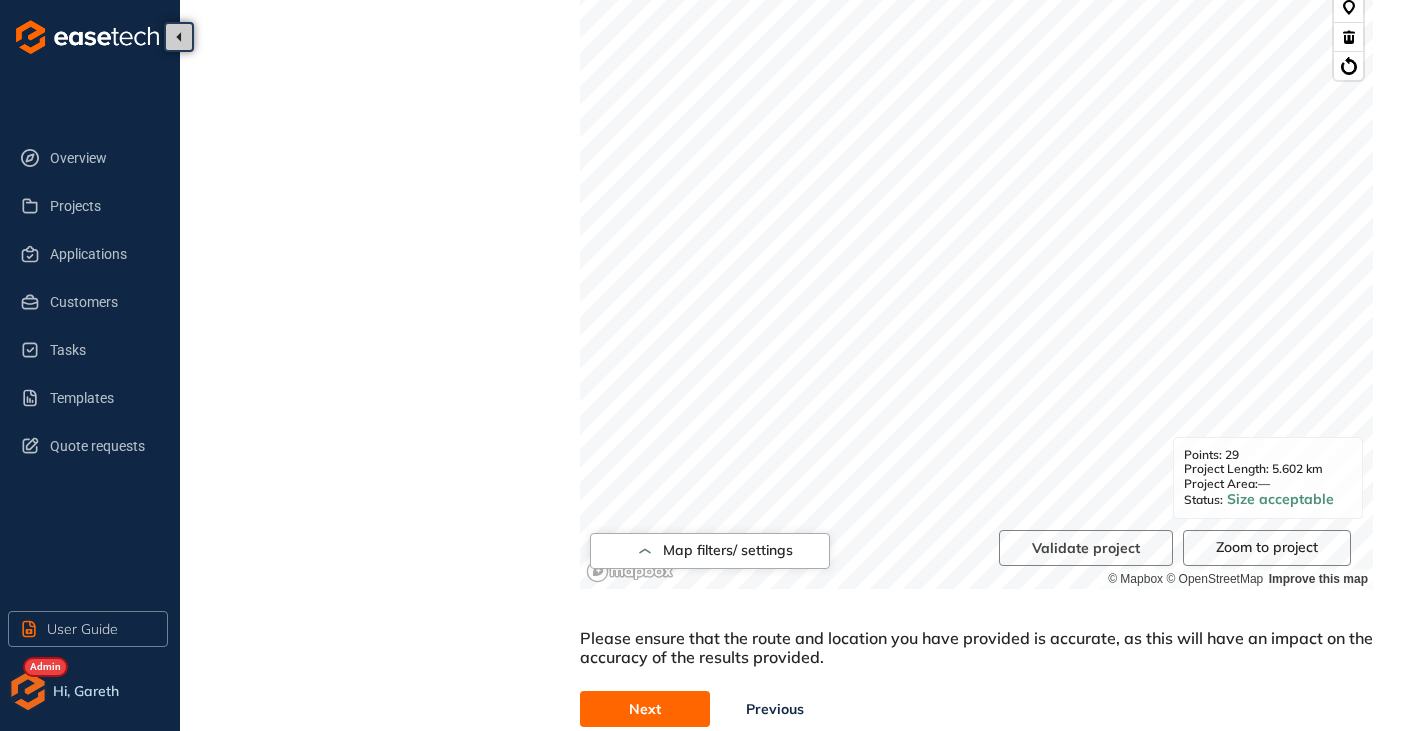 scroll, scrollTop: 806, scrollLeft: 0, axis: vertical 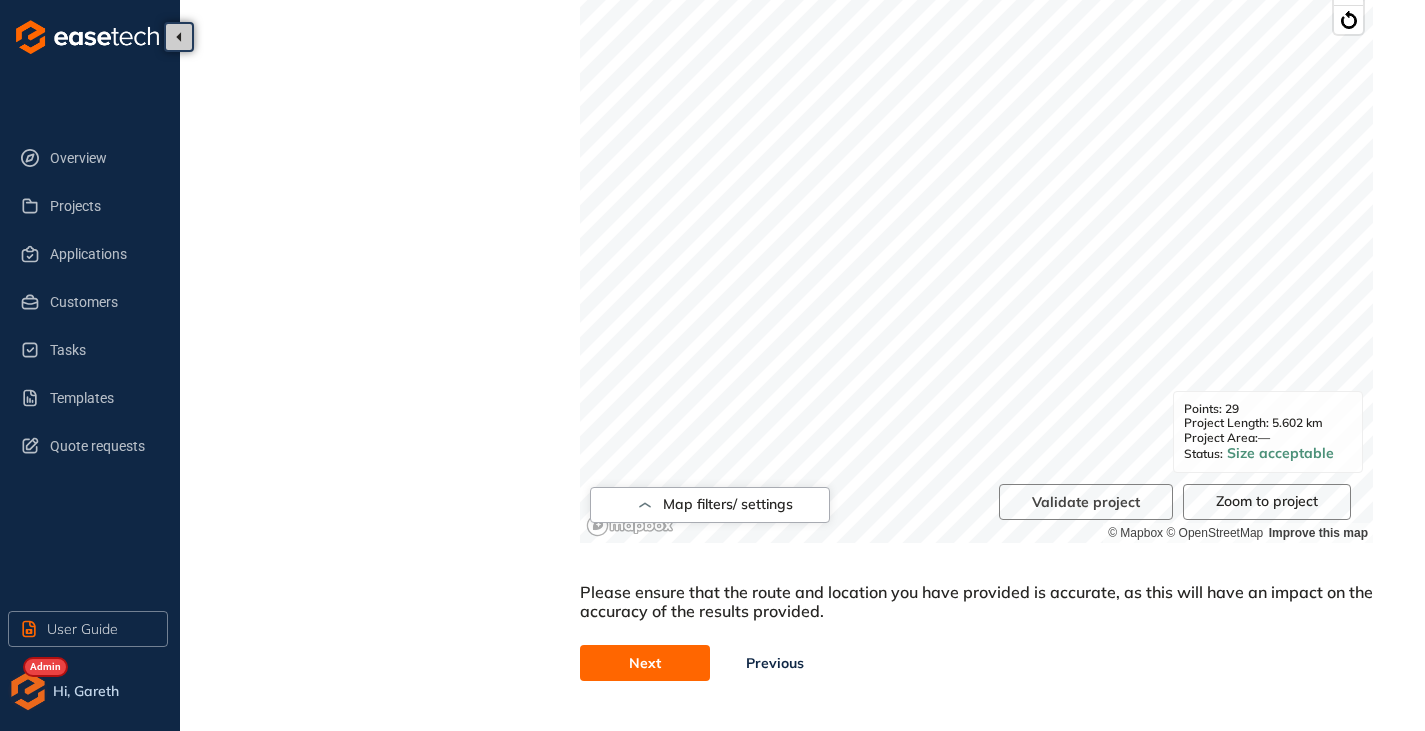 click on "Next" at bounding box center (645, 663) 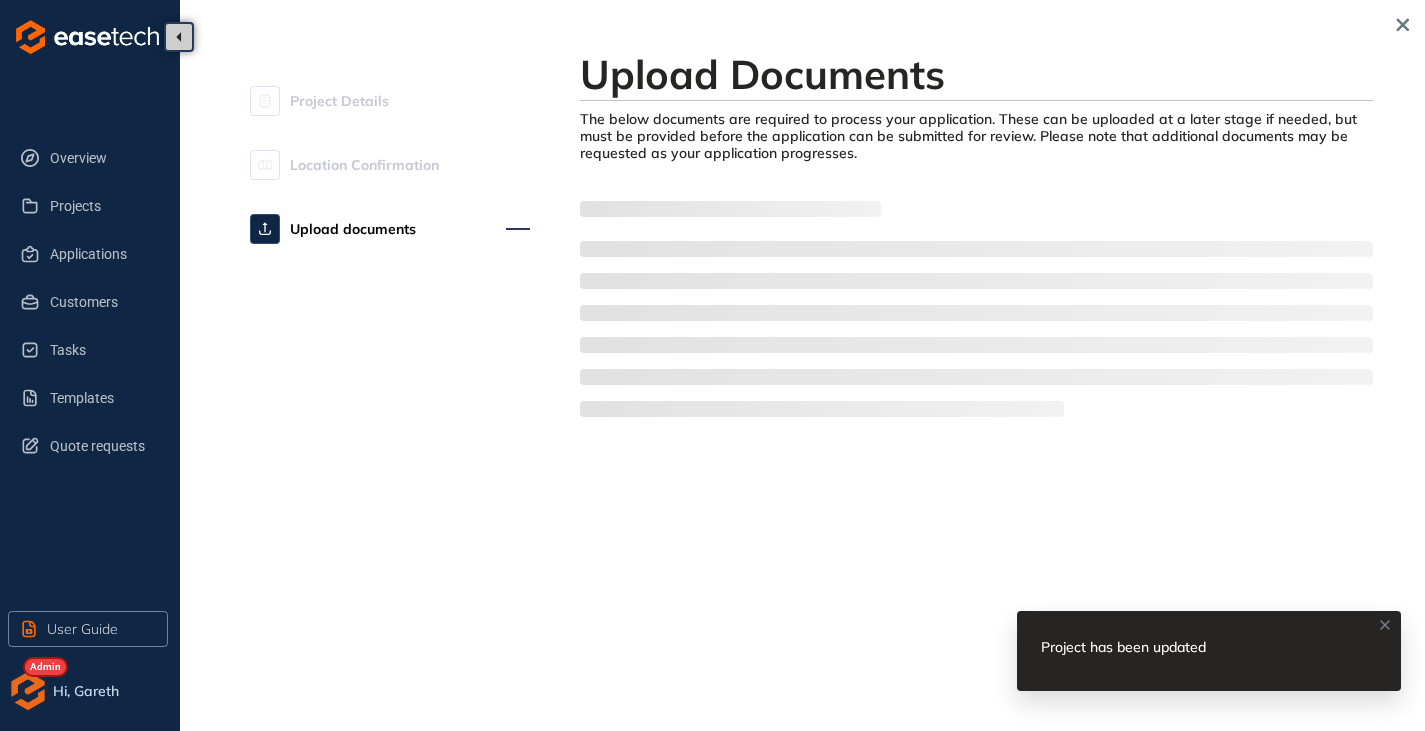 scroll, scrollTop: 0, scrollLeft: 0, axis: both 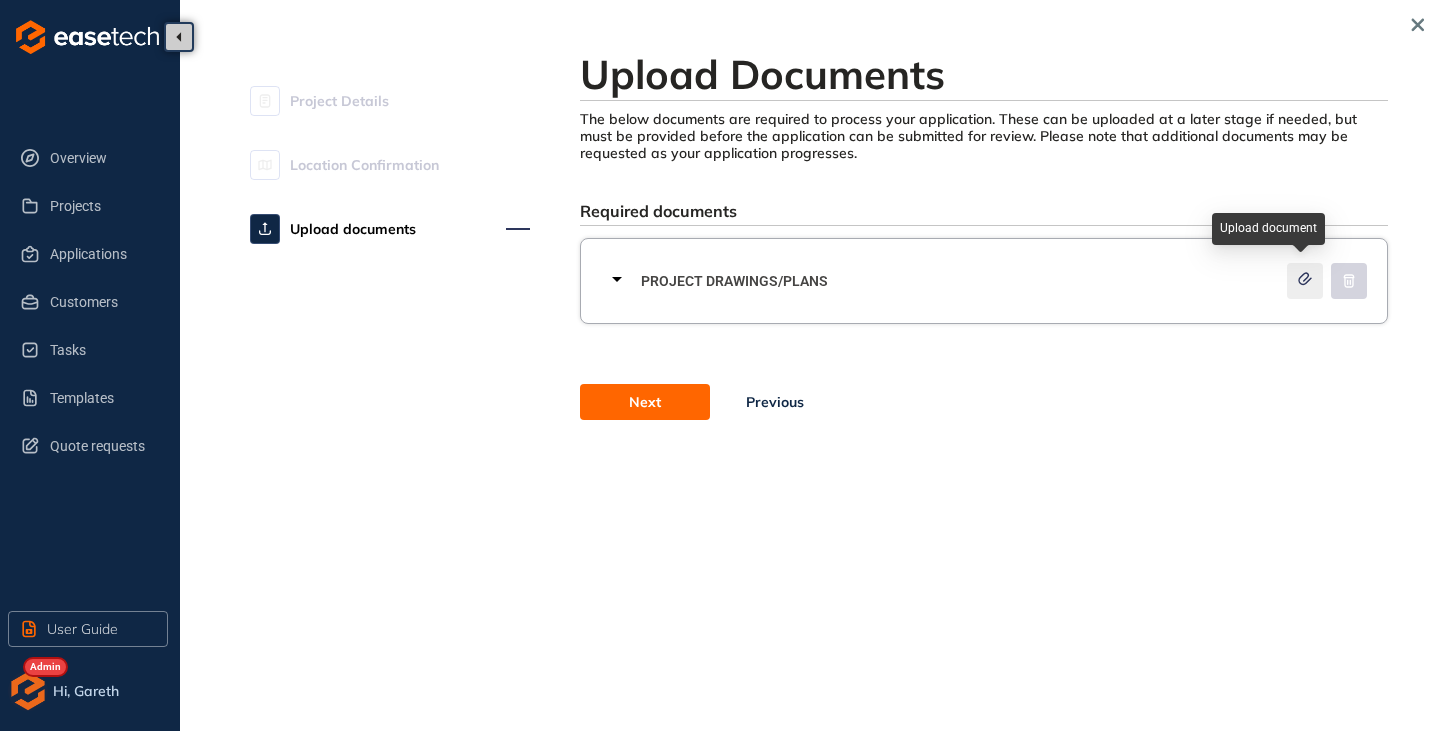 click 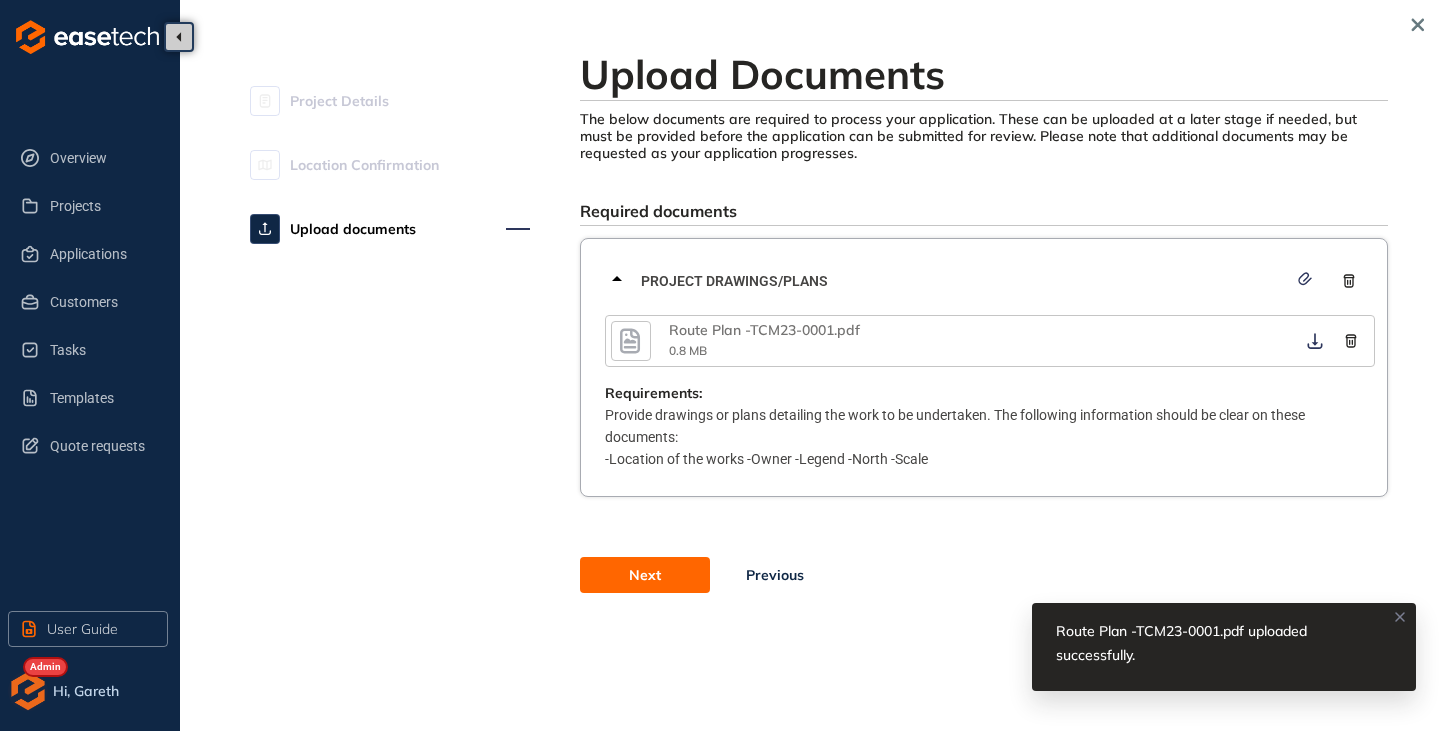 click on "Next" at bounding box center [645, 575] 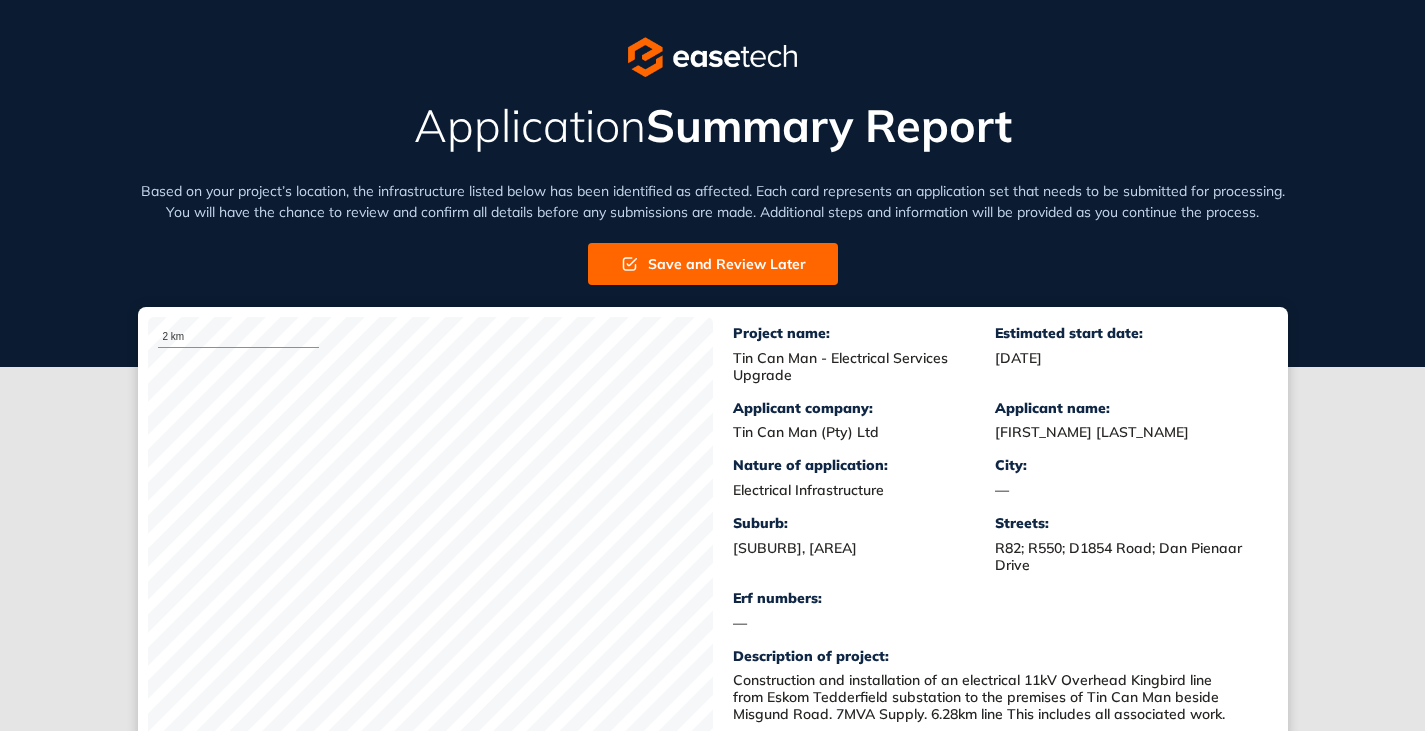 scroll, scrollTop: 0, scrollLeft: 0, axis: both 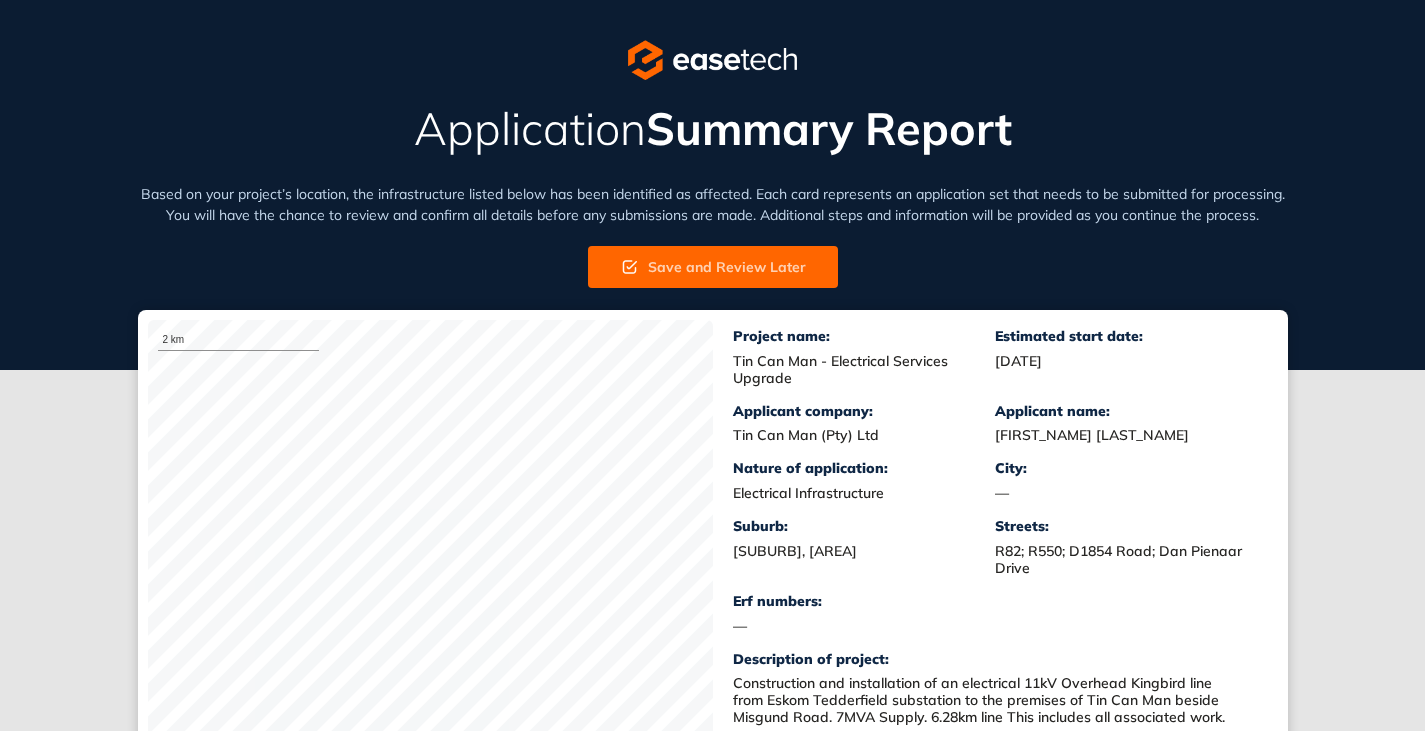 click on "Save and Review Later" at bounding box center [727, 267] 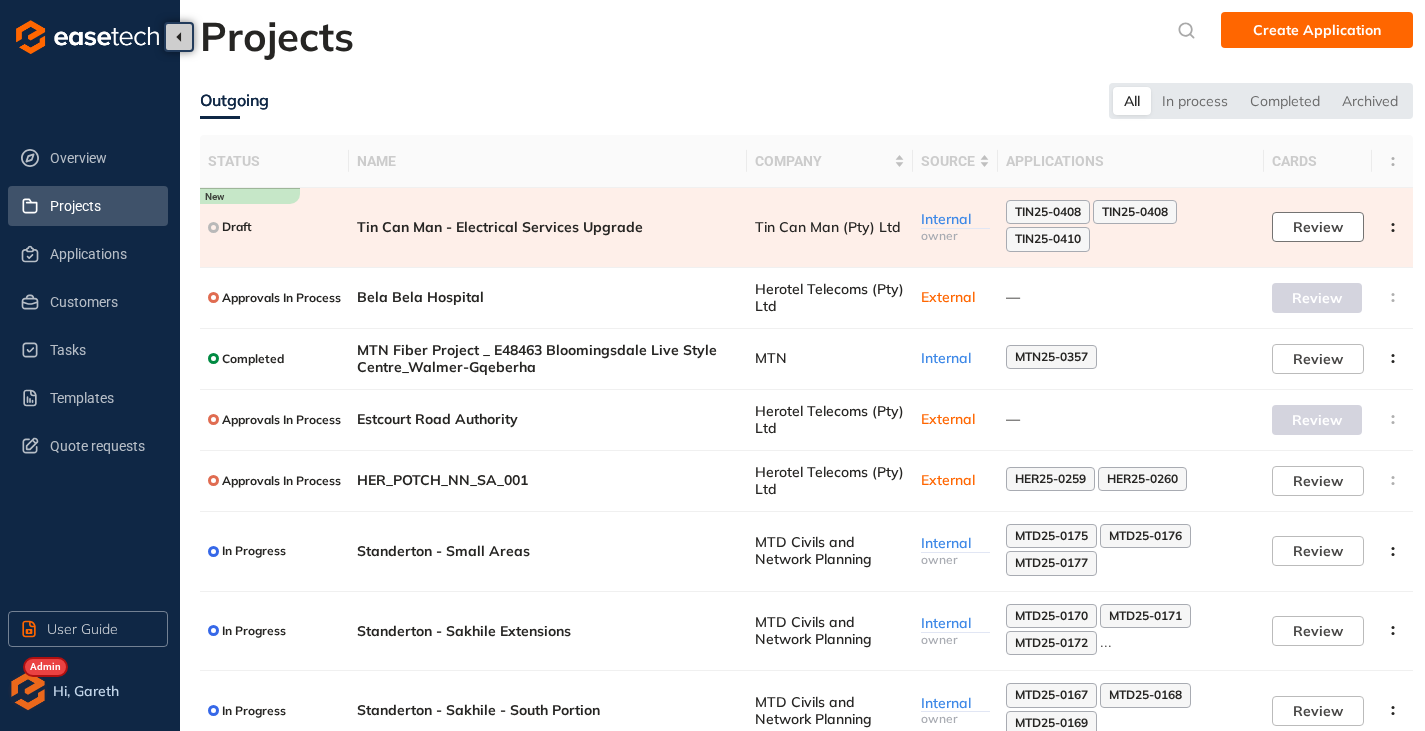 click on "Review" at bounding box center (1318, 227) 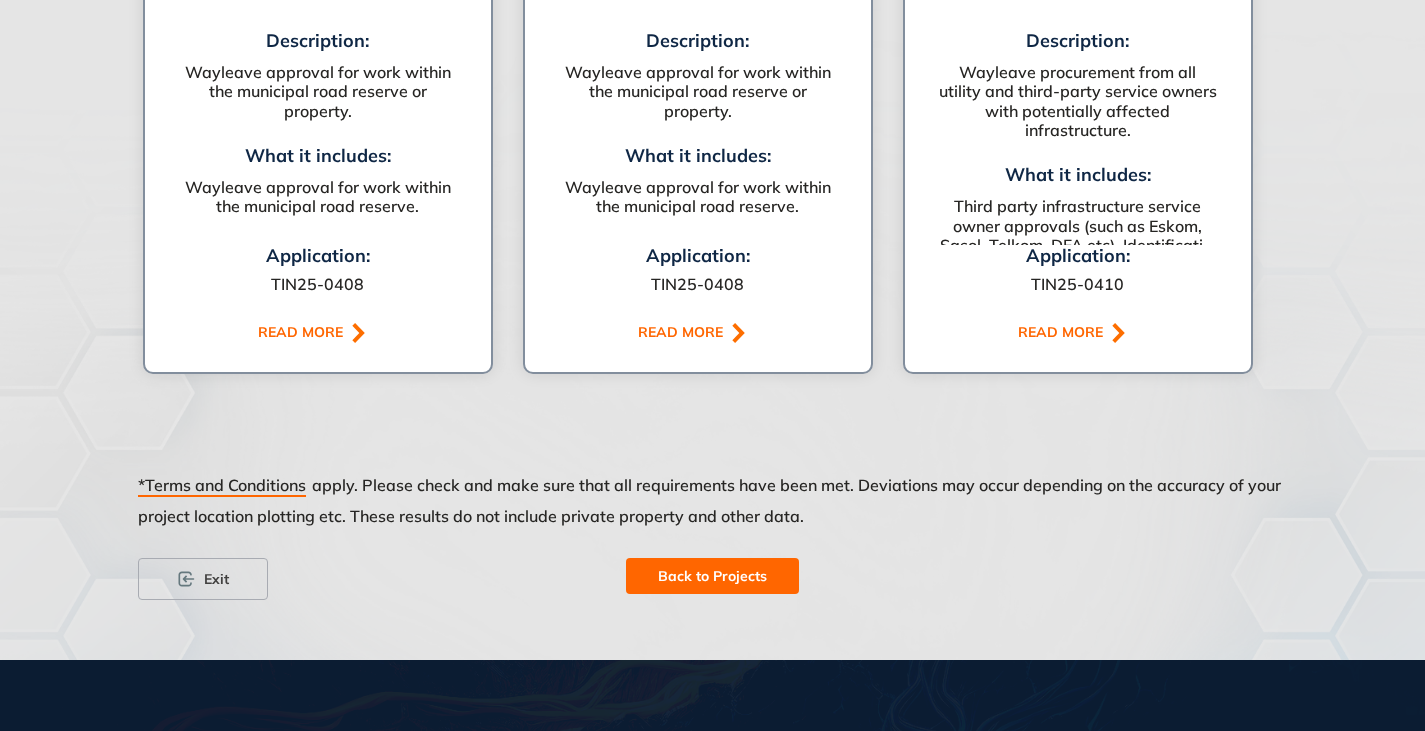 scroll, scrollTop: 1600, scrollLeft: 0, axis: vertical 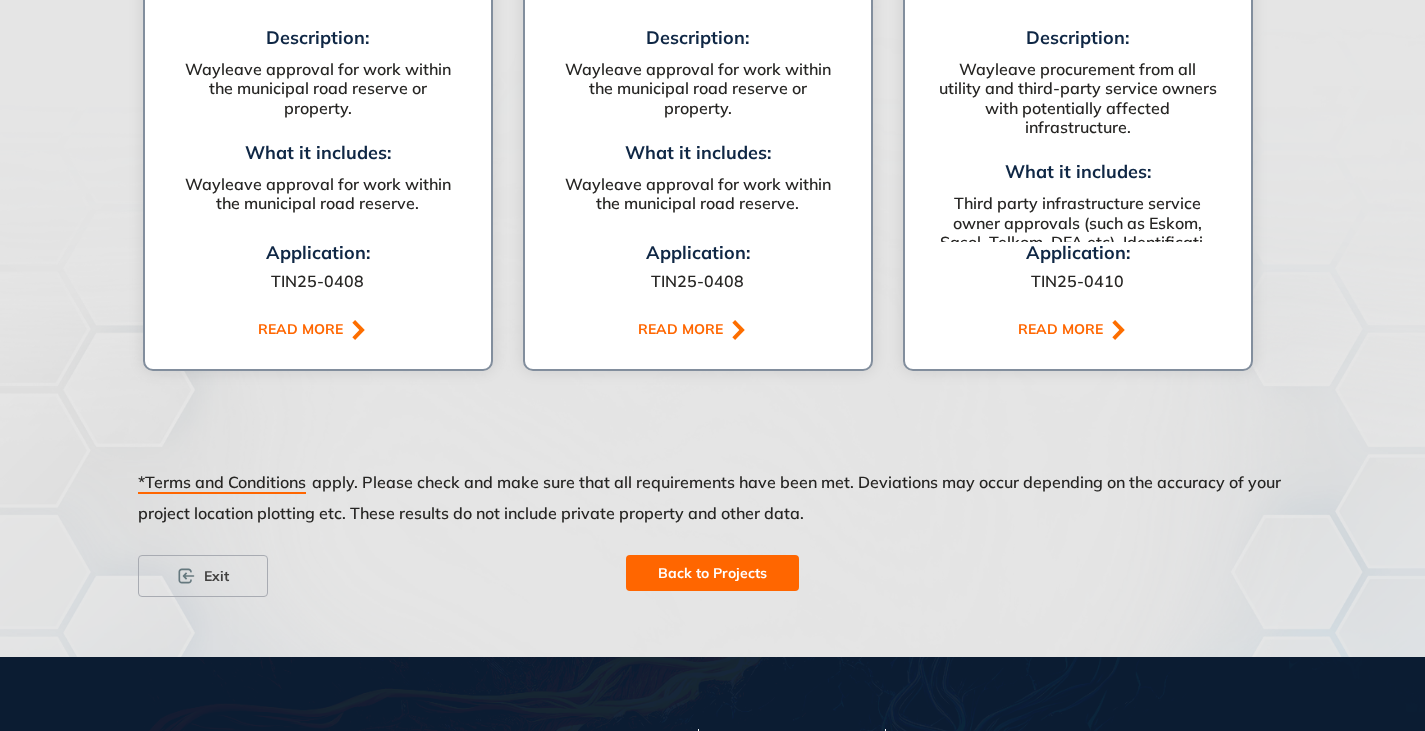 click on "Back to Projects" at bounding box center [712, 573] 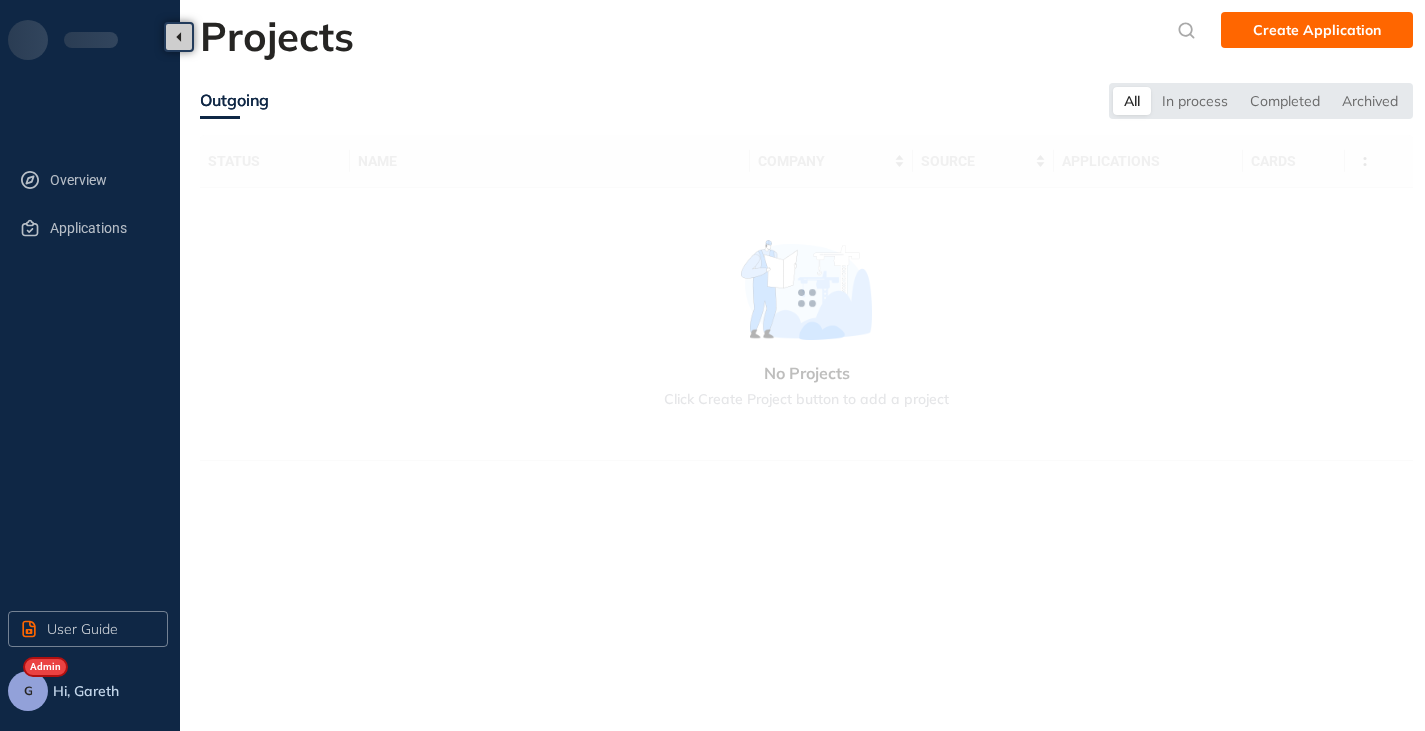 scroll, scrollTop: 0, scrollLeft: 0, axis: both 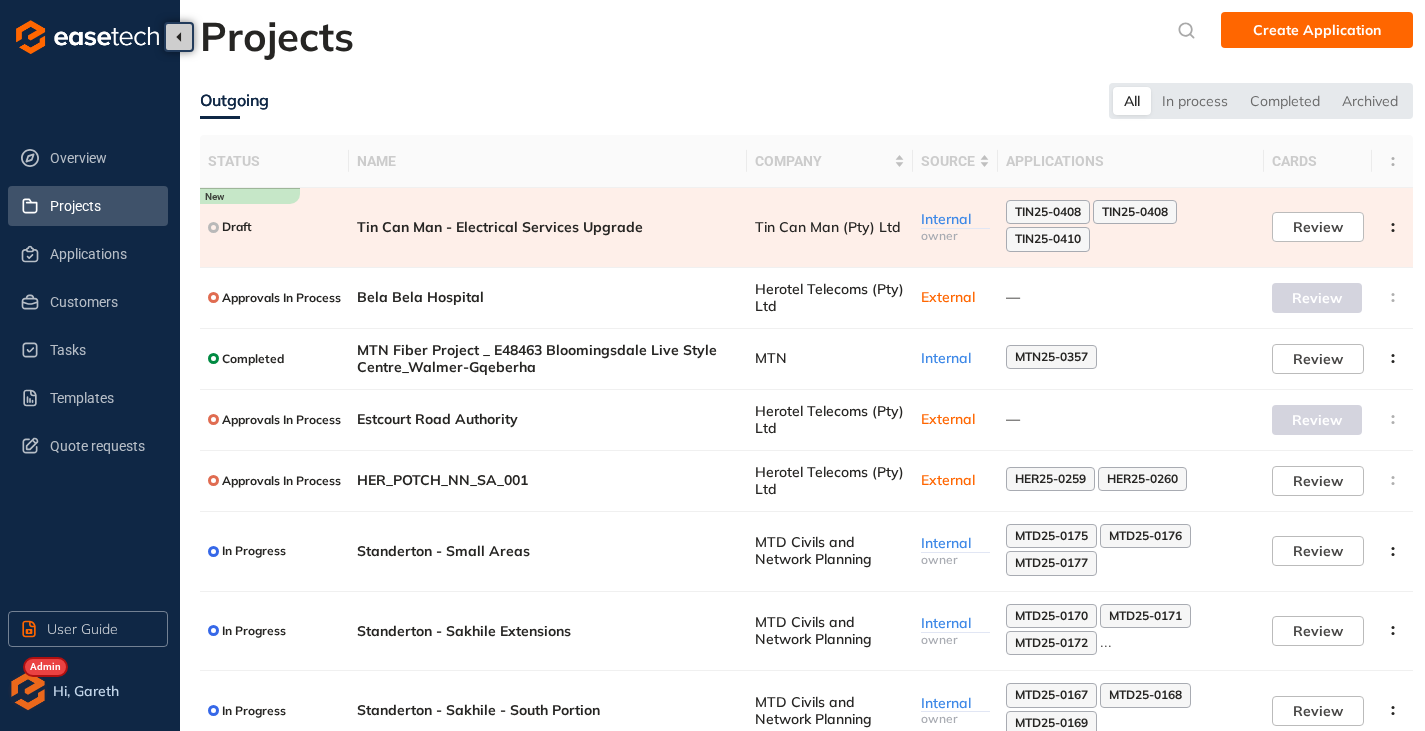click on "Tin Can Man - Electrical Services Upgrade" at bounding box center (548, 227) 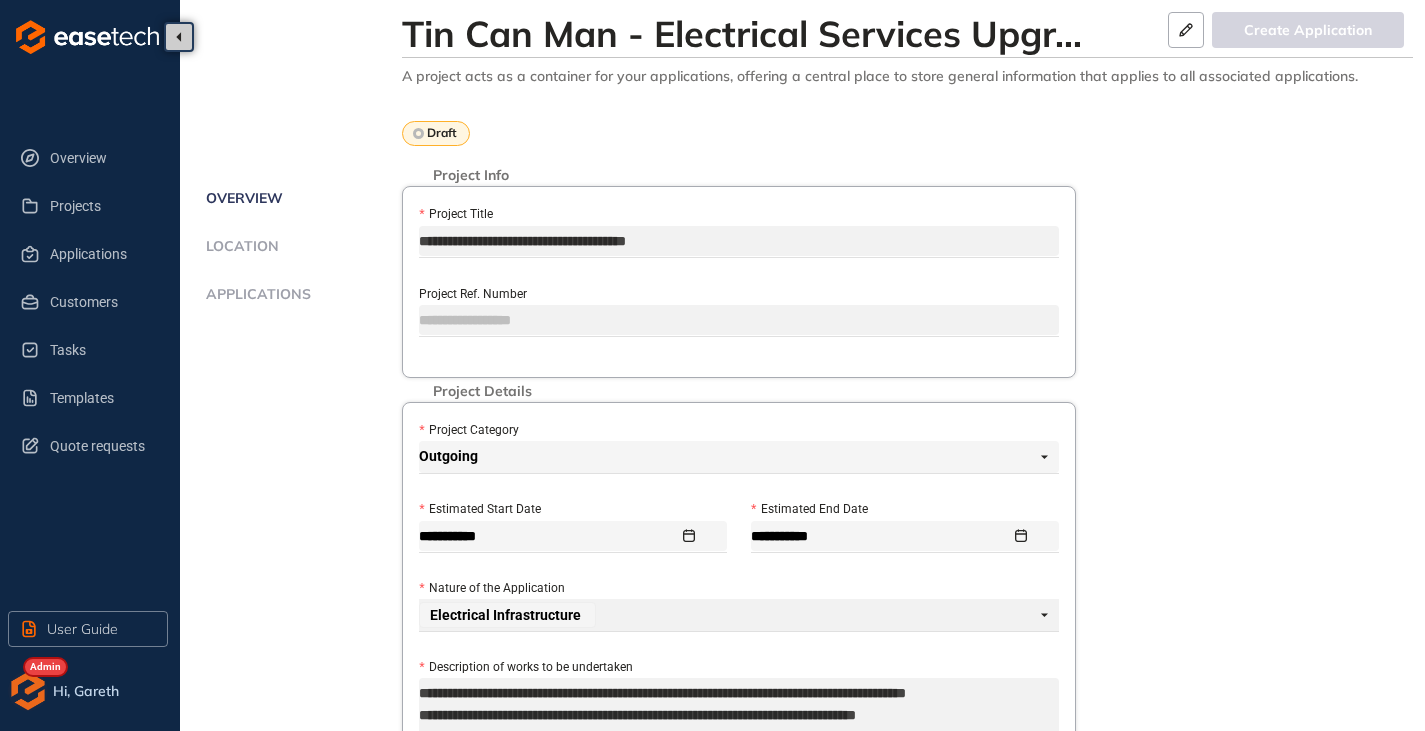 click on "Overview Location Applications" at bounding box center (301, 268) 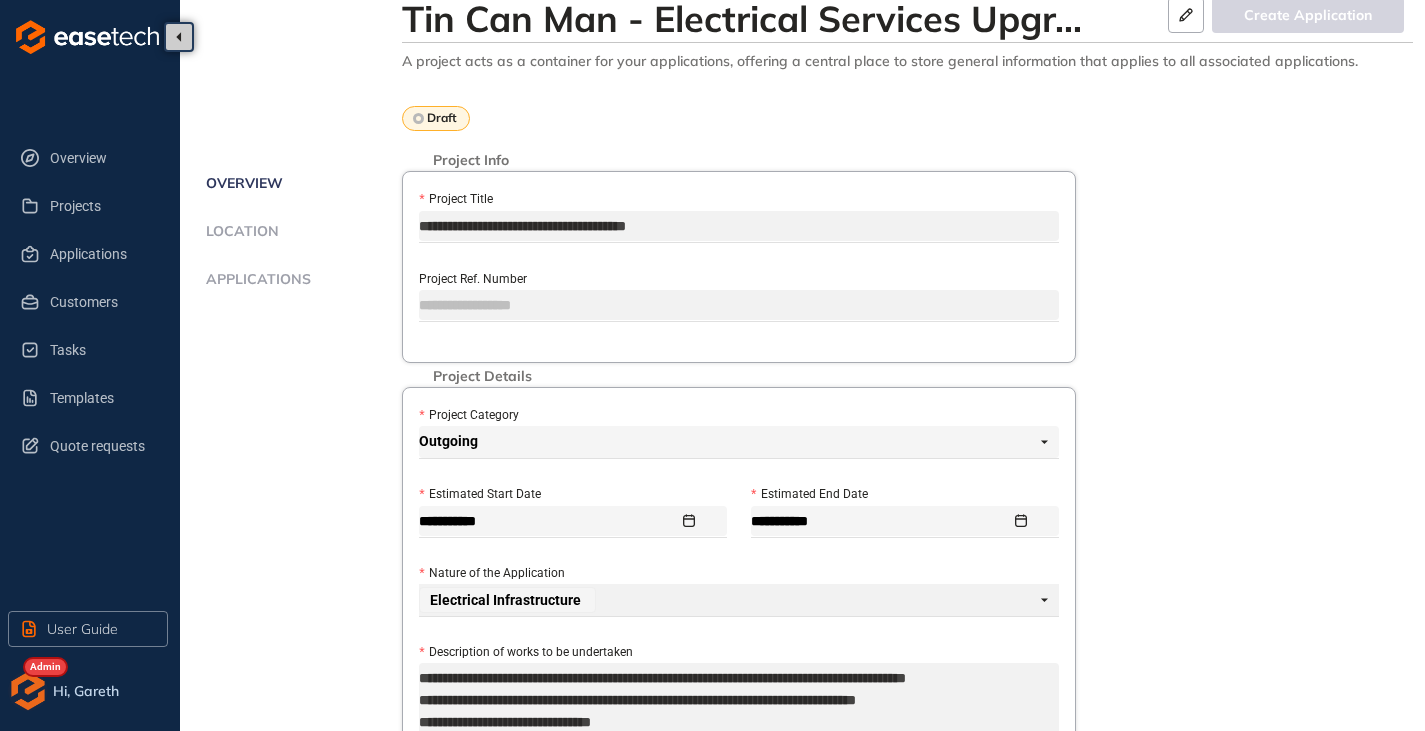 scroll, scrollTop: 0, scrollLeft: 0, axis: both 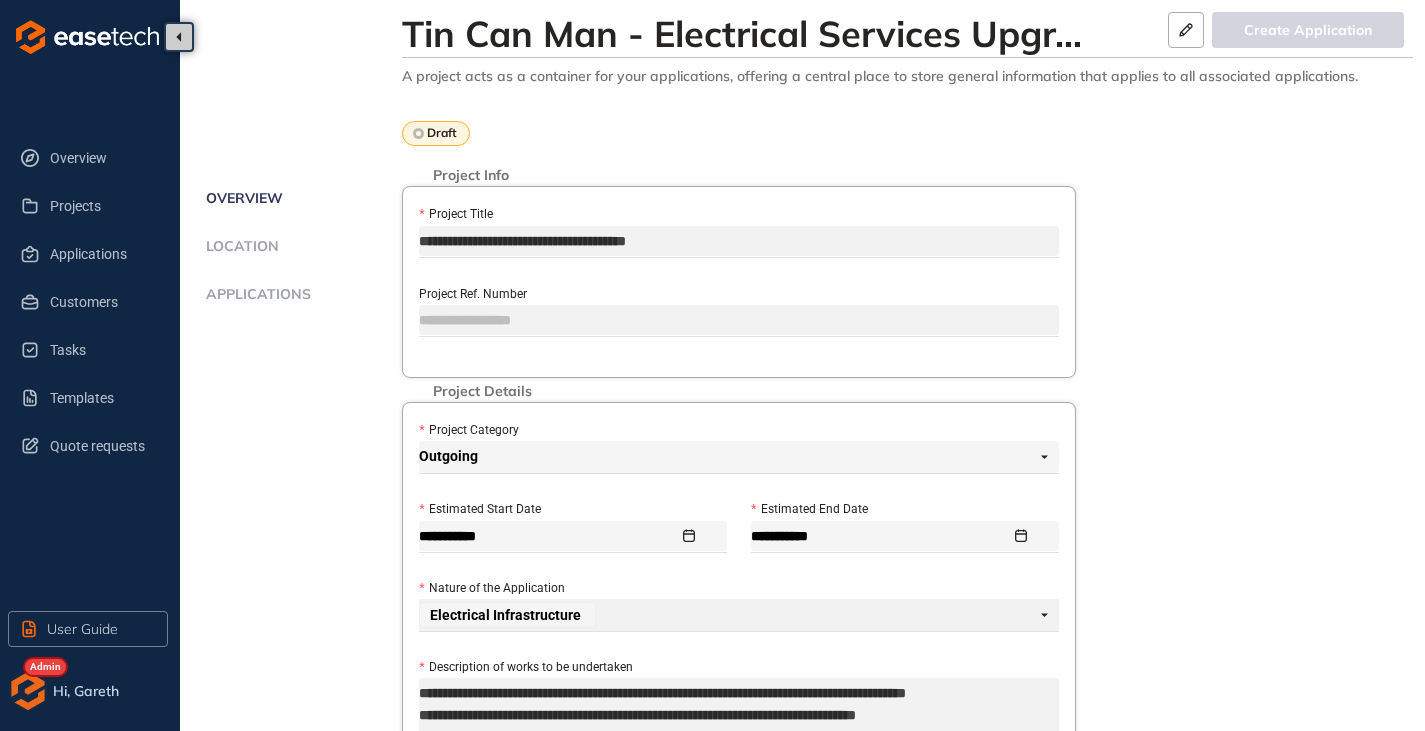 click on "Location" at bounding box center [239, 246] 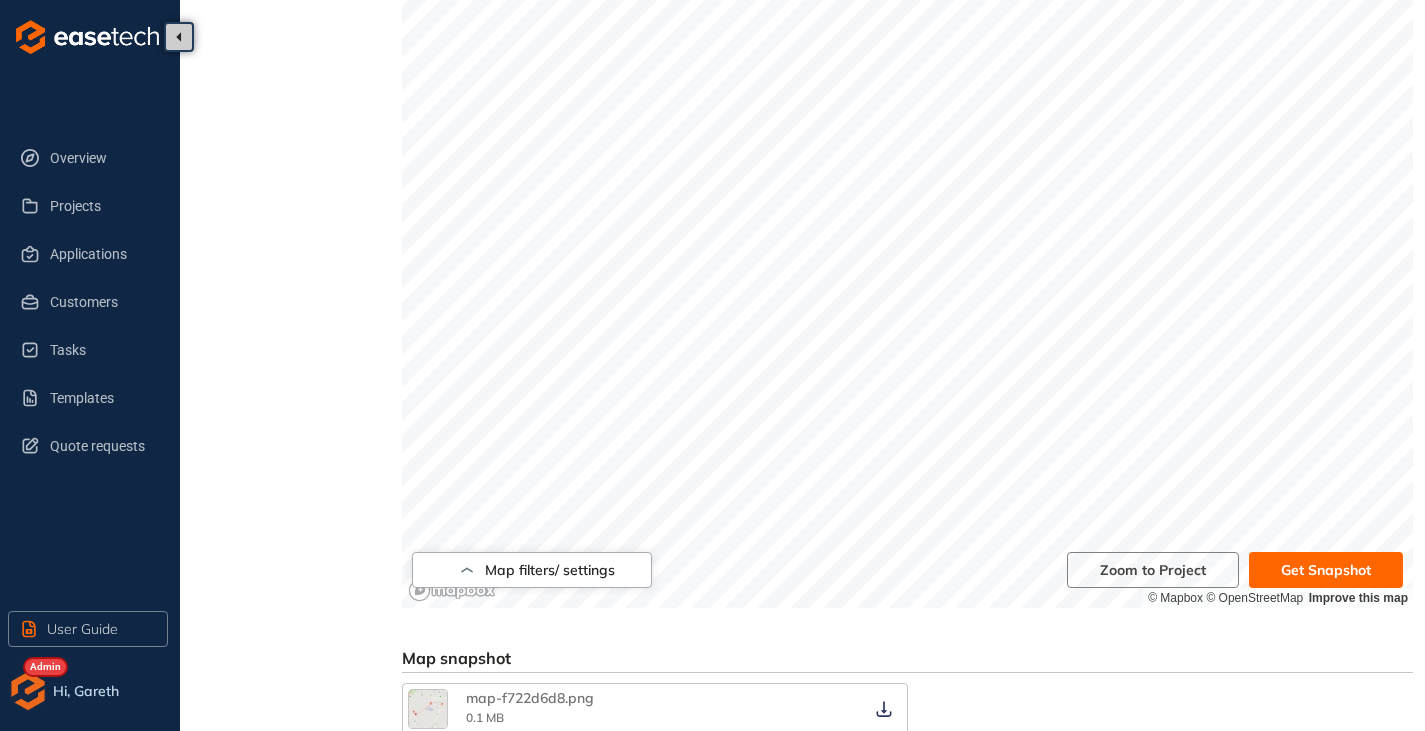 scroll, scrollTop: 738, scrollLeft: 0, axis: vertical 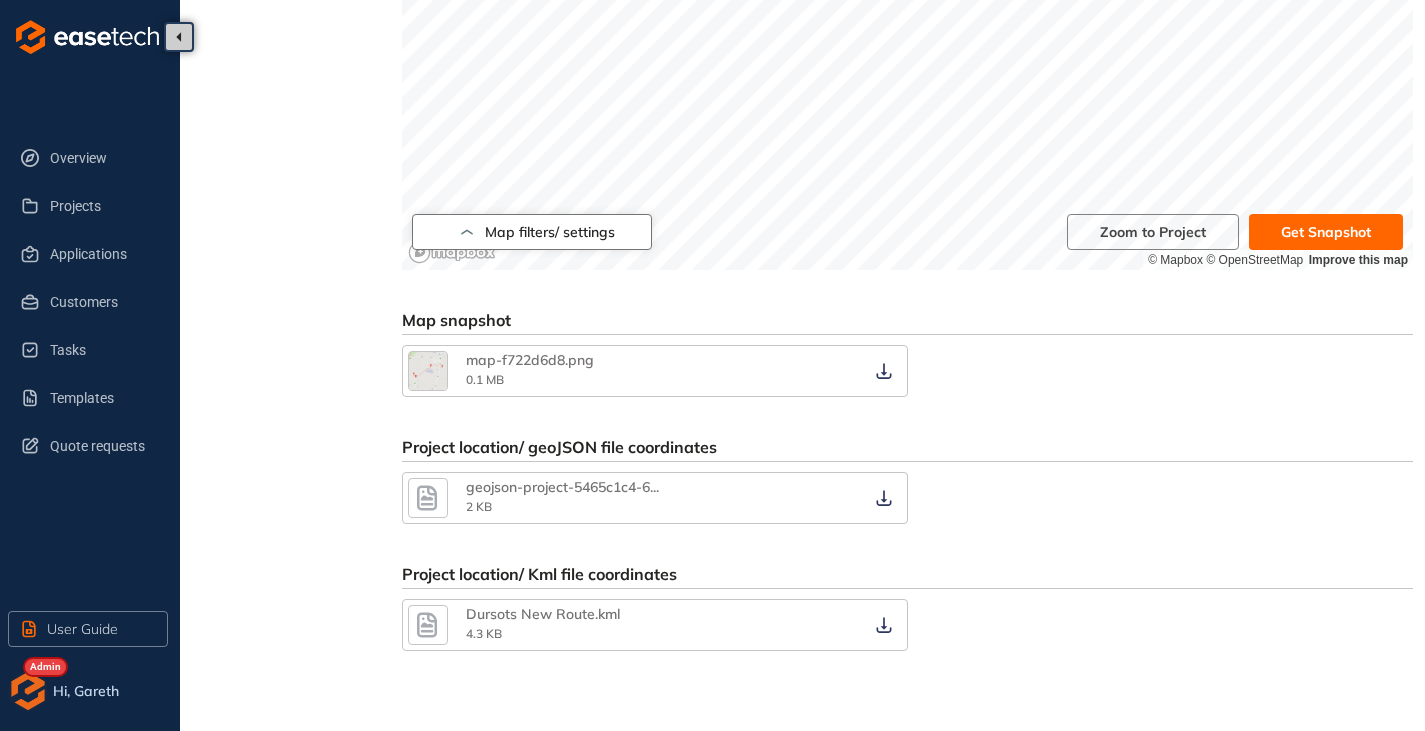 click 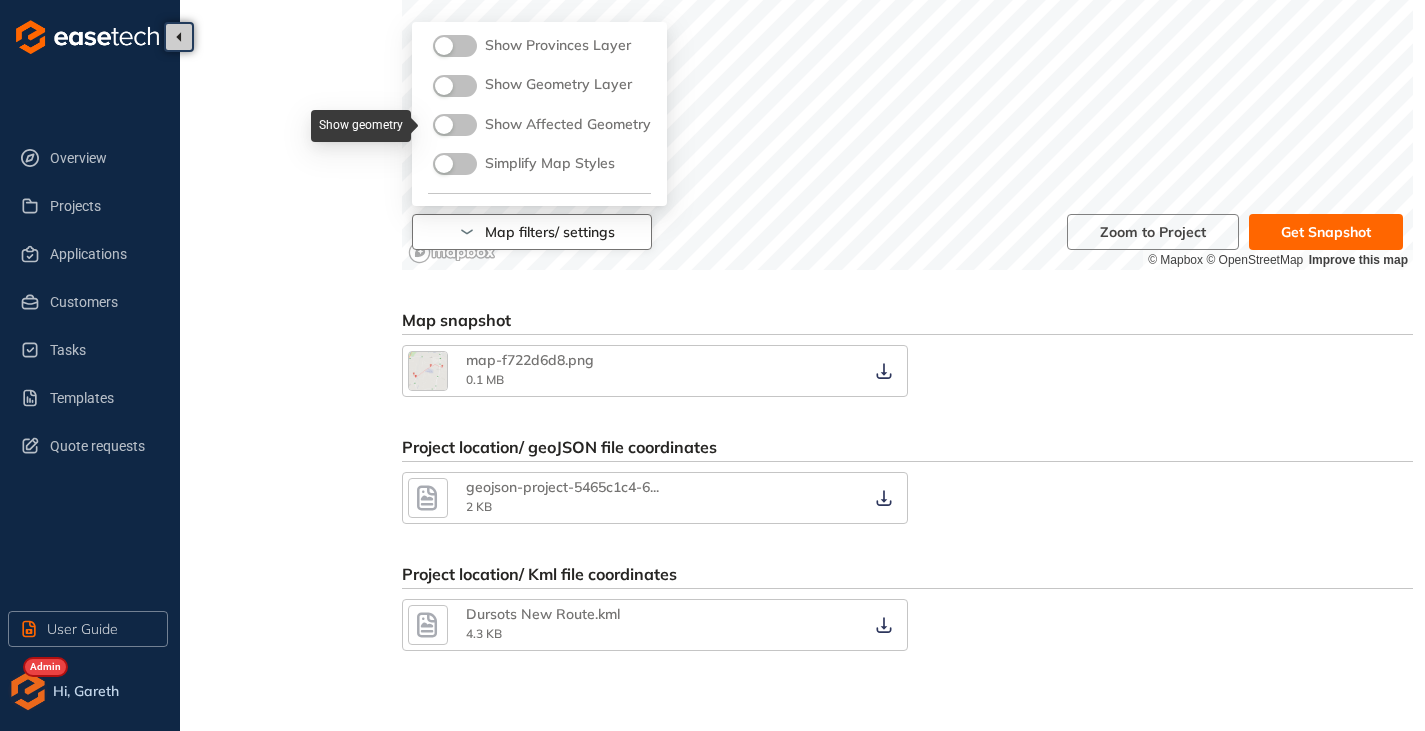 click at bounding box center [455, 125] 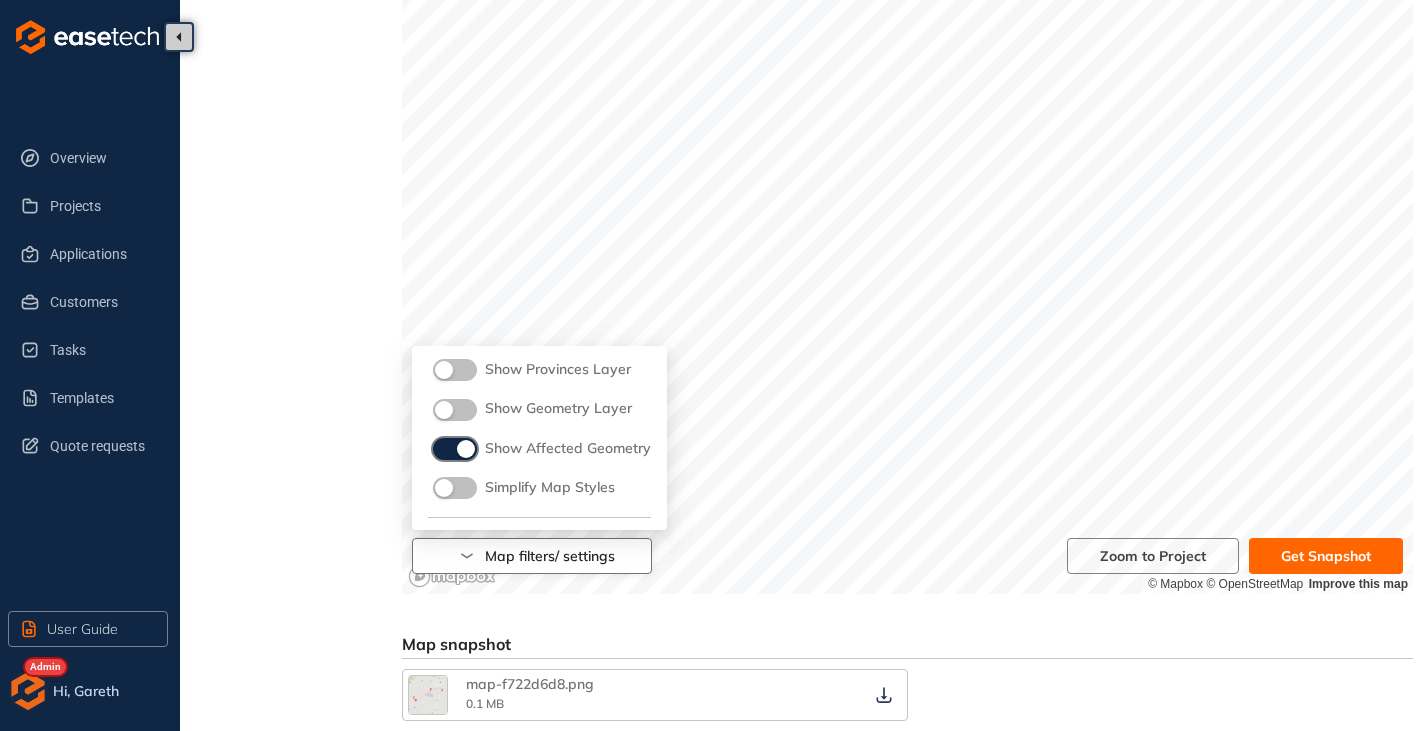 scroll, scrollTop: 438, scrollLeft: 0, axis: vertical 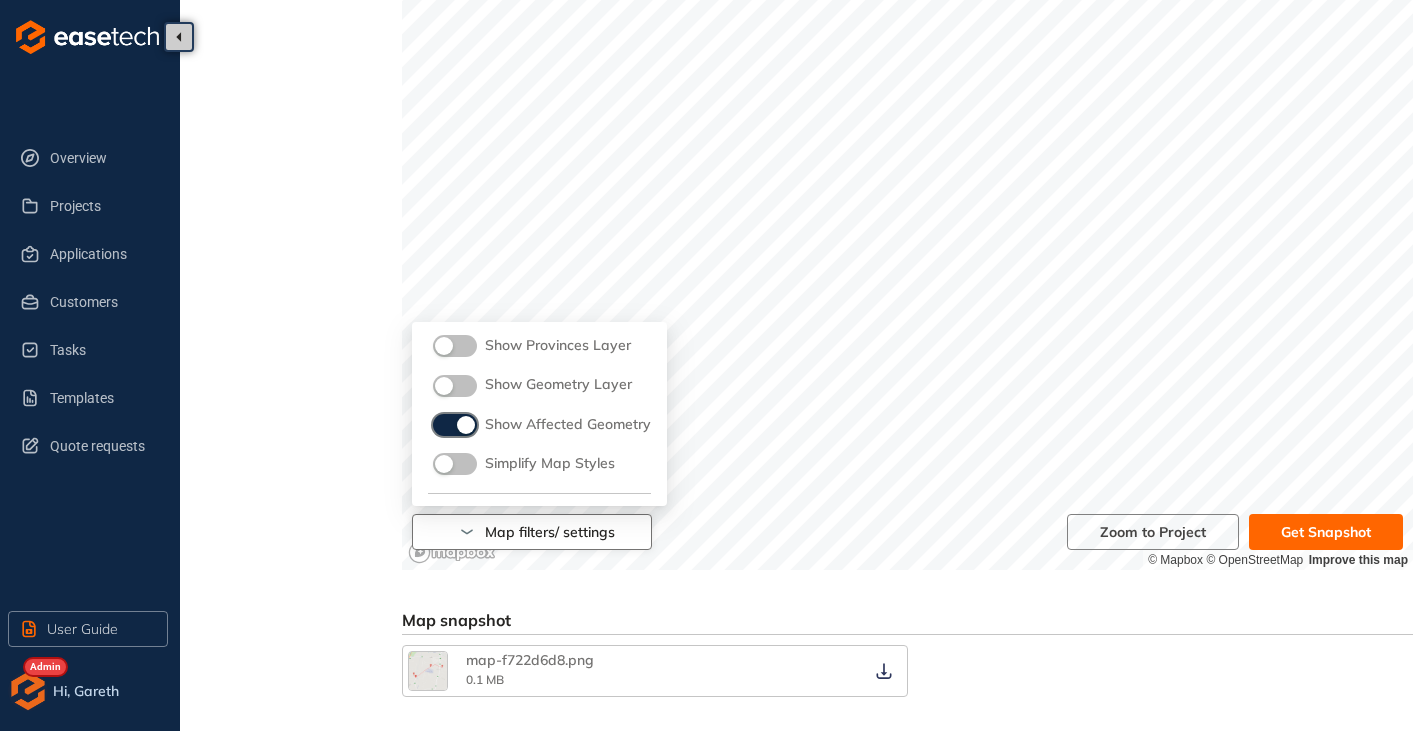 click at bounding box center [466, 425] 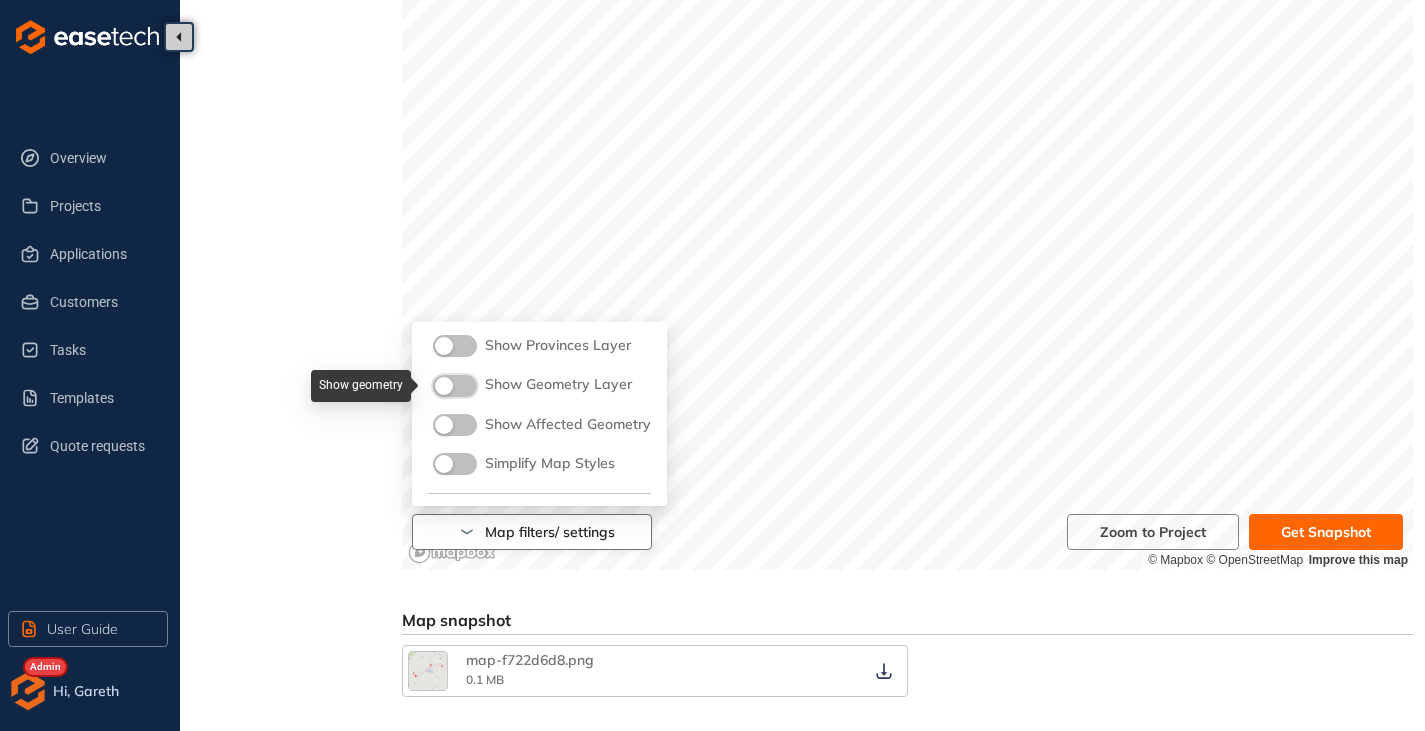 drag, startPoint x: 464, startPoint y: 383, endPoint x: 508, endPoint y: 394, distance: 45.35416 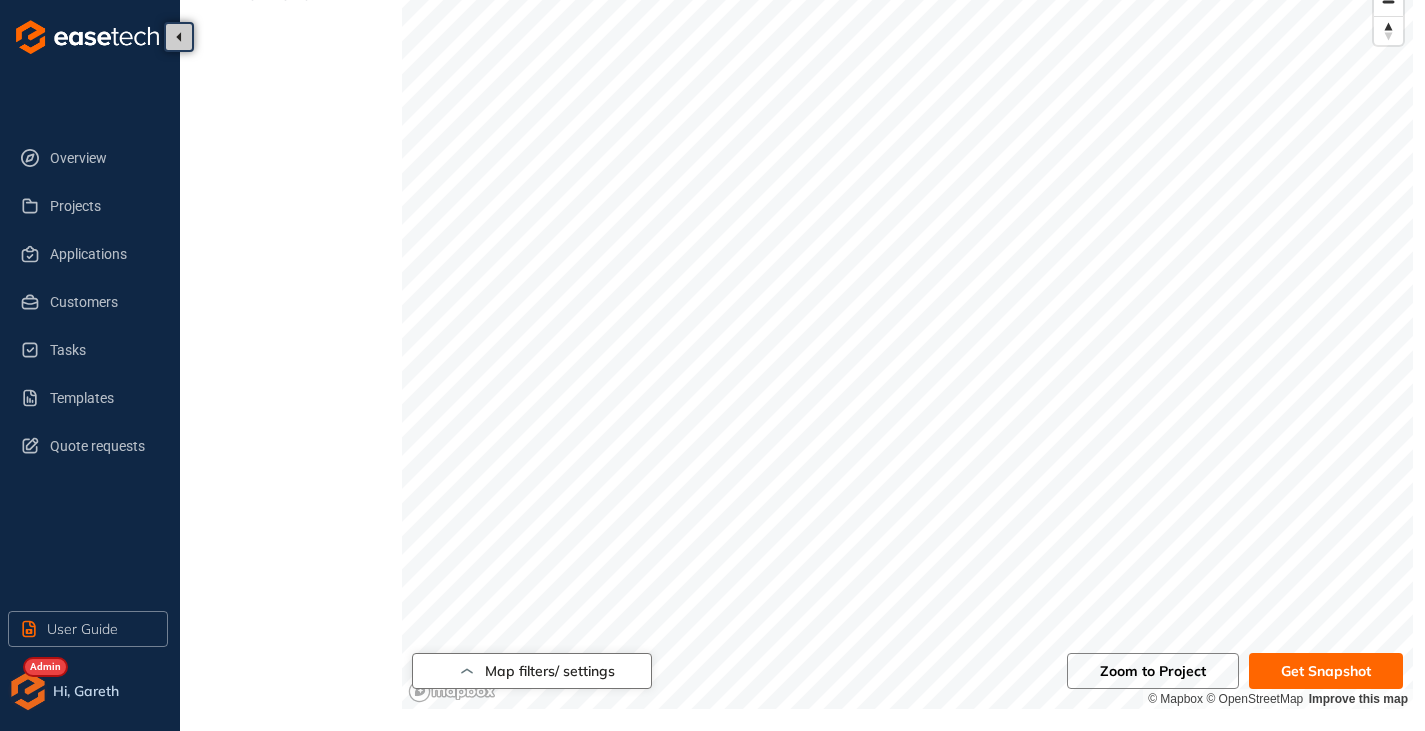 scroll, scrollTop: 300, scrollLeft: 0, axis: vertical 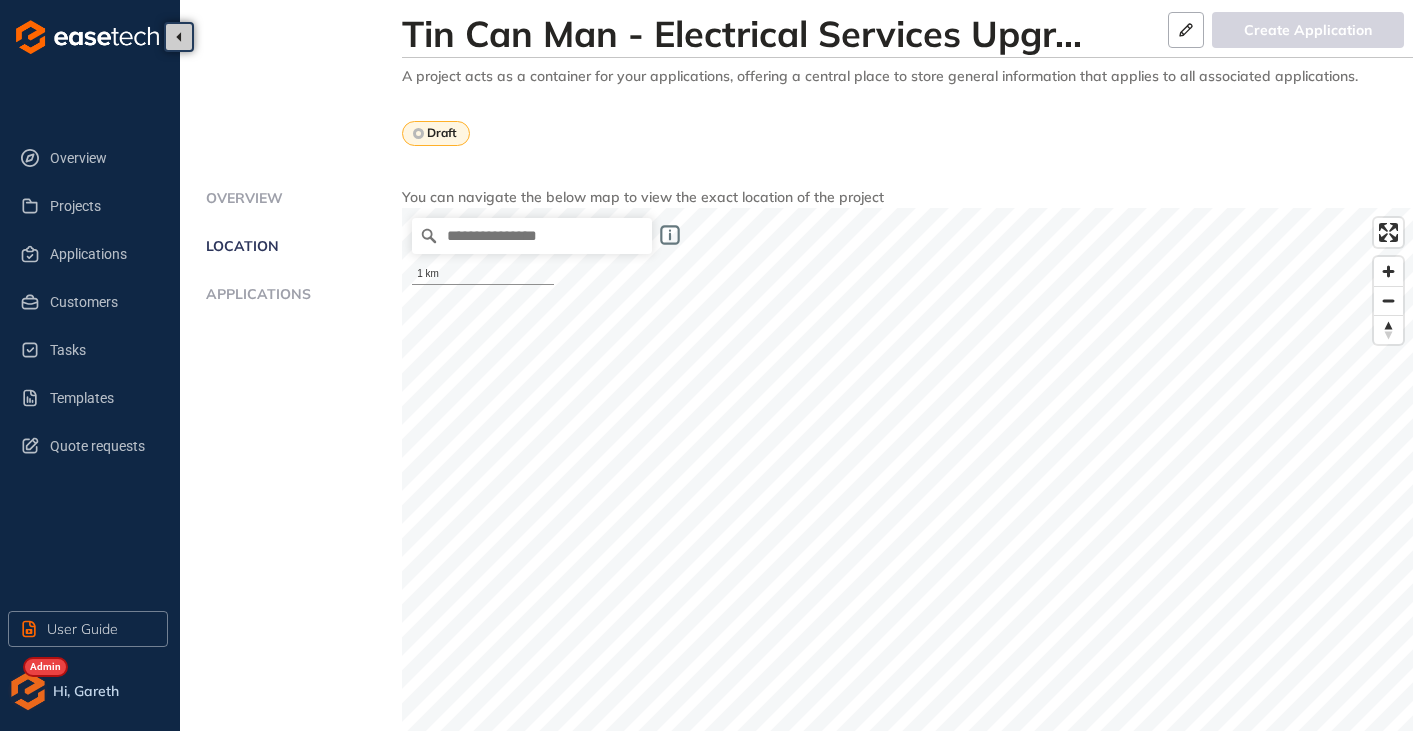 click on "Applications" at bounding box center [255, 294] 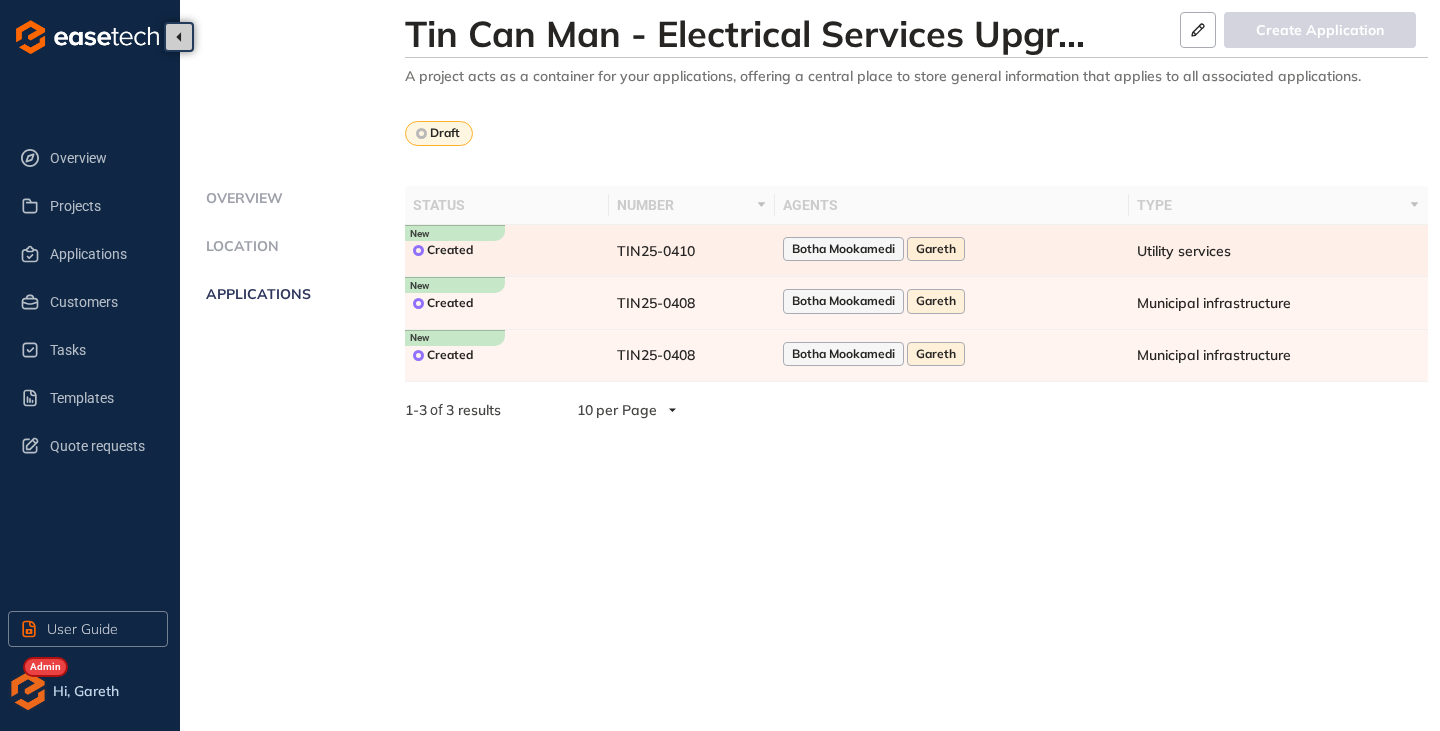 click on "Botha Mookamedi" at bounding box center (843, 249) 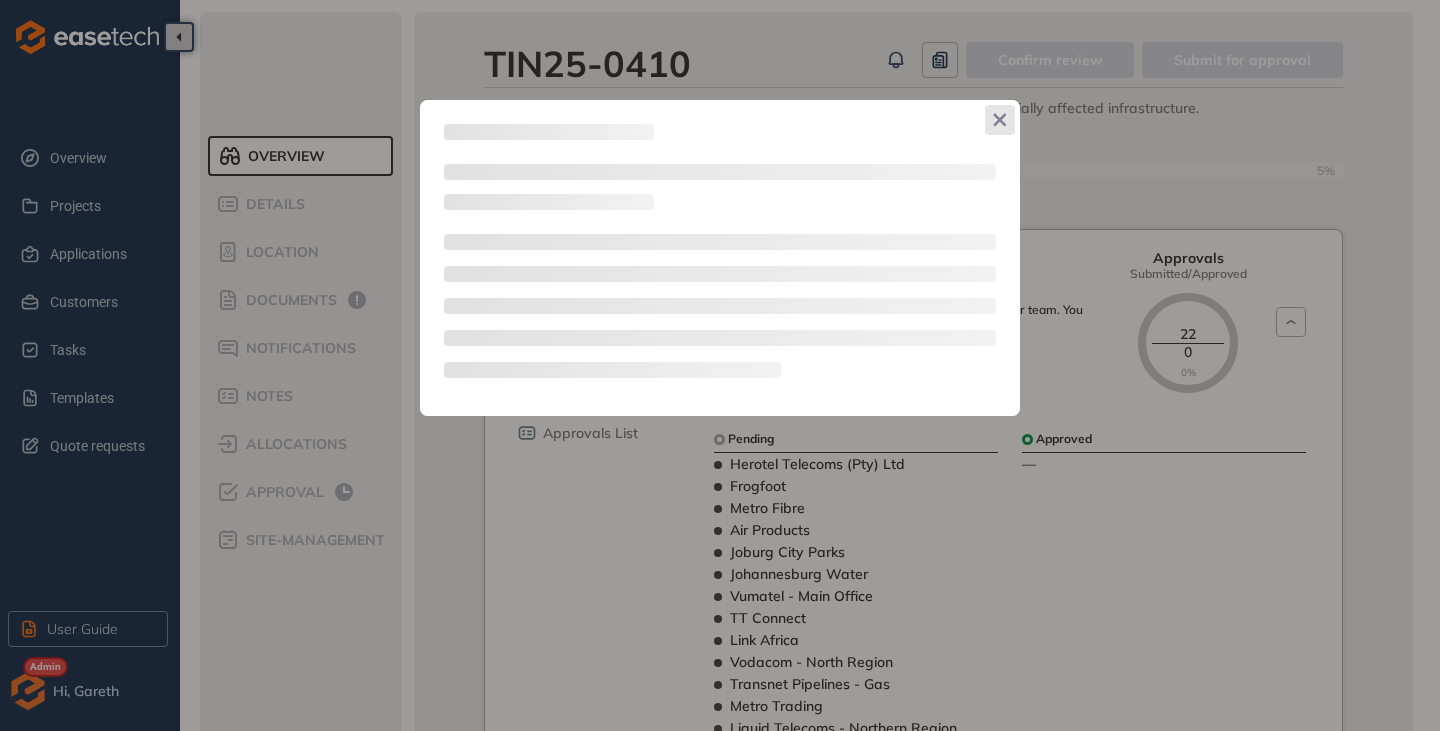 click 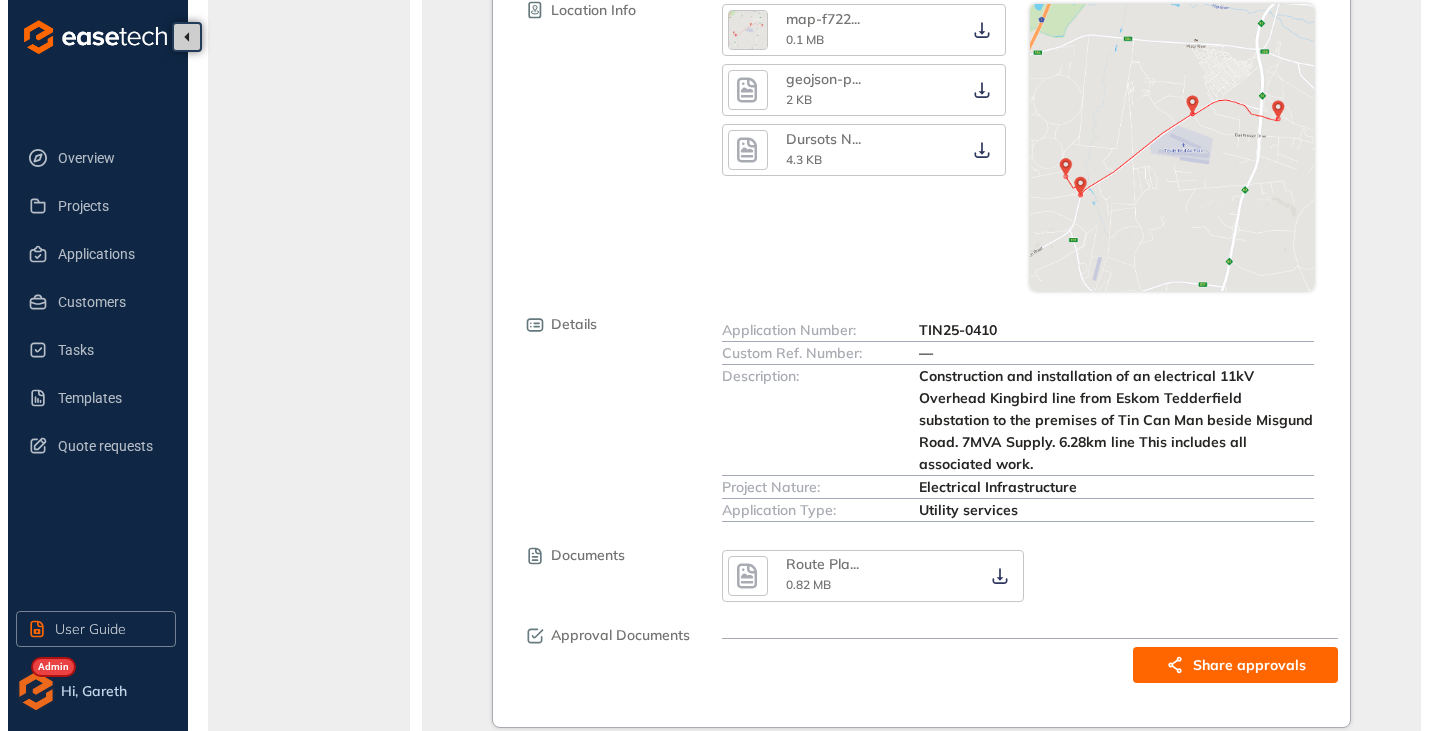 scroll, scrollTop: 1053, scrollLeft: 0, axis: vertical 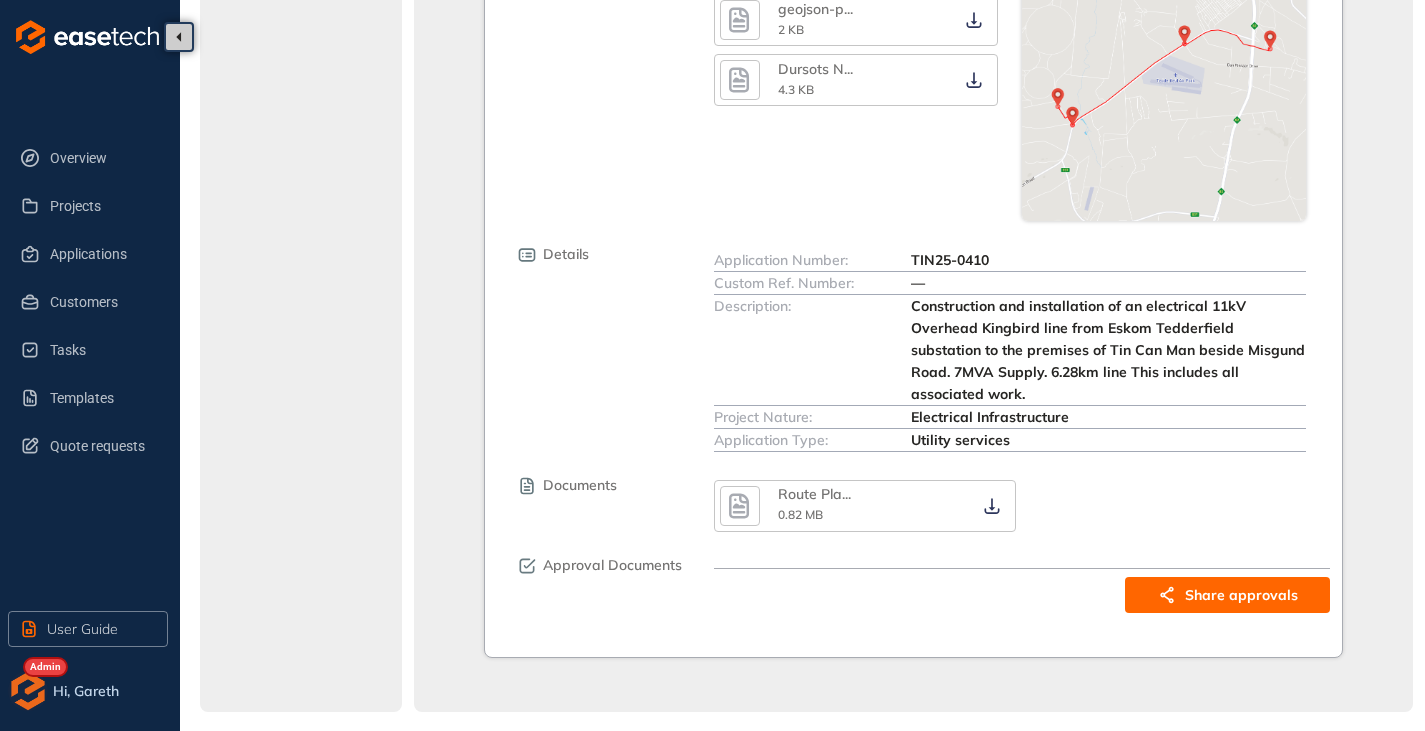 click 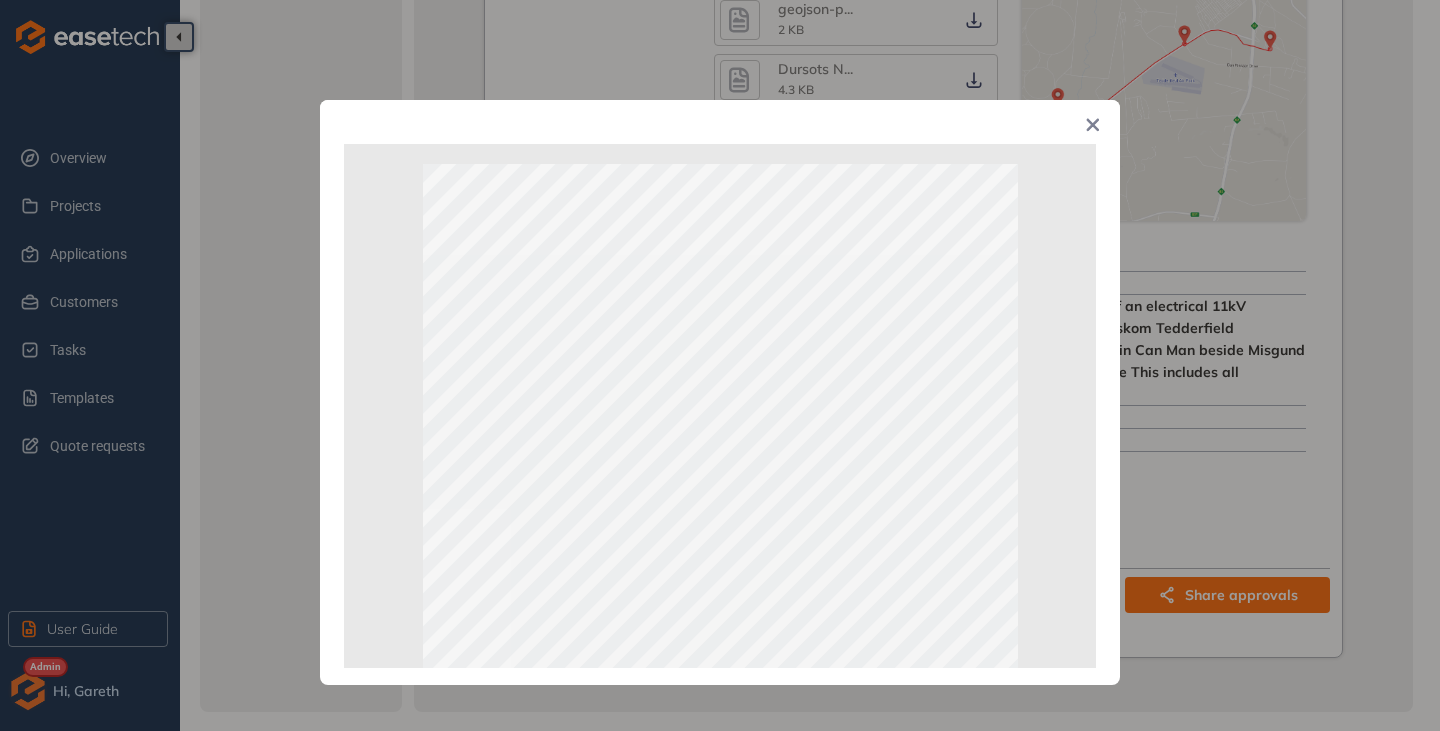 click 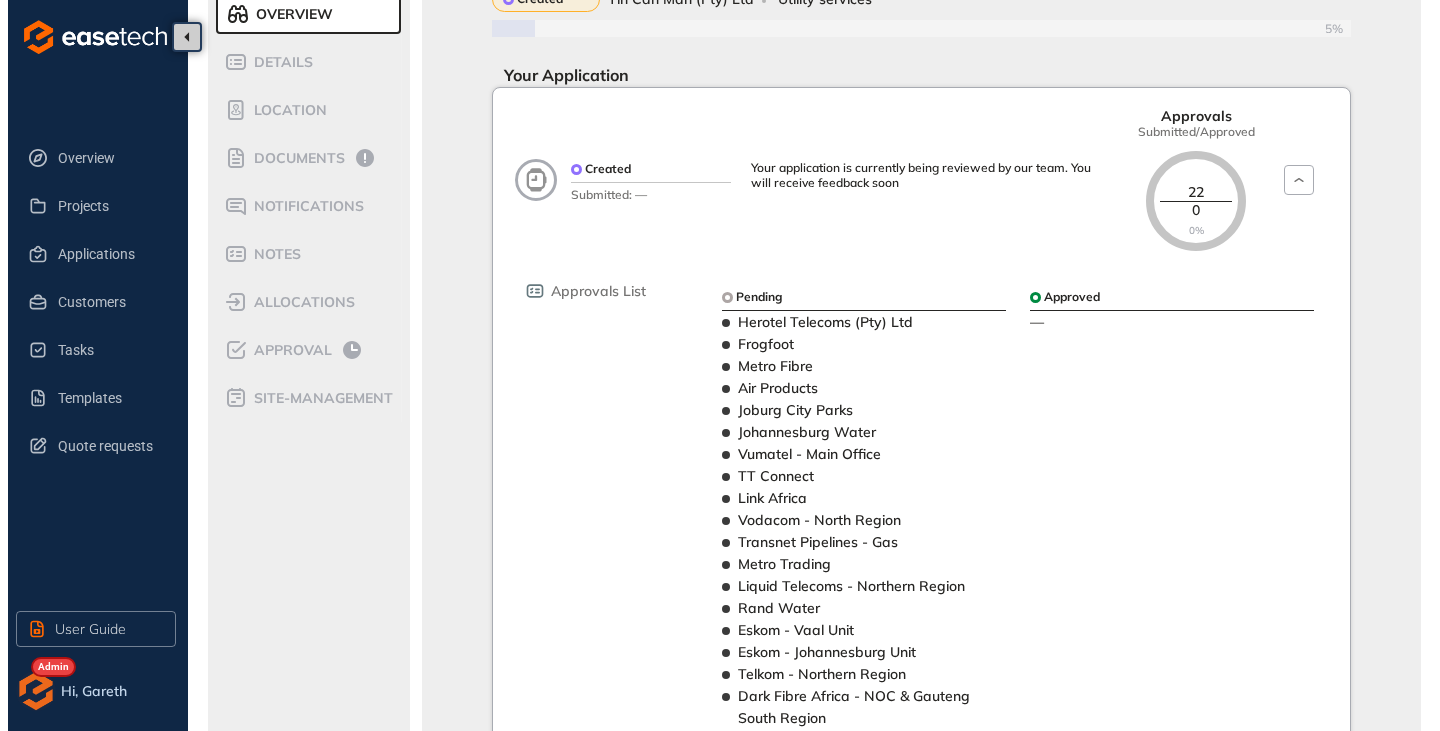 scroll, scrollTop: 138, scrollLeft: 0, axis: vertical 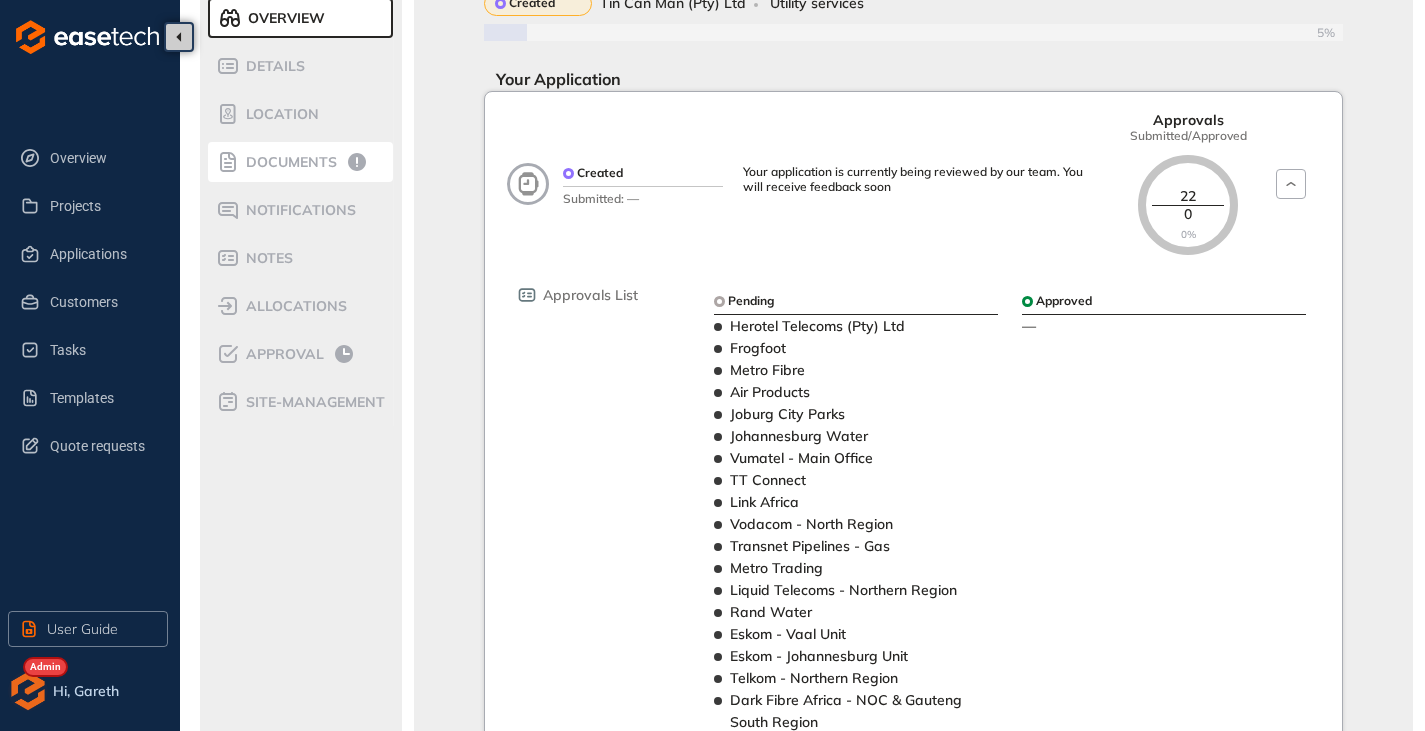 click on "Documents" at bounding box center (300, 162) 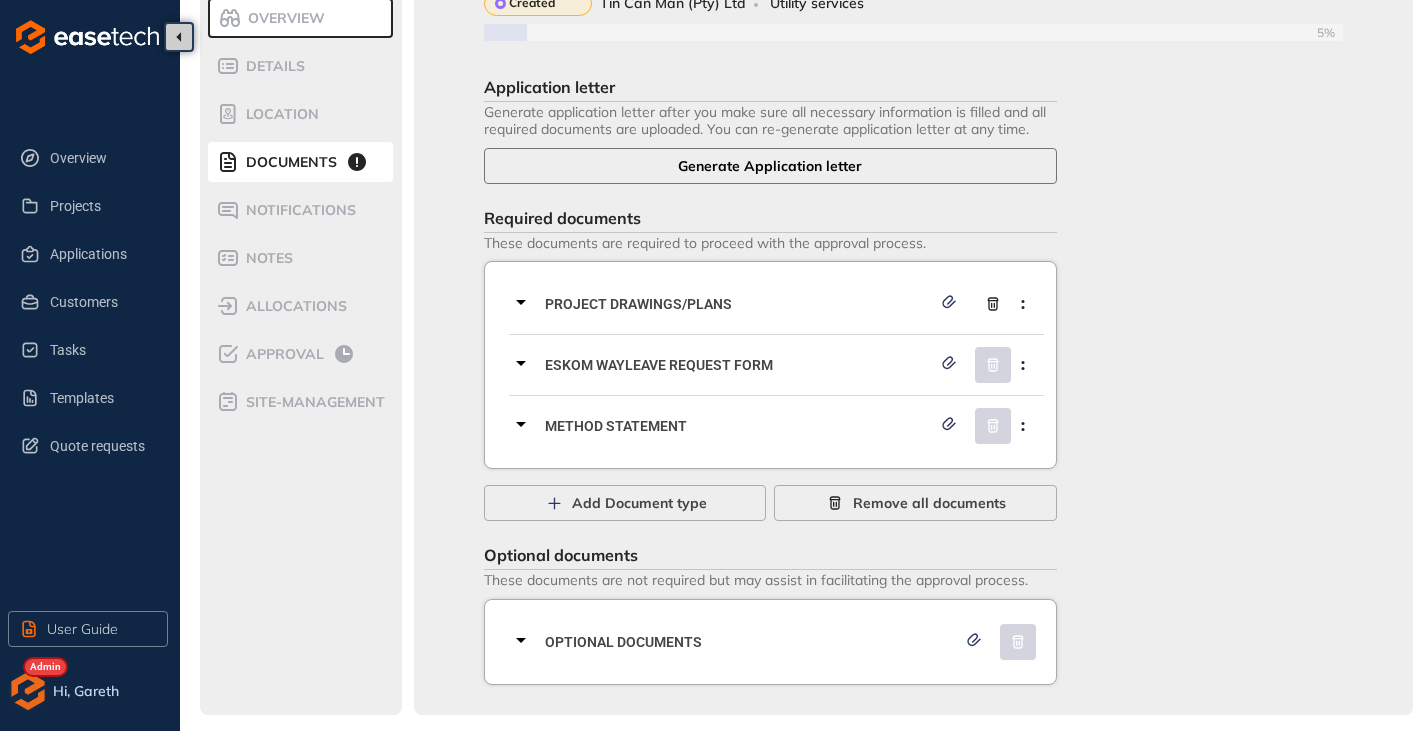 click on "Generate Application letter" at bounding box center (770, 166) 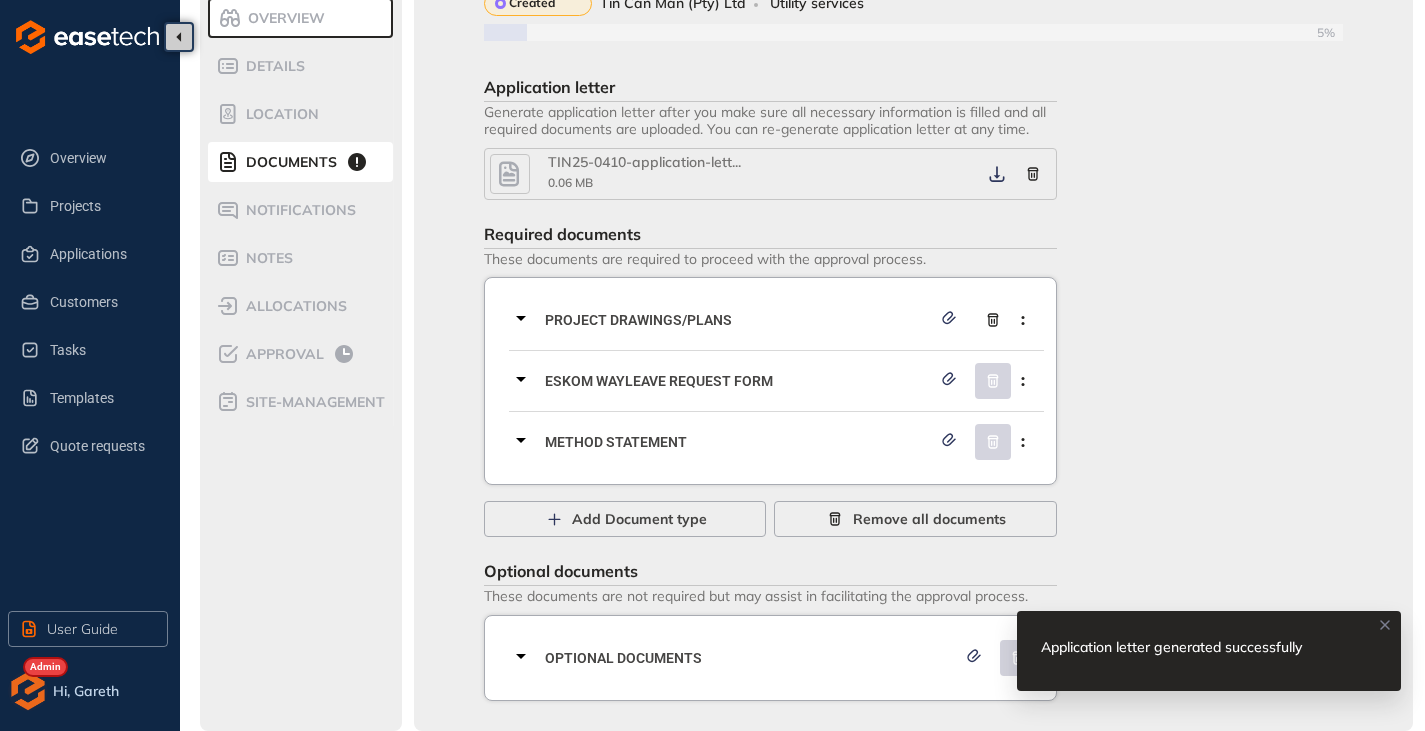click 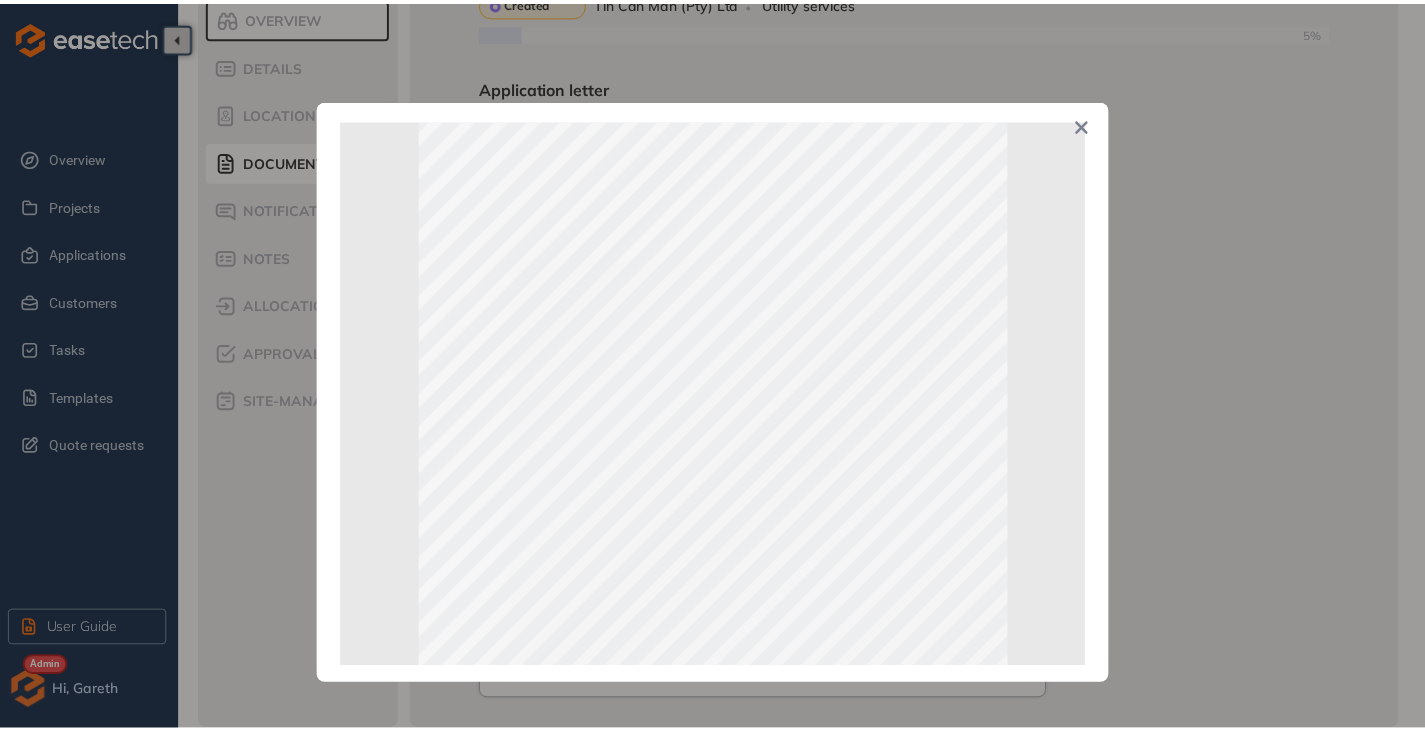 scroll, scrollTop: 0, scrollLeft: 0, axis: both 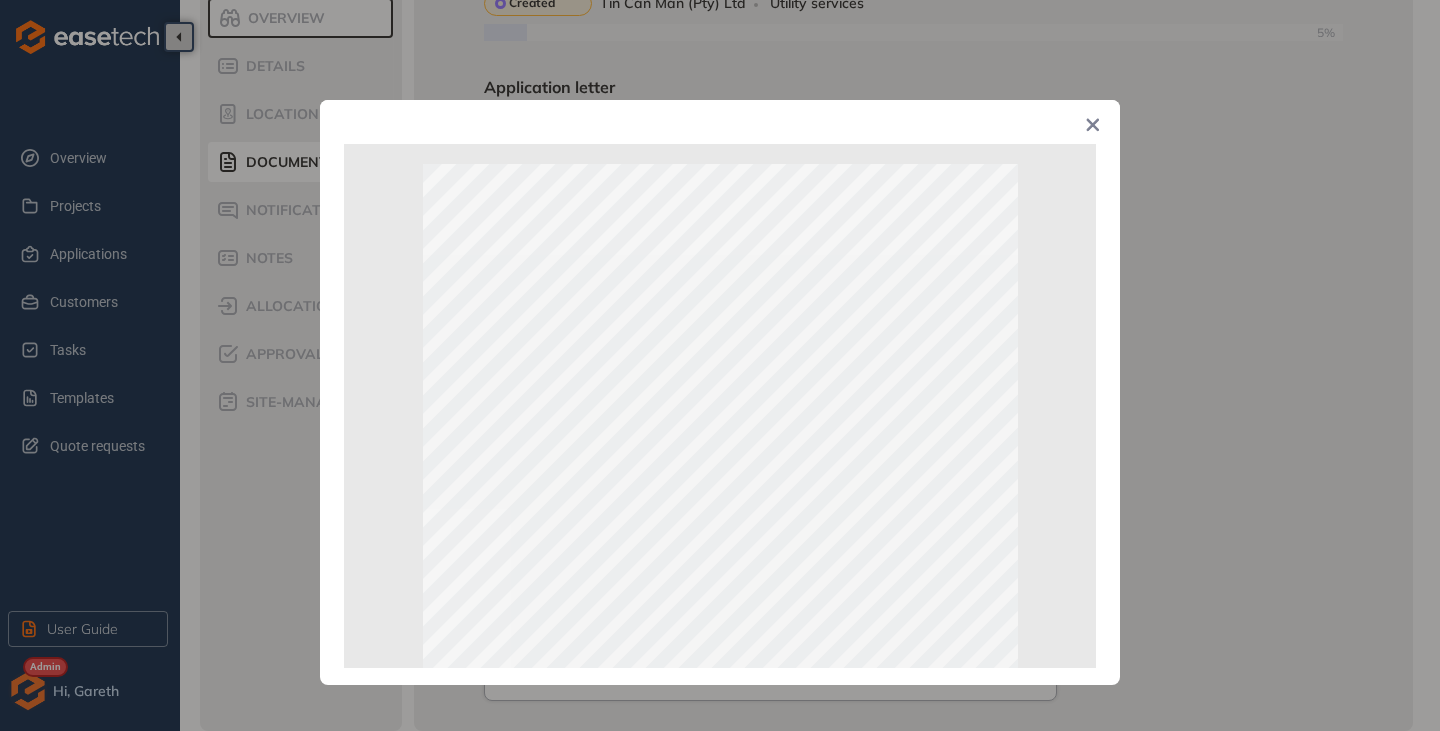 click 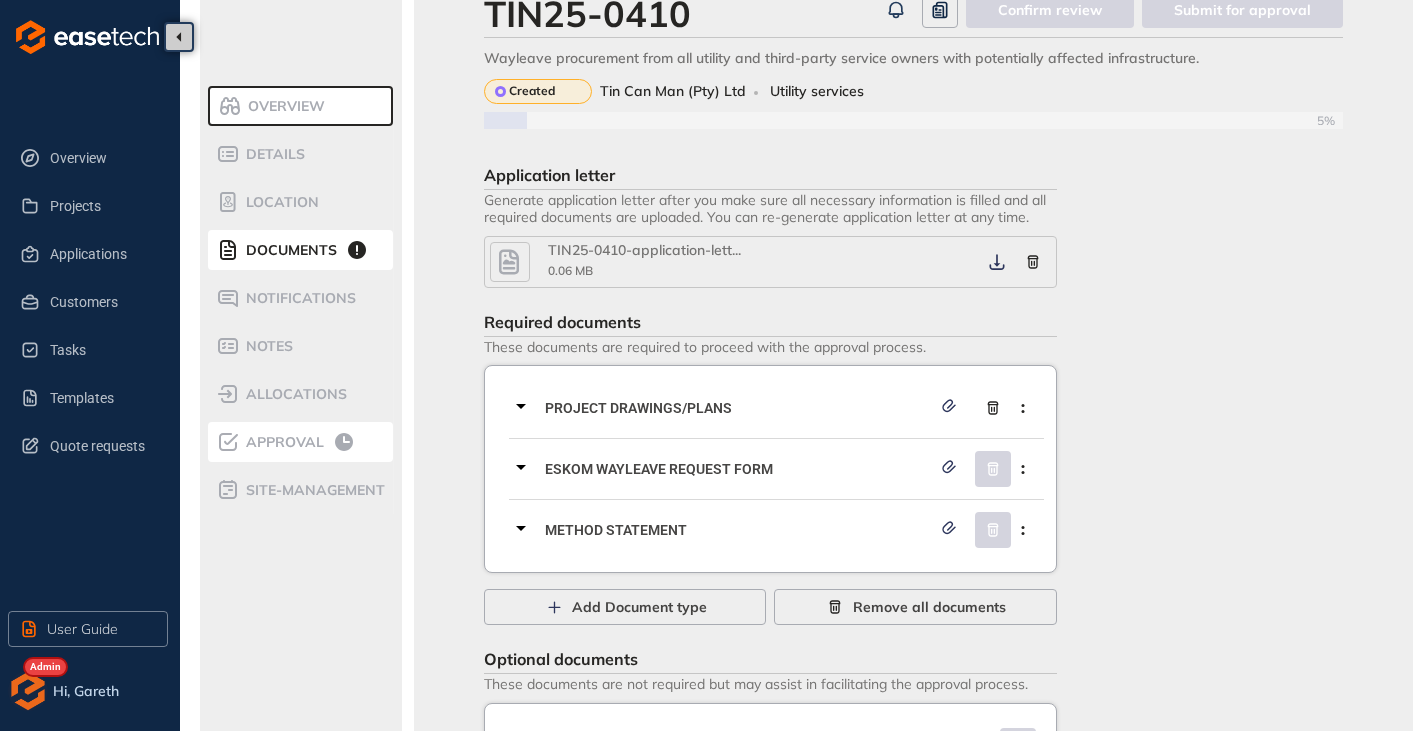 scroll, scrollTop: 38, scrollLeft: 0, axis: vertical 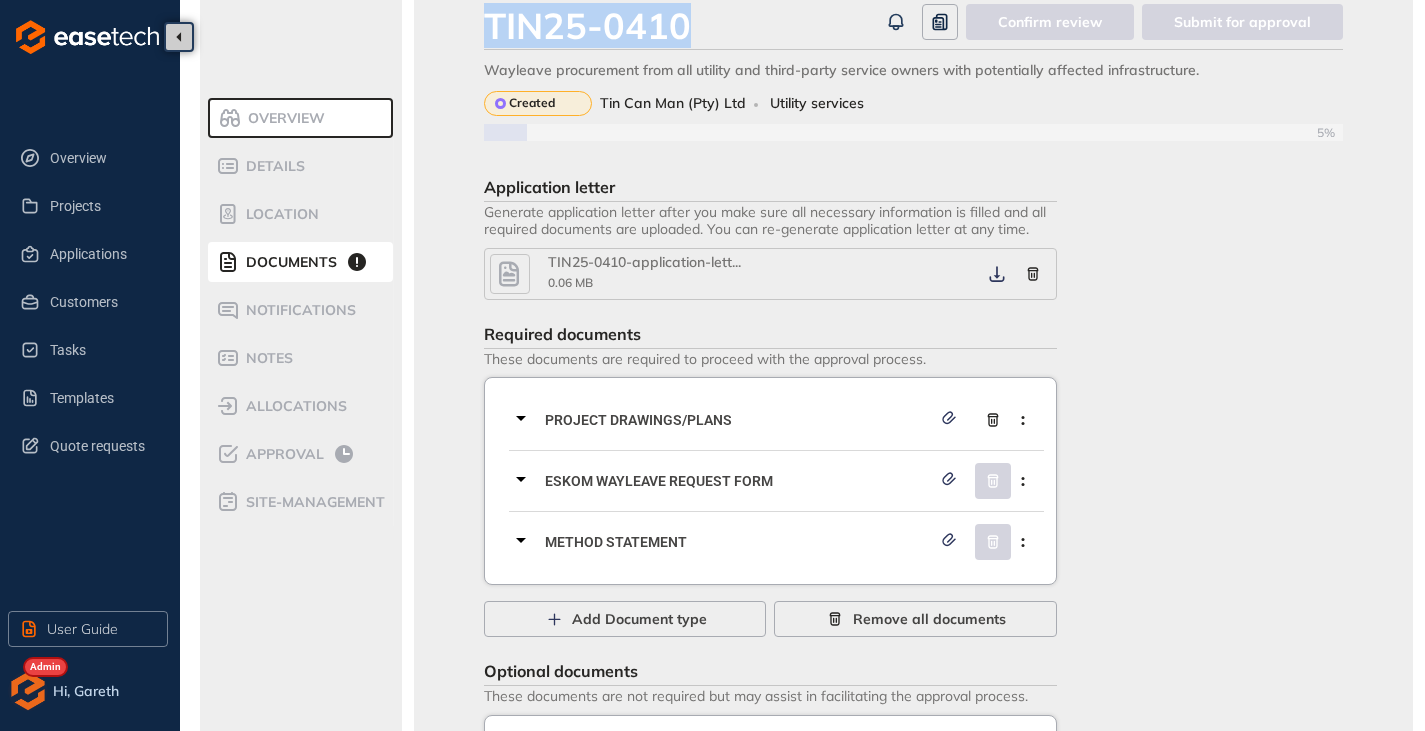 drag, startPoint x: 627, startPoint y: 29, endPoint x: 524, endPoint y: 33, distance: 103.077644 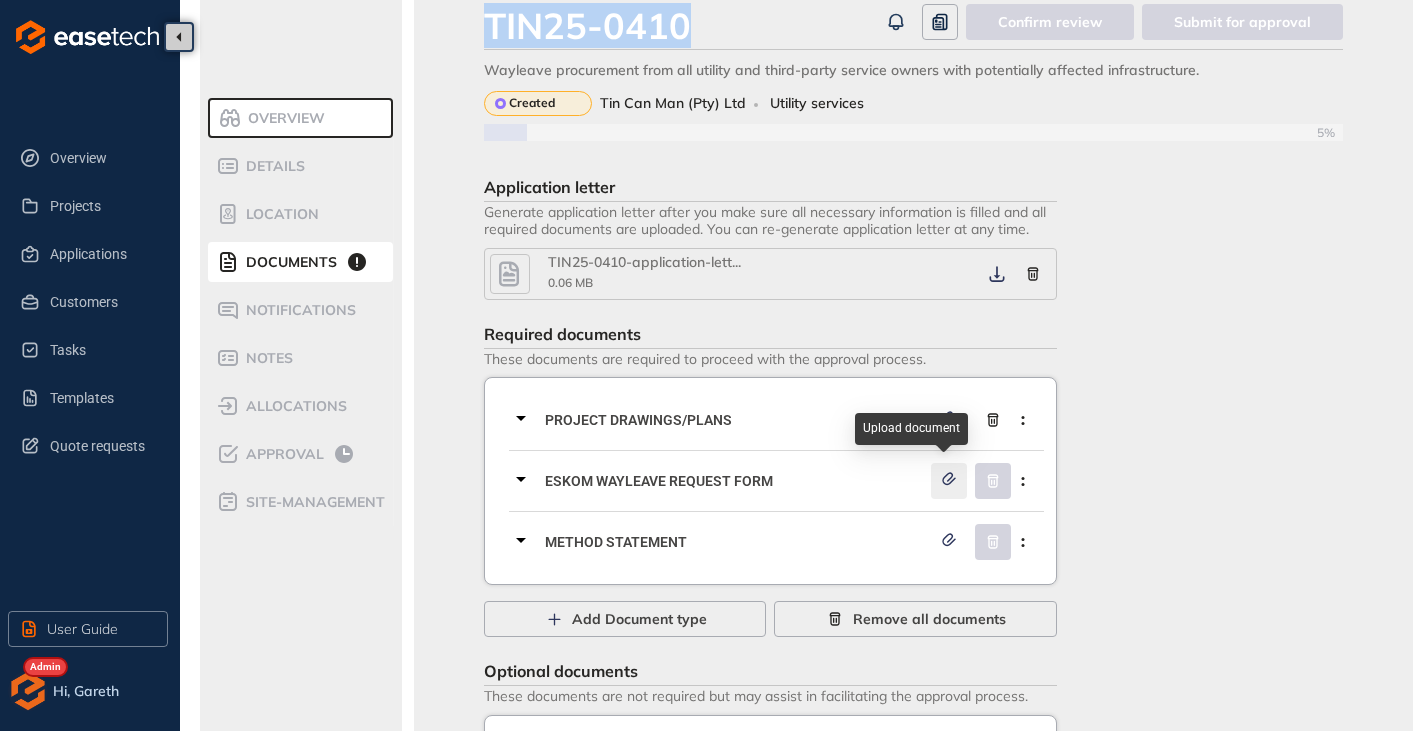 click 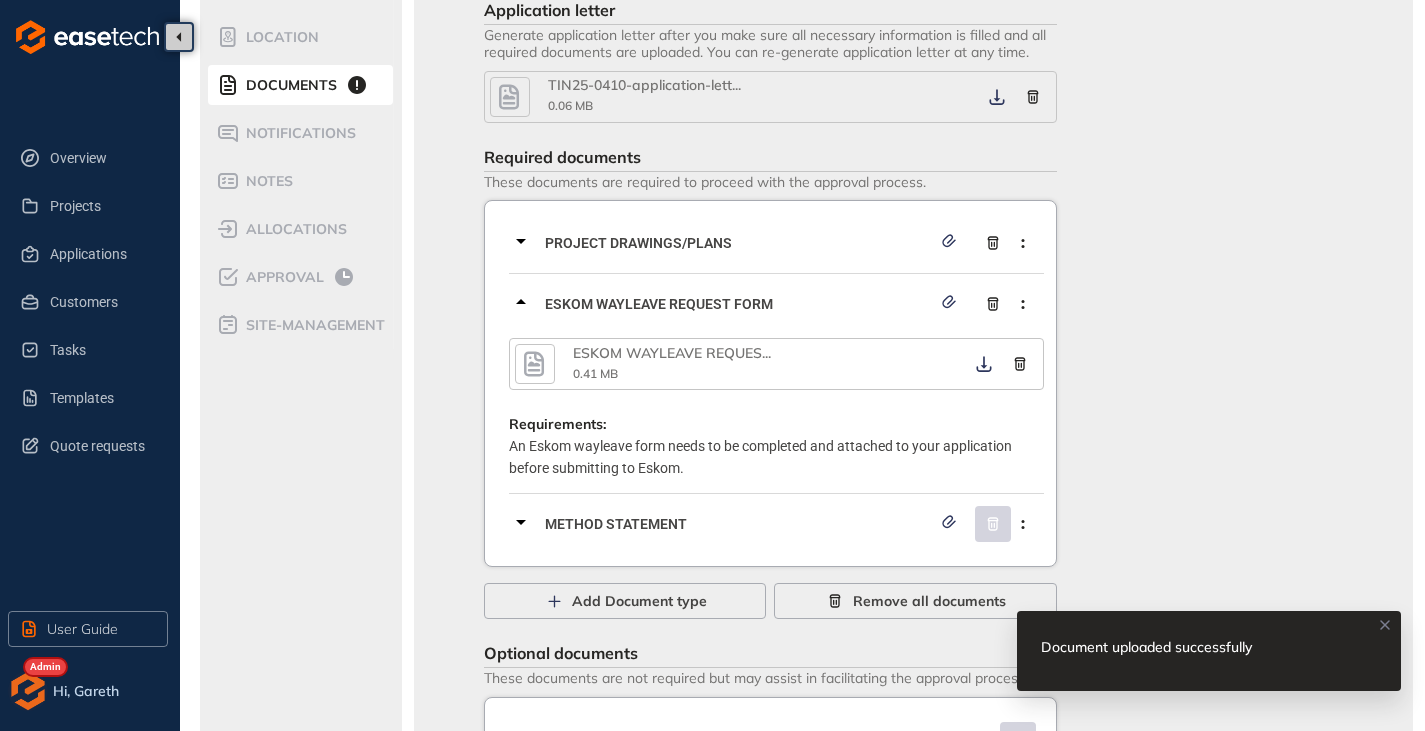 scroll, scrollTop: 238, scrollLeft: 0, axis: vertical 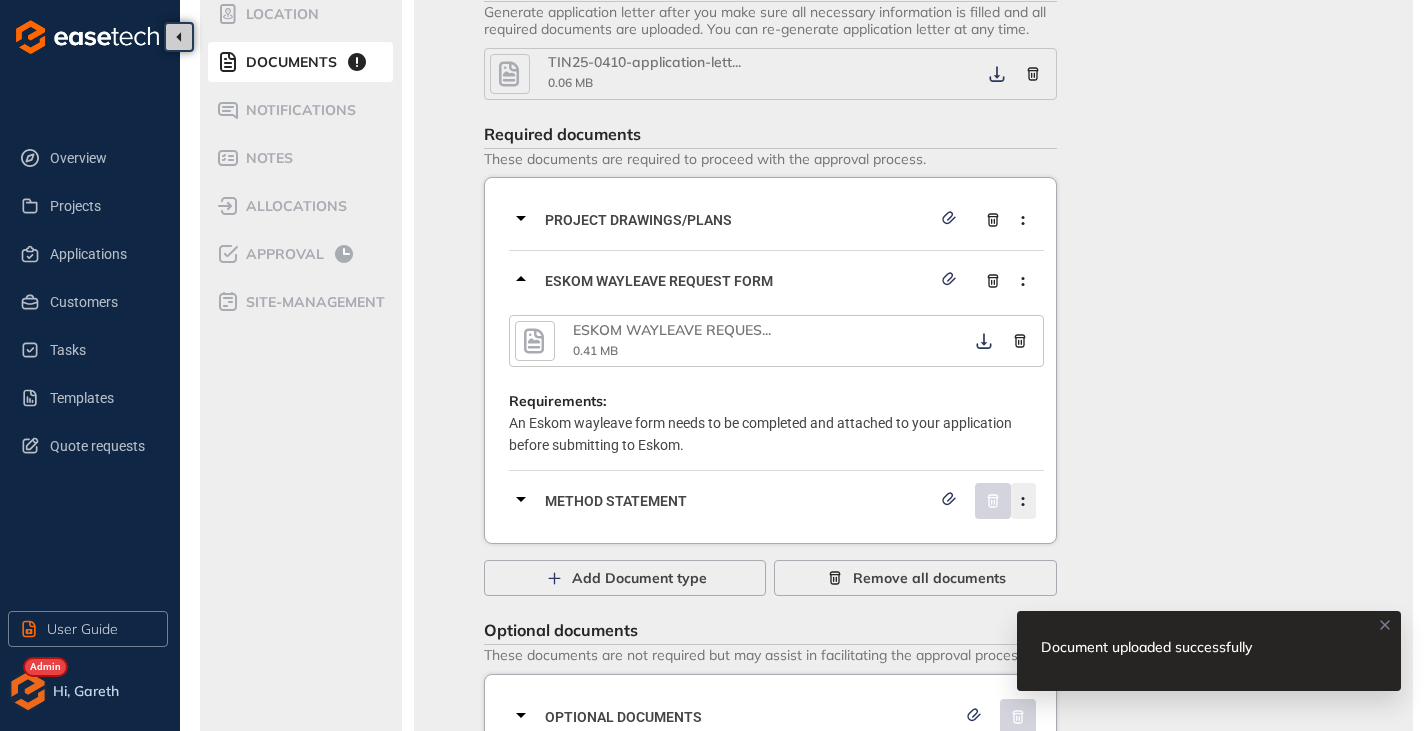 click at bounding box center (1023, 501) 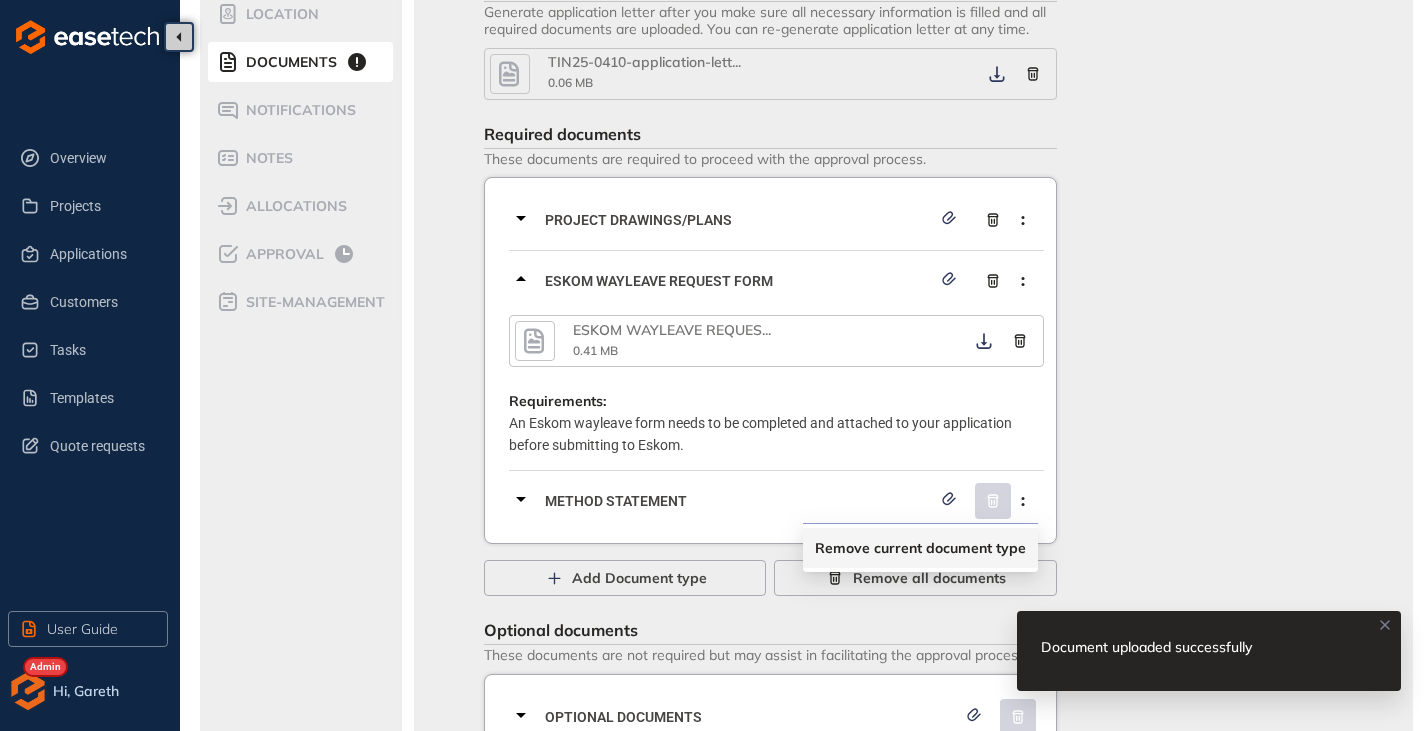 click on "Remove current document type" at bounding box center (920, 548) 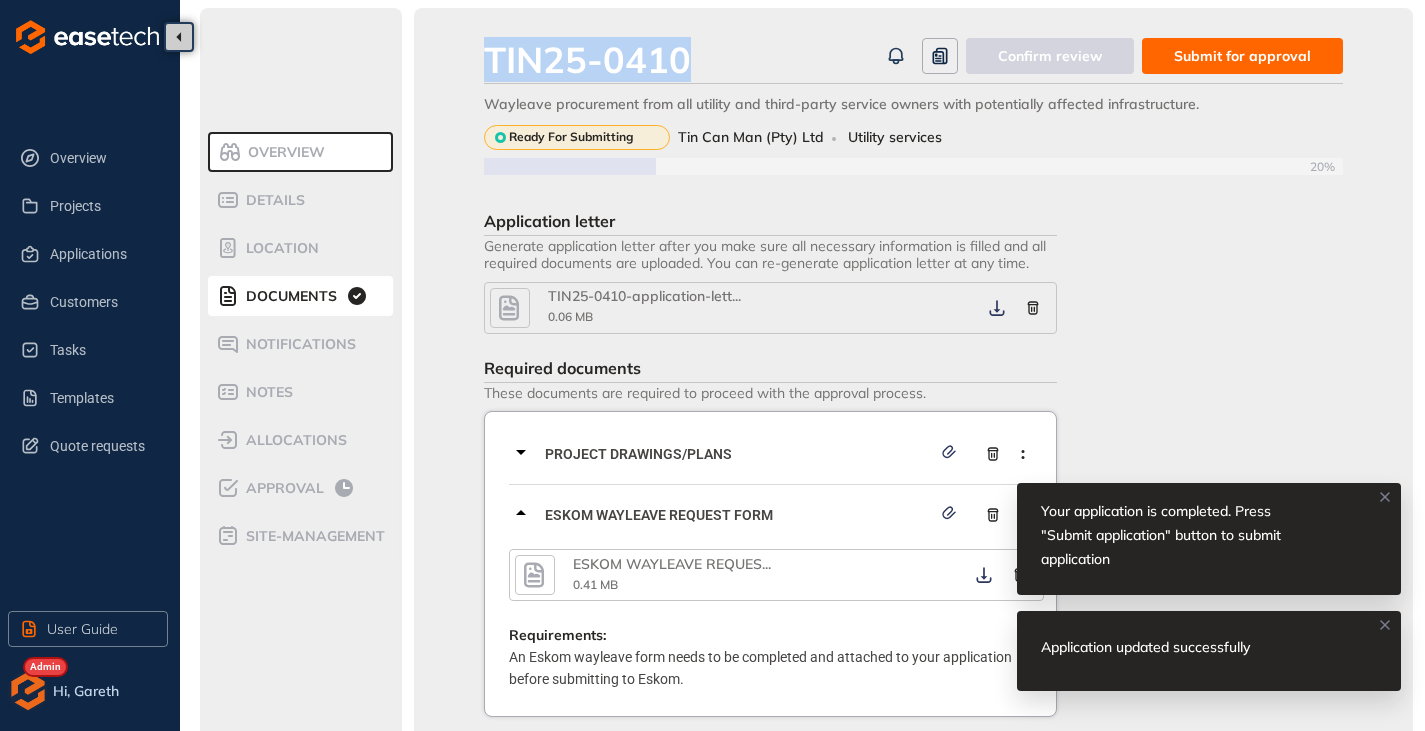 scroll, scrollTop: 0, scrollLeft: 0, axis: both 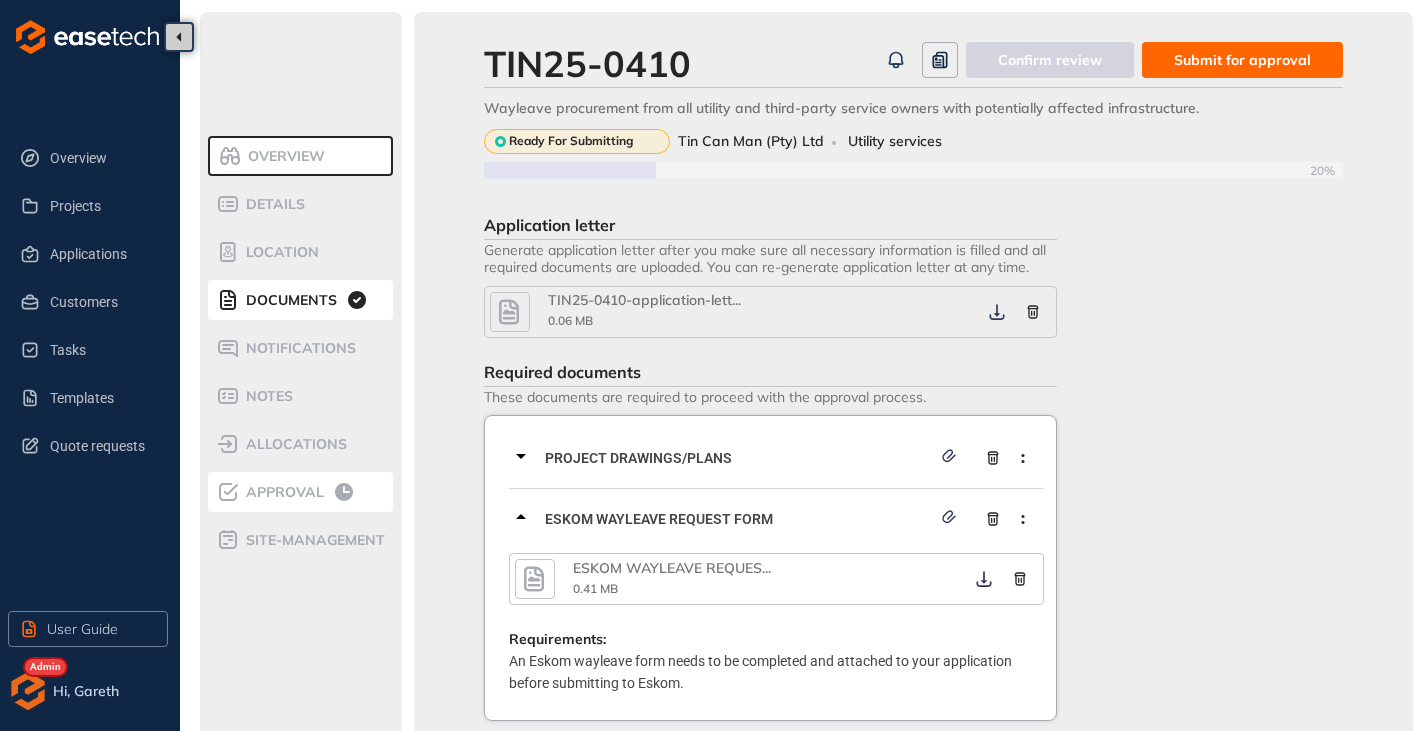 click on "Approval" at bounding box center (301, 492) 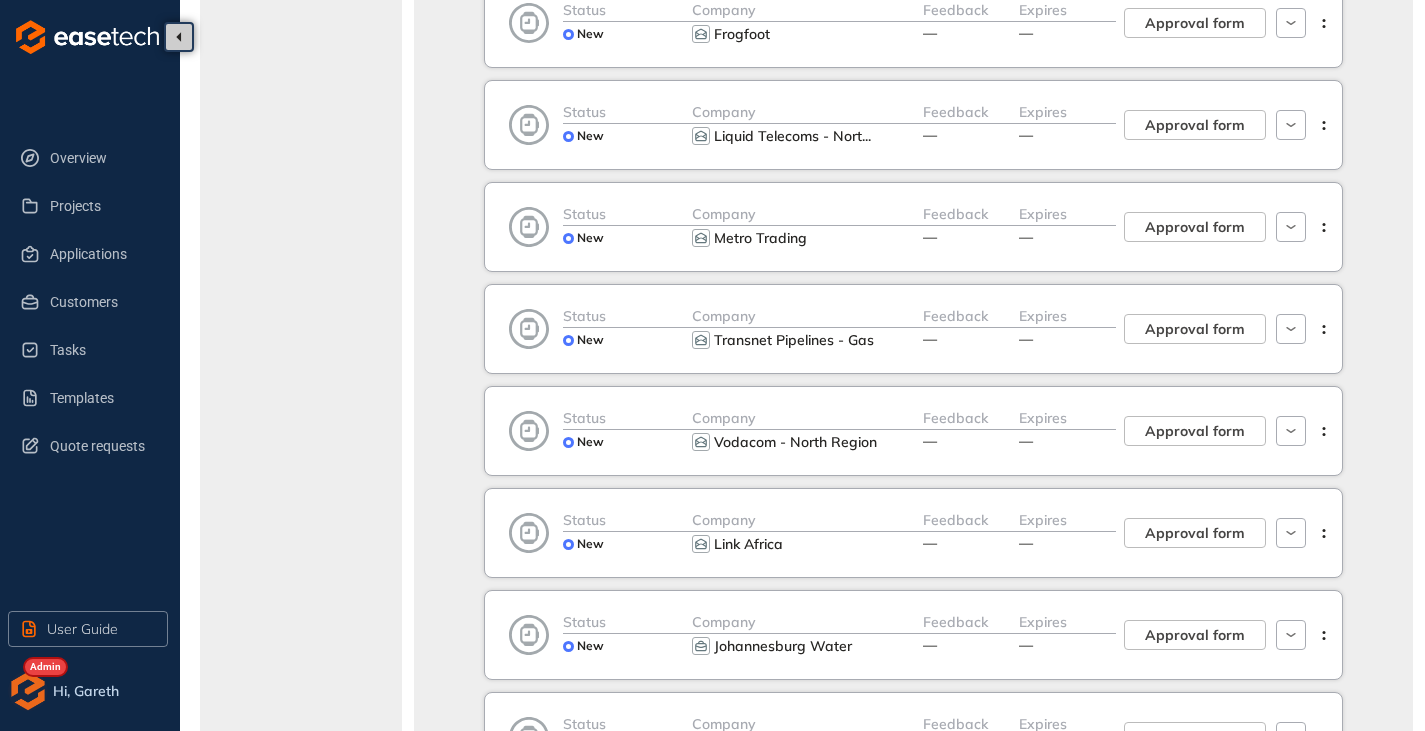 scroll, scrollTop: 1700, scrollLeft: 0, axis: vertical 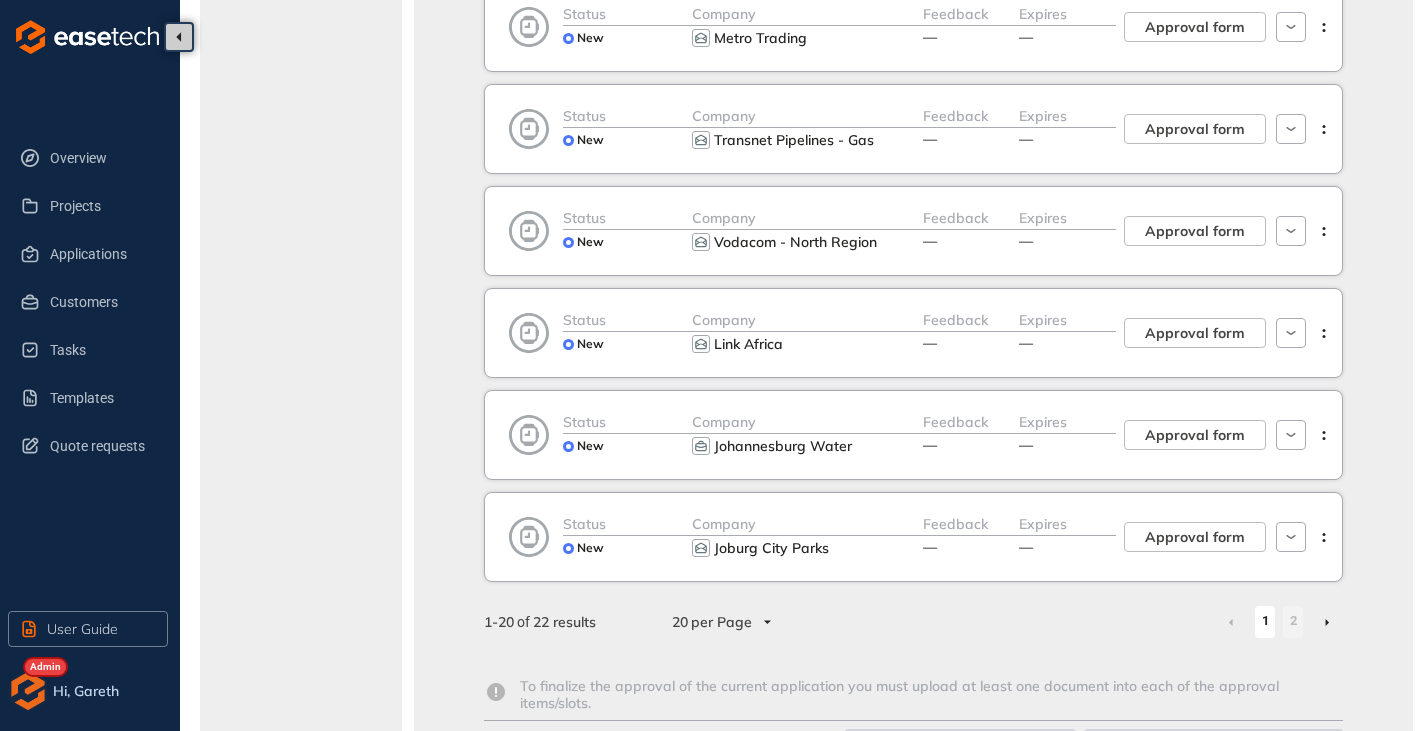 click 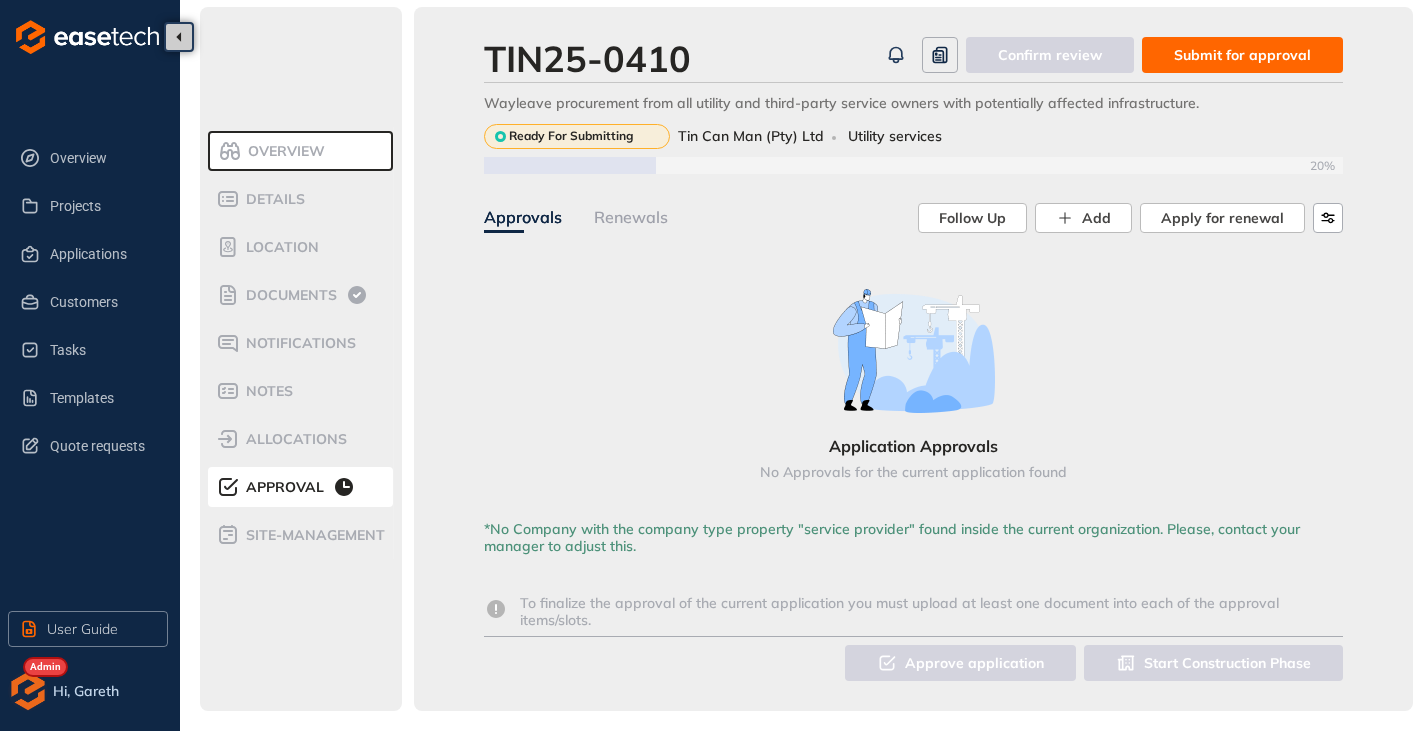 scroll, scrollTop: 3, scrollLeft: 0, axis: vertical 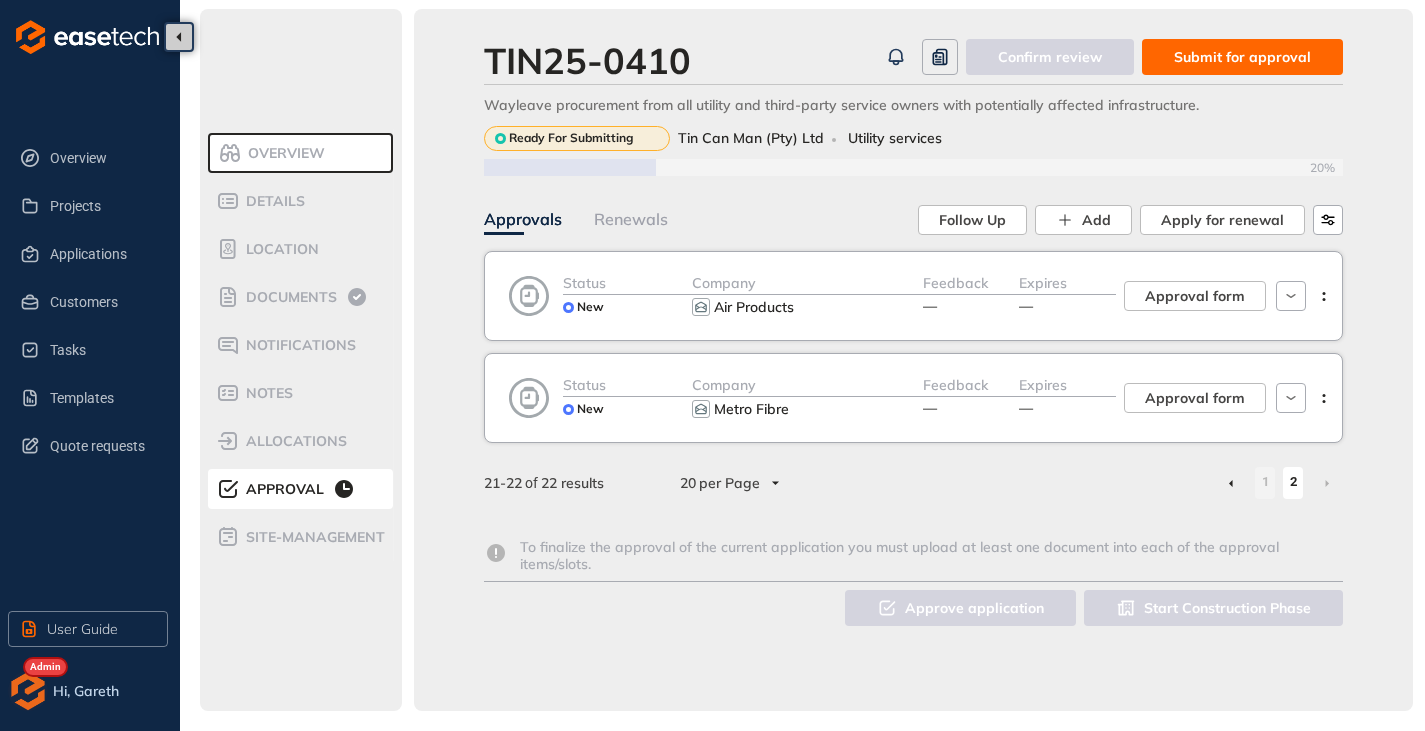 click at bounding box center [1231, 483] 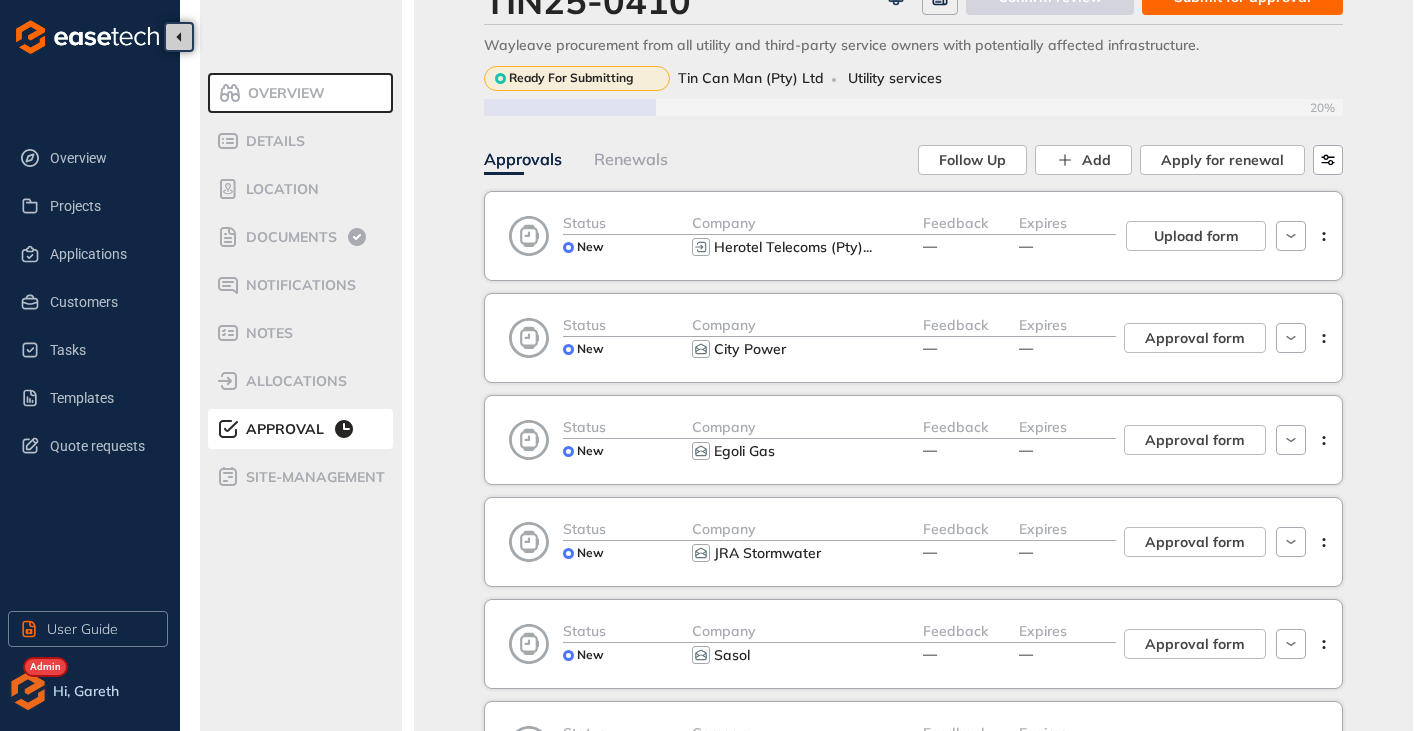 scroll, scrollTop: 0, scrollLeft: 0, axis: both 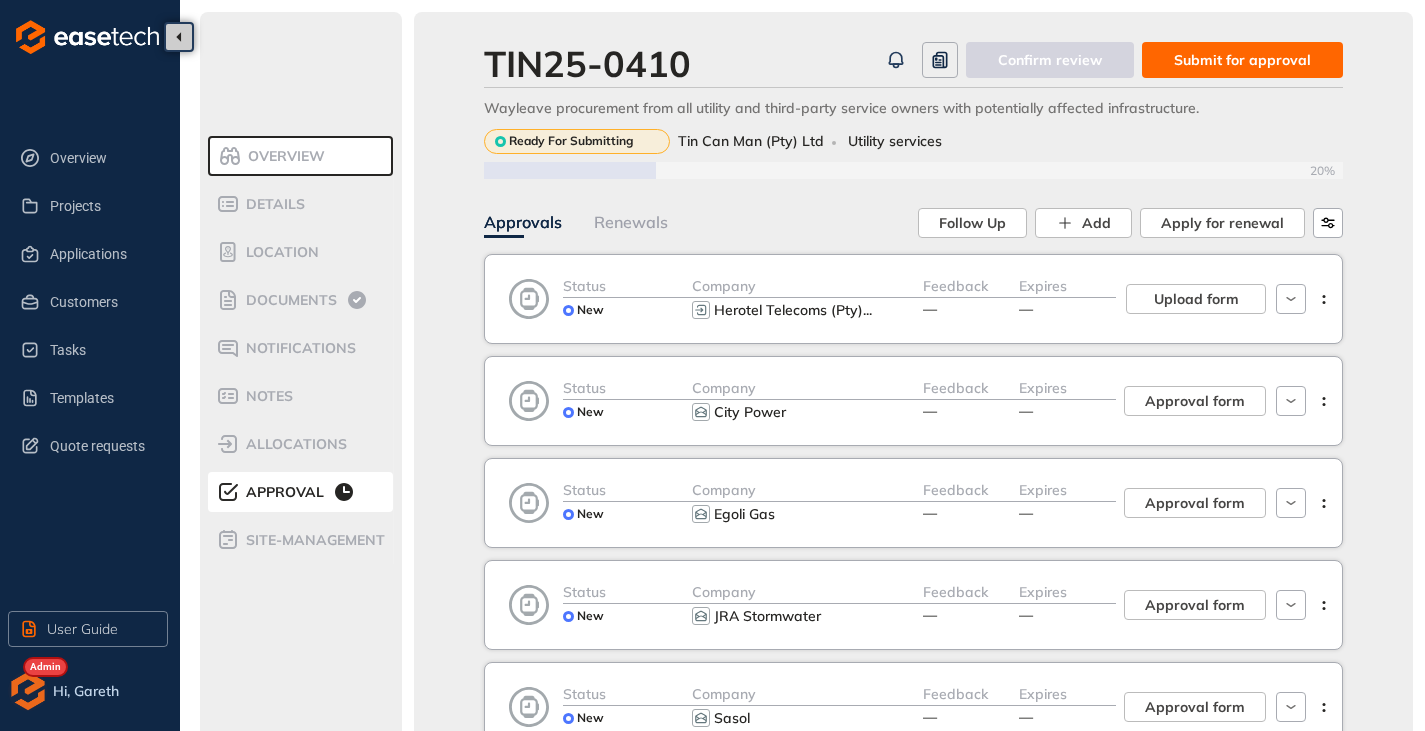 click on "Submit for approval" at bounding box center (1242, 60) 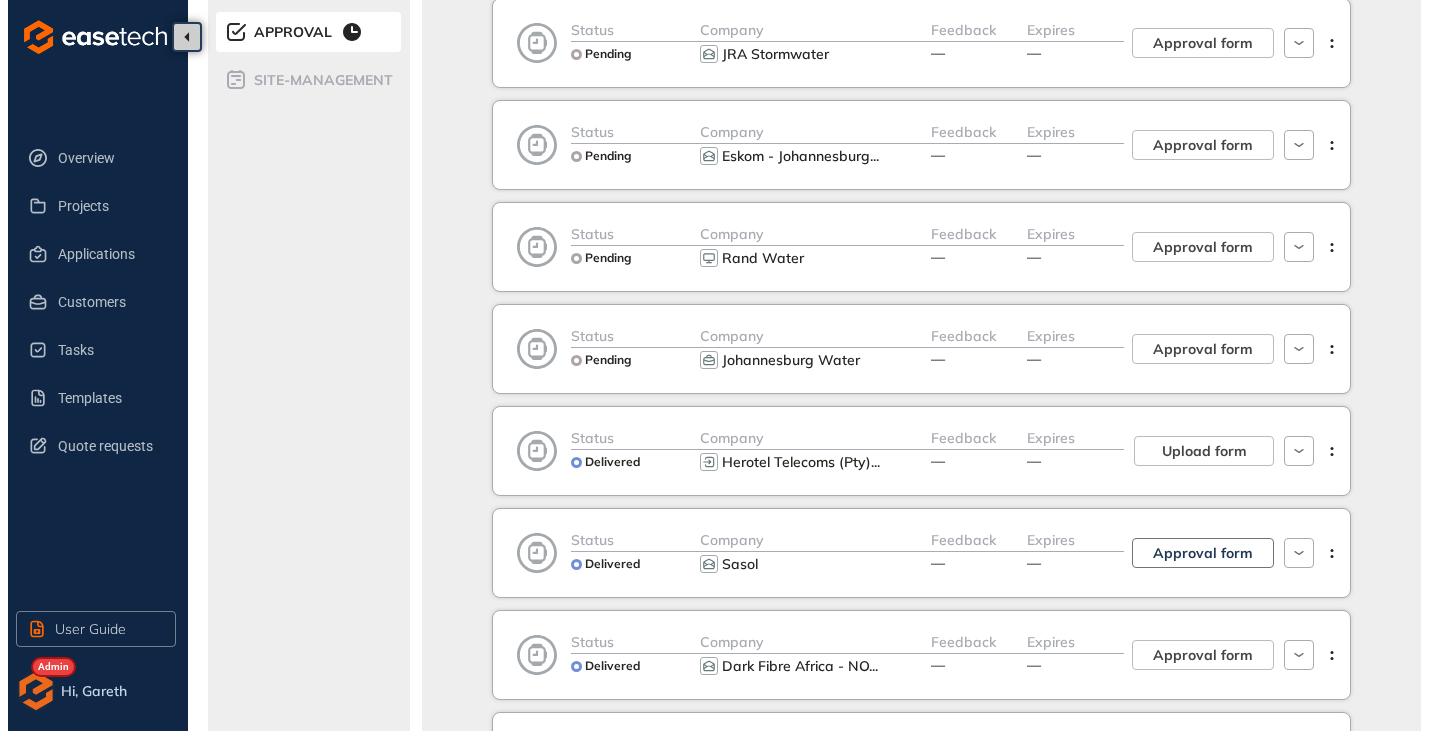 scroll, scrollTop: 483, scrollLeft: 0, axis: vertical 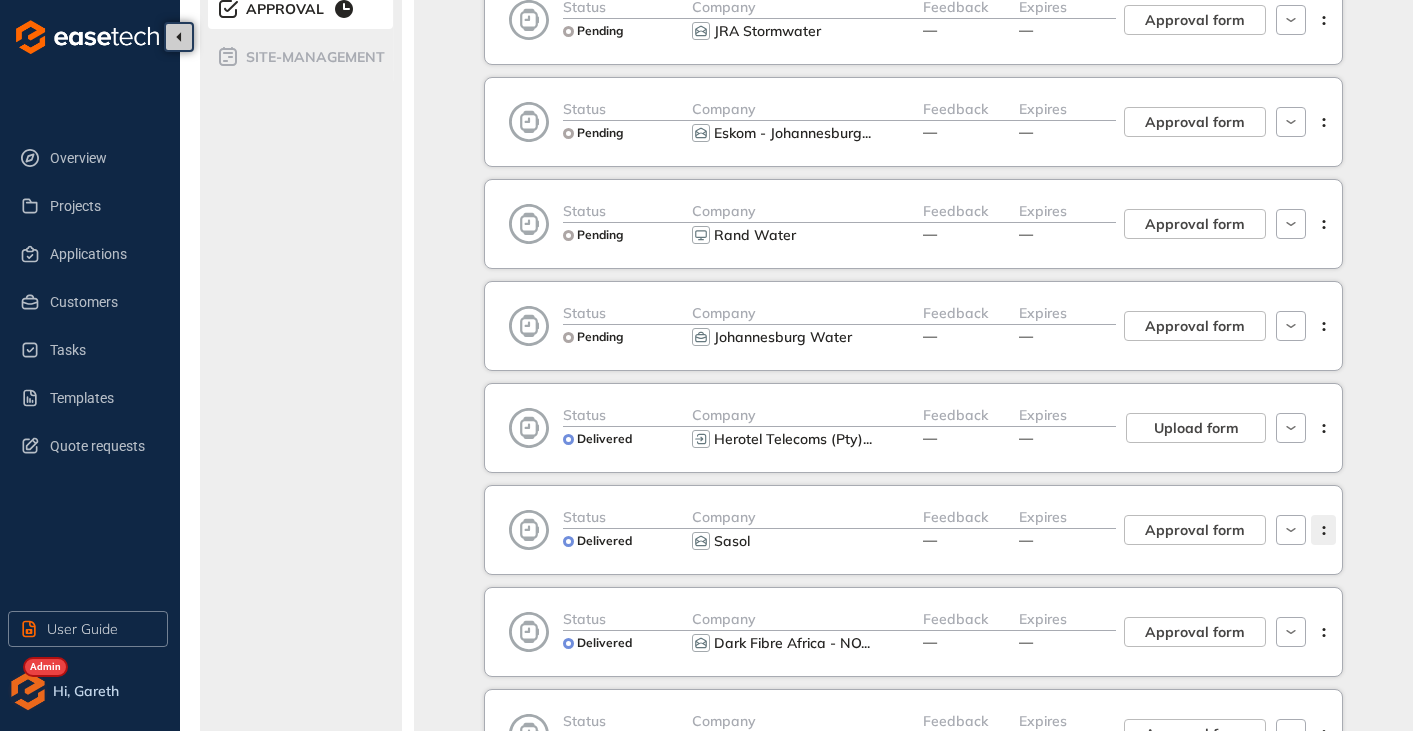 click 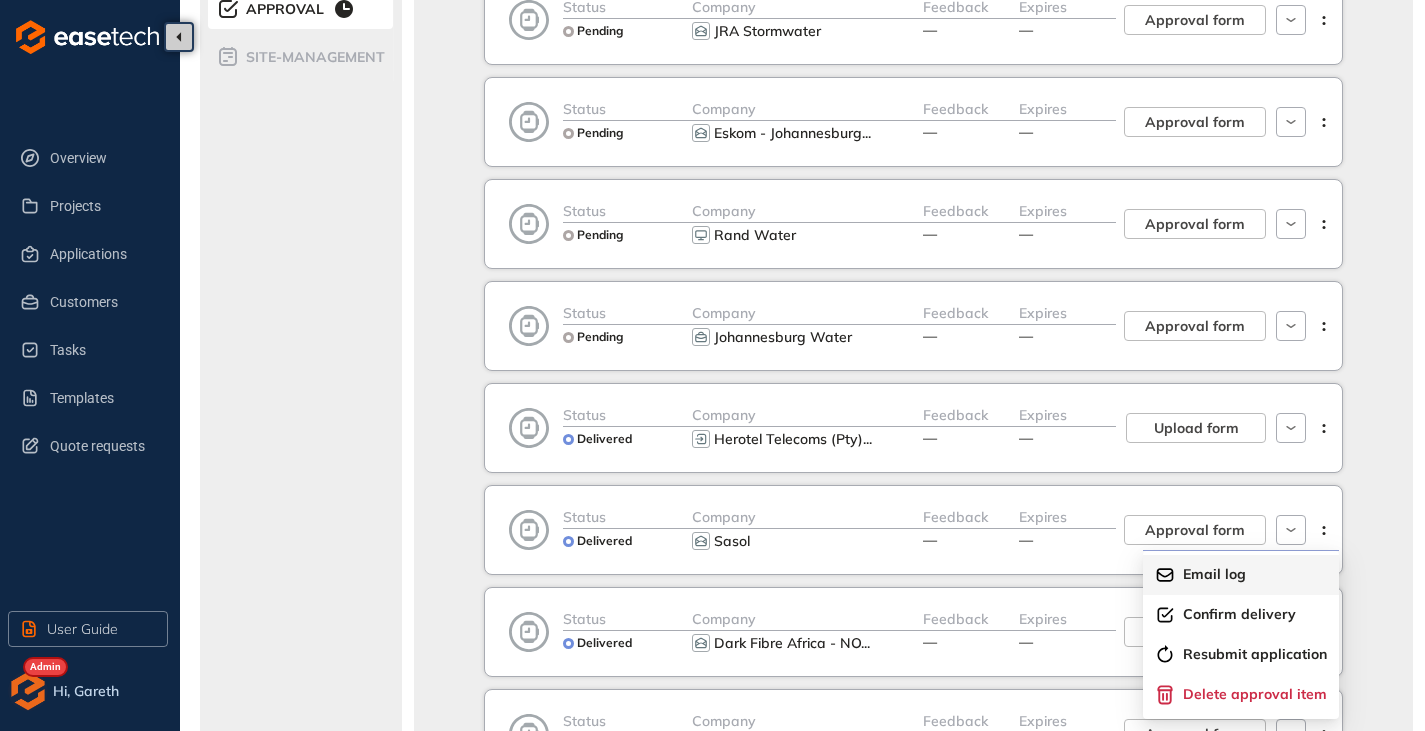 click on "Email log" at bounding box center [1214, 574] 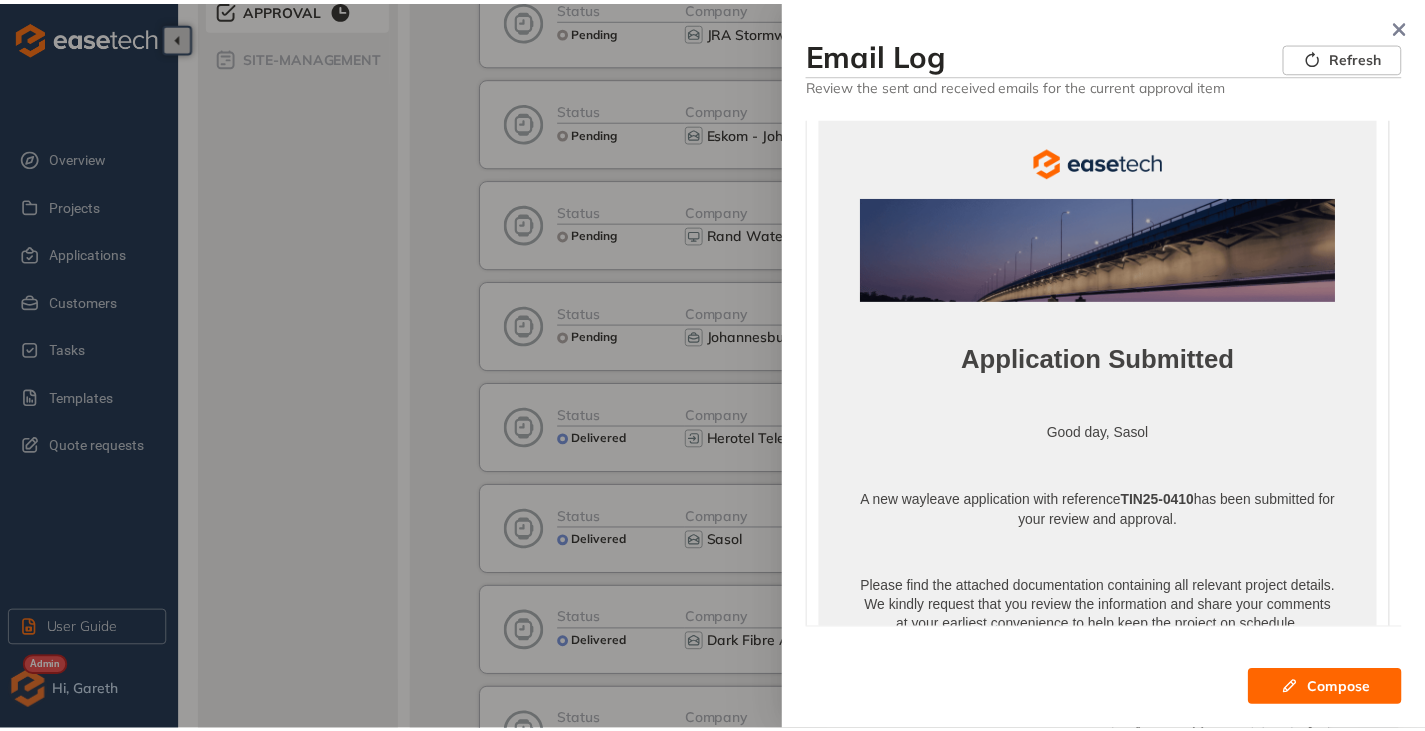 scroll, scrollTop: 0, scrollLeft: 0, axis: both 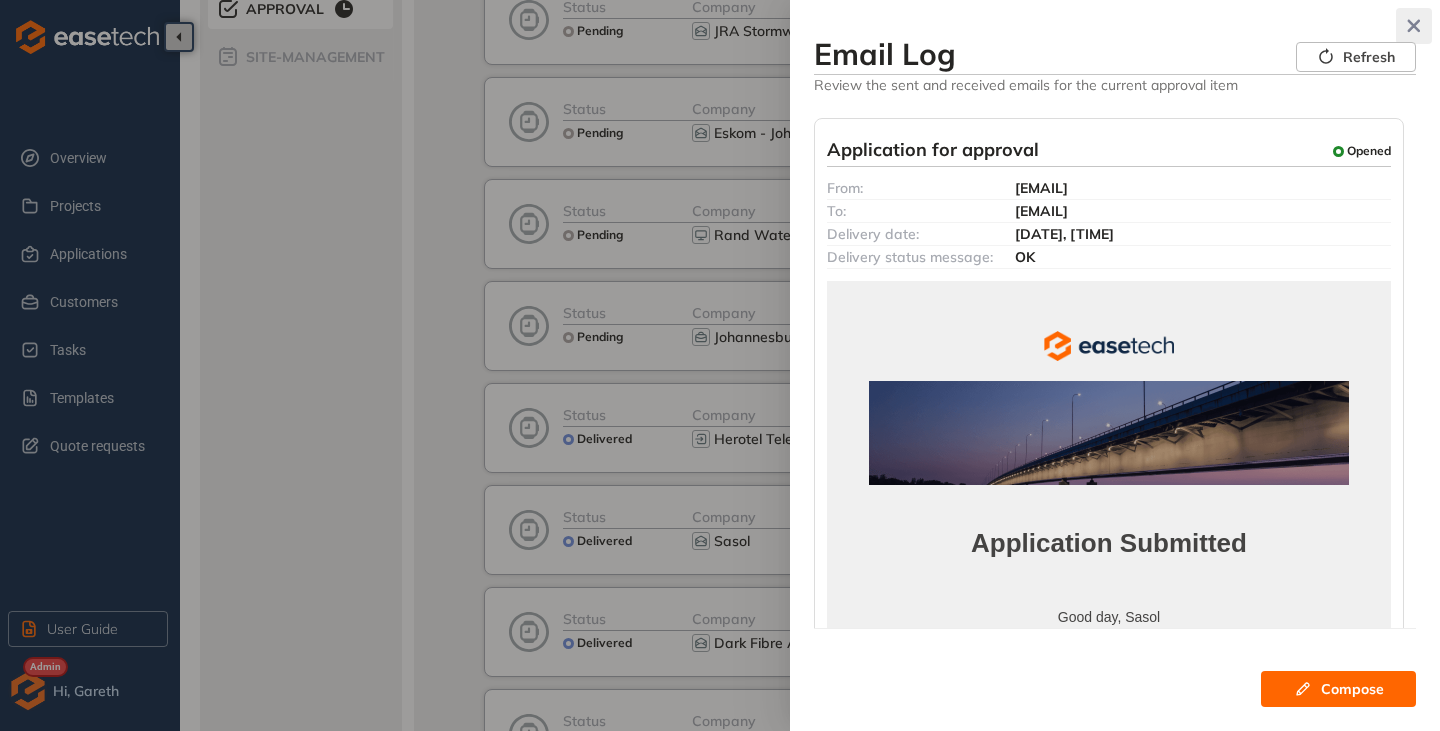 click 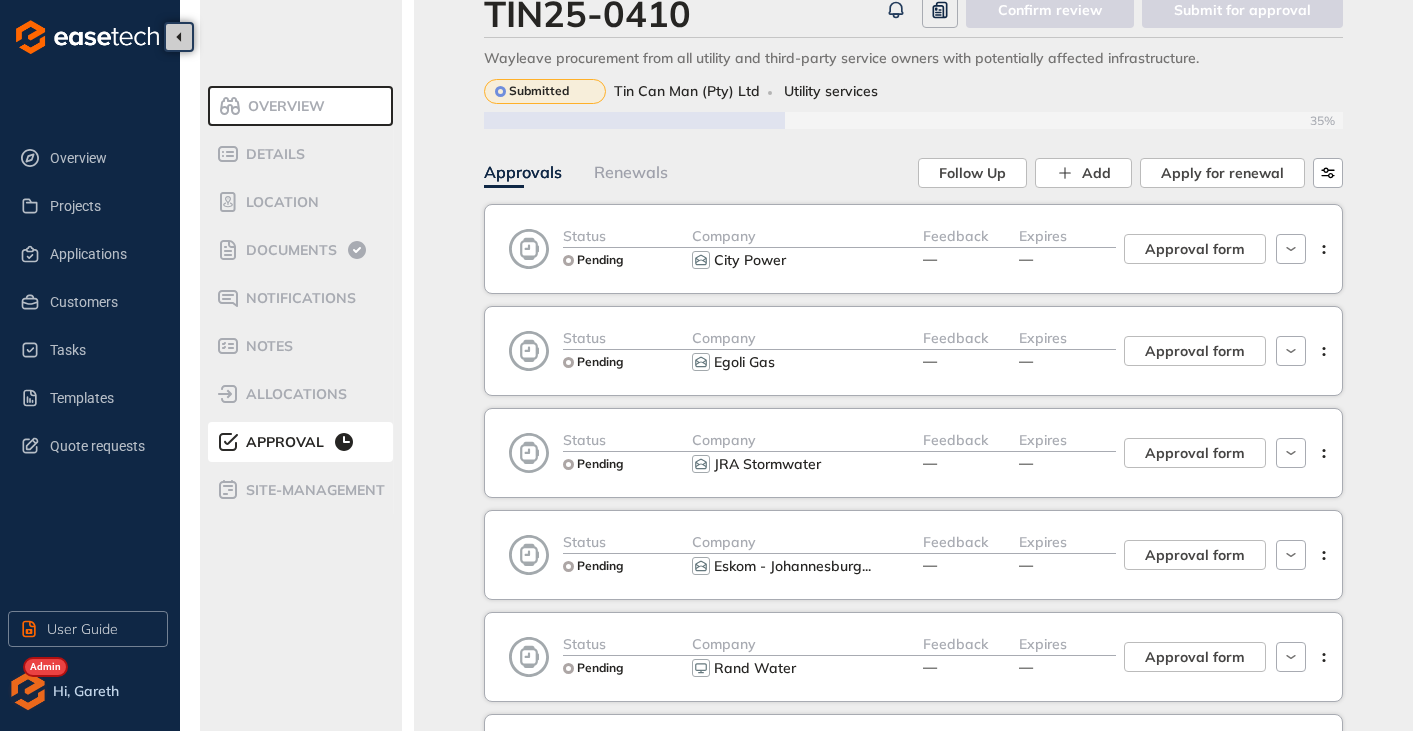 scroll, scrollTop: 0, scrollLeft: 0, axis: both 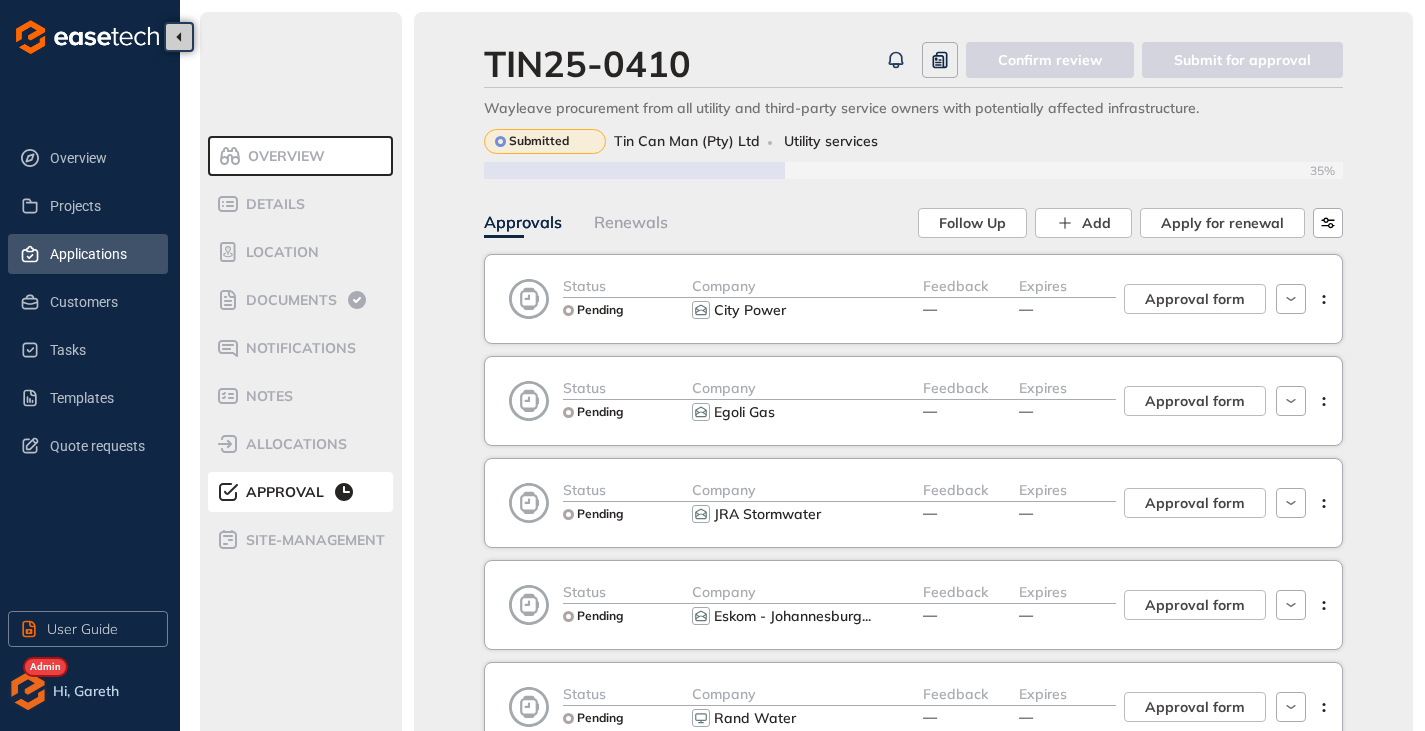 click on "Applications" at bounding box center (101, 254) 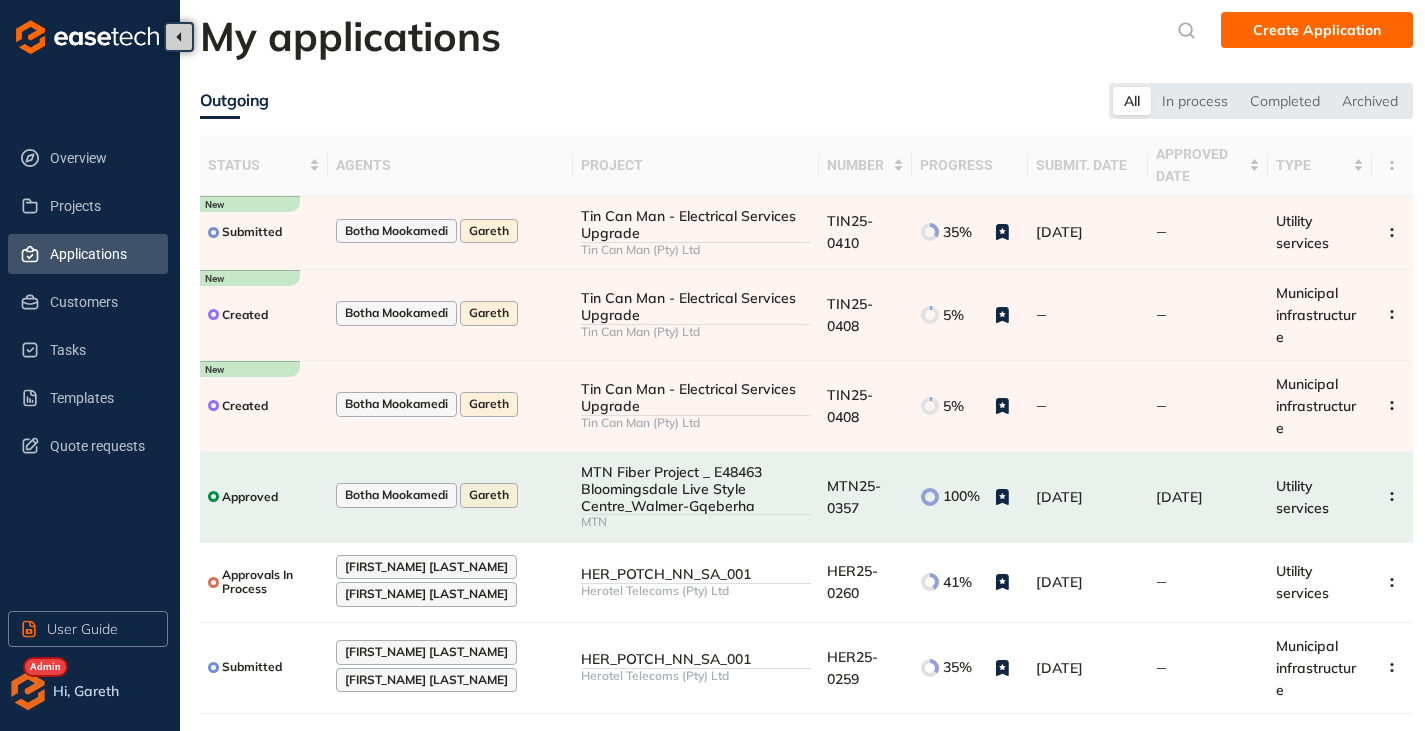 click at bounding box center [28, 691] 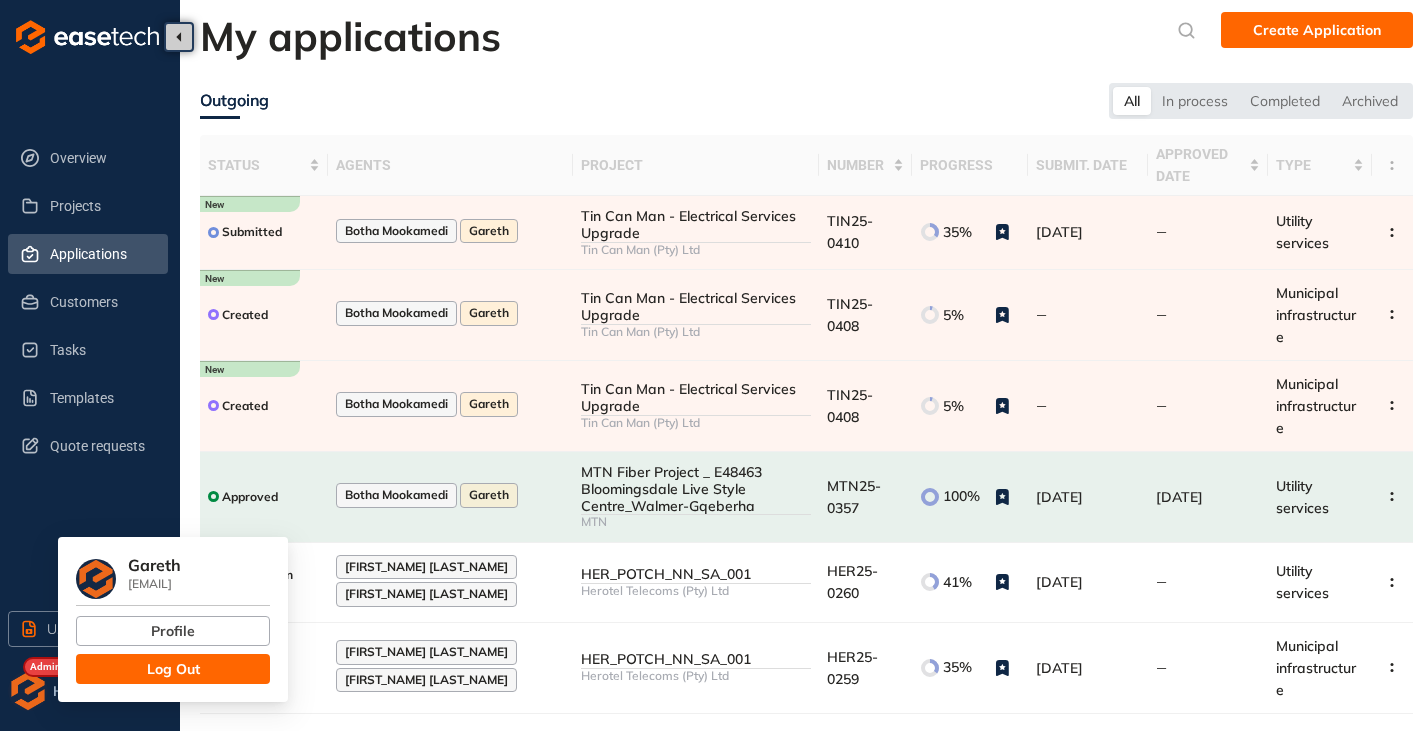 click on "Log Out" at bounding box center [173, 669] 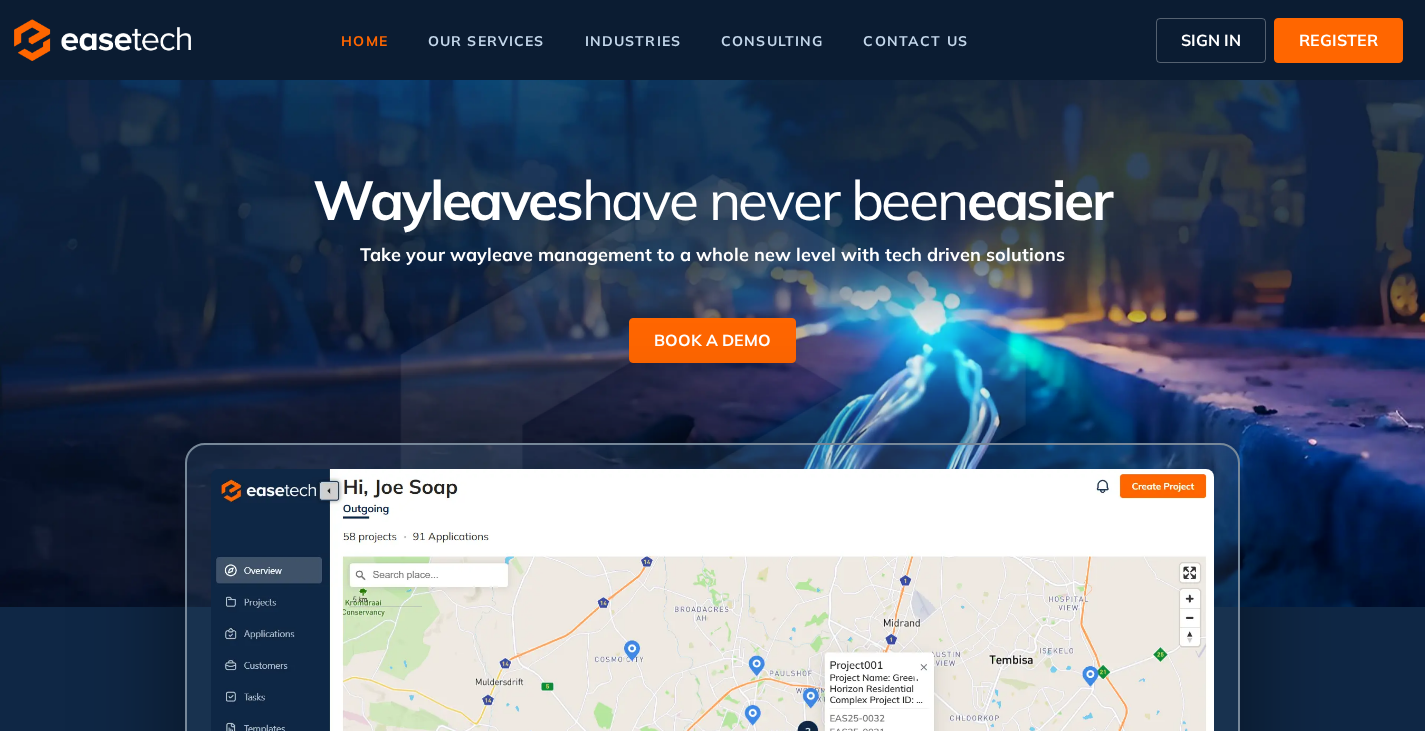 click on "SIGN IN" at bounding box center [1211, 40] 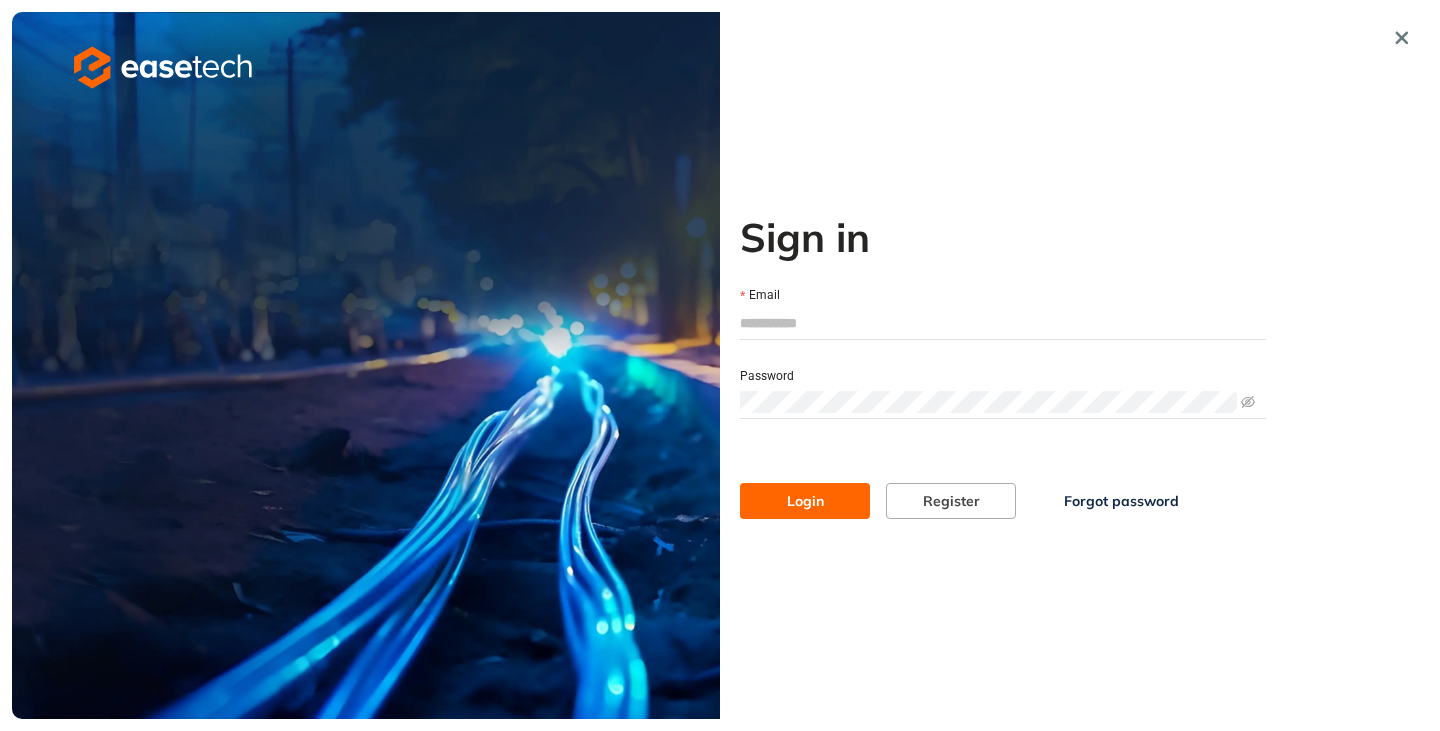 click on "Email" at bounding box center [1003, 323] 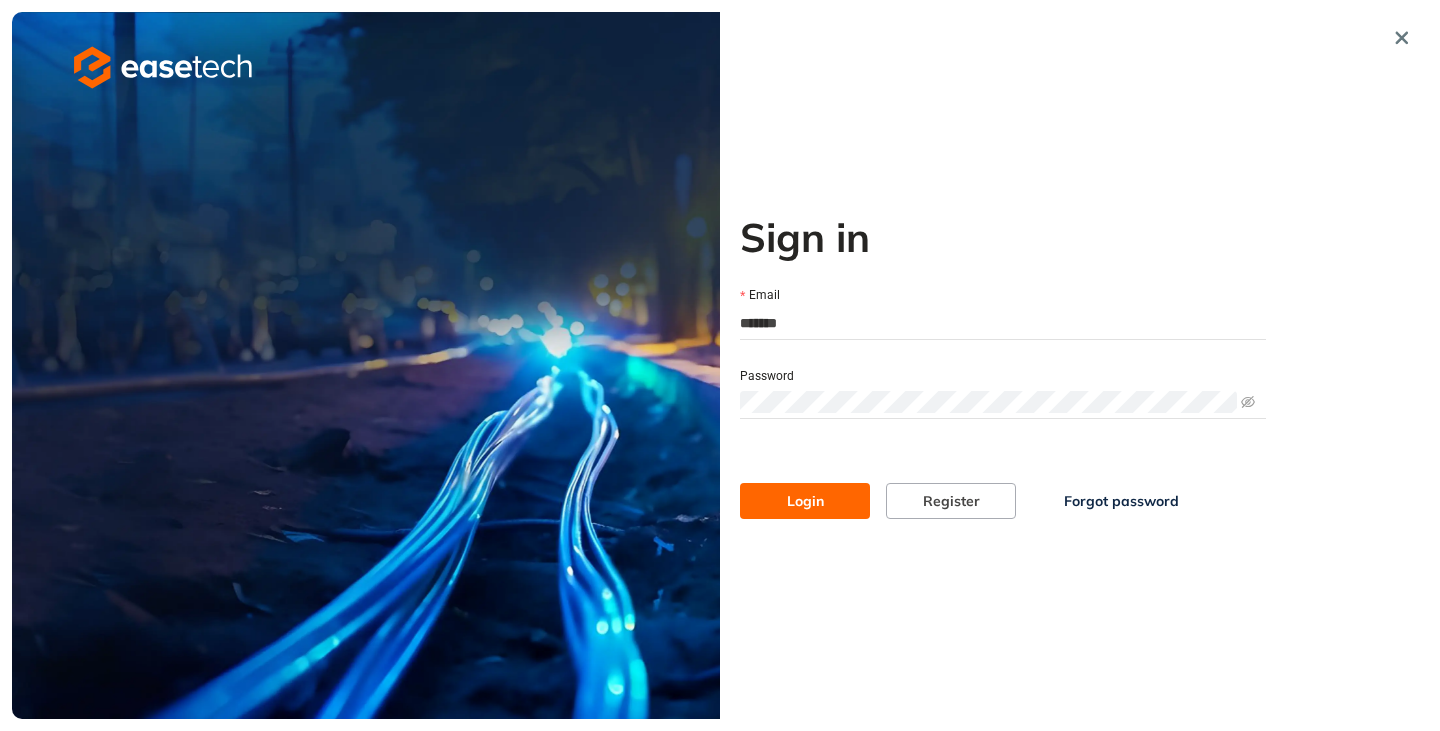 type on "**********" 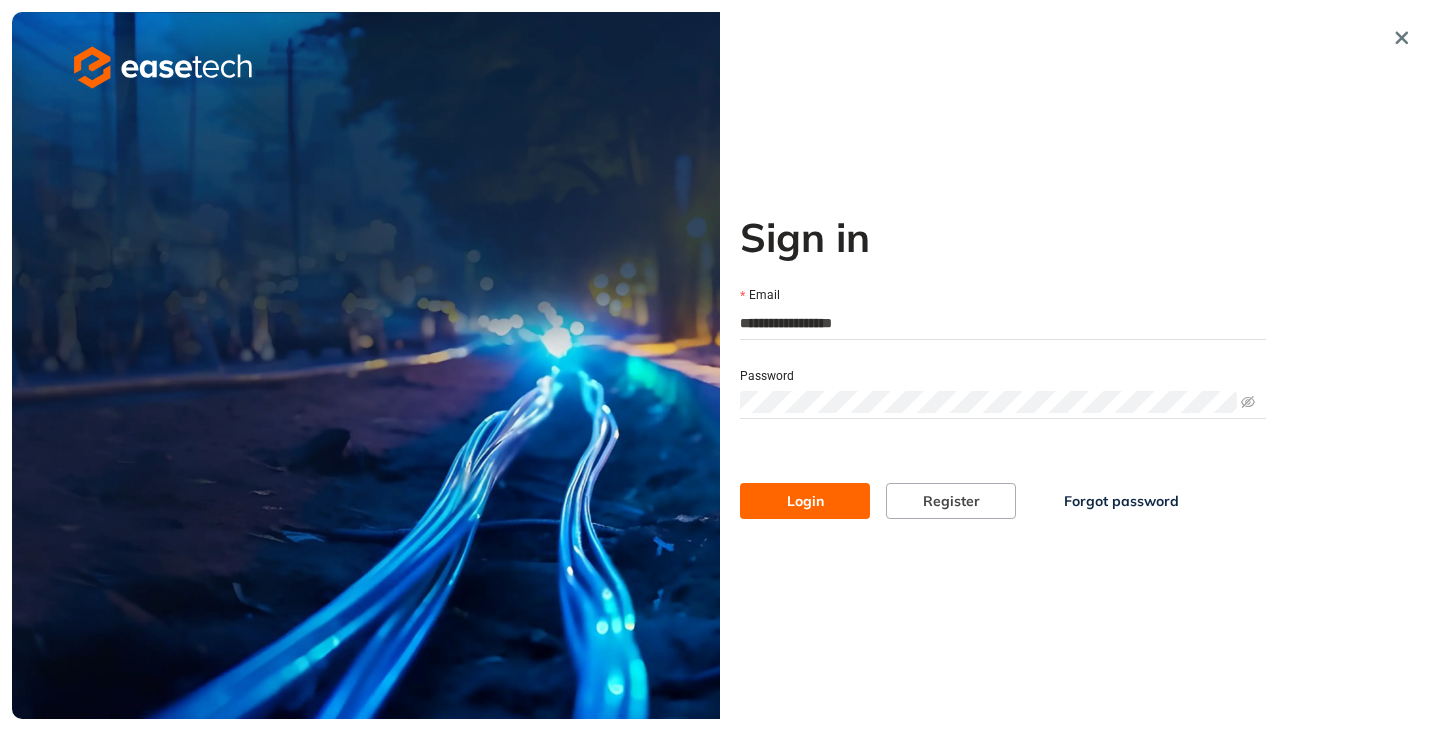 click at bounding box center (1003, 402) 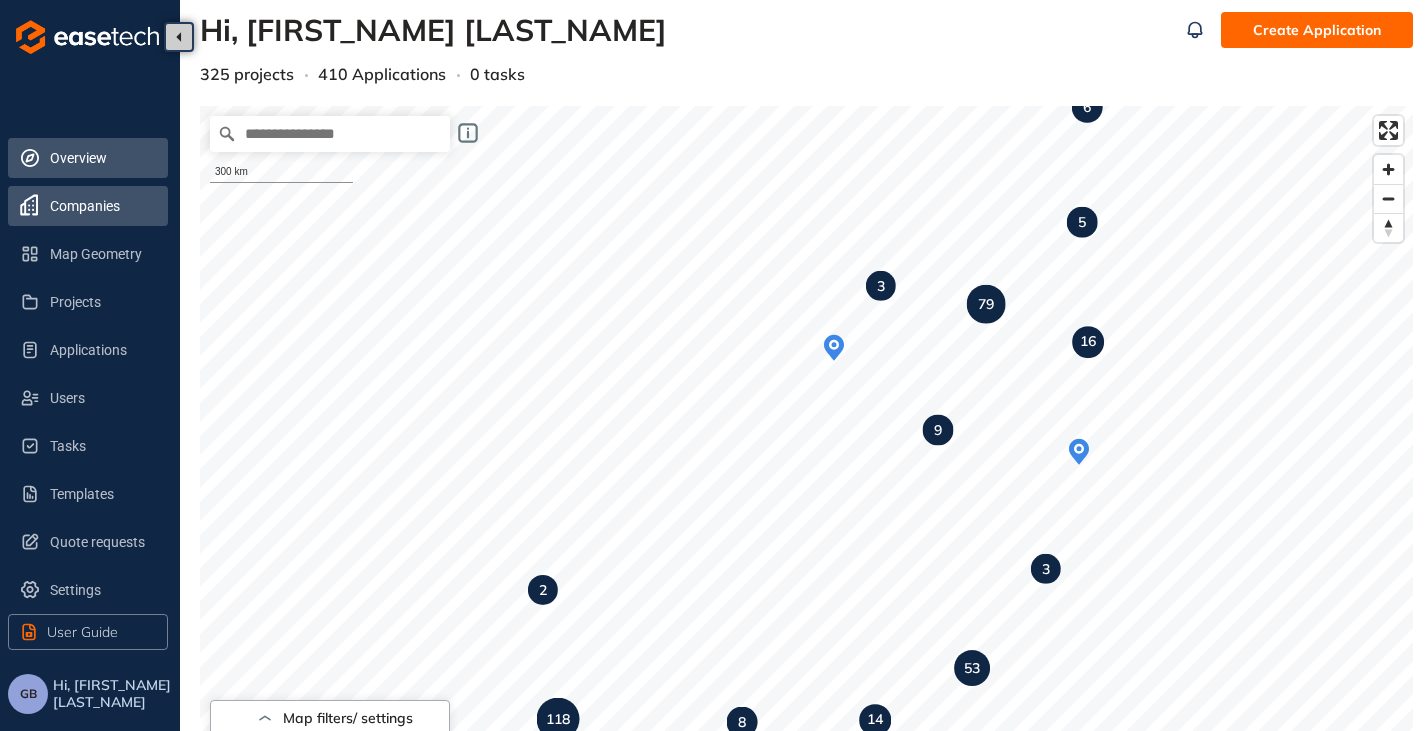 click on "Companies" at bounding box center (101, 206) 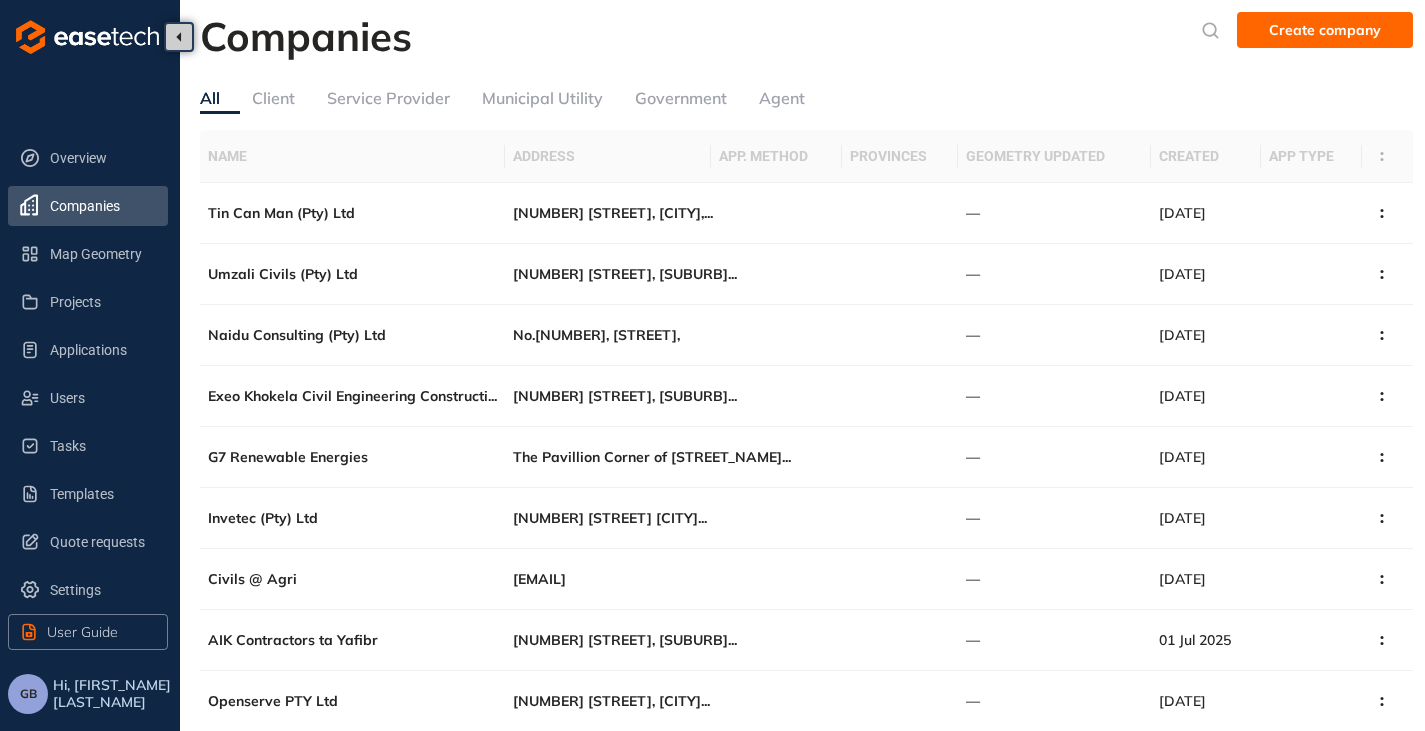 click on "Government" at bounding box center [681, 98] 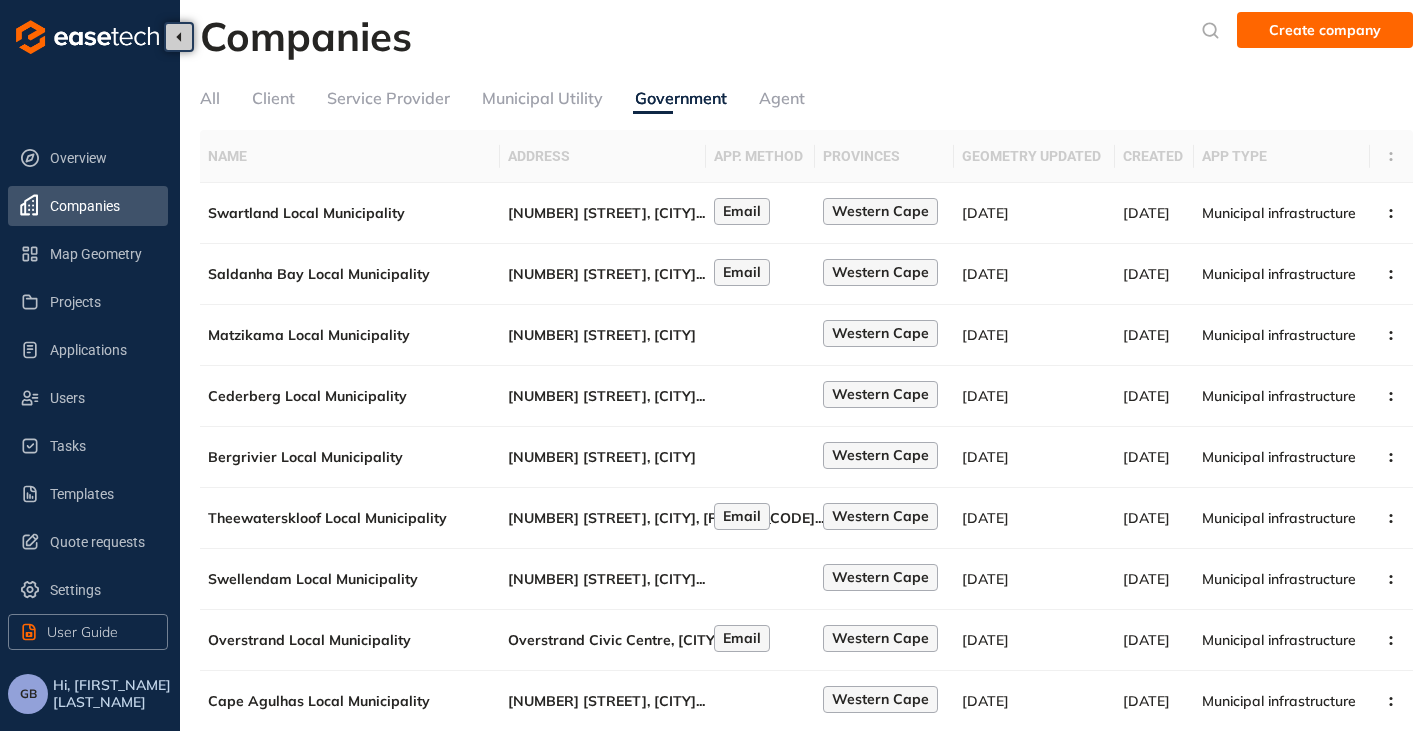 click on "app type" at bounding box center (1282, 156) 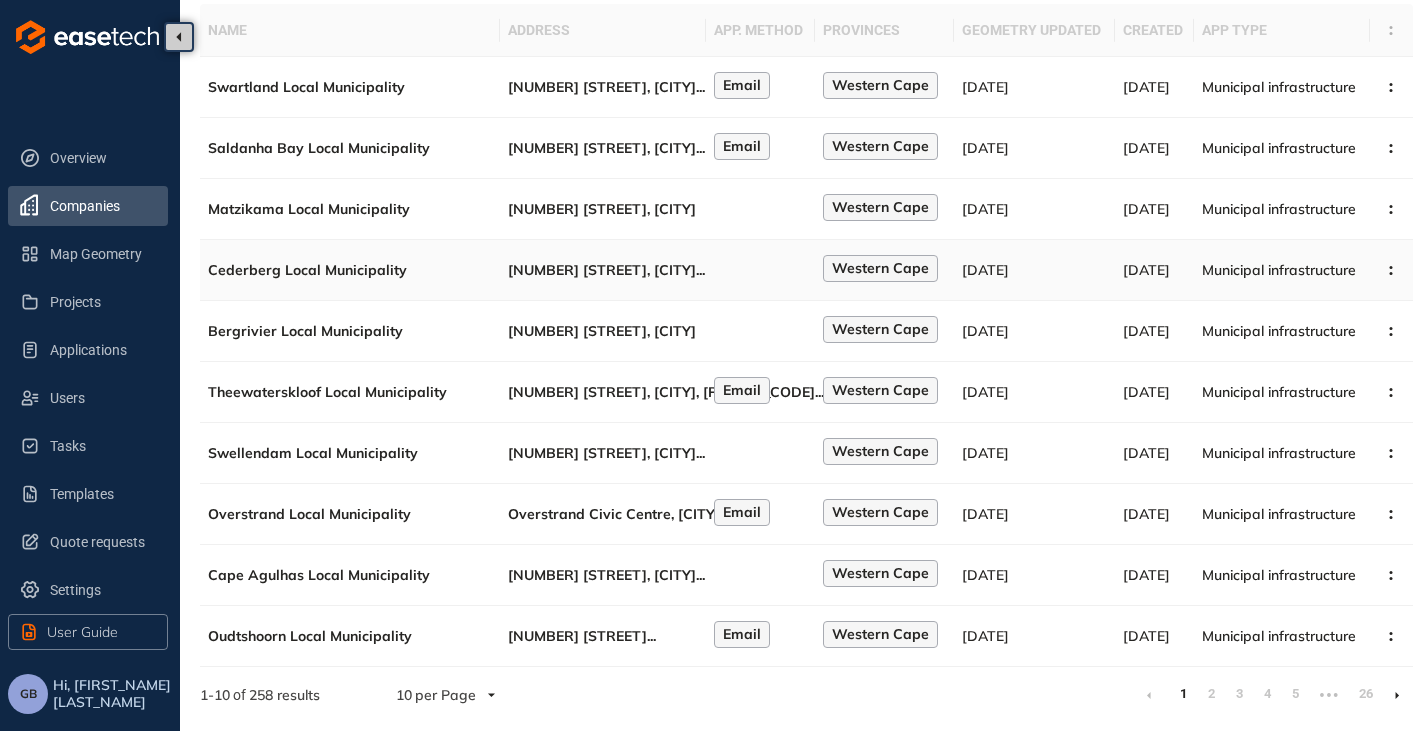 scroll, scrollTop: 0, scrollLeft: 0, axis: both 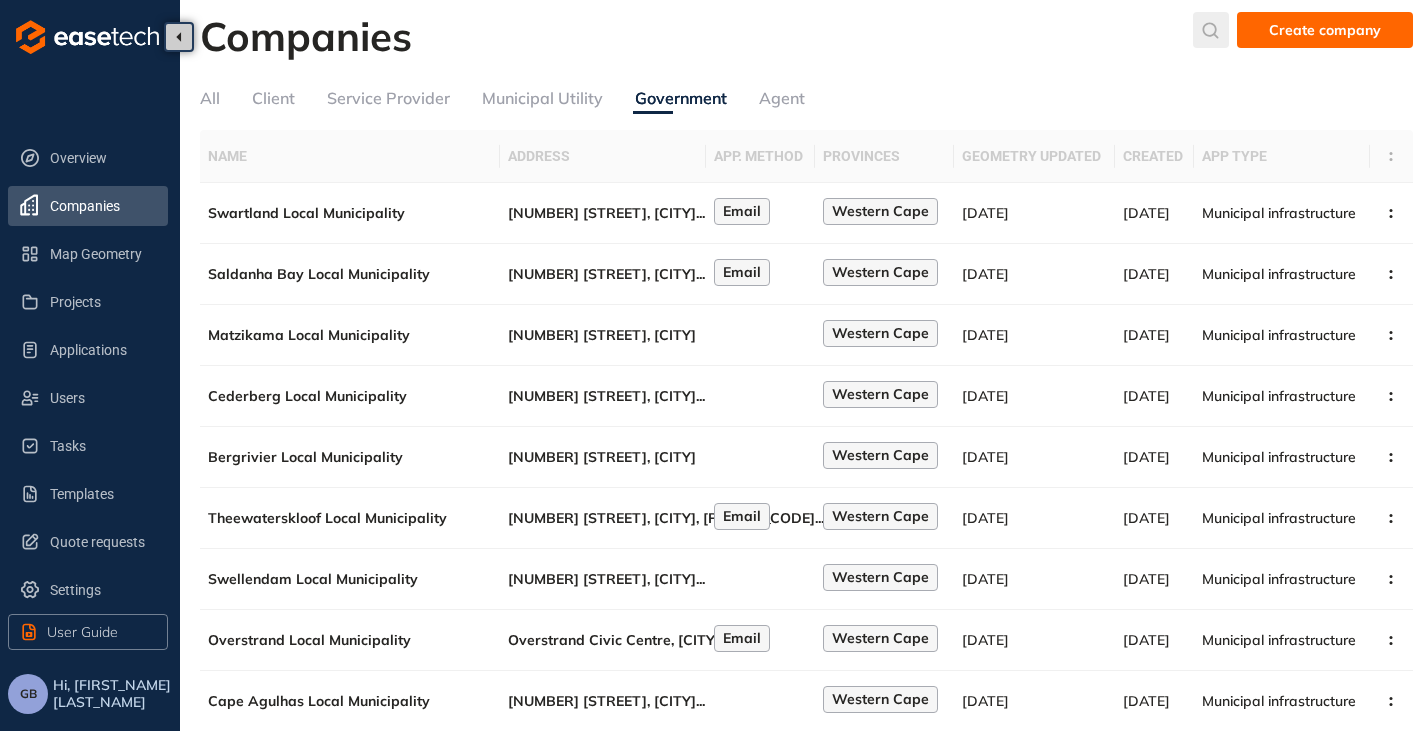 click 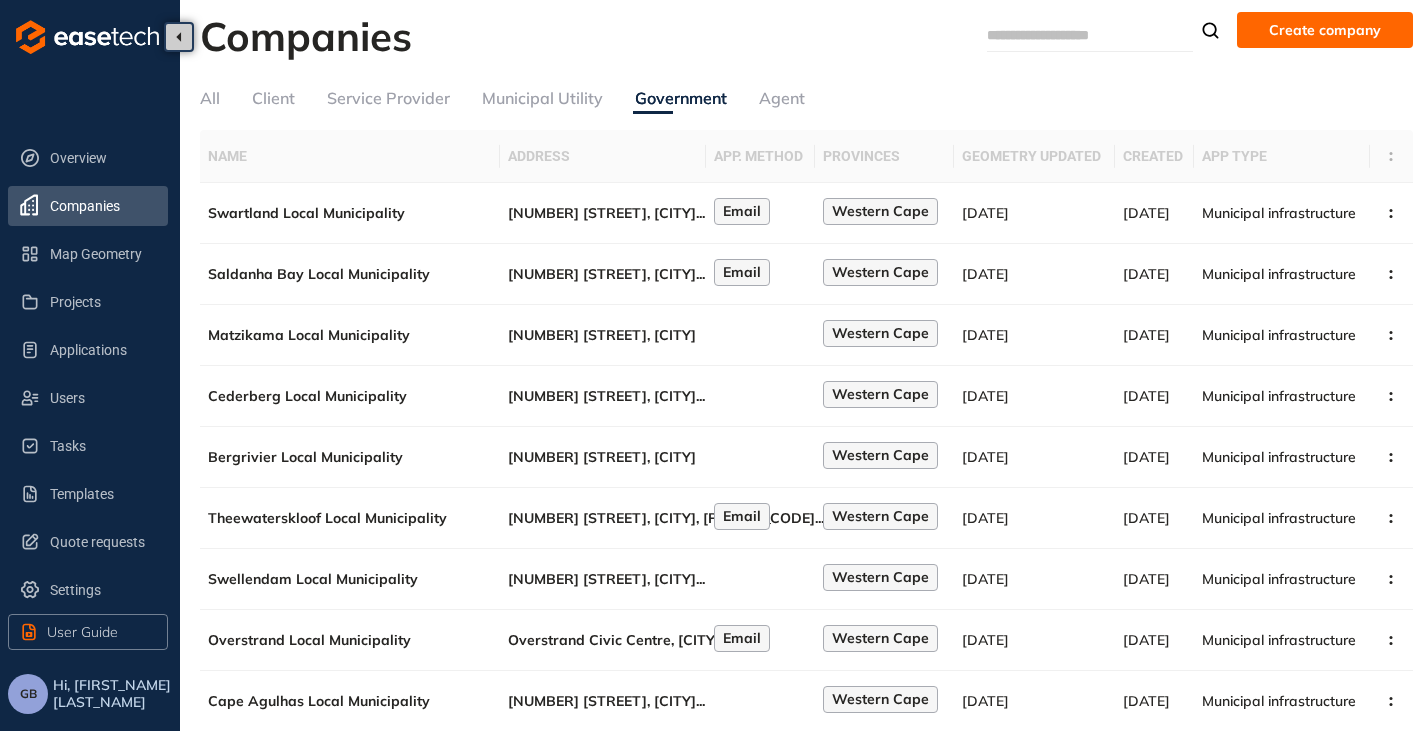 click at bounding box center (1062, 35) 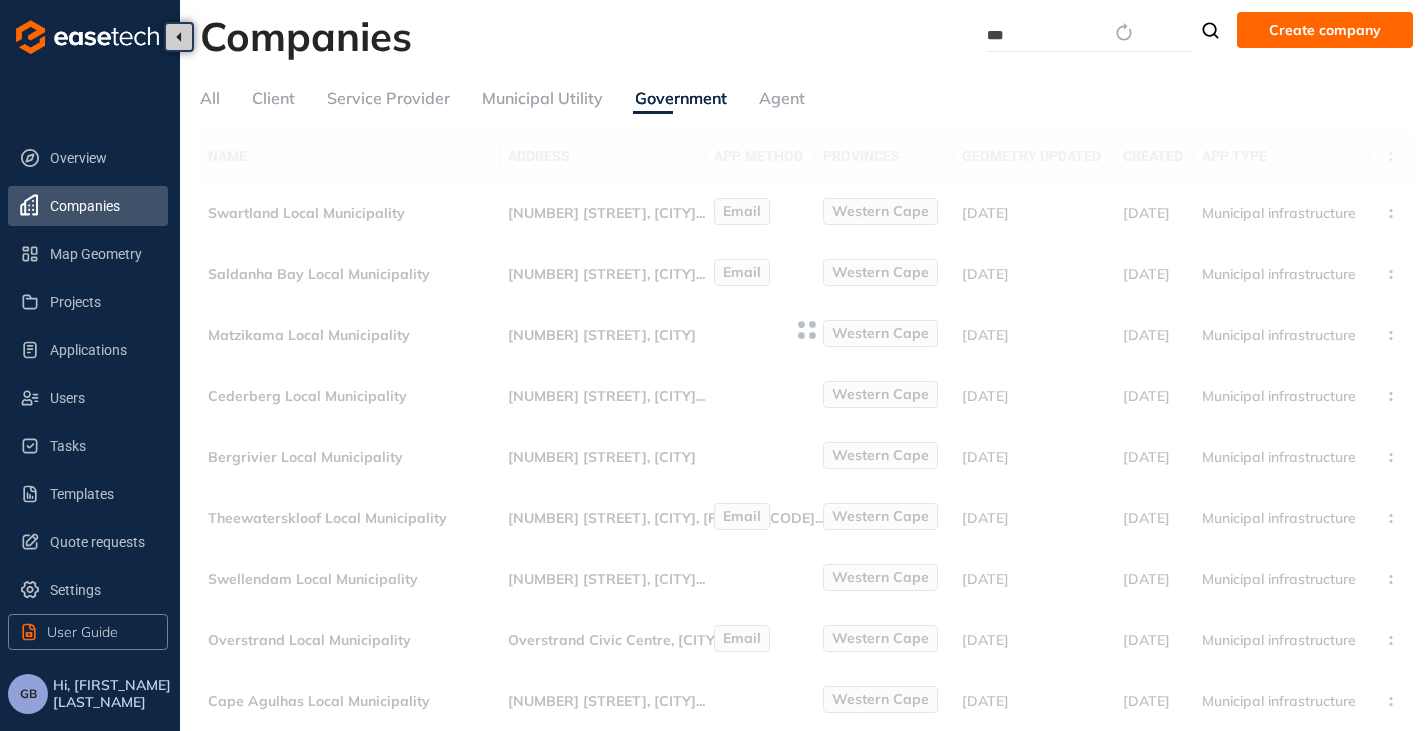 type on "****" 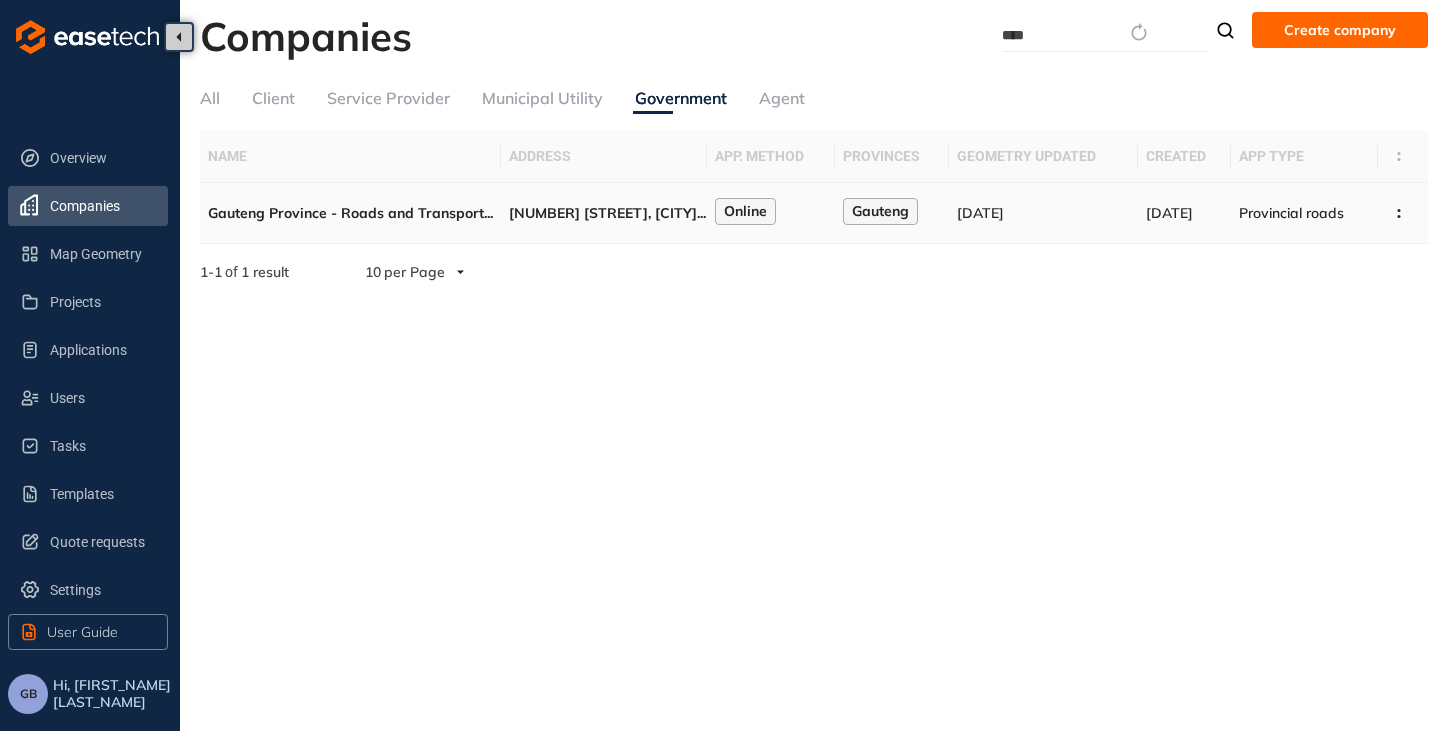 click on "[NUMBER] [STREET], [CITY]" at bounding box center (603, 213) 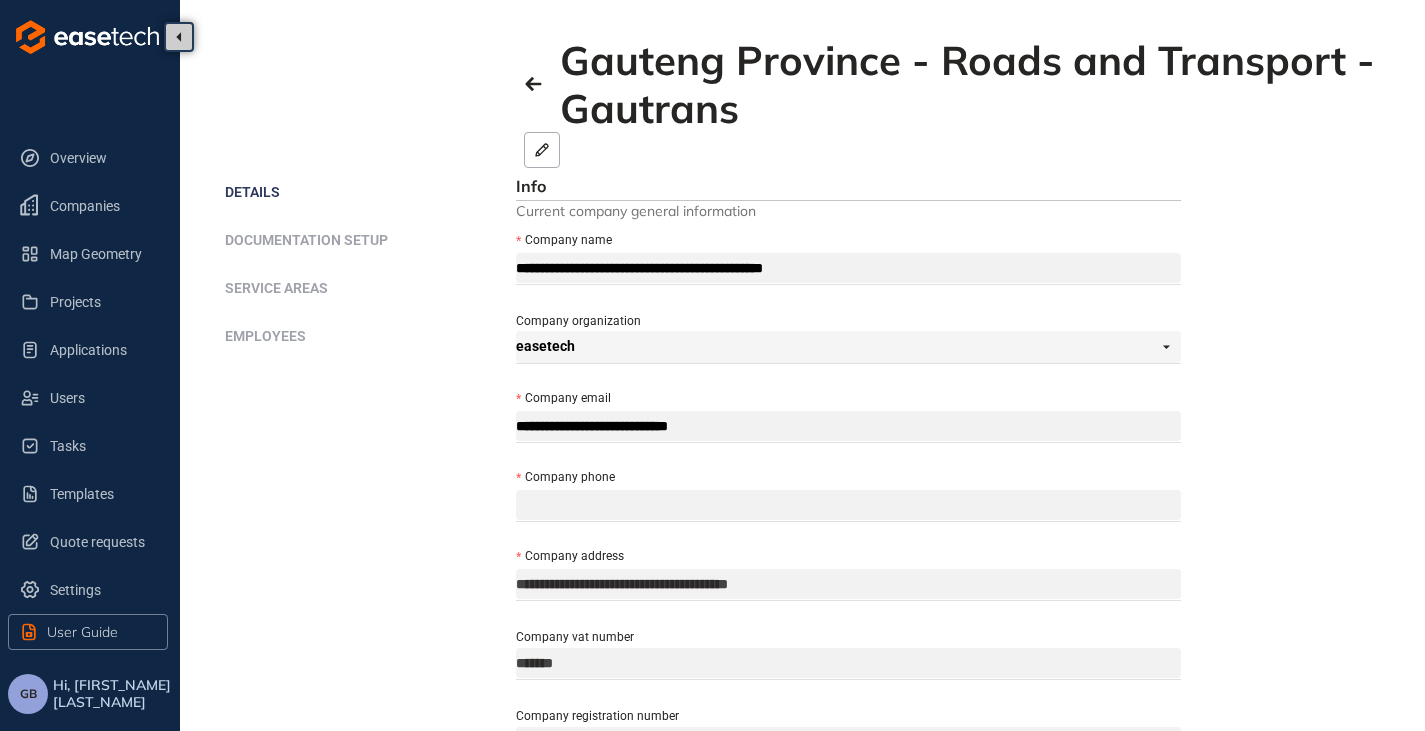click on "Service areas" at bounding box center [276, 288] 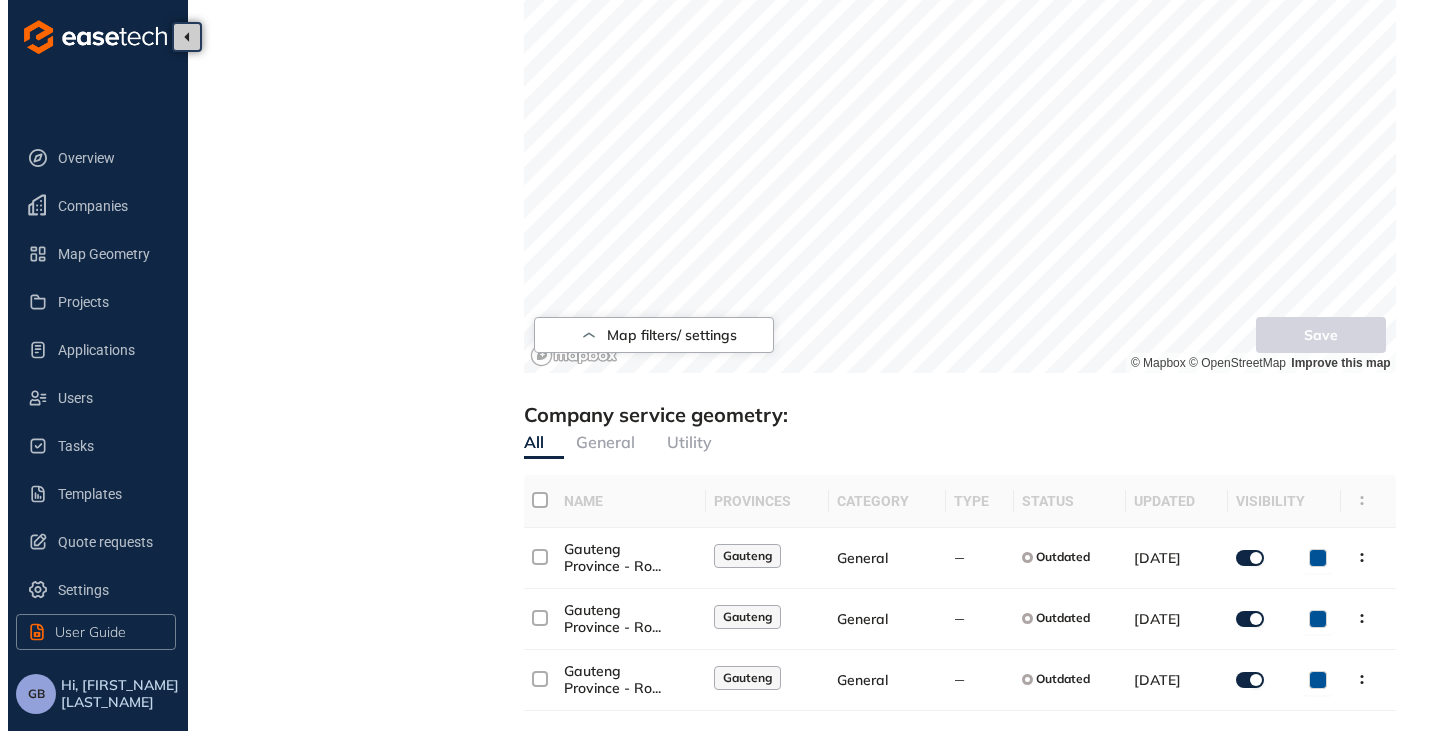 scroll, scrollTop: 943, scrollLeft: 0, axis: vertical 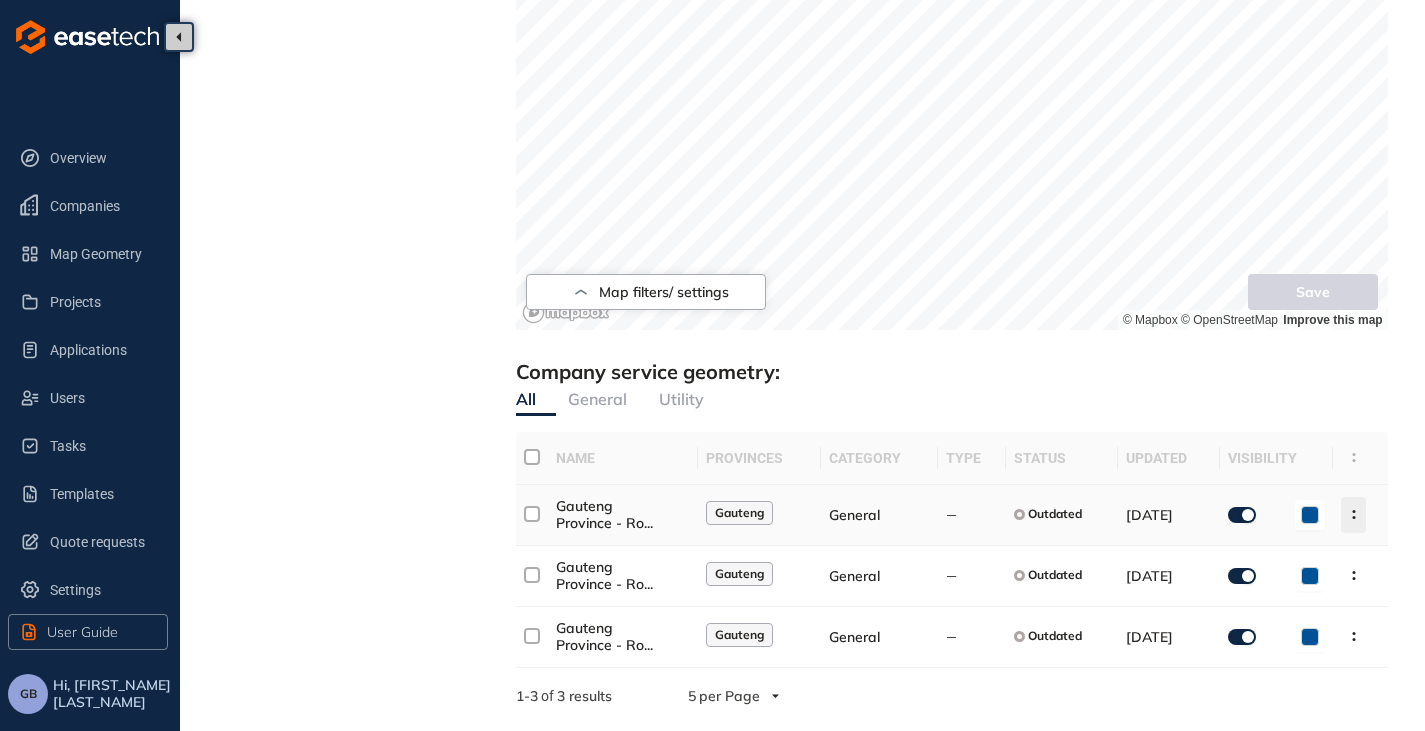 click at bounding box center [1353, 515] 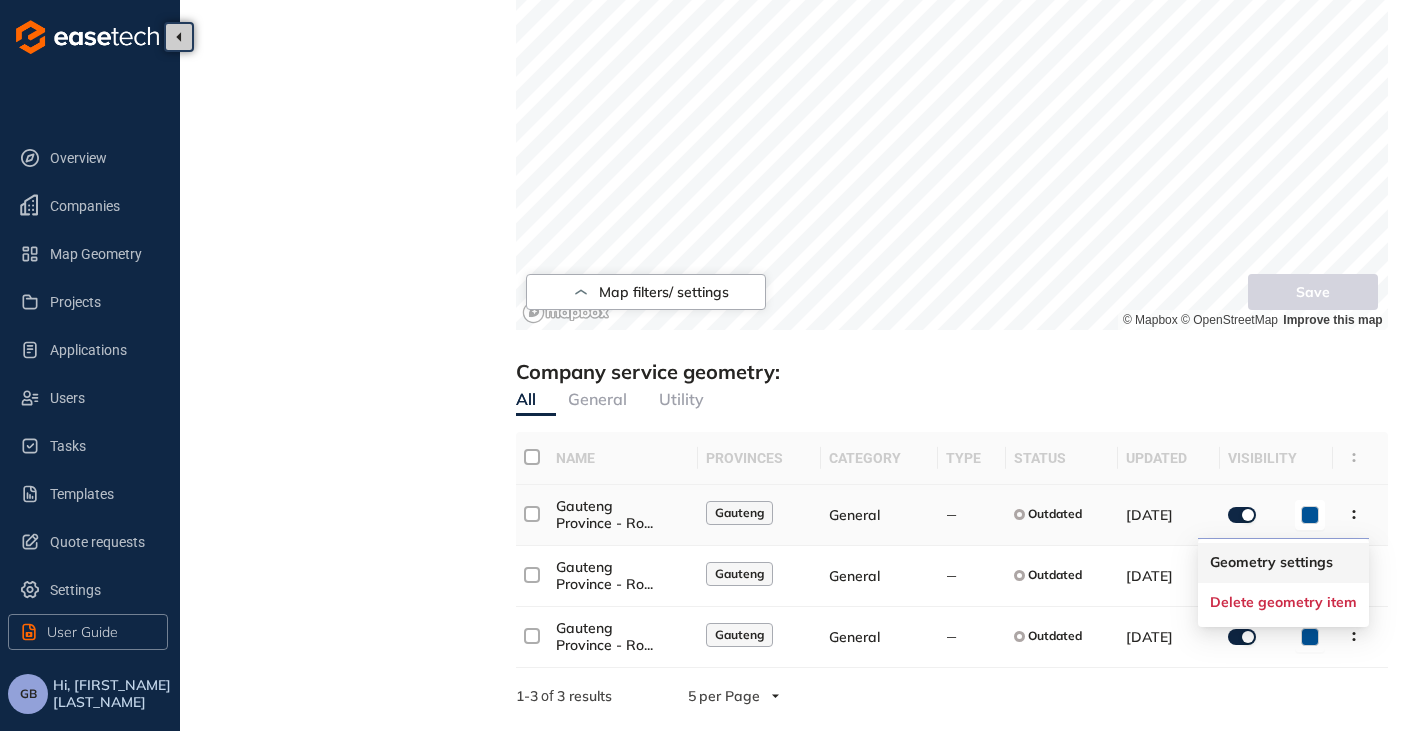 click on "Geometry settings" at bounding box center [1271, 562] 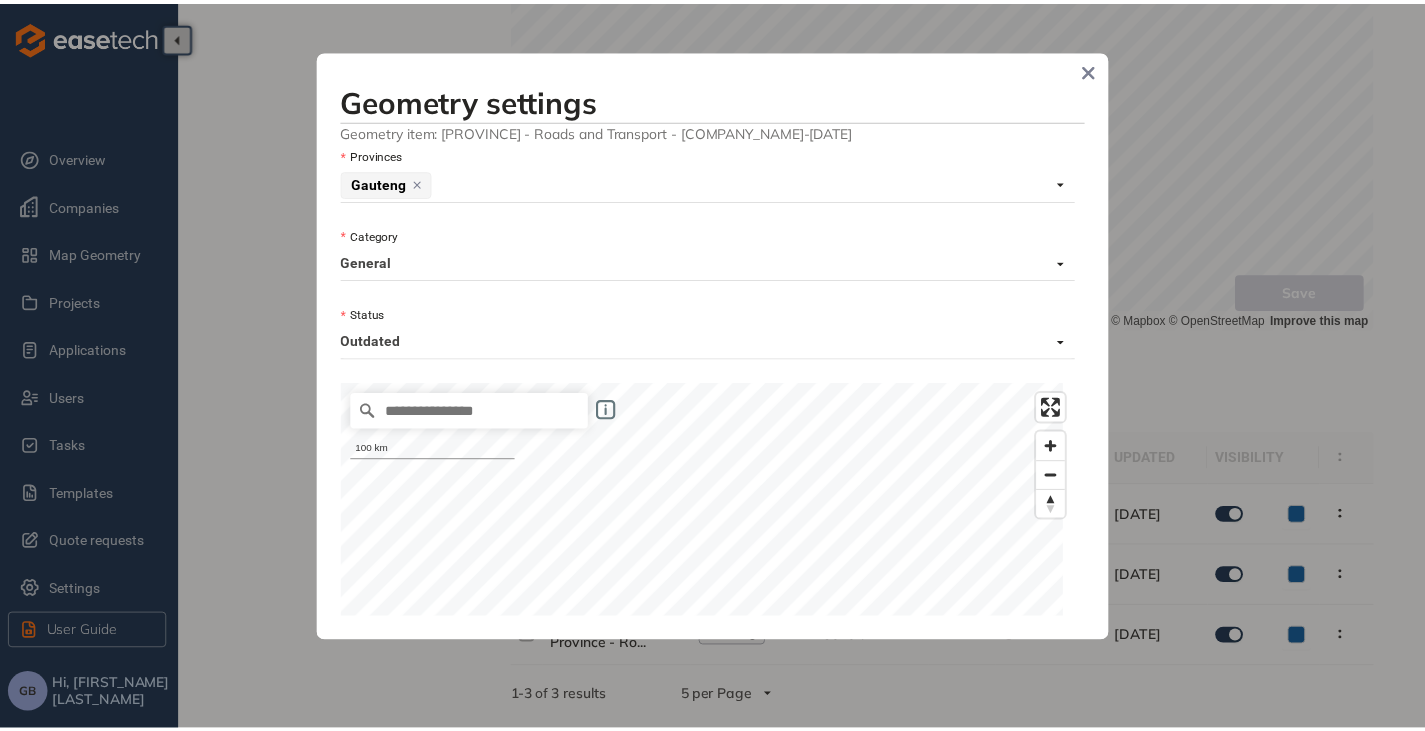scroll, scrollTop: 0, scrollLeft: 0, axis: both 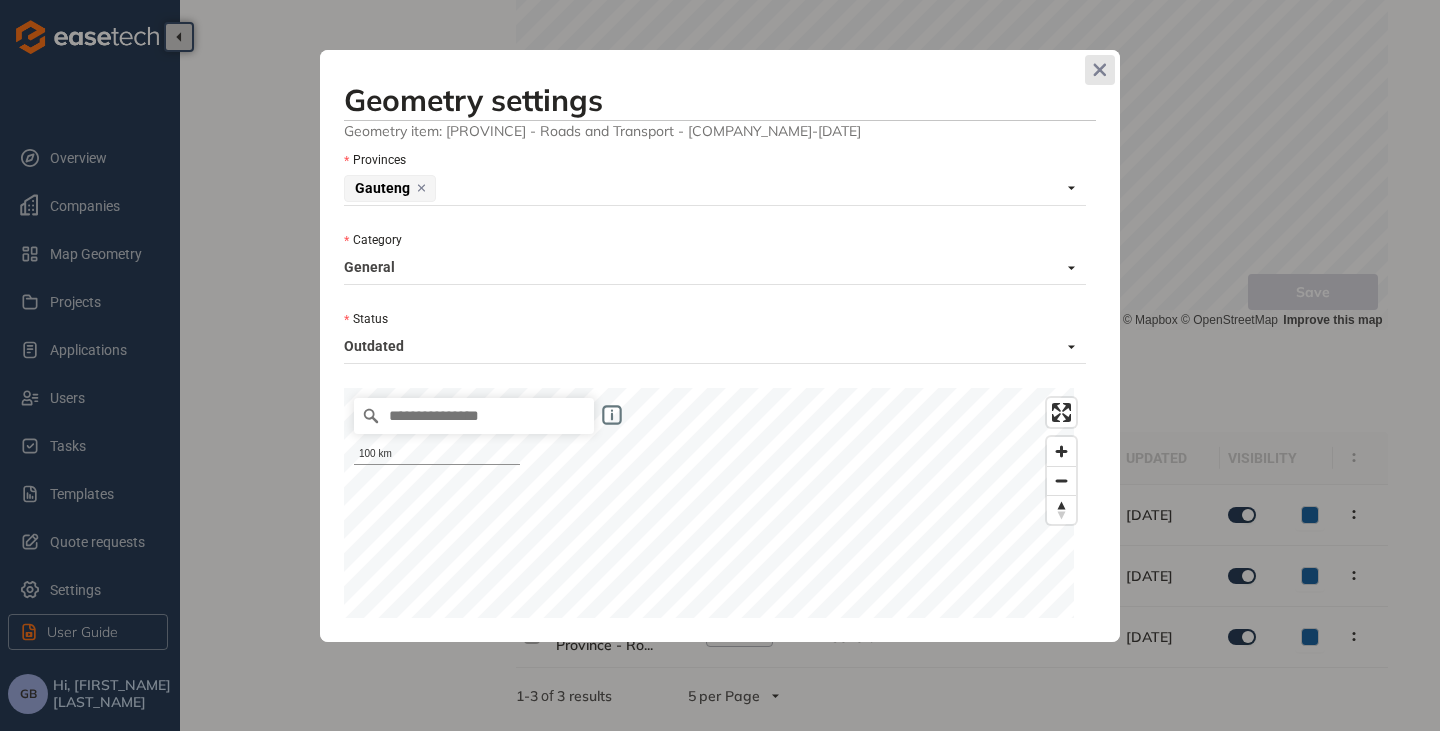 click at bounding box center (1100, 70) 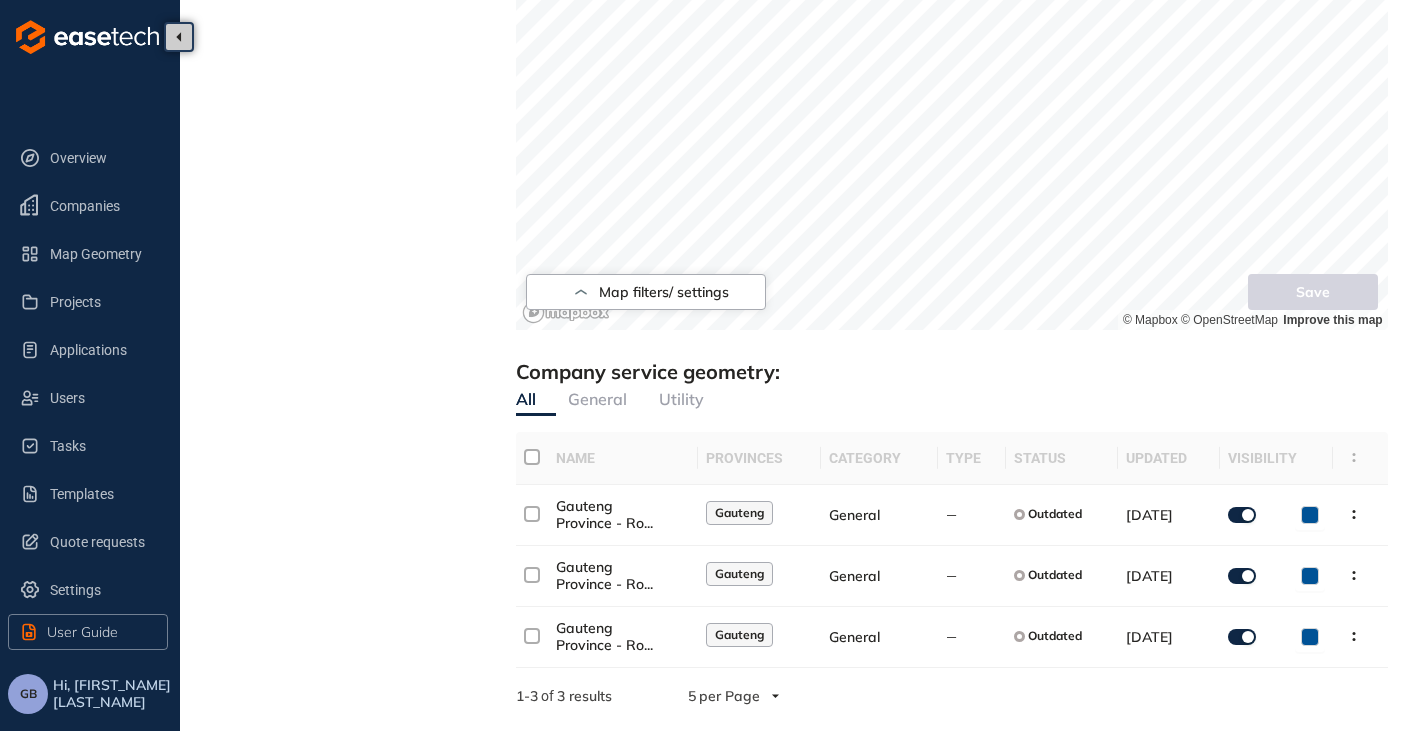 scroll, scrollTop: 543, scrollLeft: 0, axis: vertical 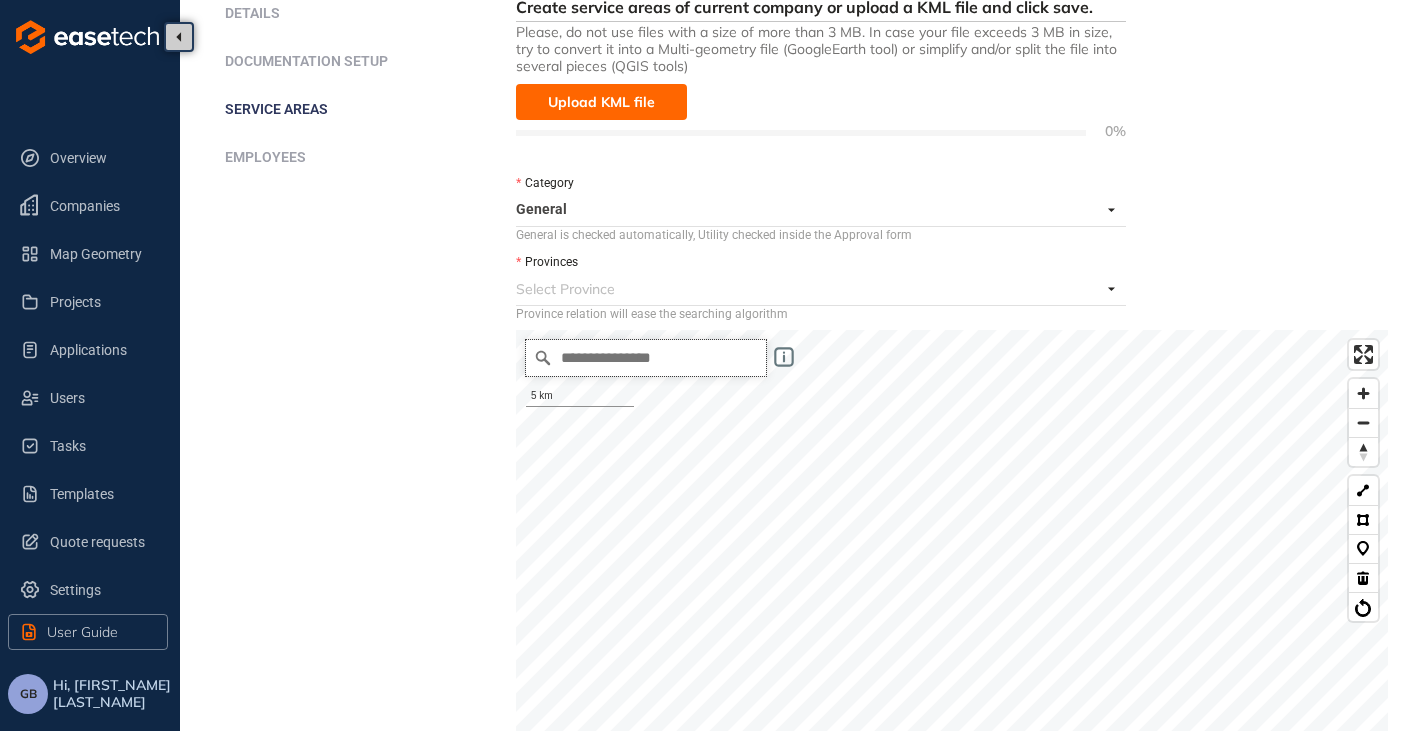 click at bounding box center (646, 358) 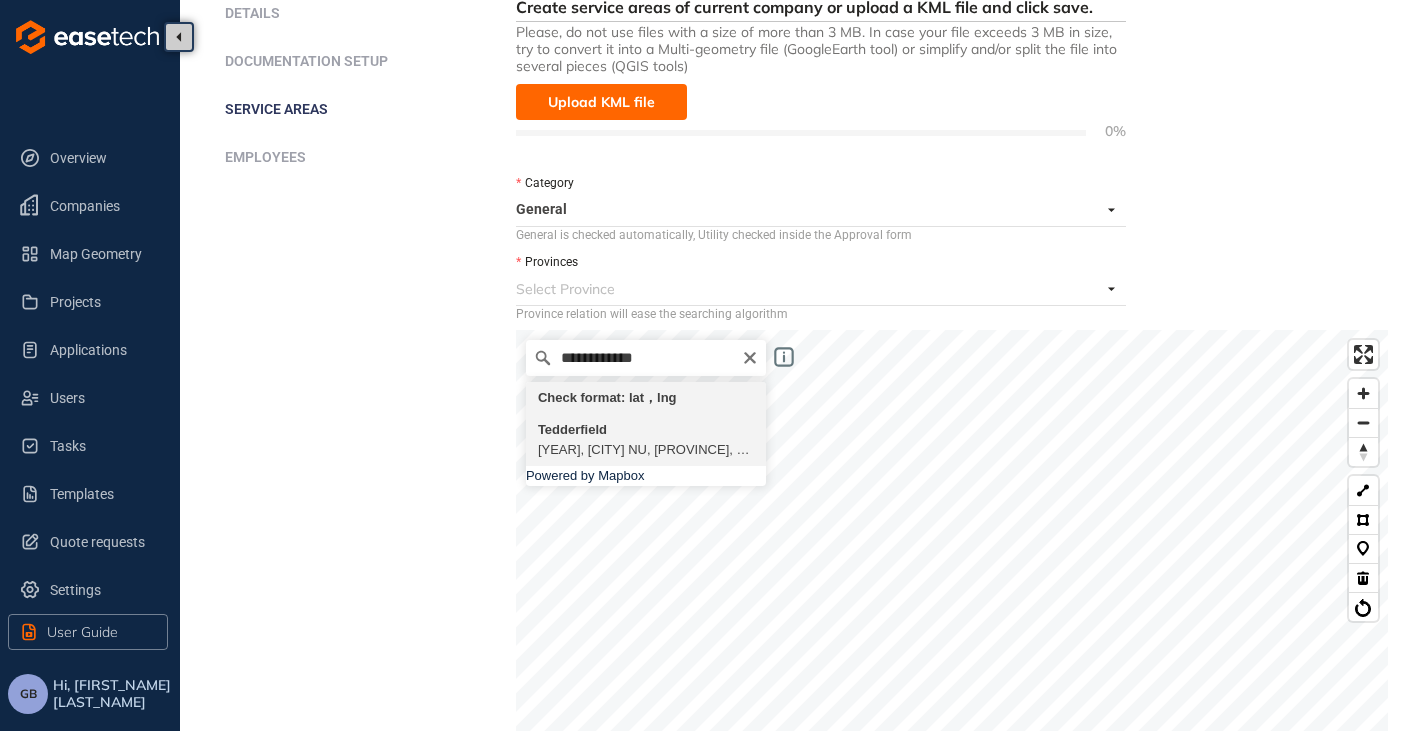 type on "**********" 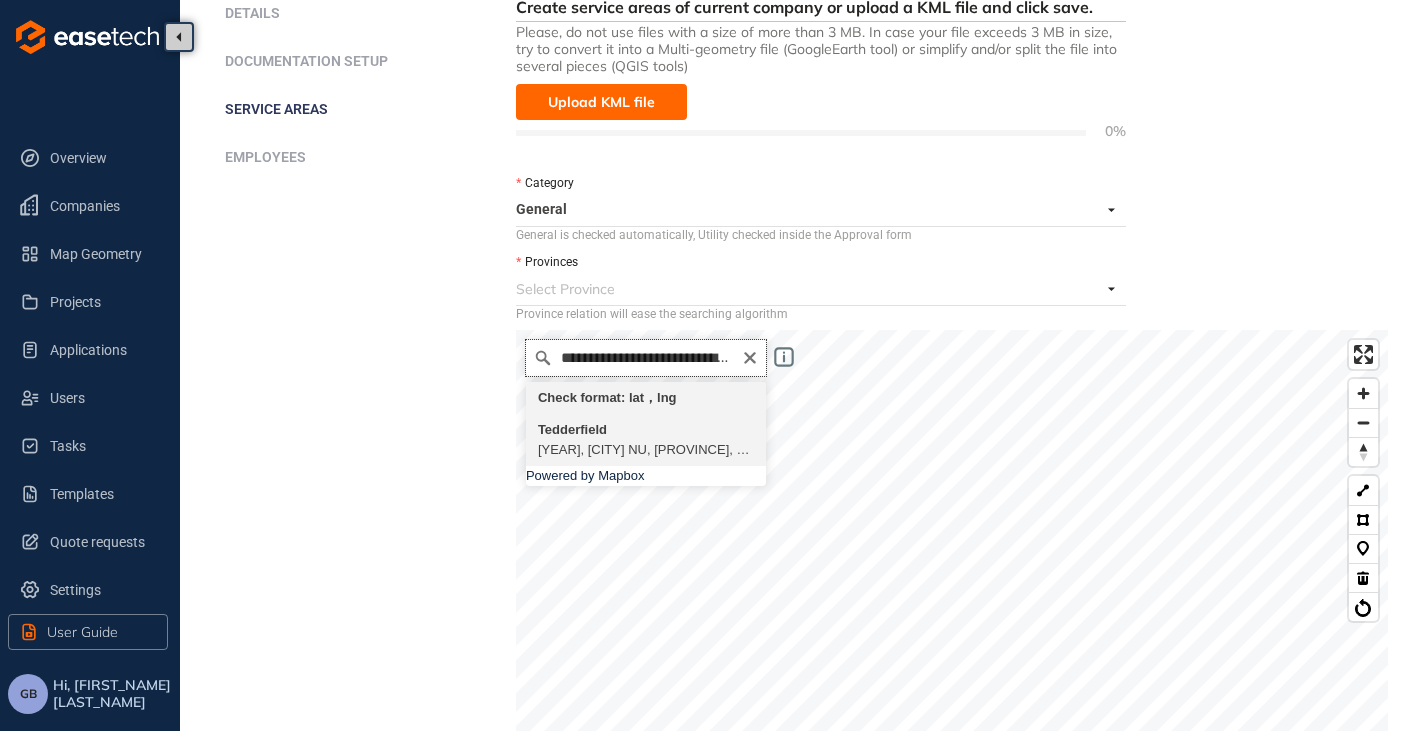 scroll, scrollTop: 0, scrollLeft: 0, axis: both 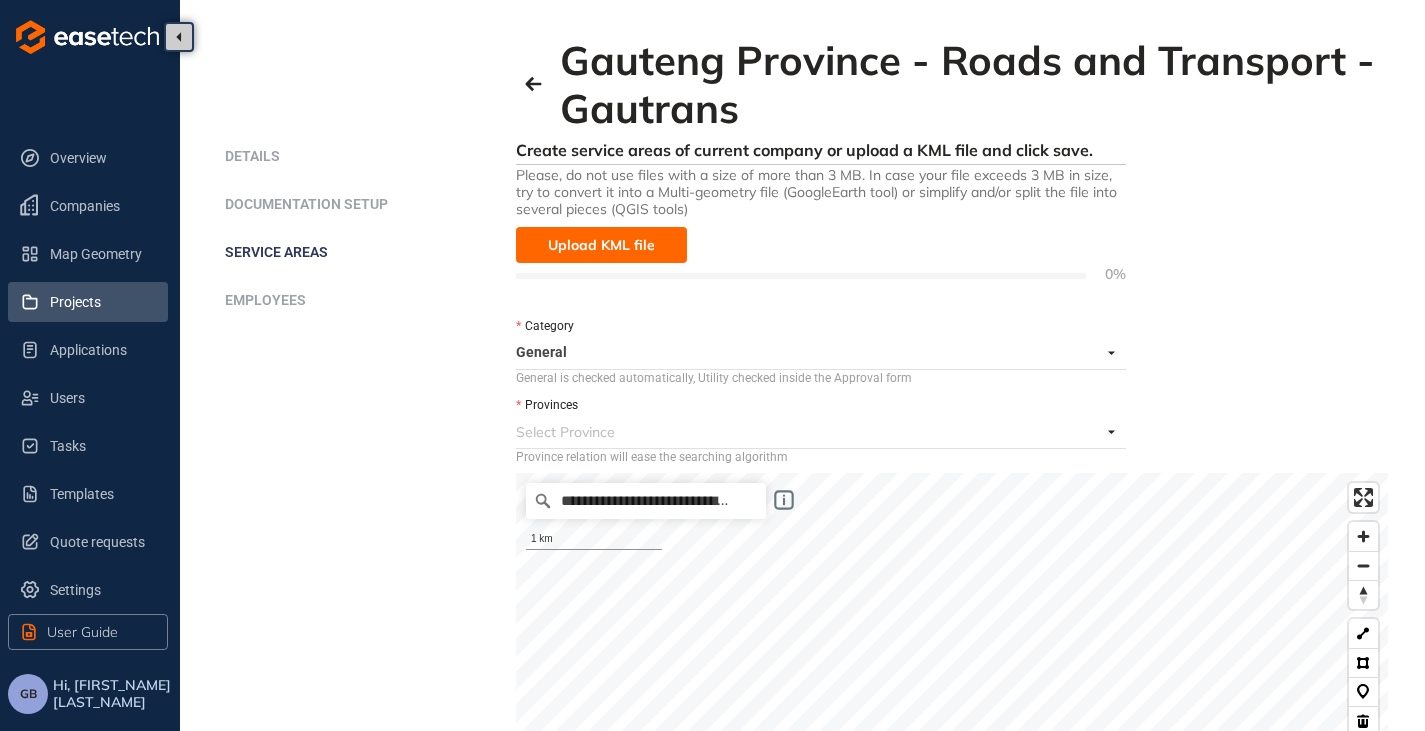 click on "Projects" at bounding box center (101, 302) 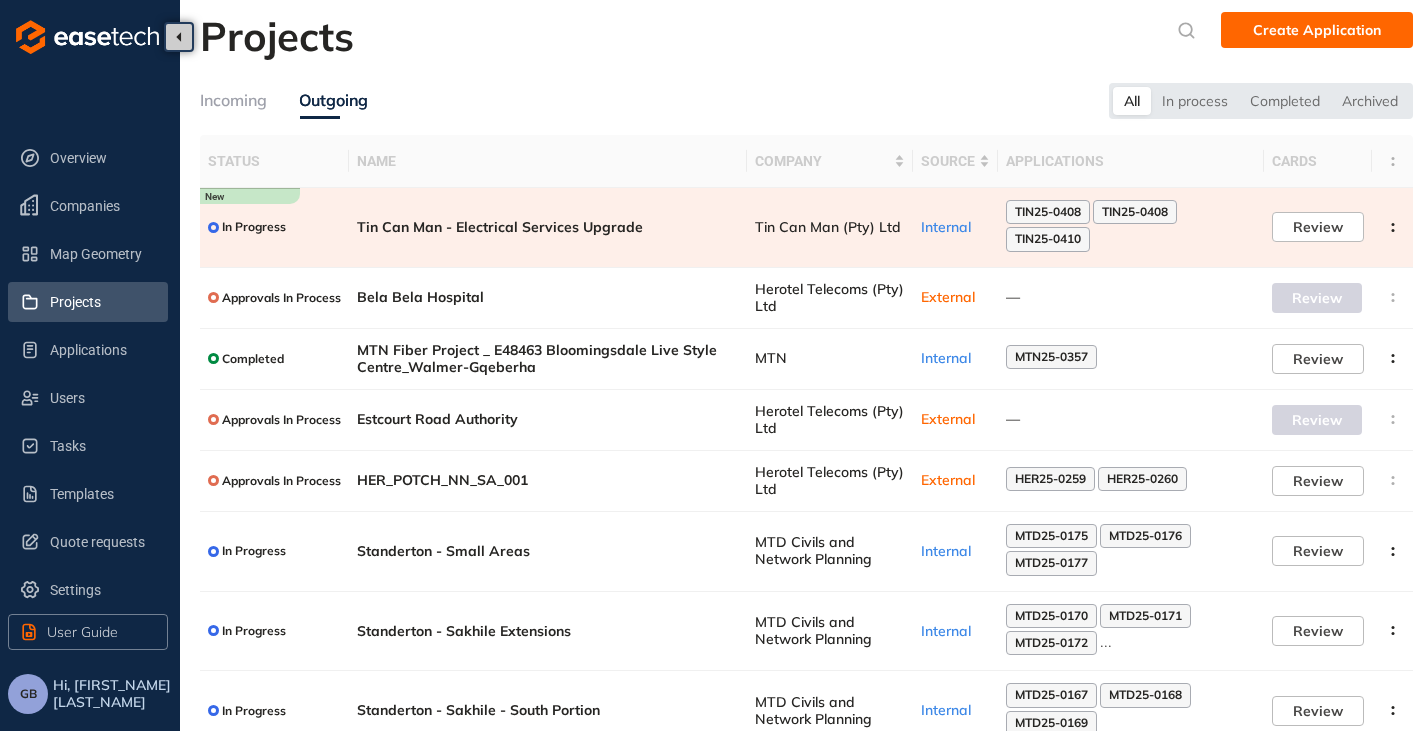click on "Tin Can Man - Electrical Services Upgrade" at bounding box center [548, 228] 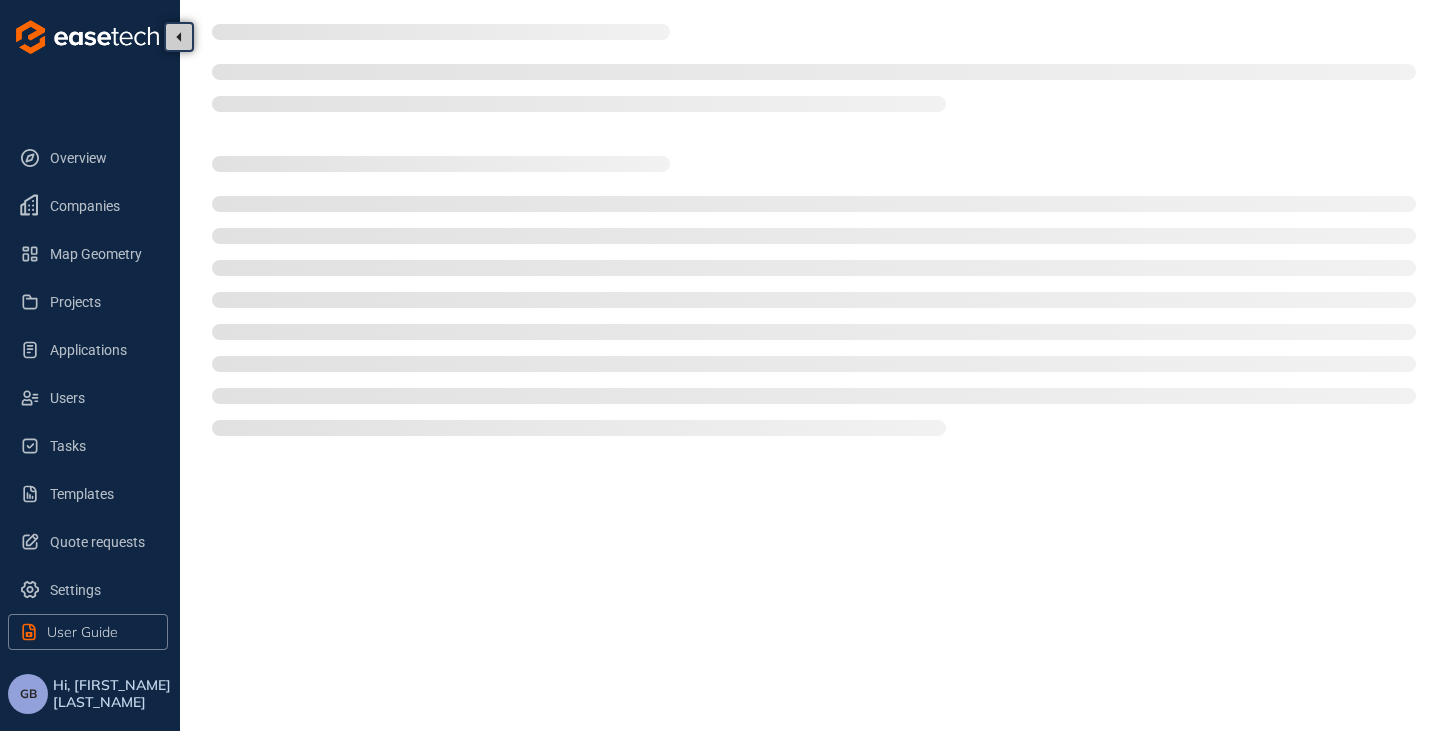 type on "**********" 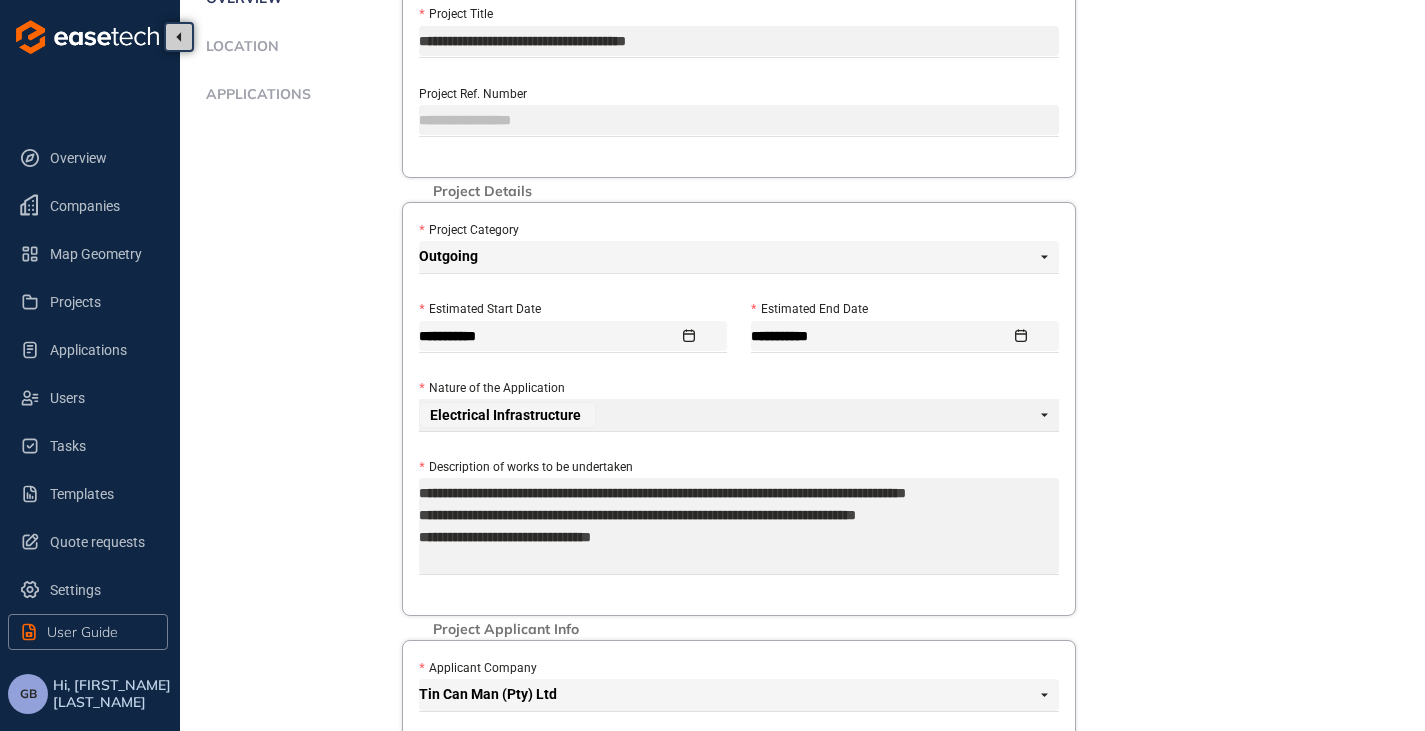 scroll, scrollTop: 0, scrollLeft: 0, axis: both 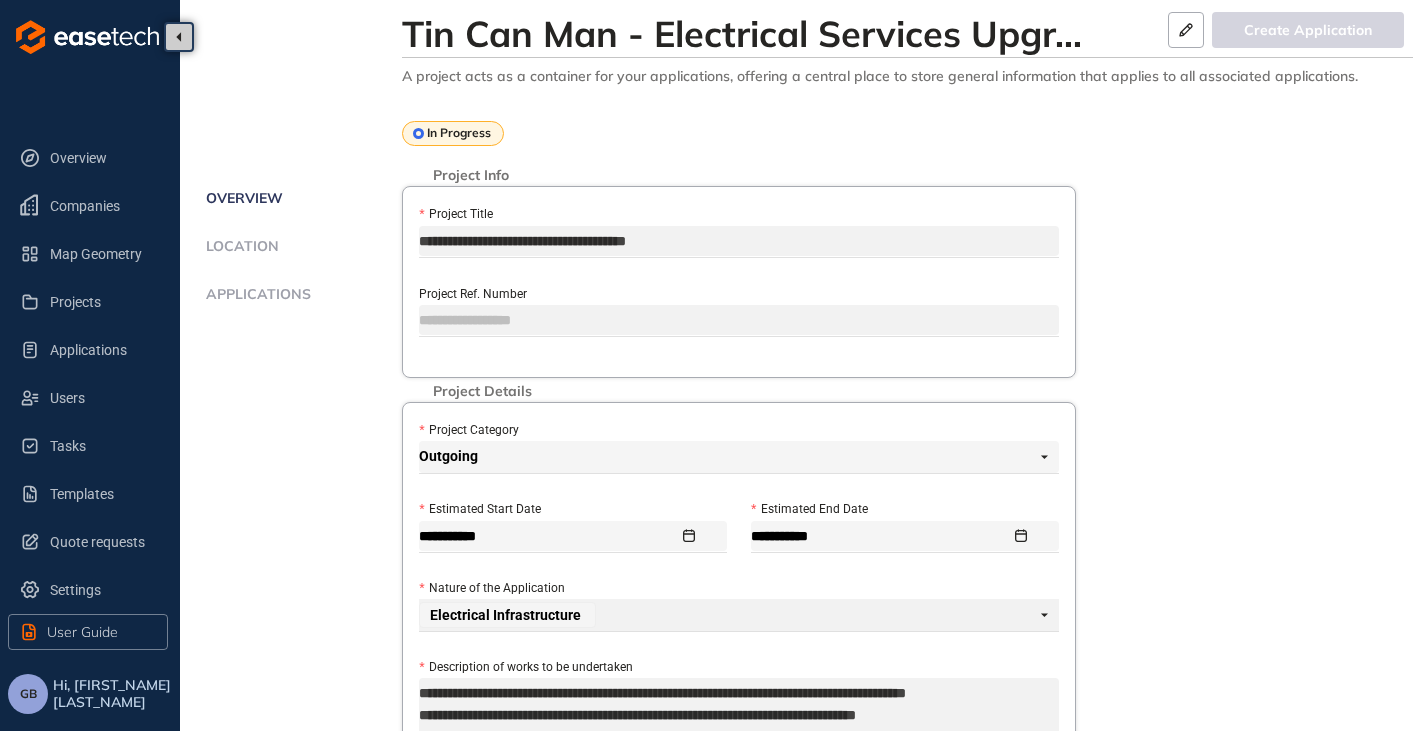 click on "Location" at bounding box center [239, 246] 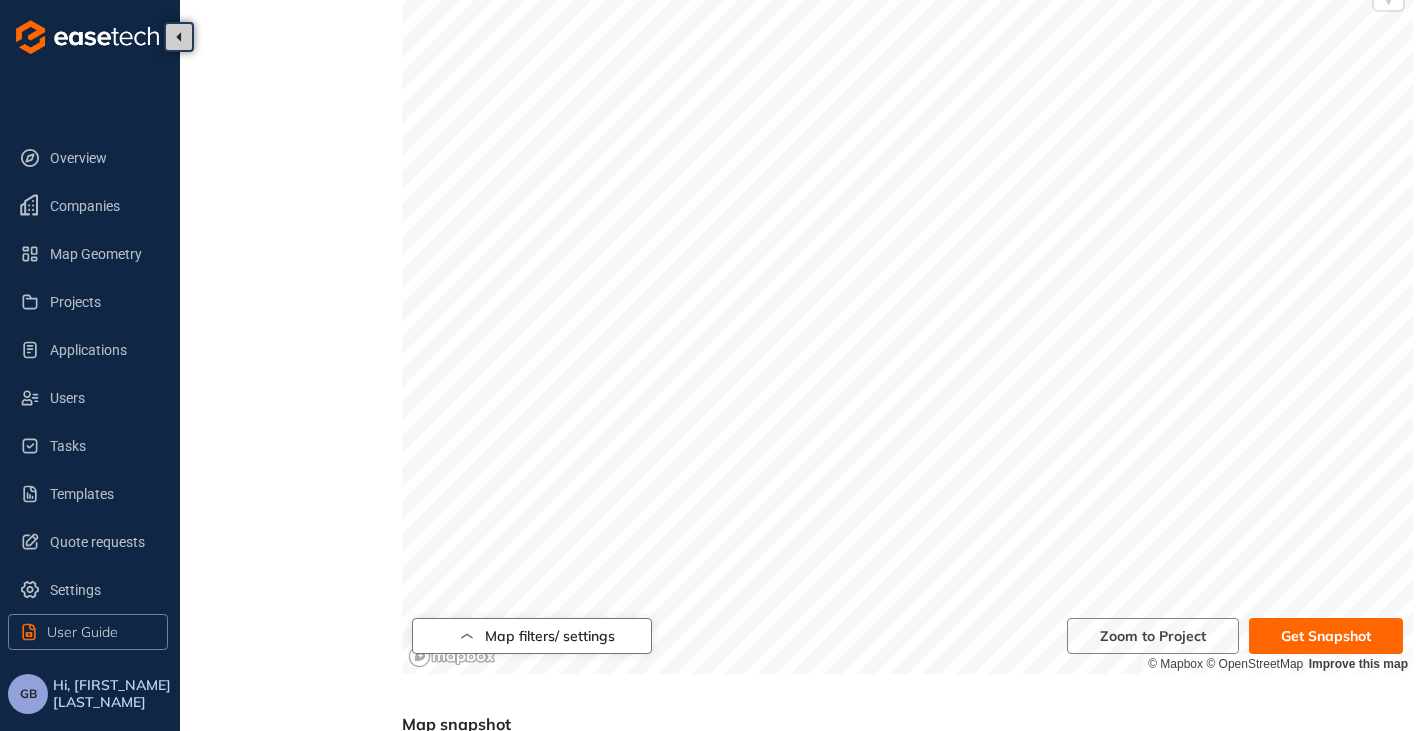 scroll, scrollTop: 400, scrollLeft: 0, axis: vertical 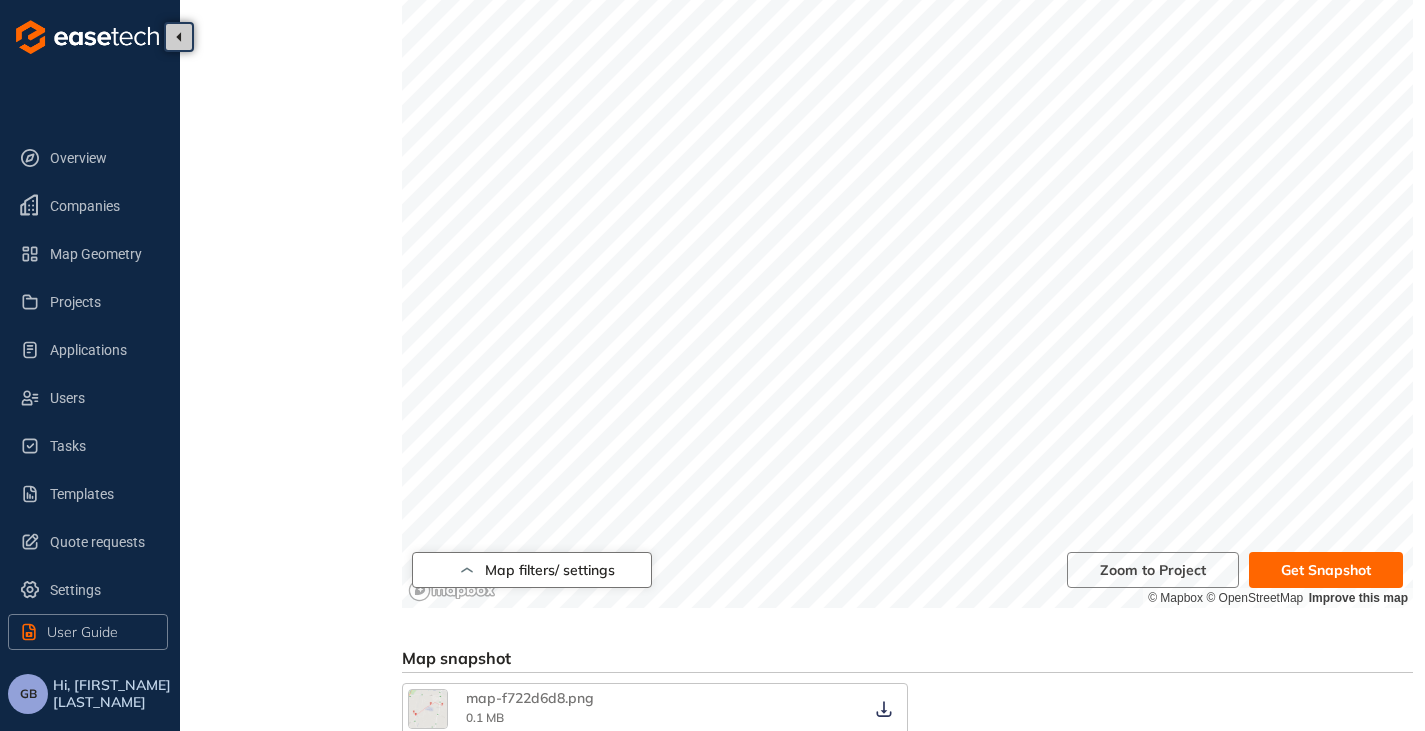click on "Map filters/ settings" at bounding box center (550, 570) 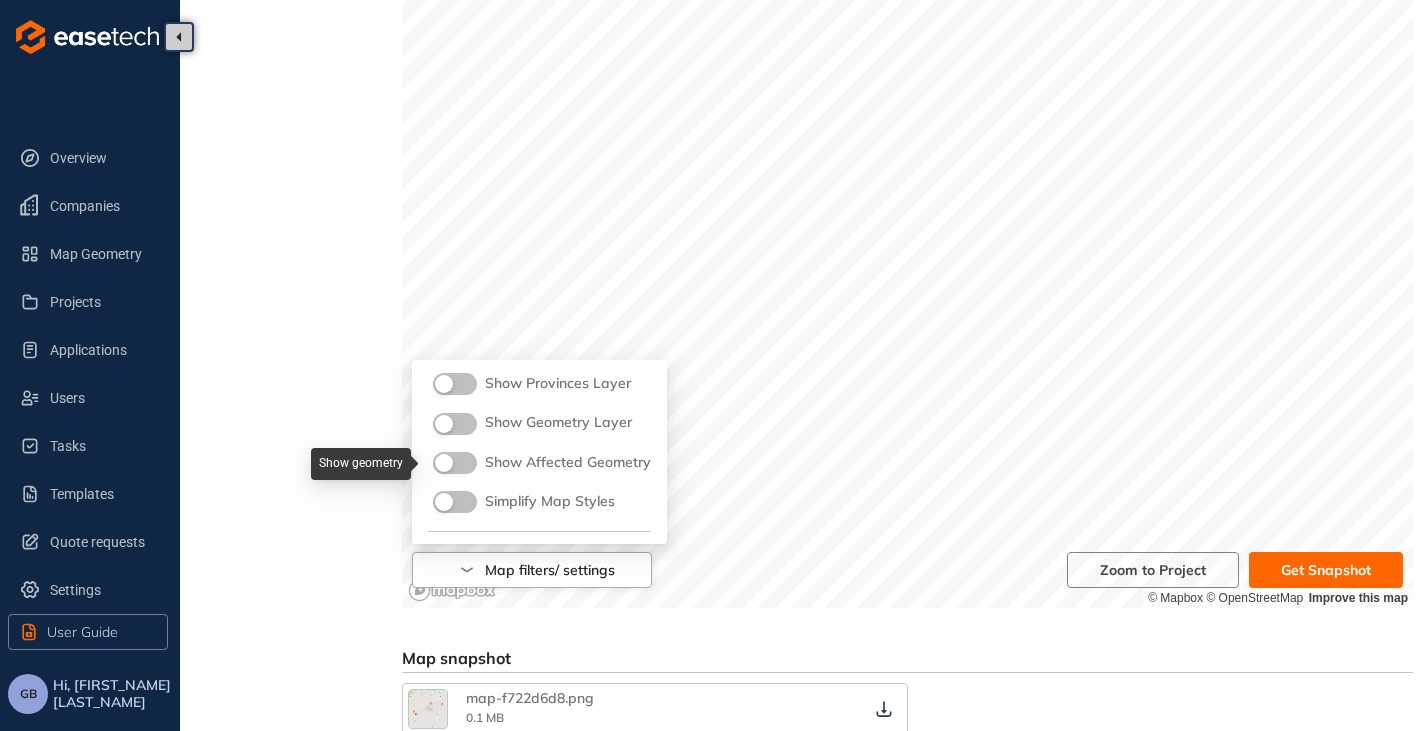 click at bounding box center [455, 463] 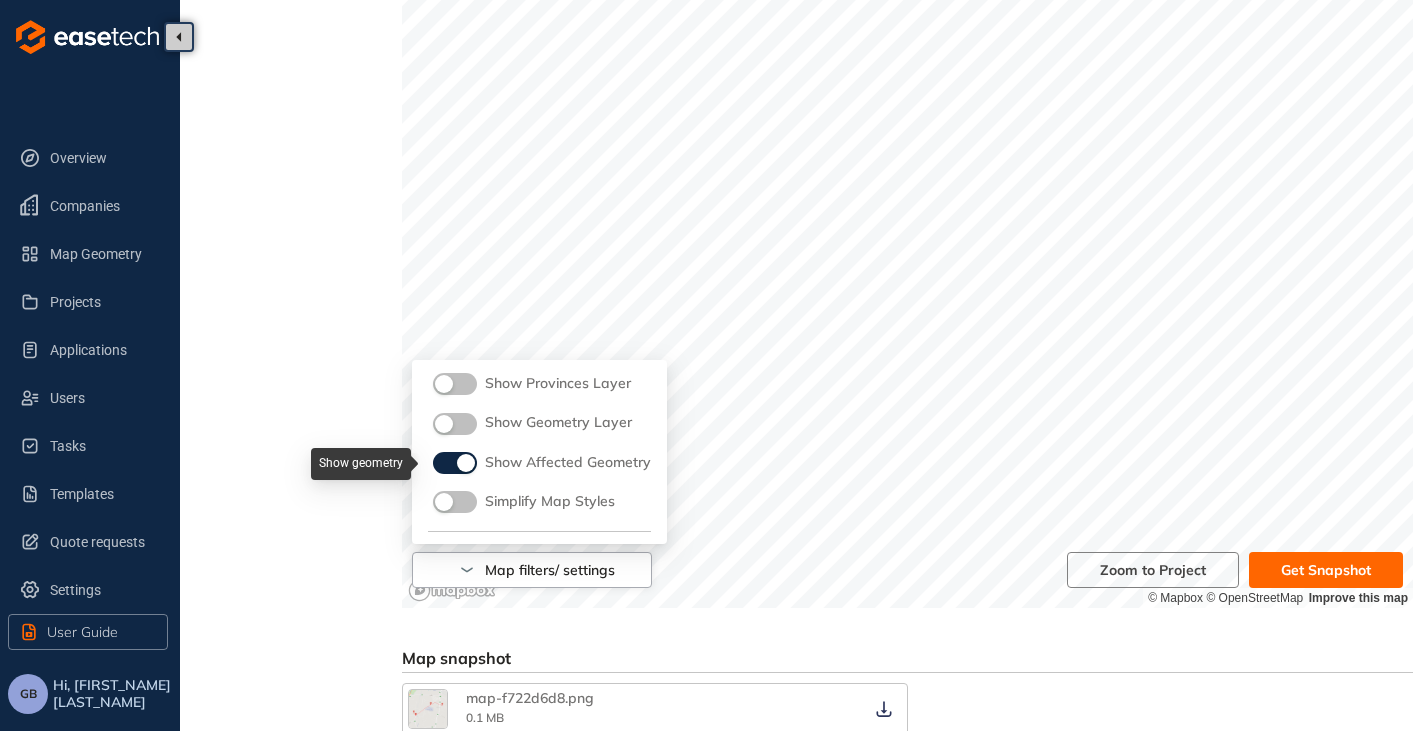 click at bounding box center [455, 463] 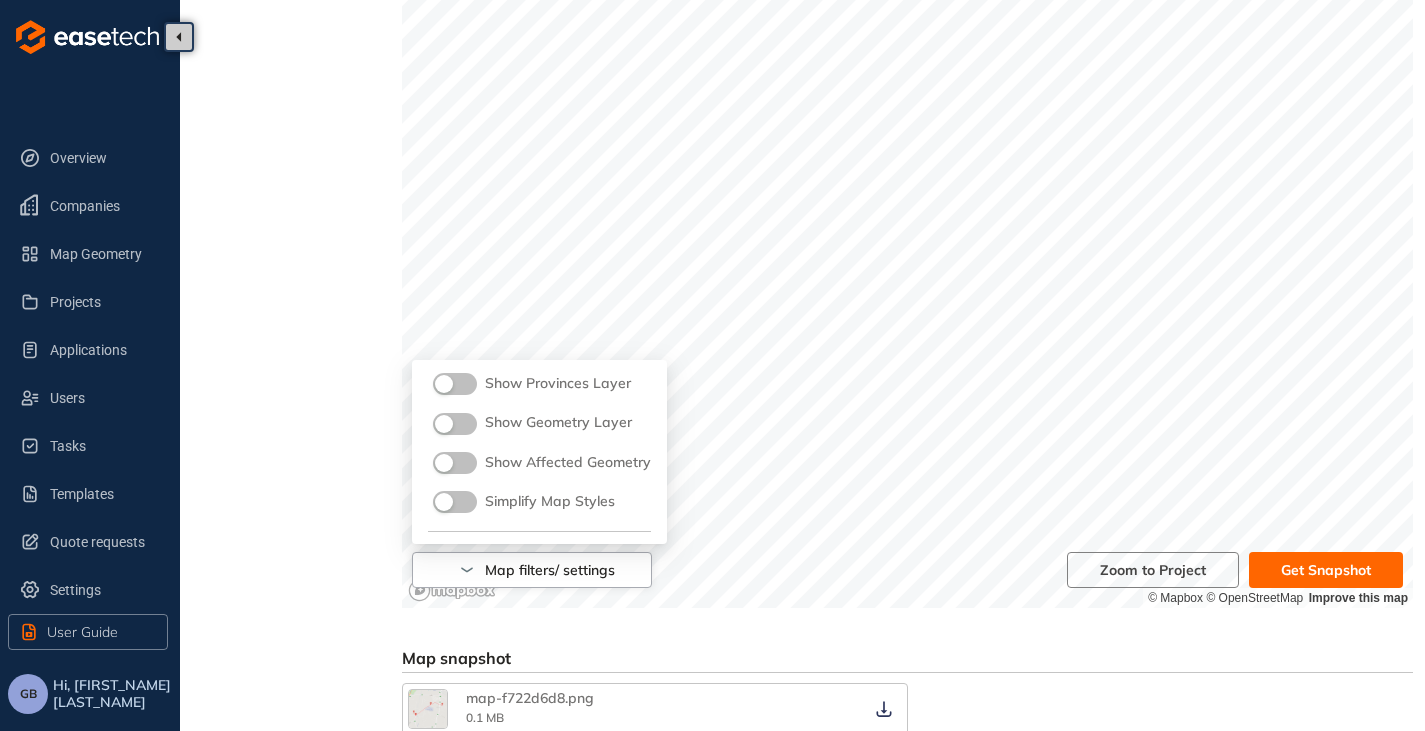 click at bounding box center (455, 424) 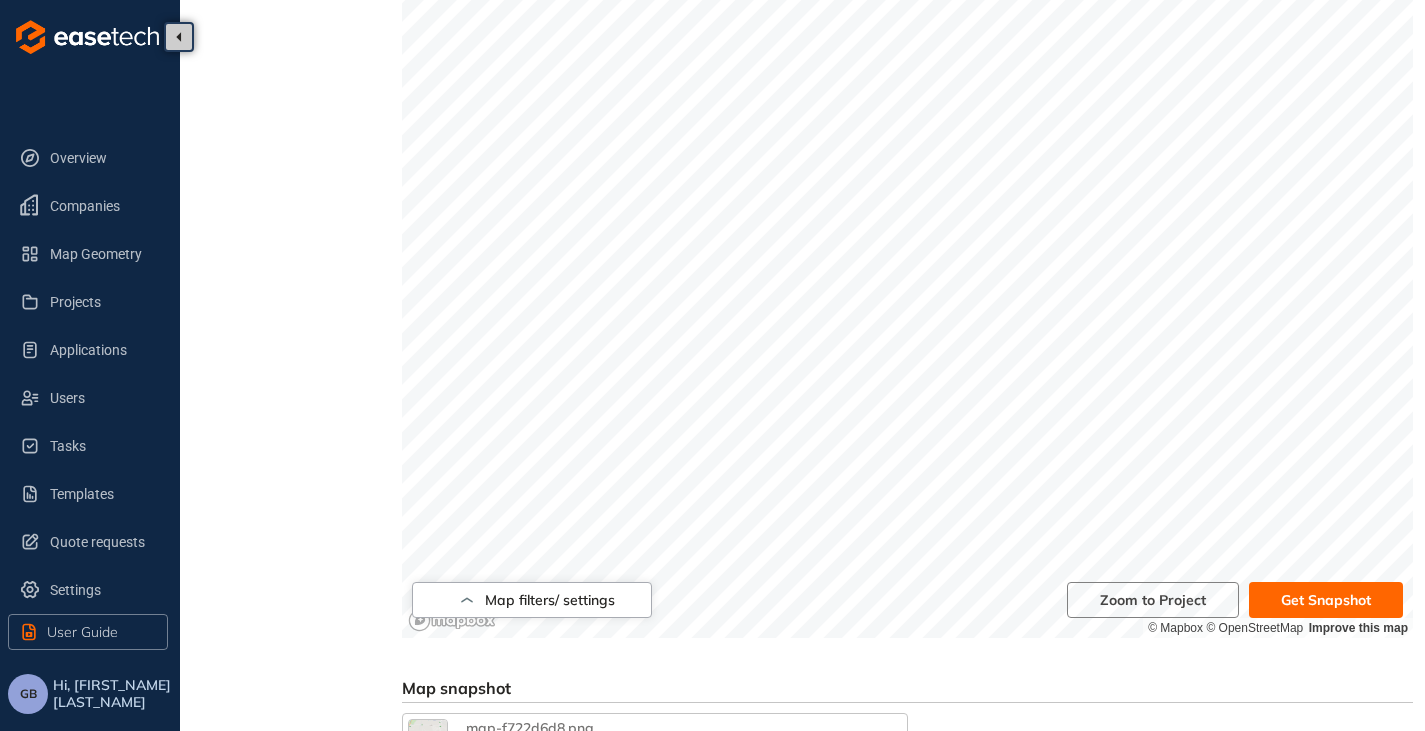 scroll, scrollTop: 400, scrollLeft: 0, axis: vertical 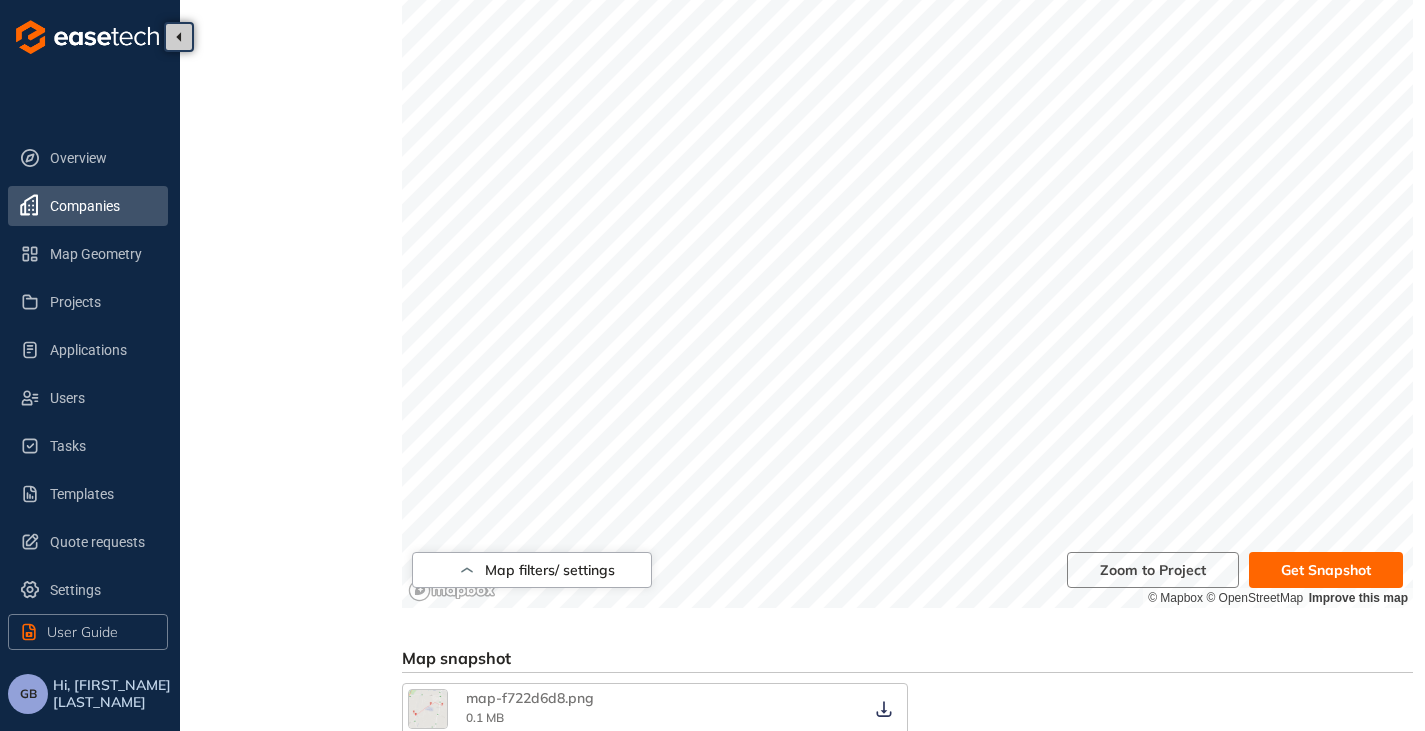 click on "Companies" at bounding box center (101, 206) 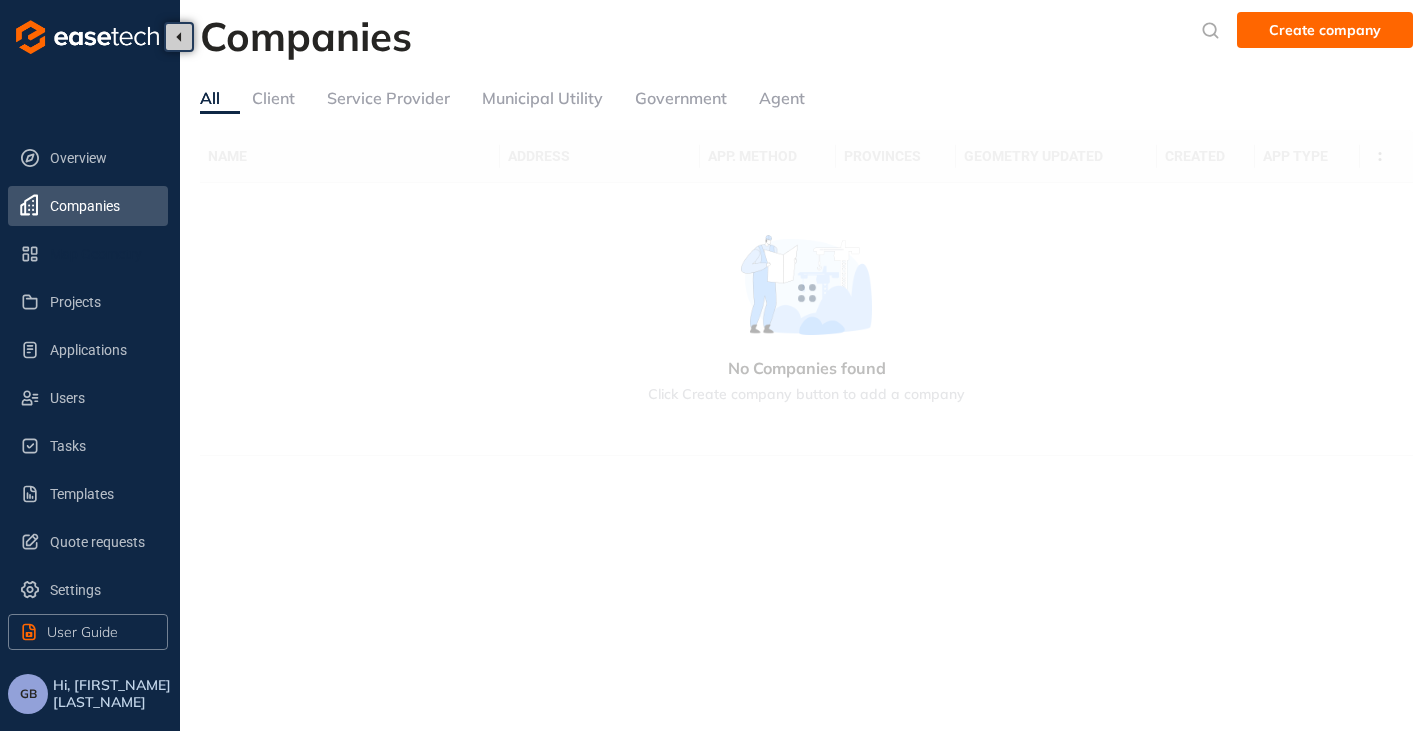 scroll, scrollTop: 0, scrollLeft: 0, axis: both 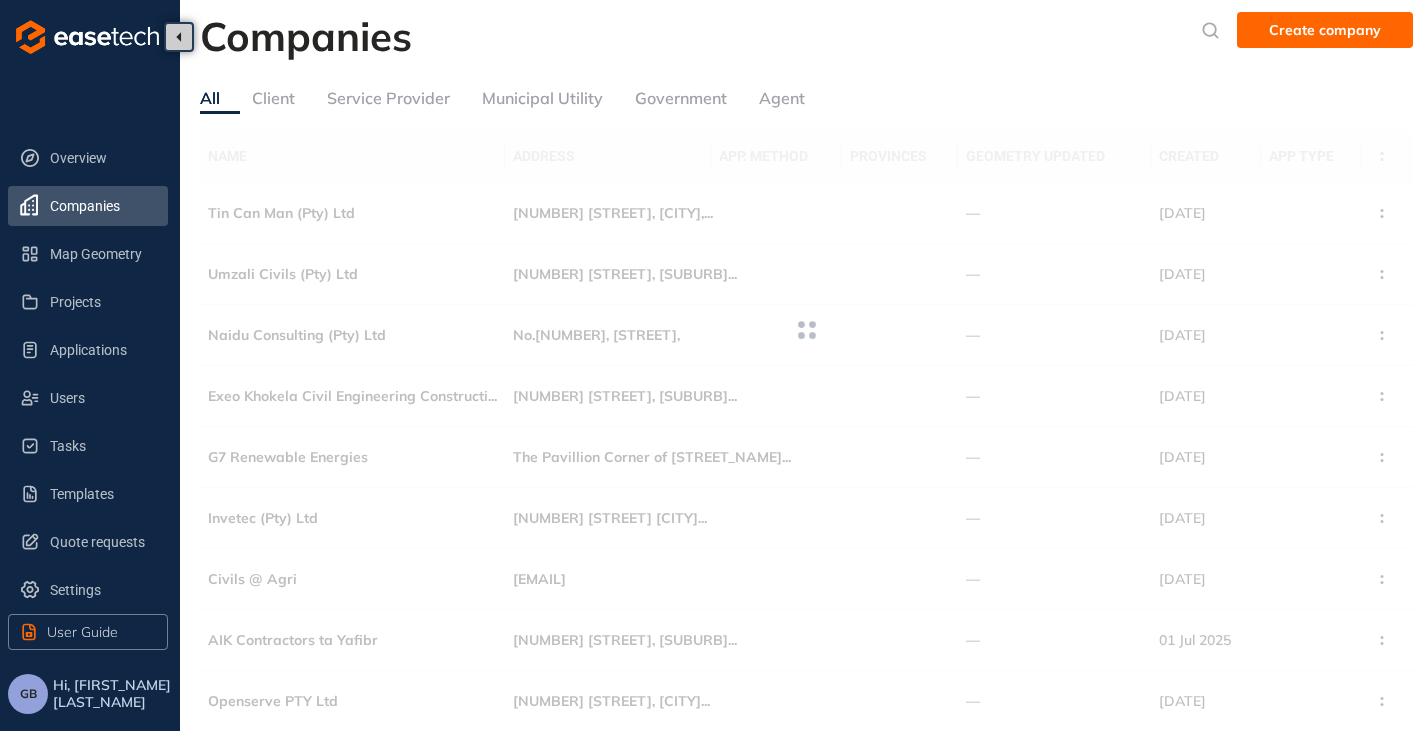 click on "Government" at bounding box center (681, 98) 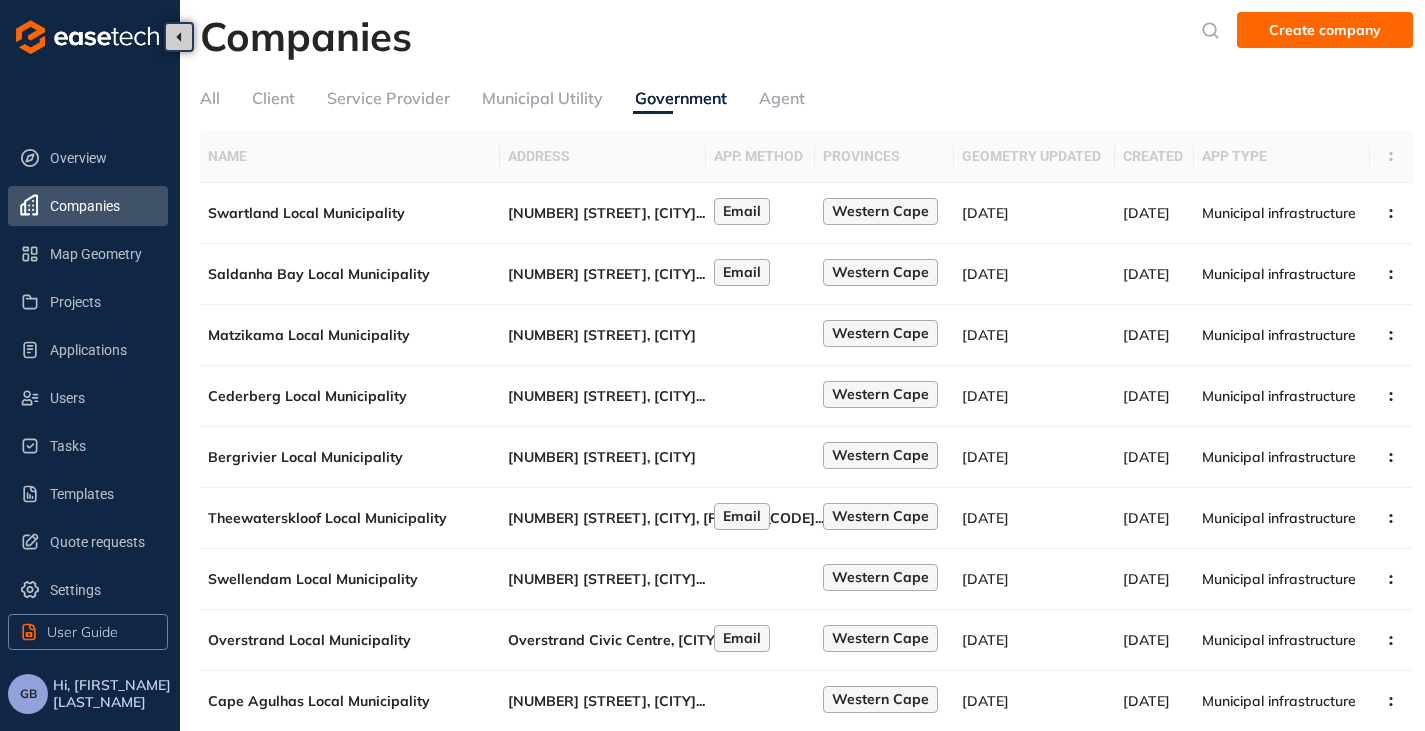 drag, startPoint x: 1208, startPoint y: 27, endPoint x: 1167, endPoint y: 27, distance: 41 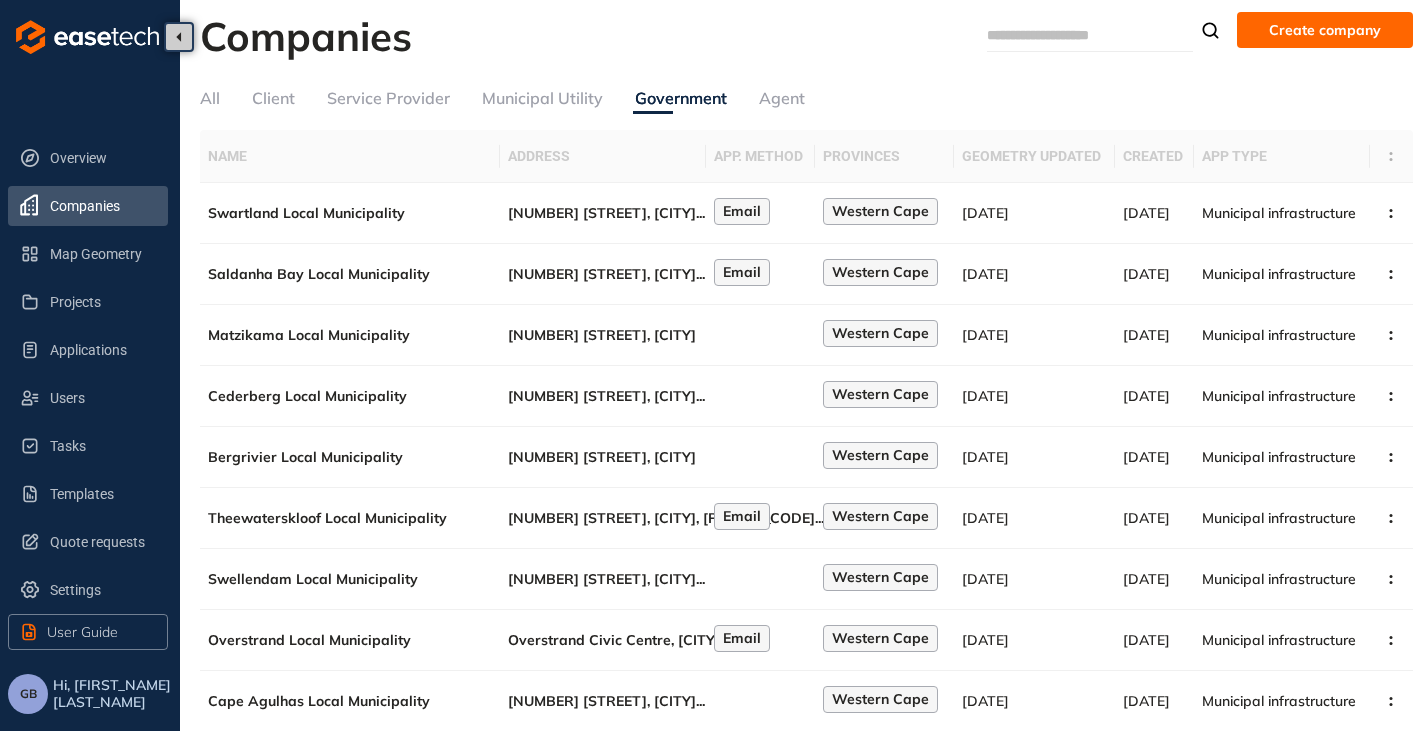 click at bounding box center [1062, 35] 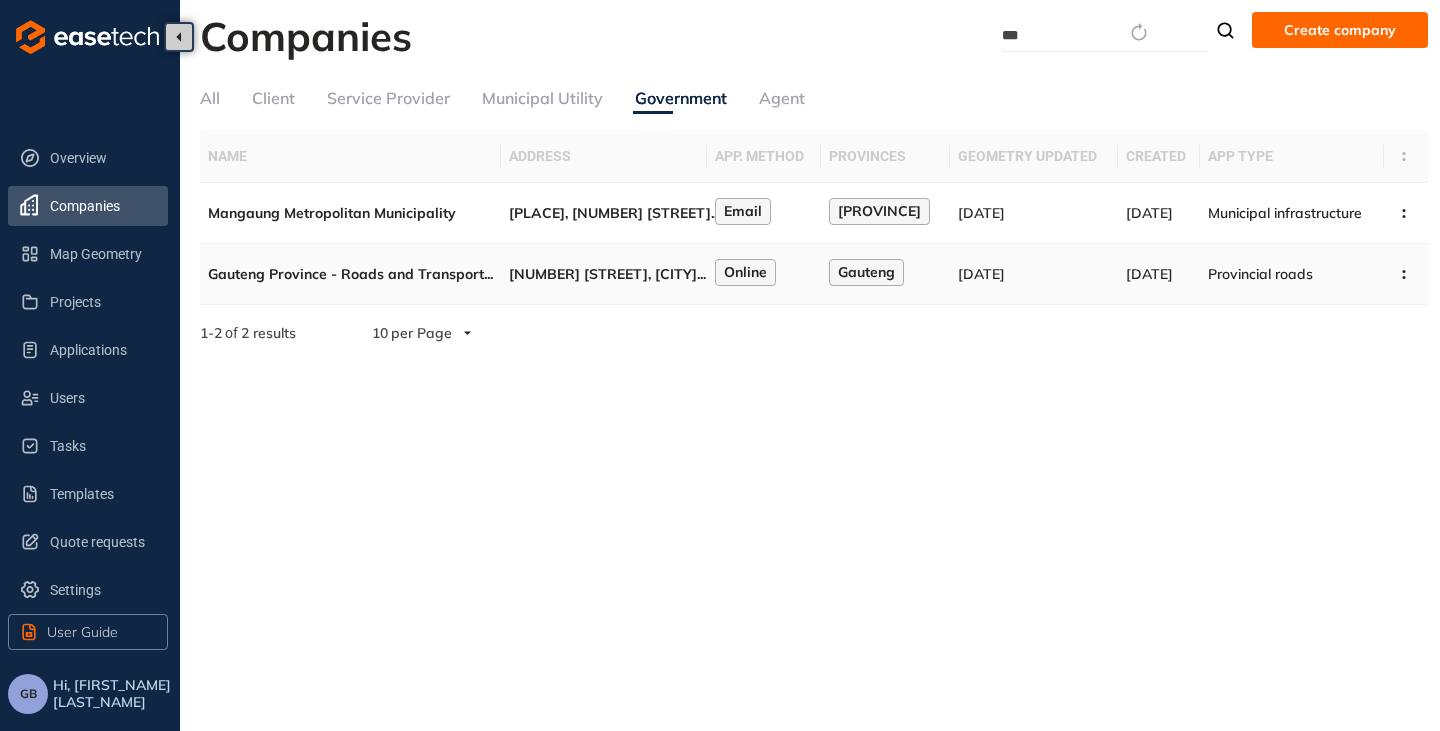 type on "***" 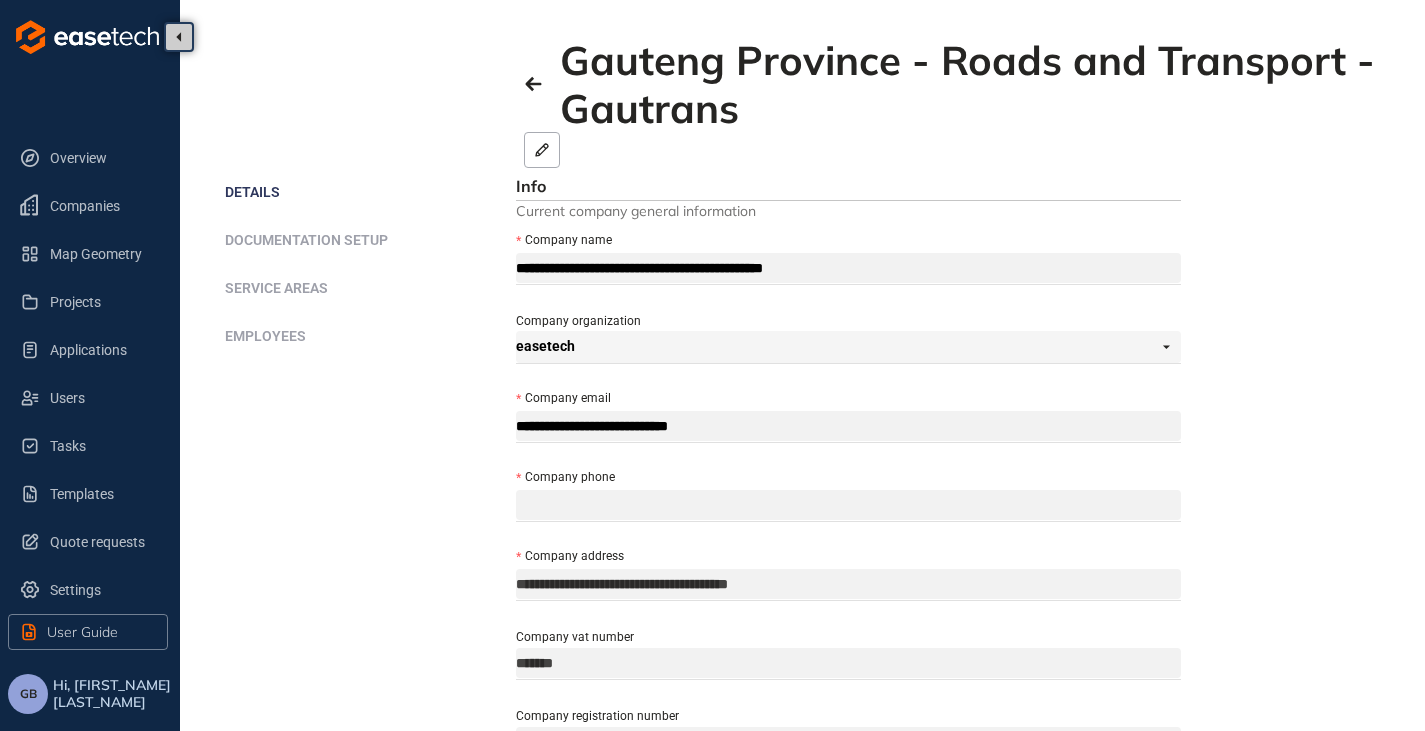 click on "Service areas" at bounding box center [370, 288] 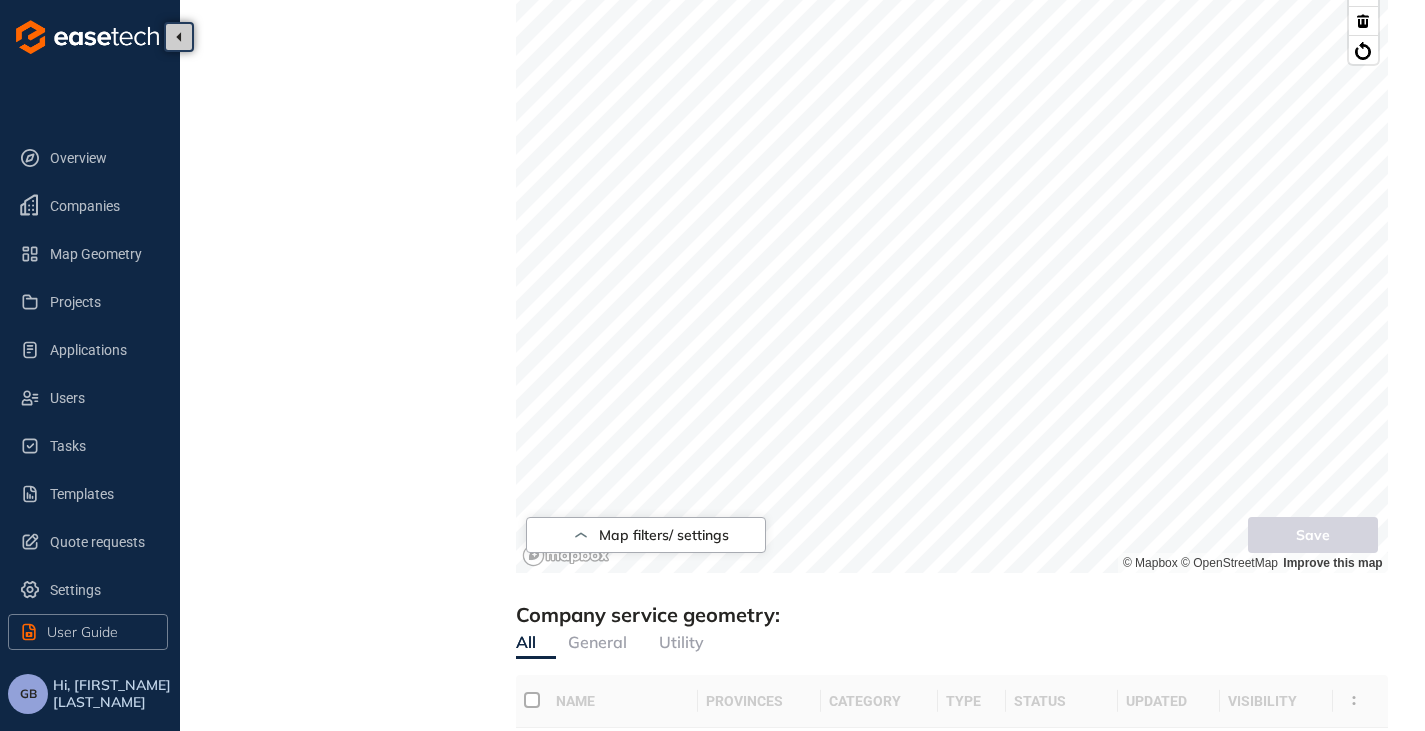 scroll, scrollTop: 943, scrollLeft: 0, axis: vertical 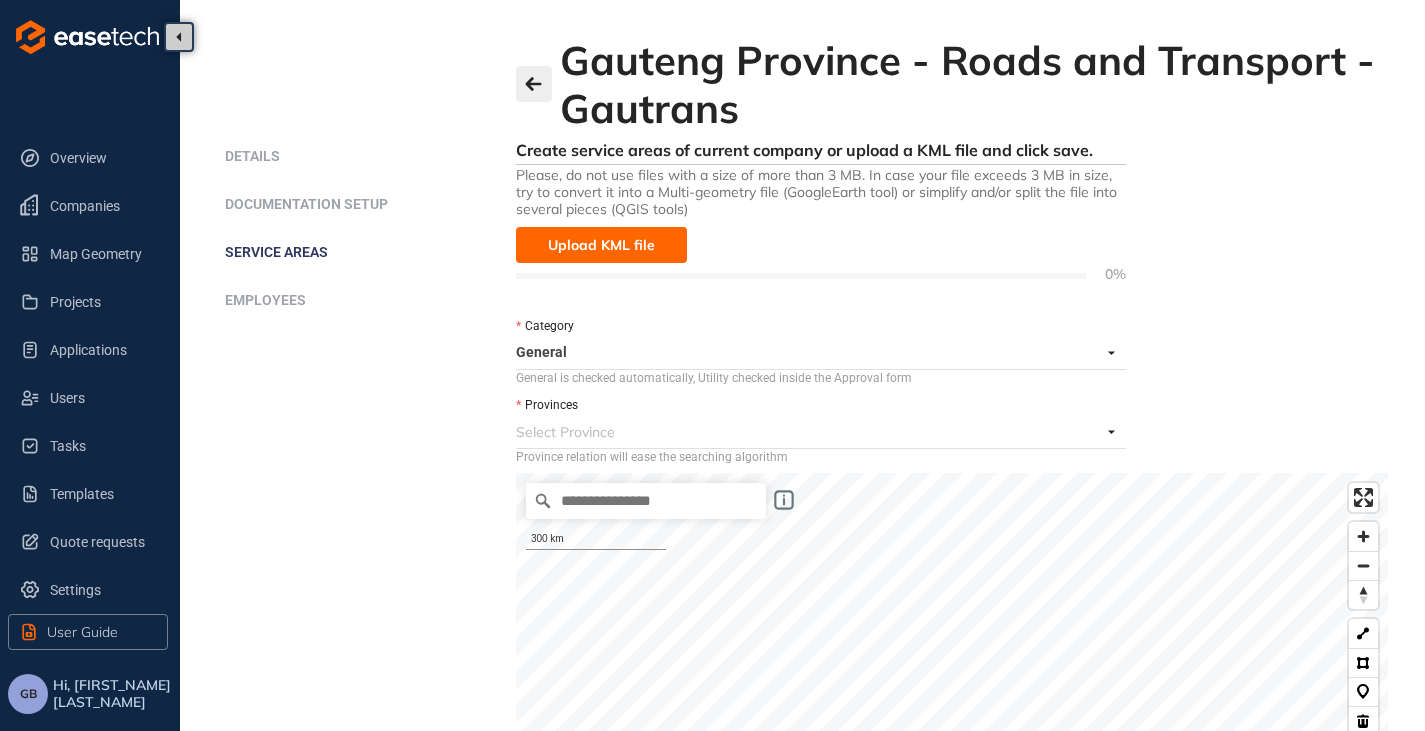 click 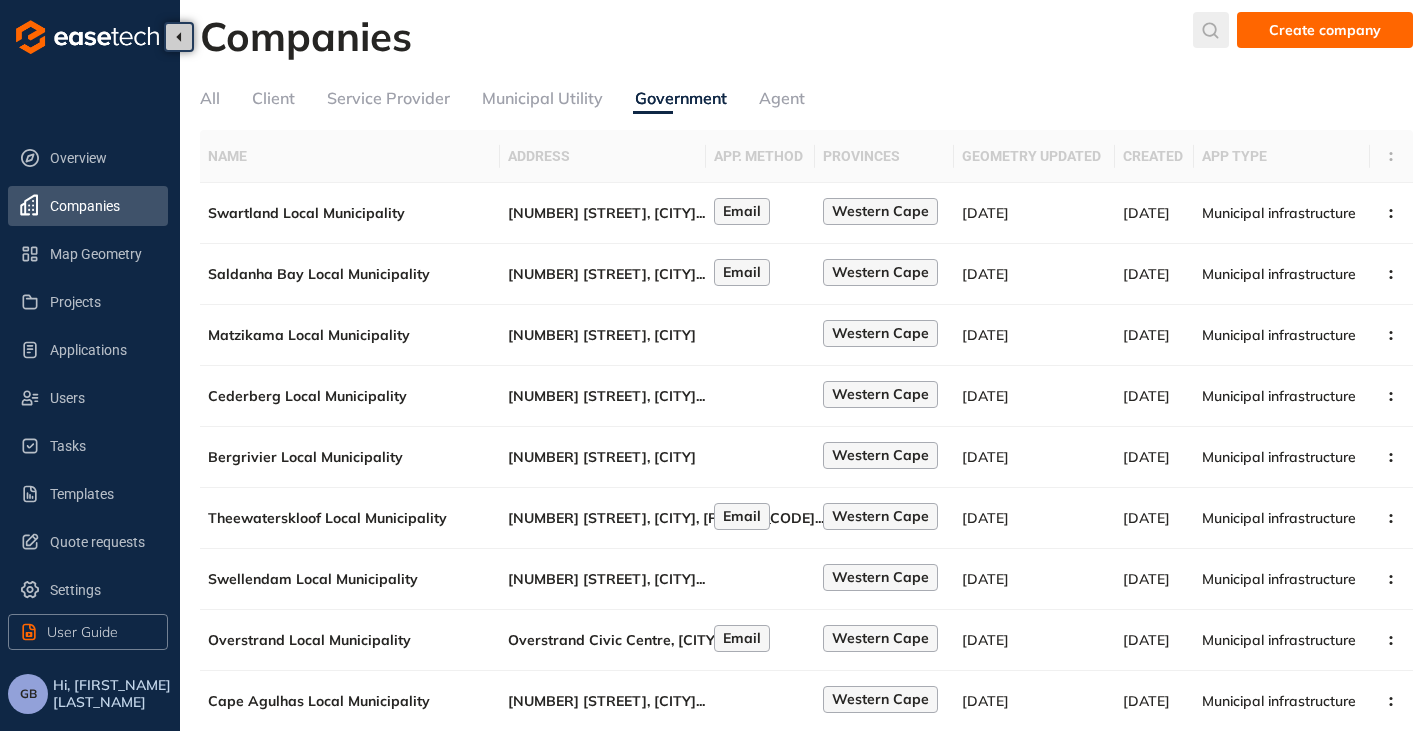 click 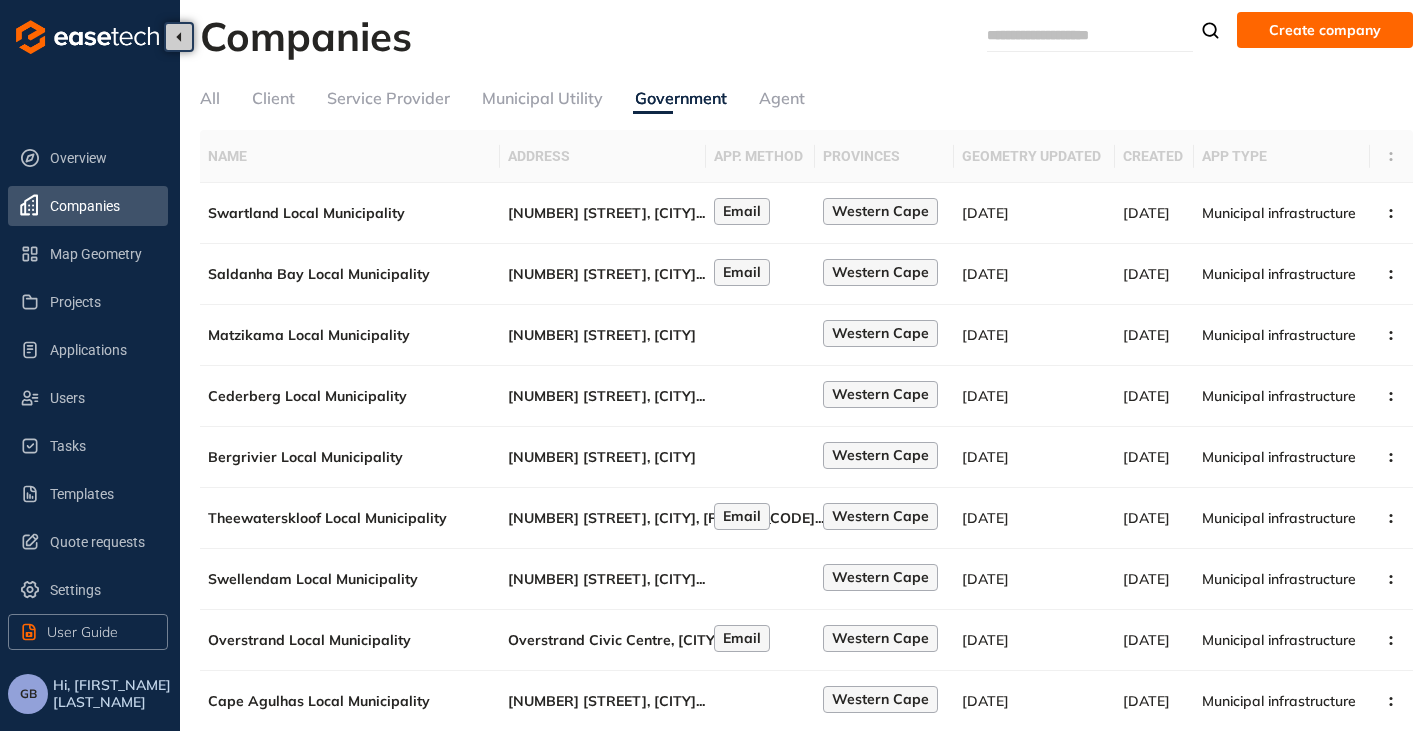 click at bounding box center (1062, 35) 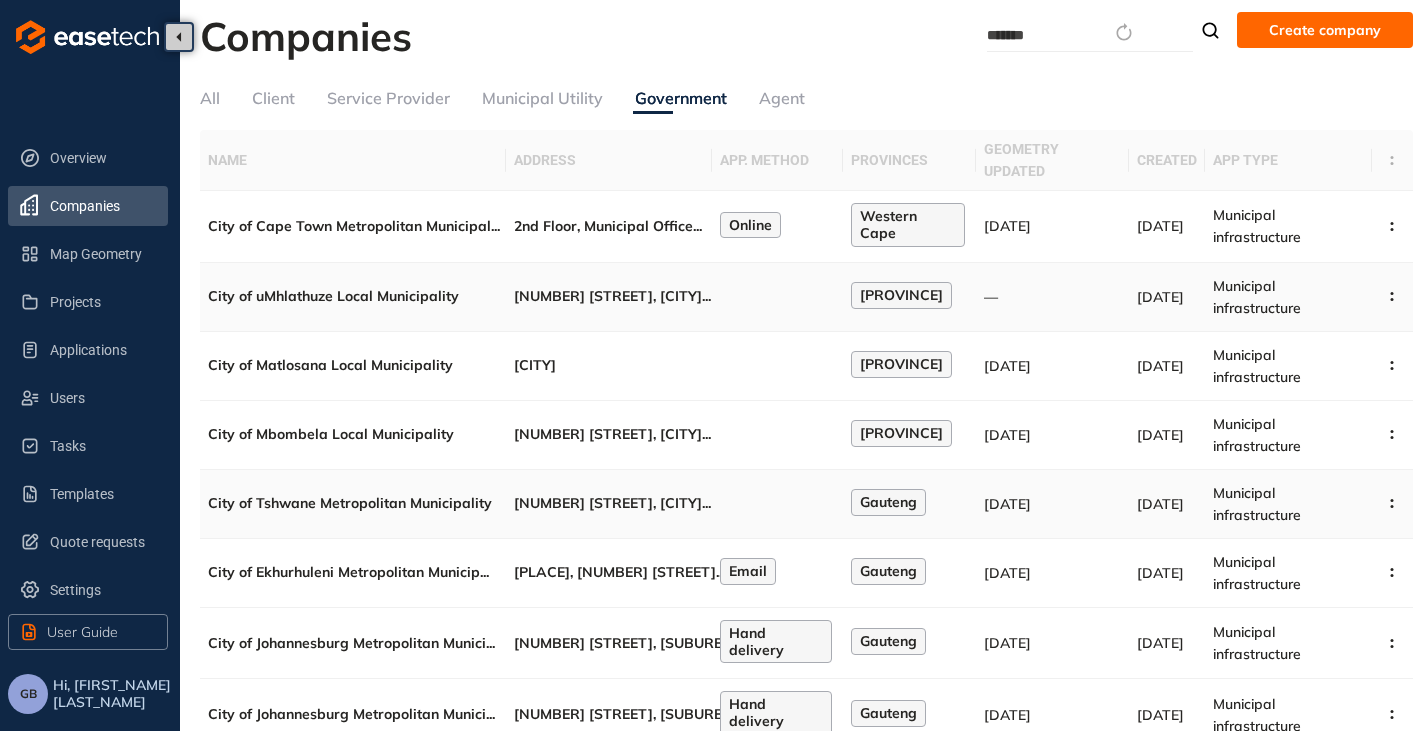 scroll, scrollTop: 227, scrollLeft: 0, axis: vertical 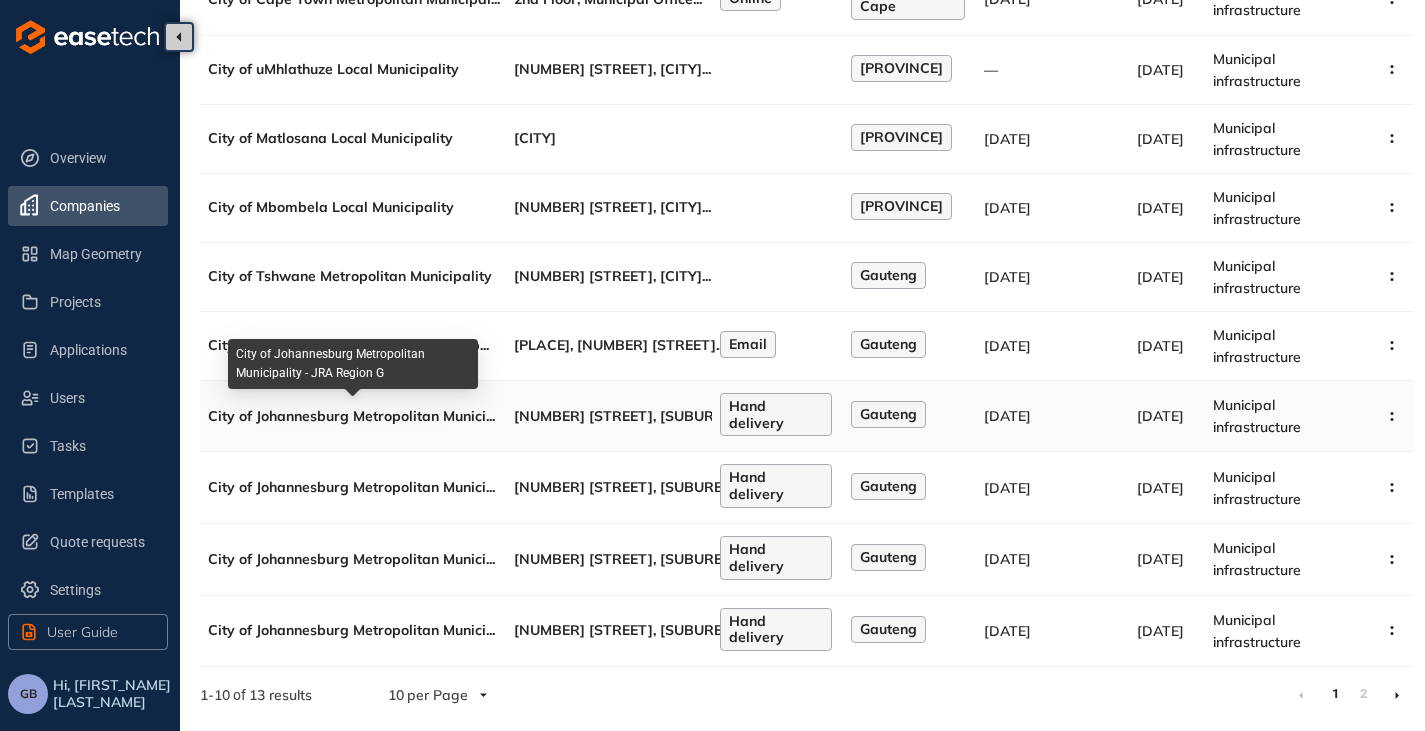 type on "*******" 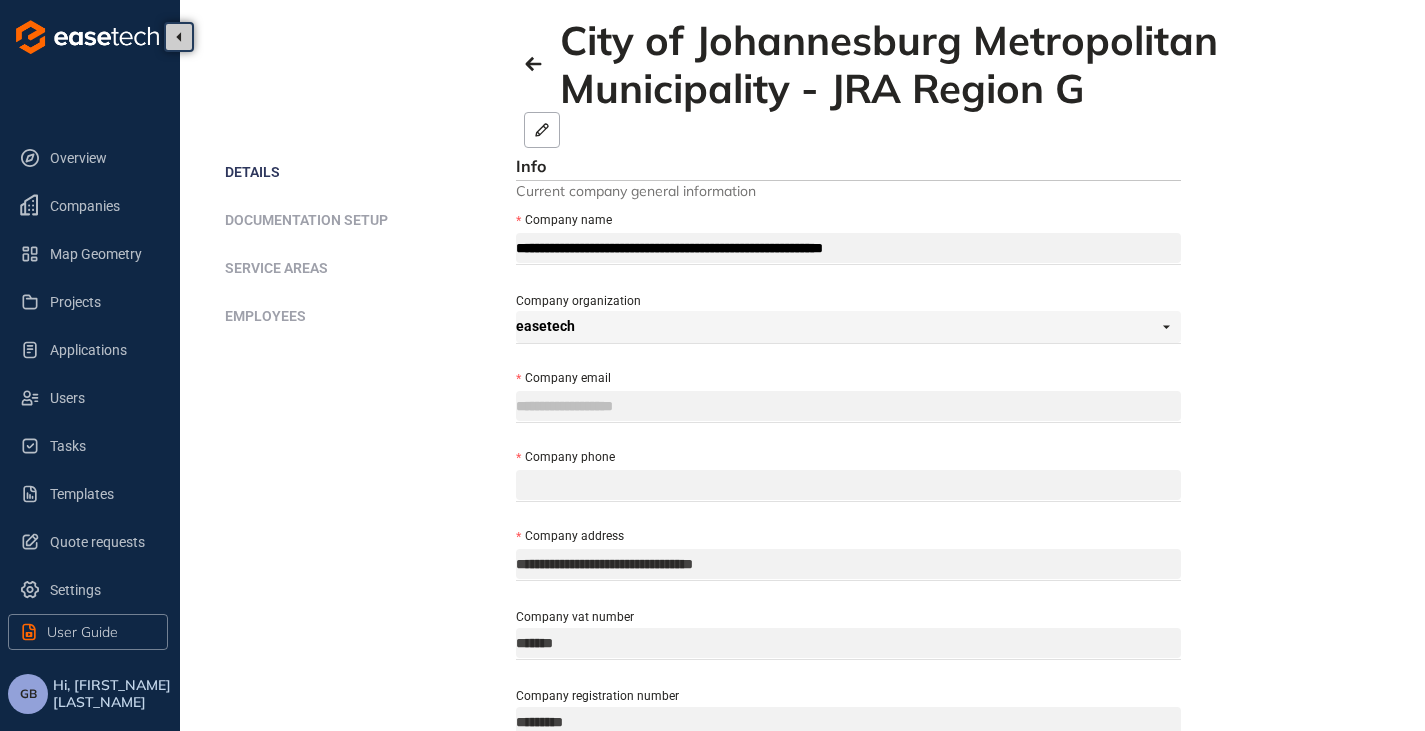 scroll, scrollTop: 0, scrollLeft: 0, axis: both 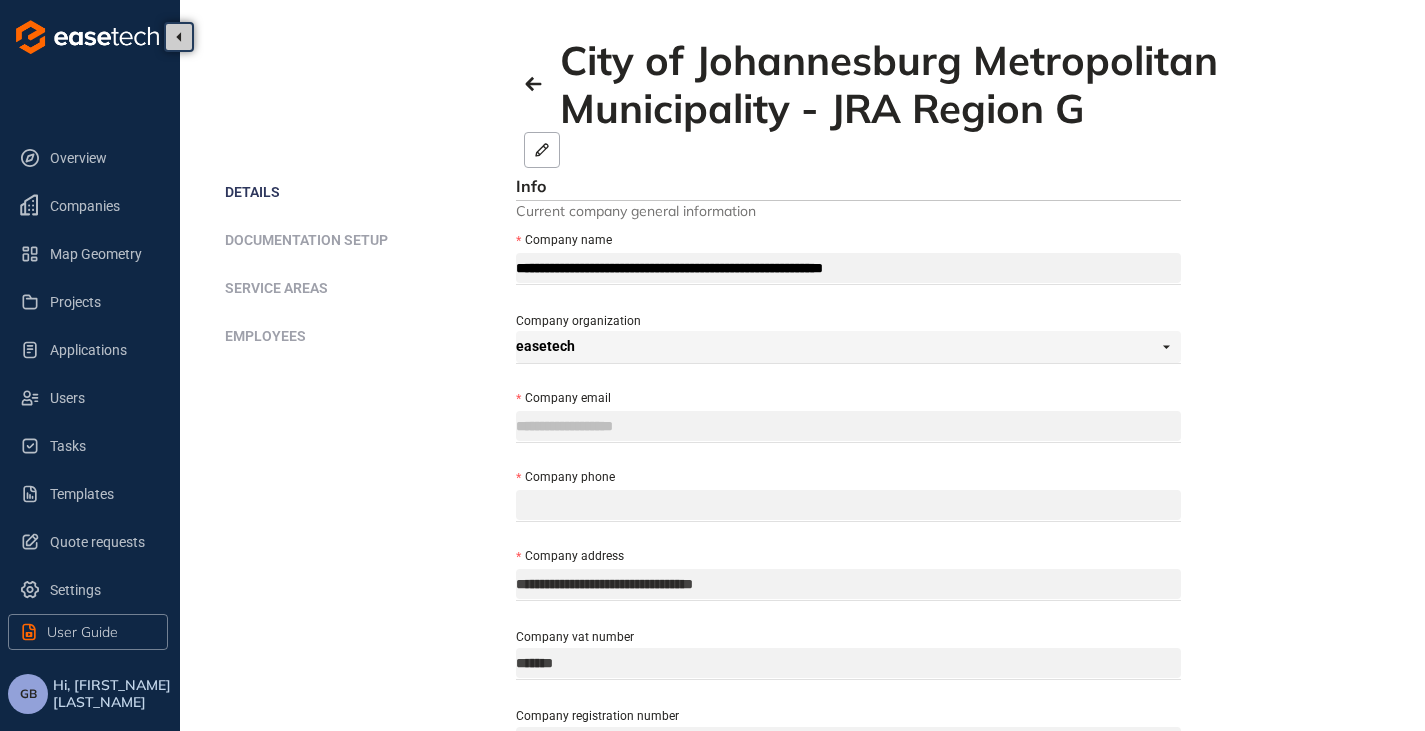 click on "Details Documentation setup Service areas Employees" at bounding box center (370, 274) 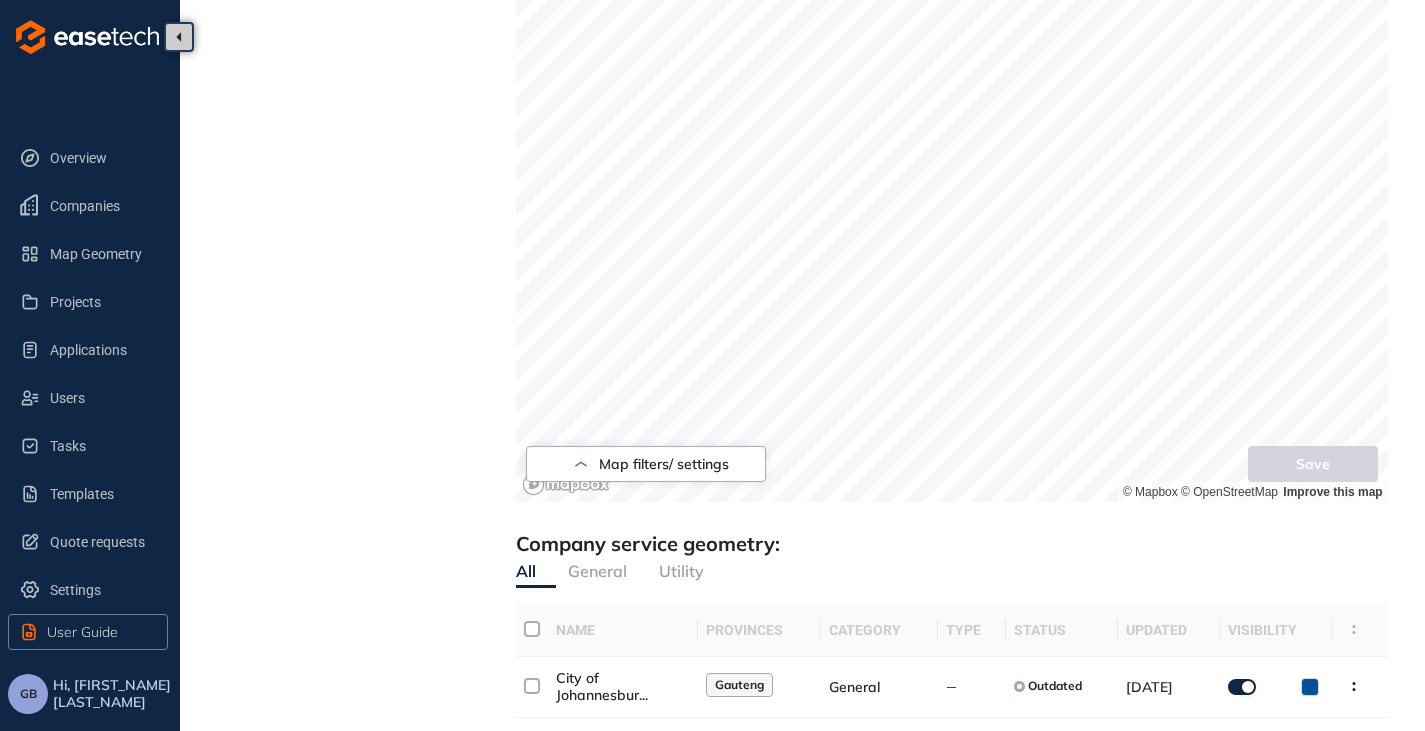 scroll, scrollTop: 821, scrollLeft: 0, axis: vertical 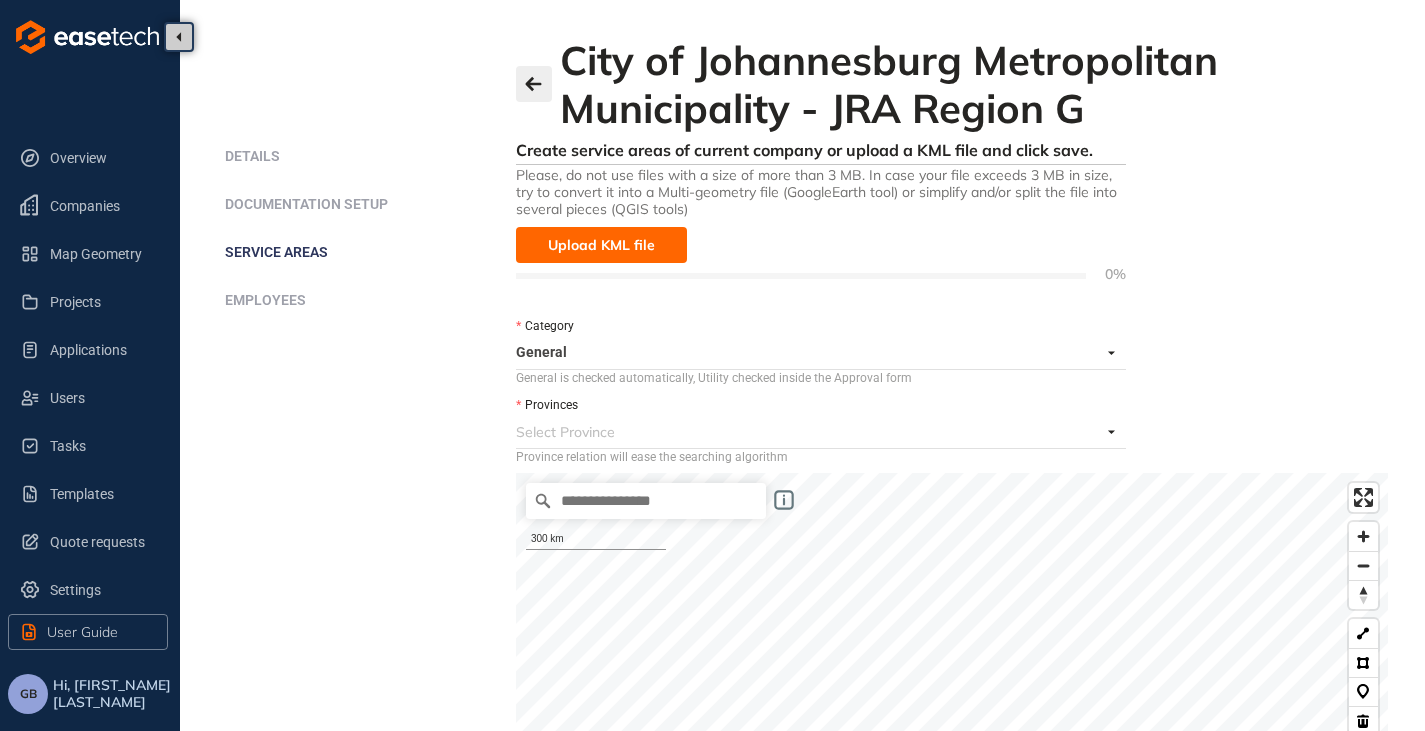 click 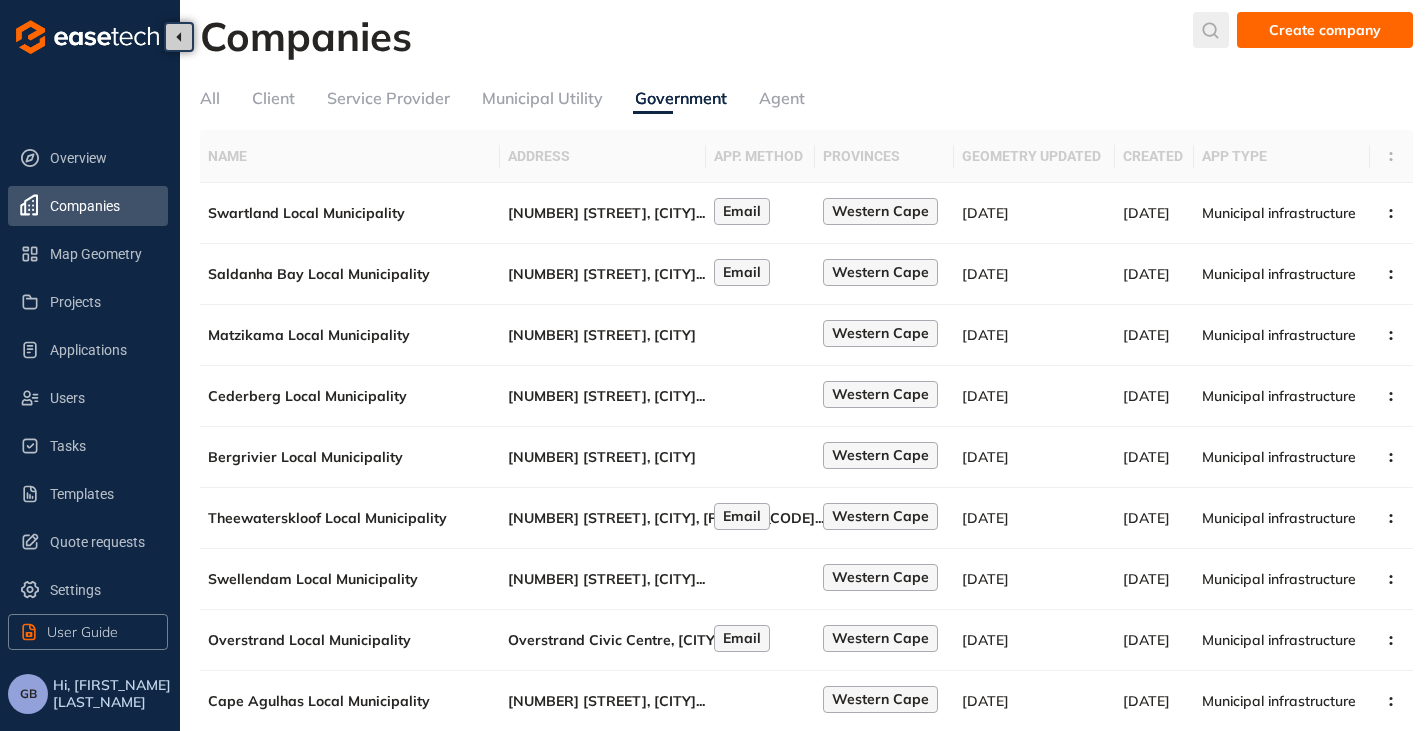 click 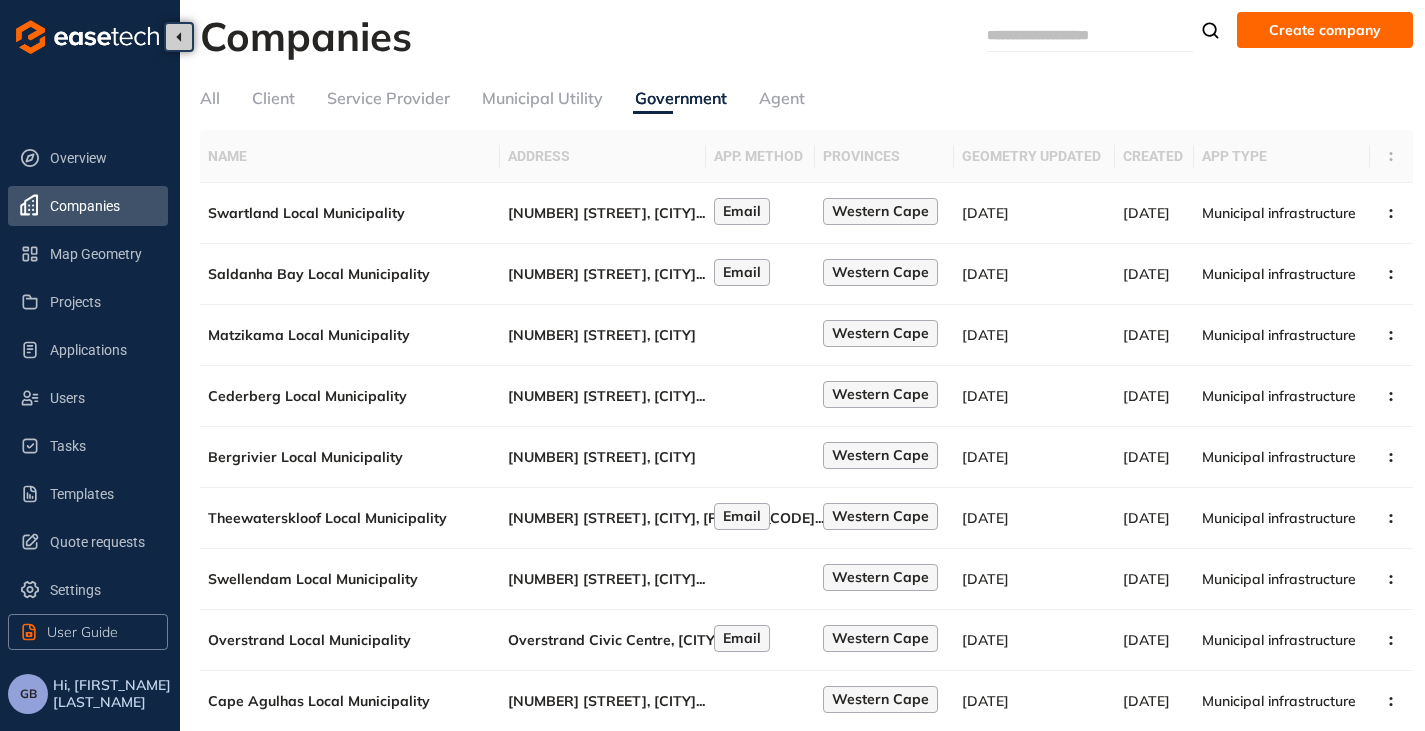 click at bounding box center (1062, 35) 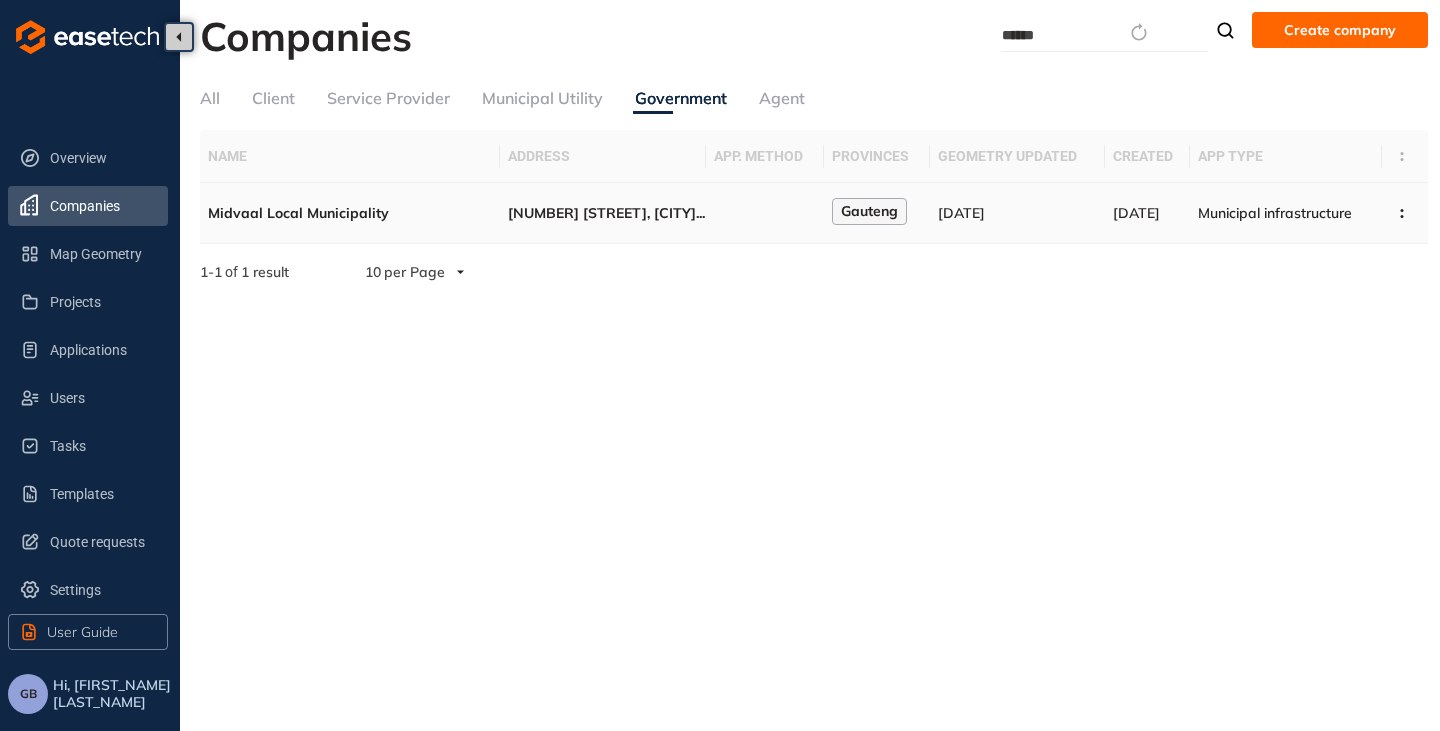 type on "******" 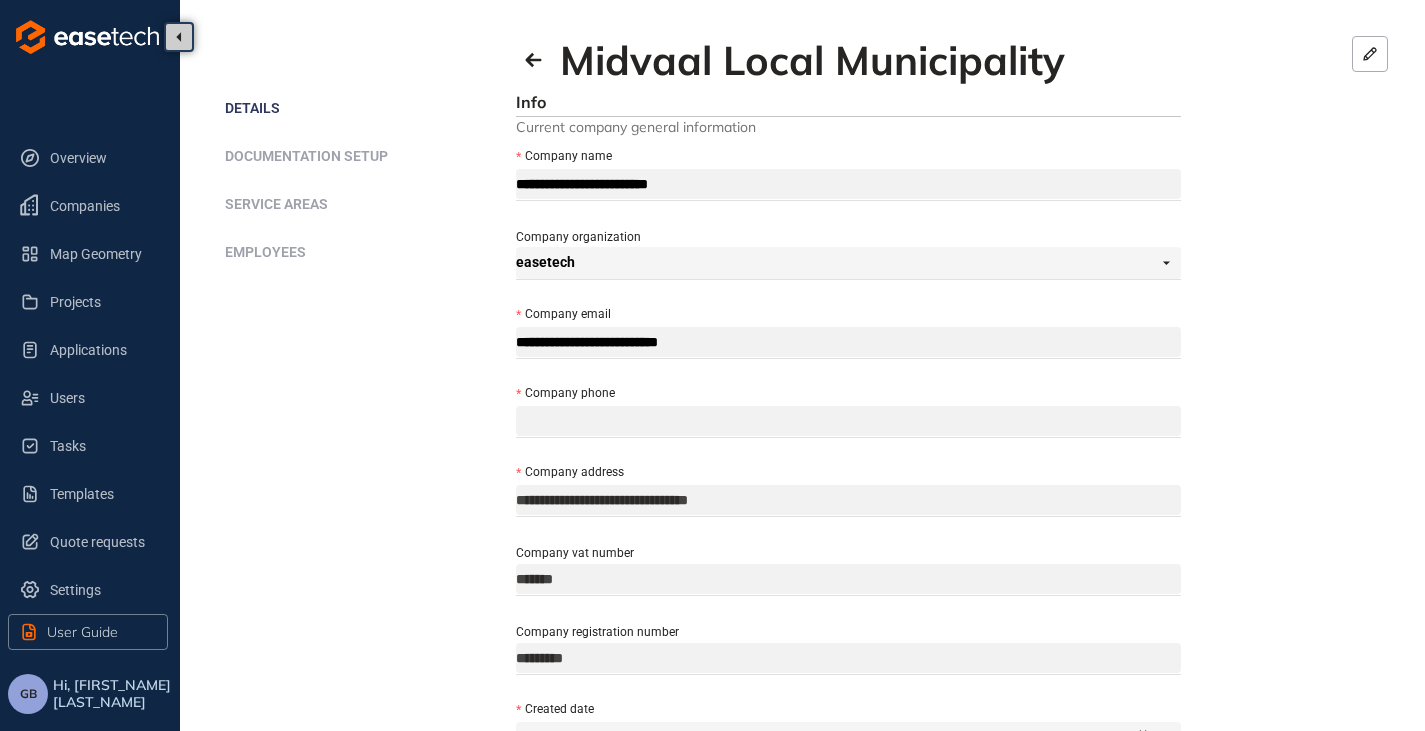 click on "Service areas" at bounding box center (276, 204) 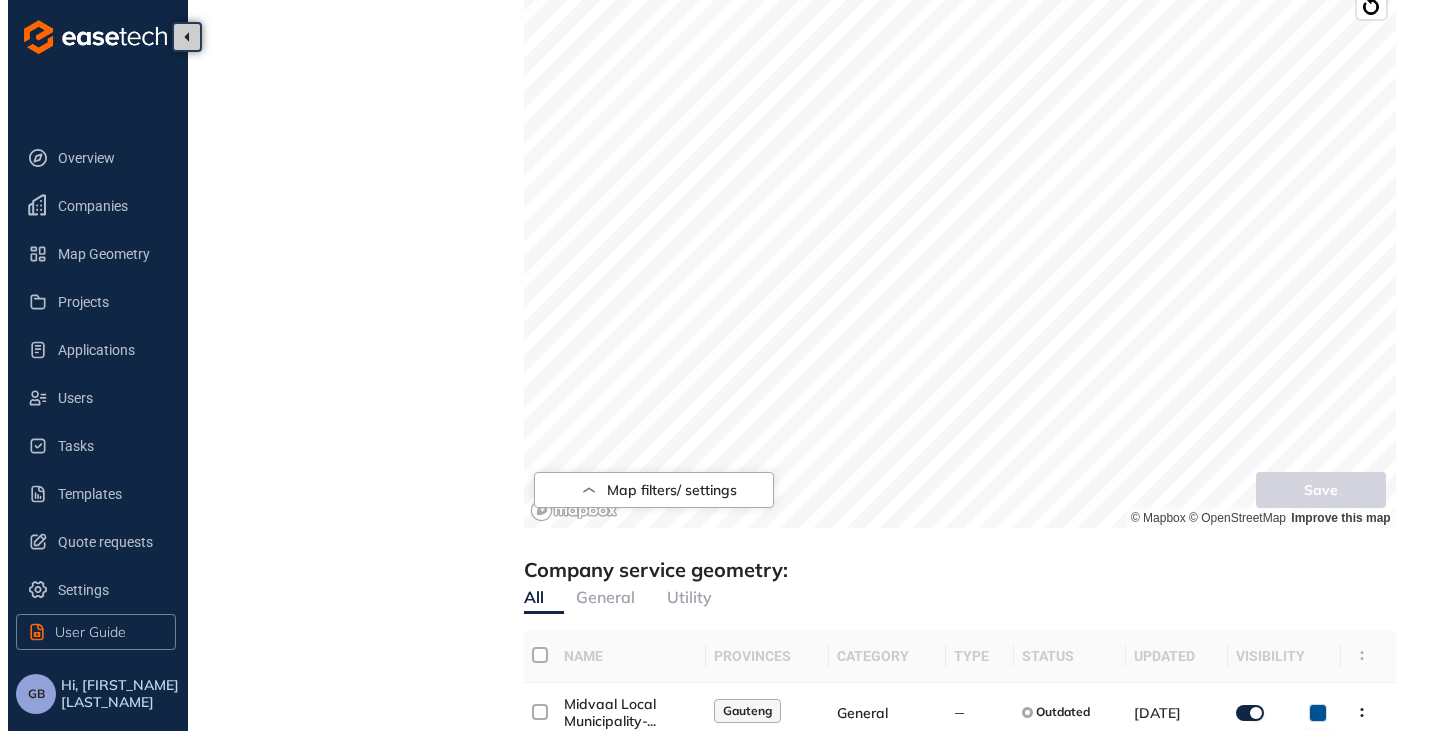 scroll, scrollTop: 773, scrollLeft: 0, axis: vertical 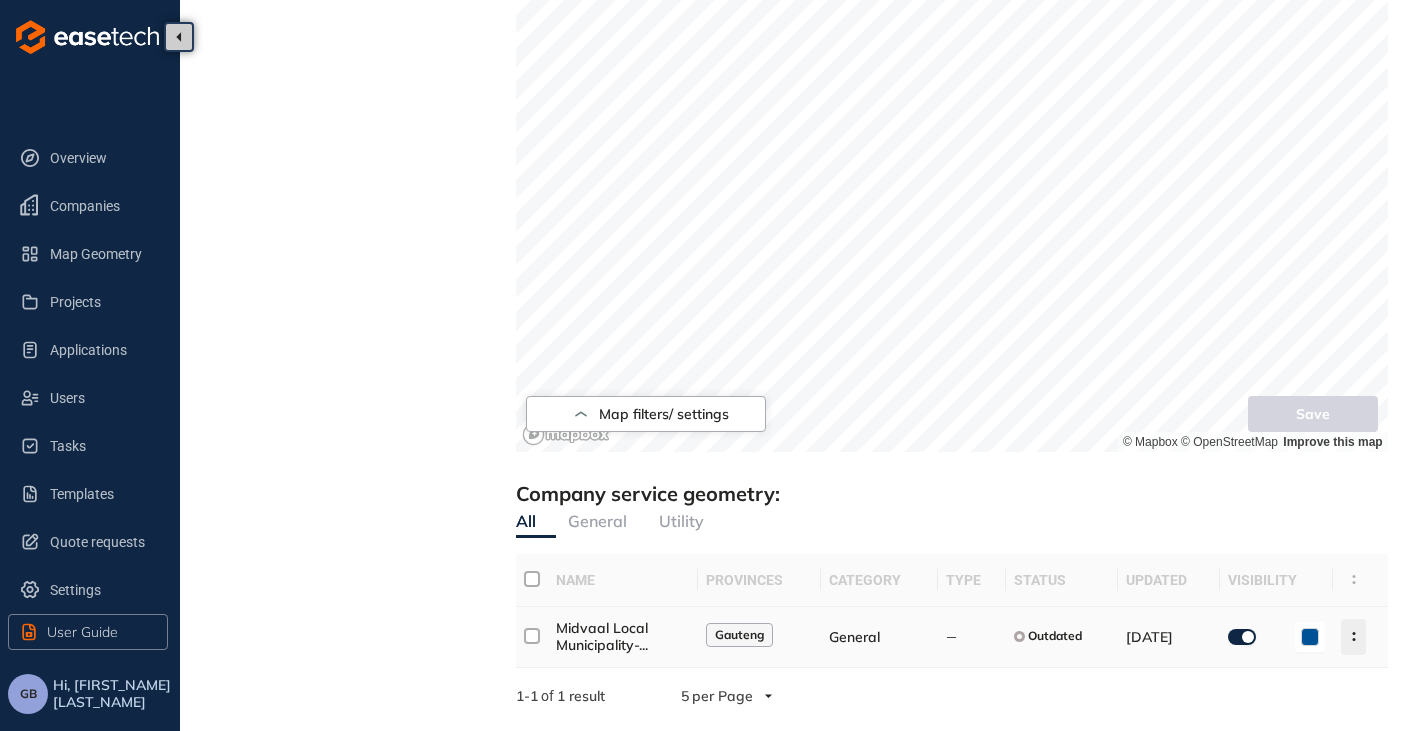 click 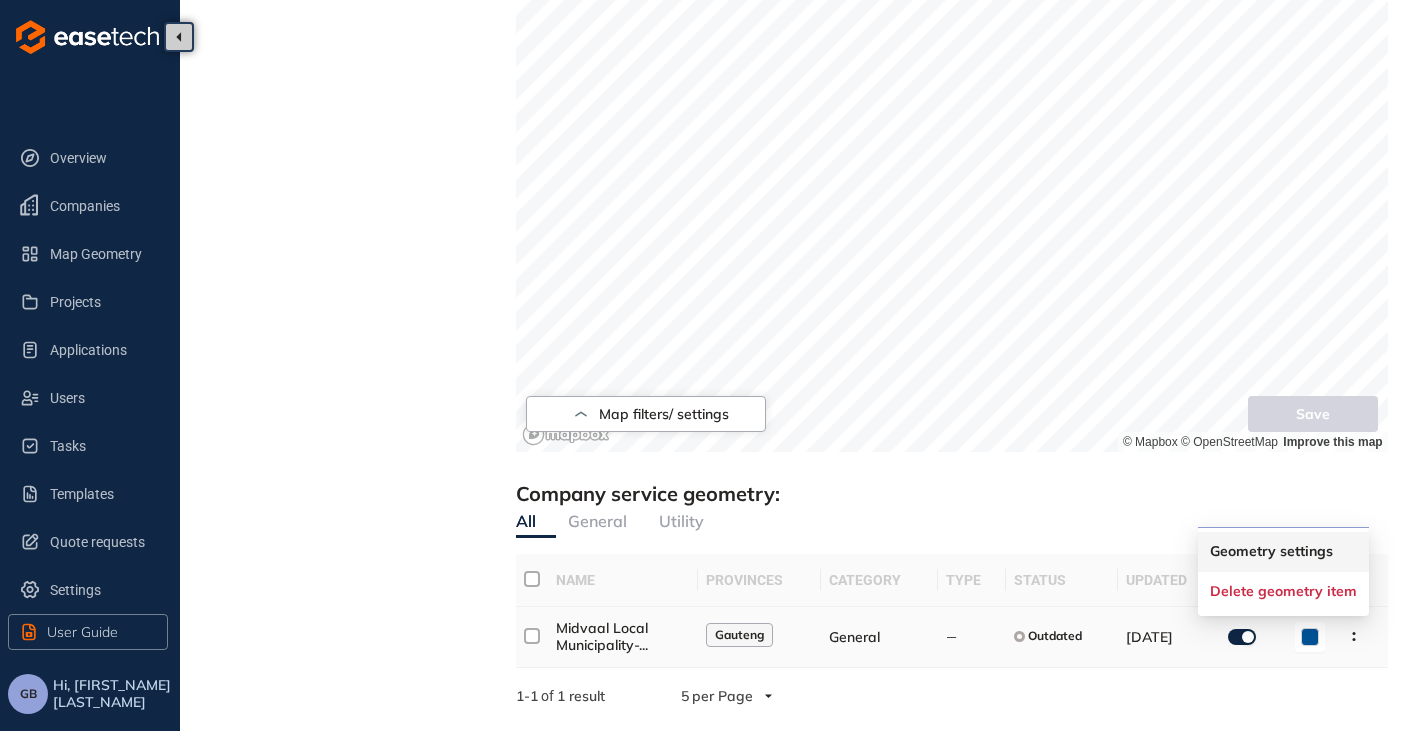 click on "Geometry settings" at bounding box center [1271, 551] 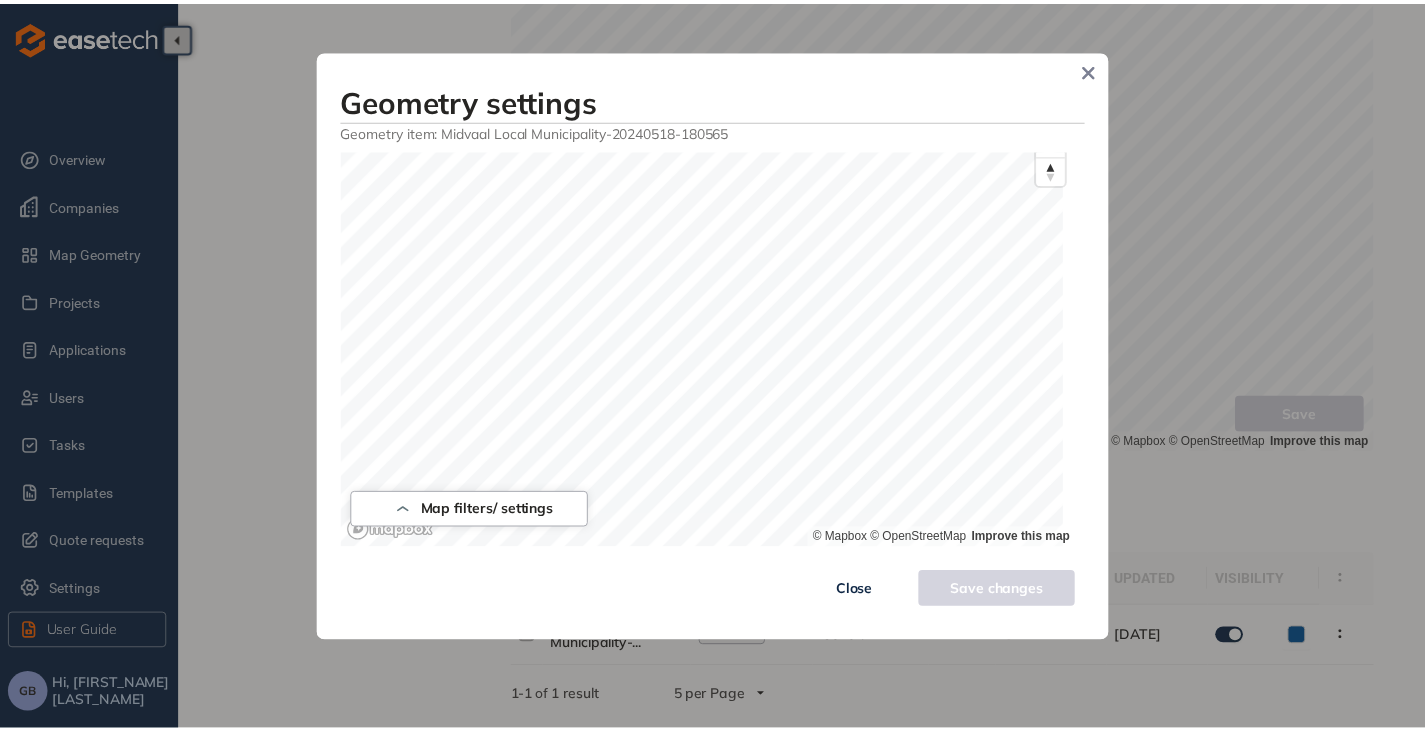 scroll, scrollTop: 0, scrollLeft: 0, axis: both 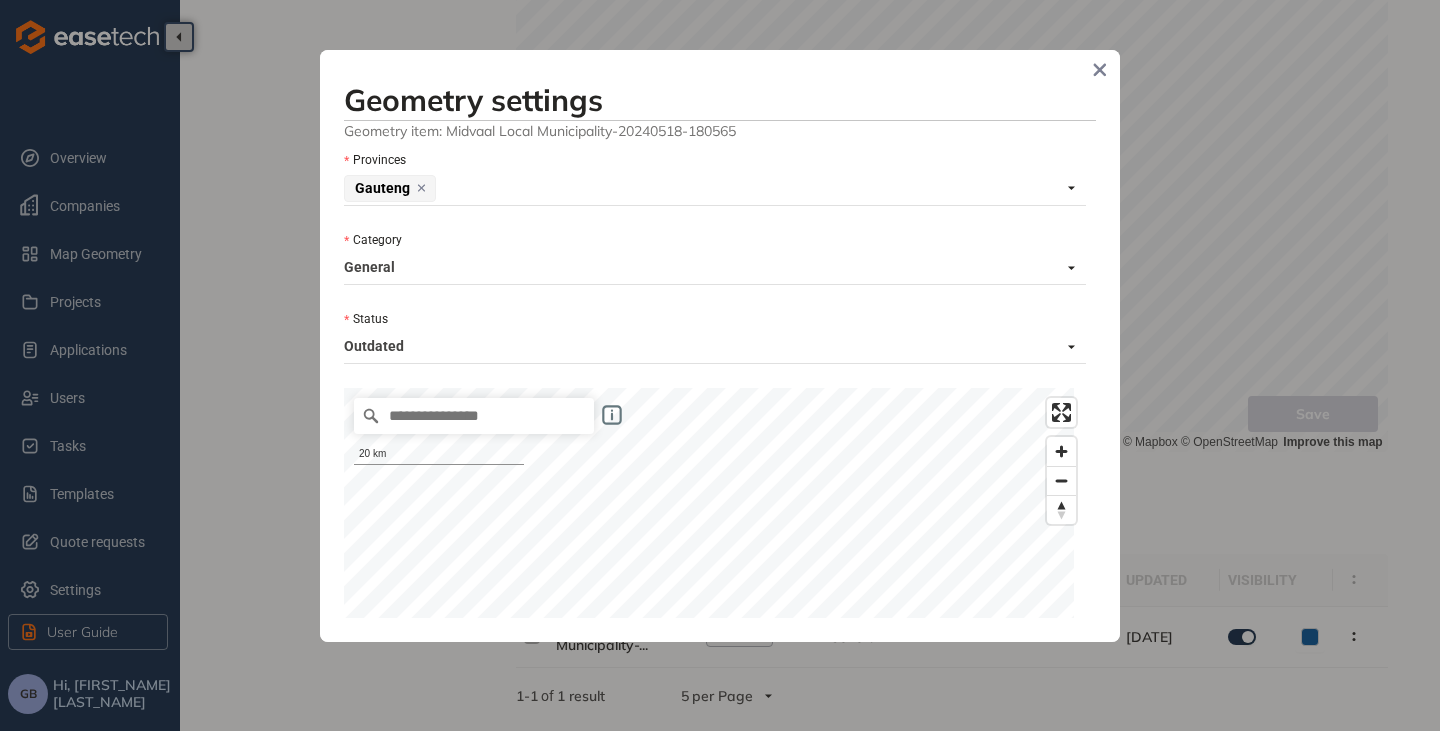 click on "Outdated" at bounding box center [709, 347] 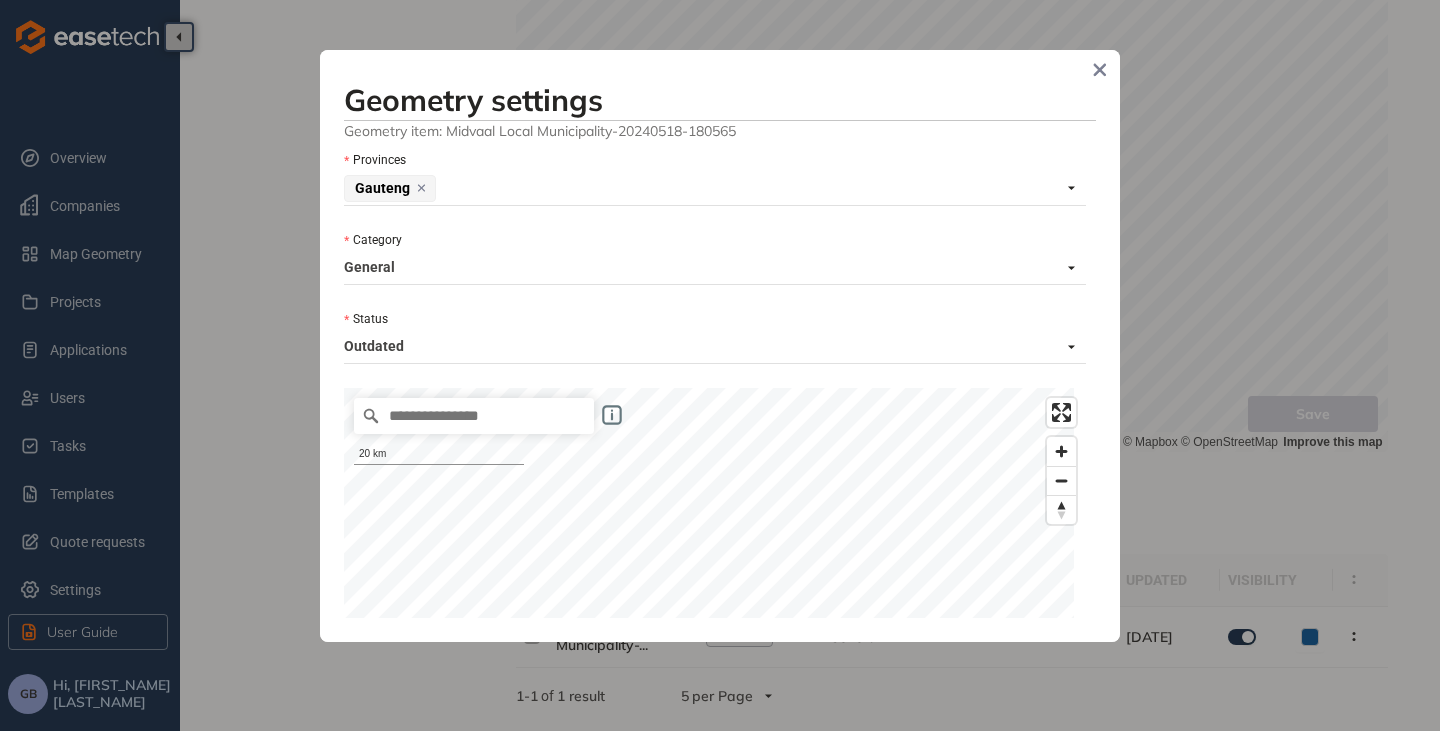 click on "Outdated" at bounding box center [709, 347] 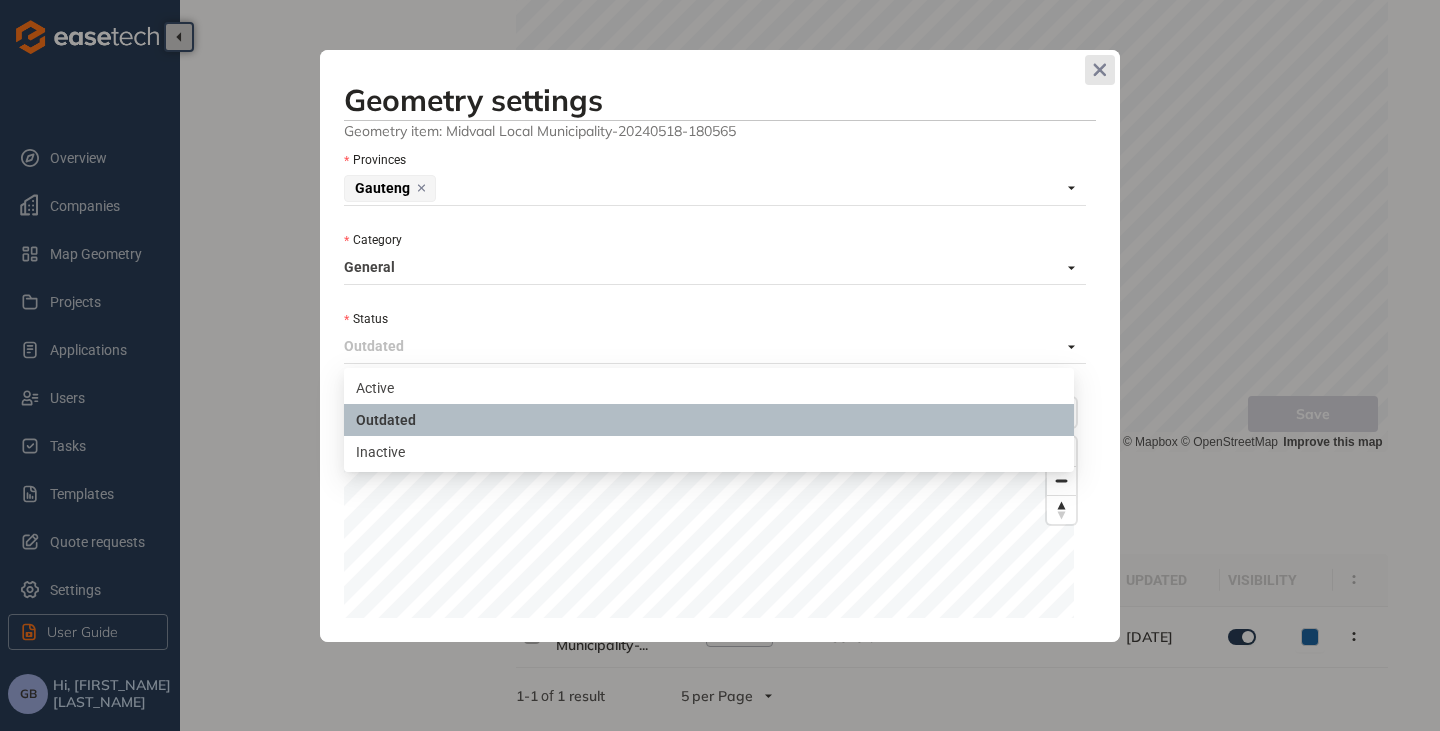 click at bounding box center [1100, 70] 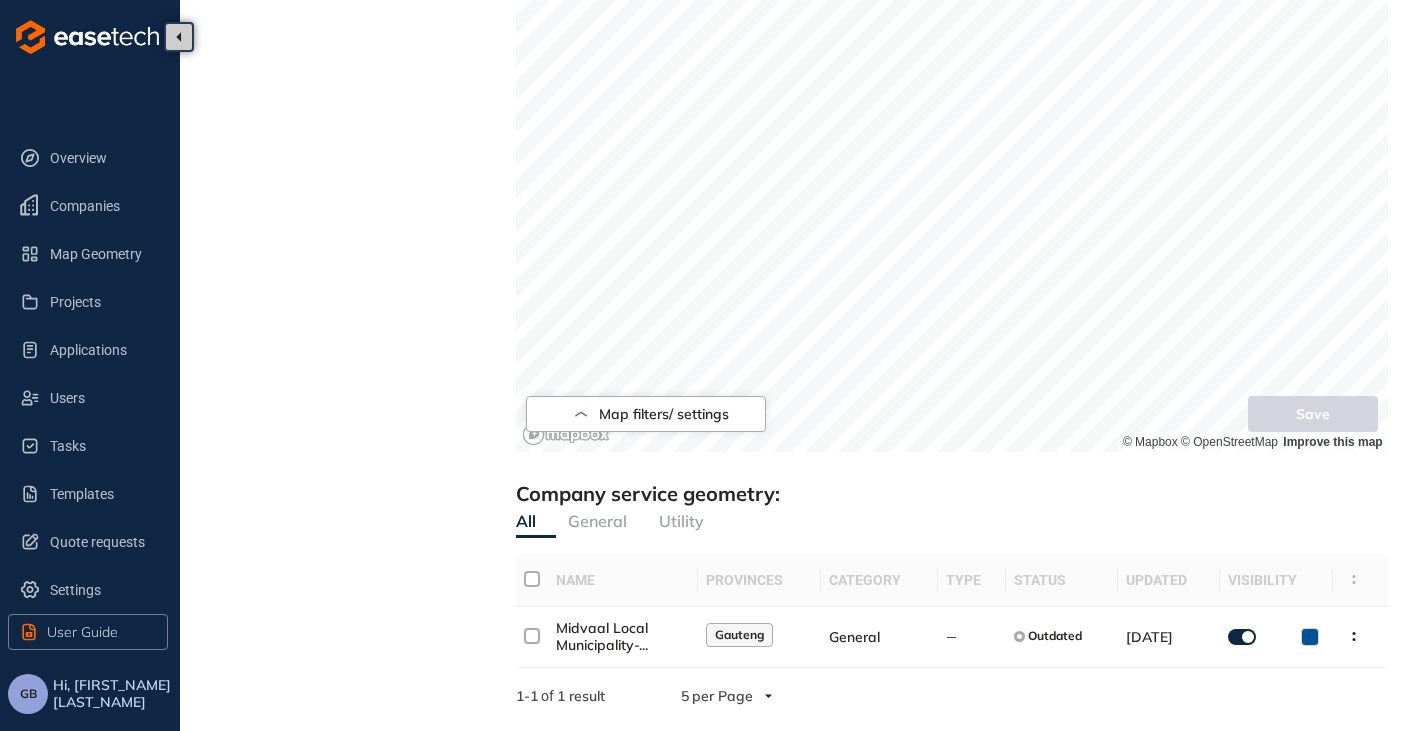 click on "GB" at bounding box center [28, 694] 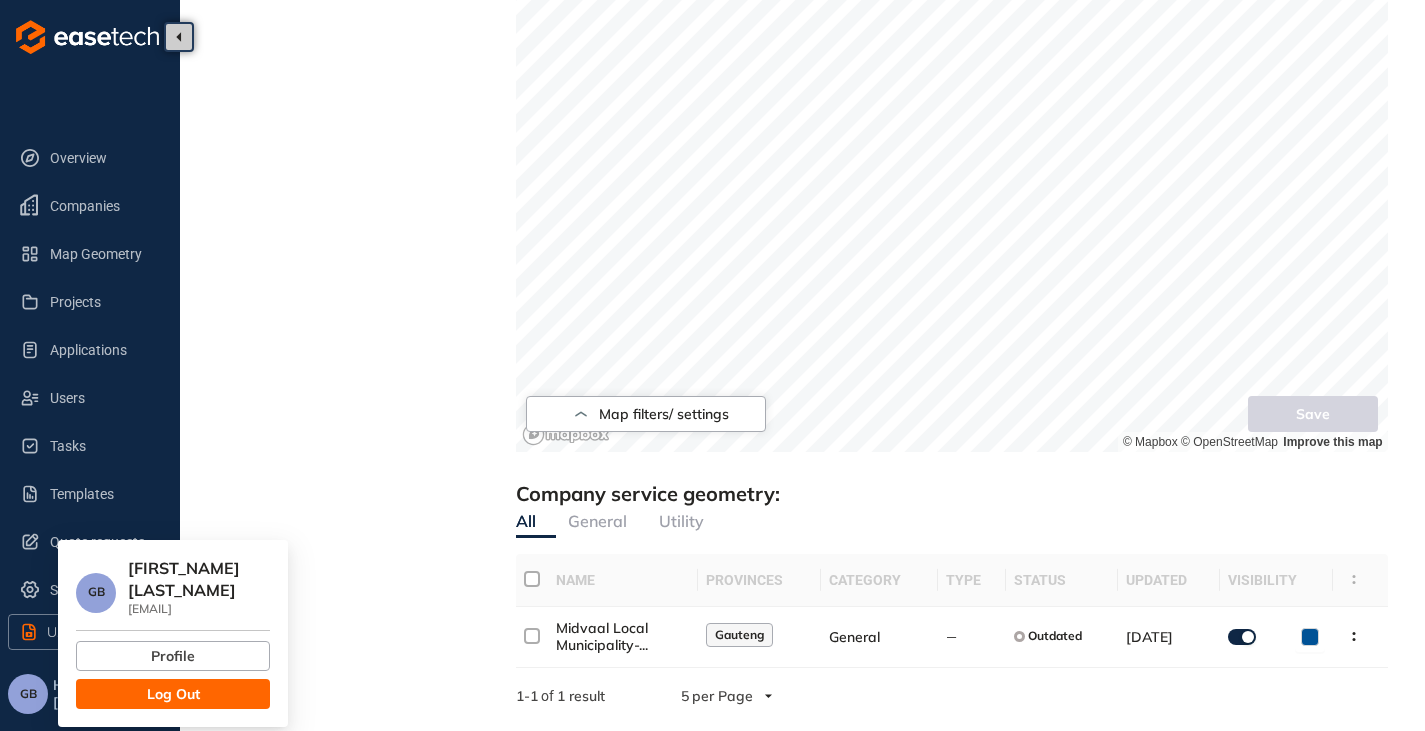 click on "Log Out" at bounding box center (173, 694) 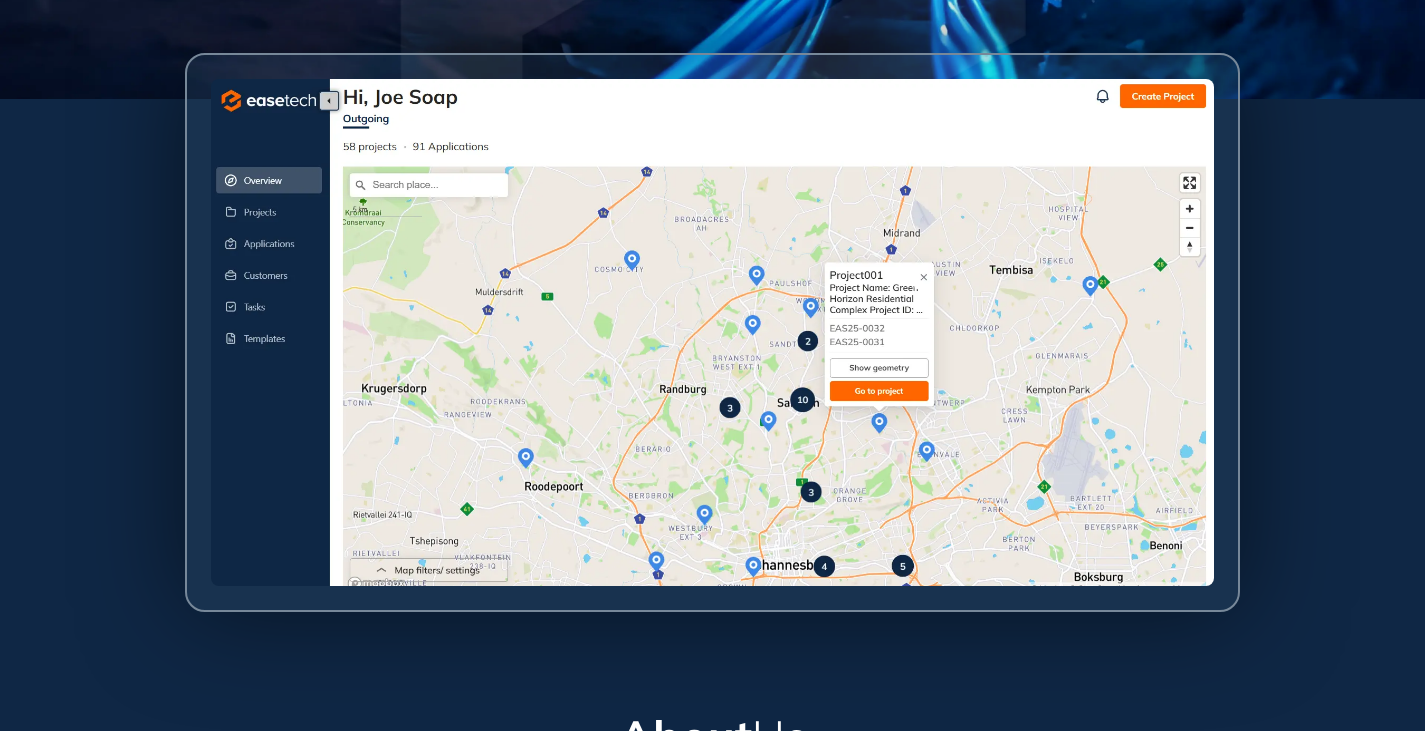scroll, scrollTop: 0, scrollLeft: 0, axis: both 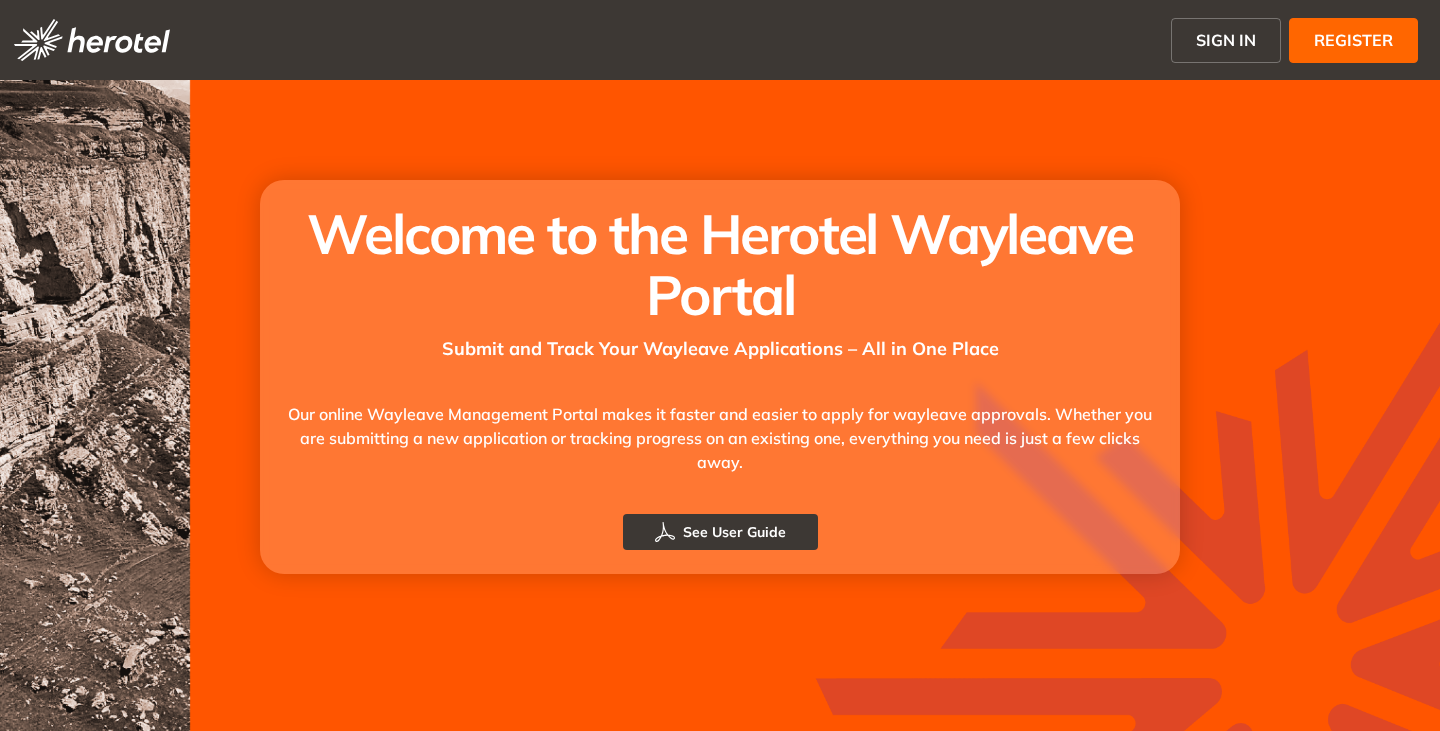 click on "SIGN IN" at bounding box center (1226, 40) 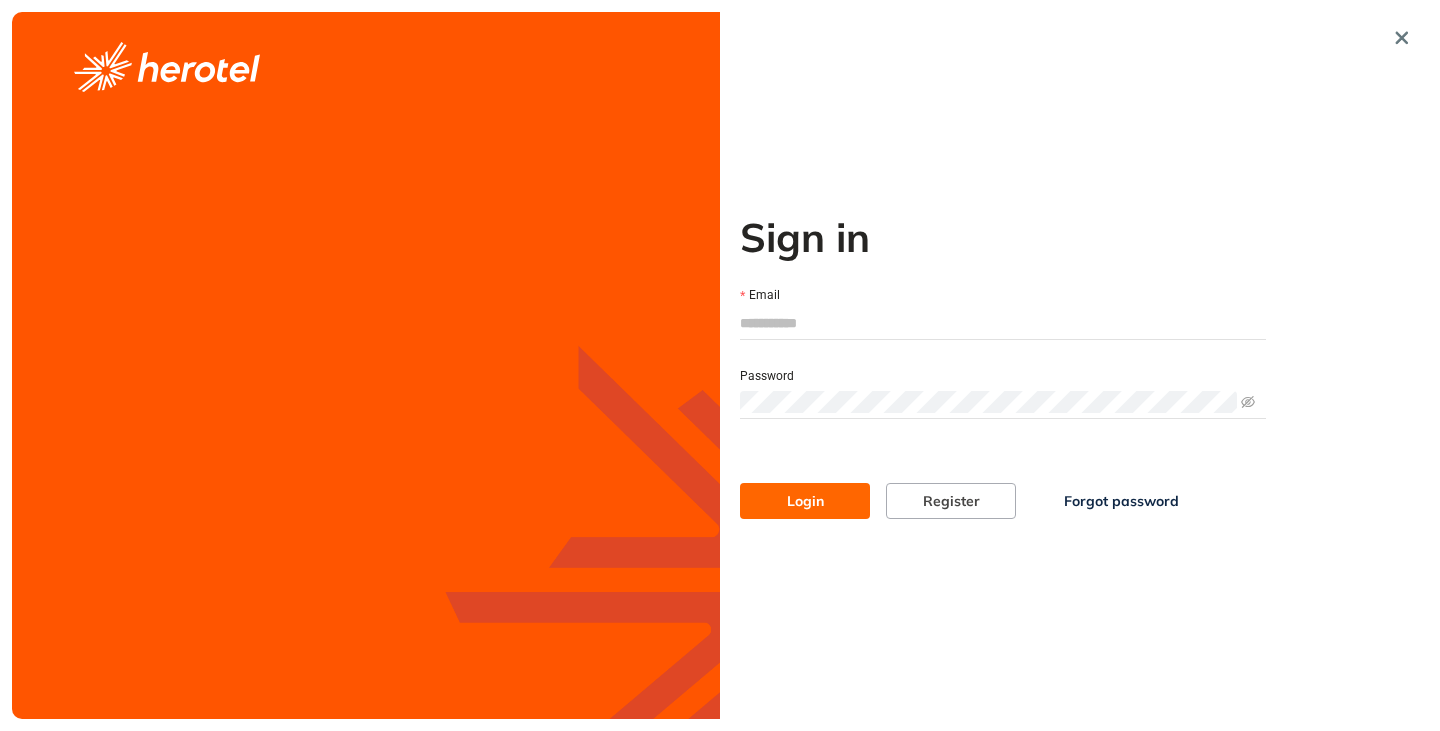 click on "Email" at bounding box center [1003, 323] 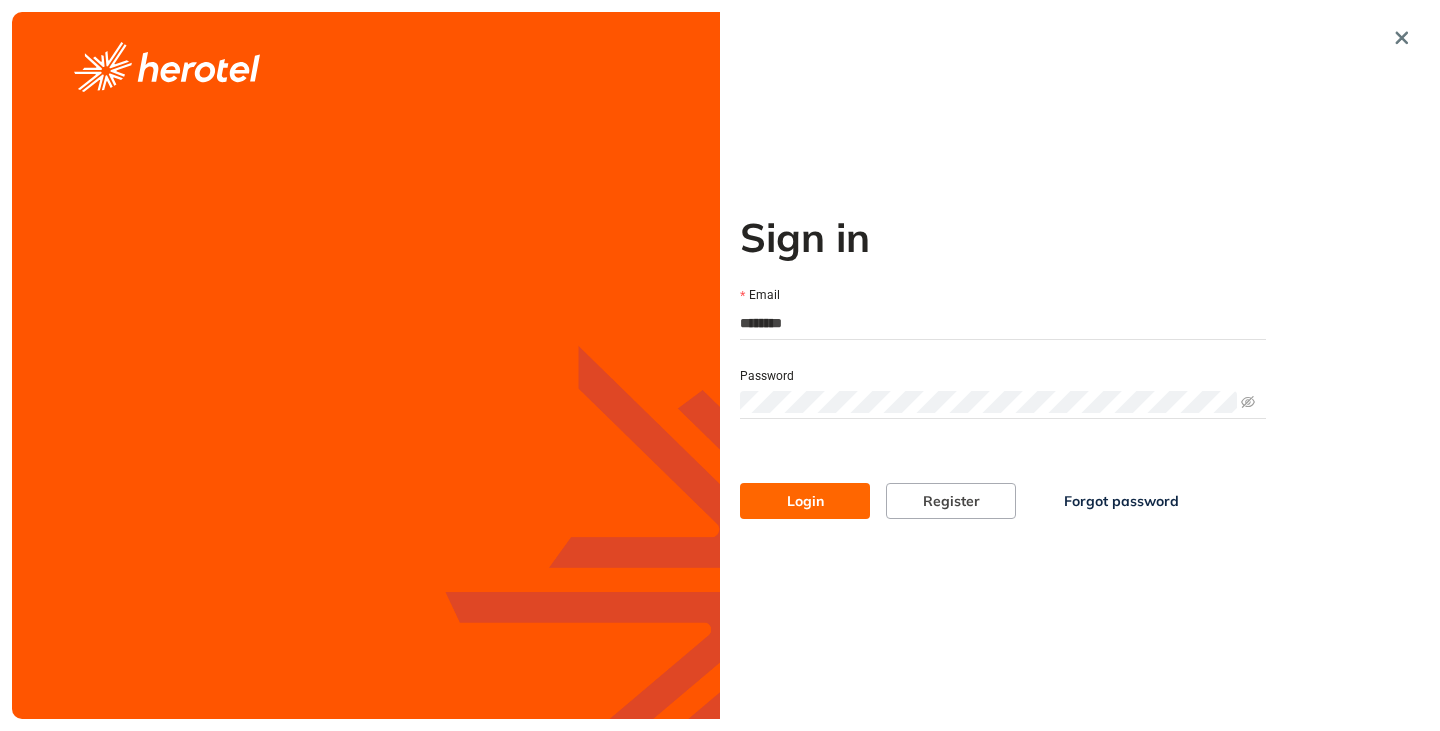 type on "**********" 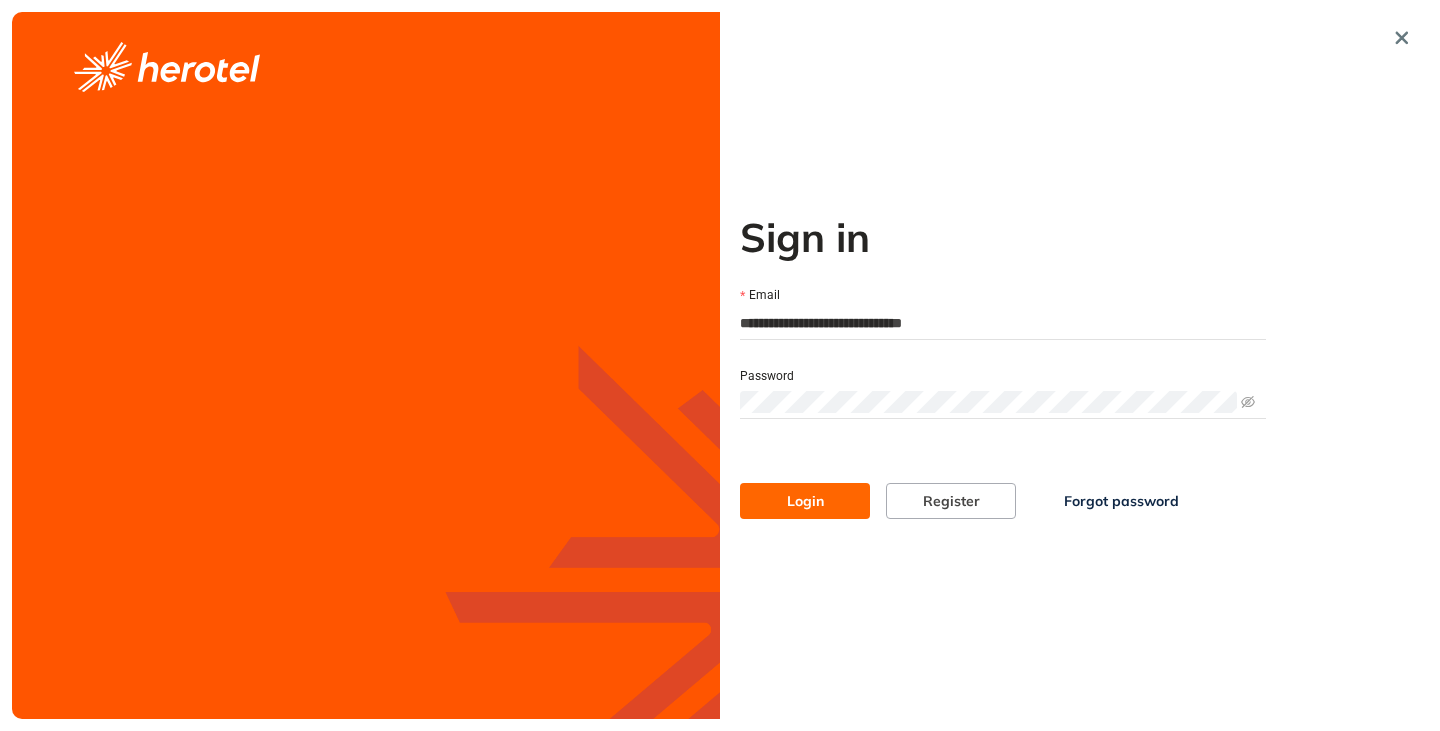click on "Login" at bounding box center [805, 501] 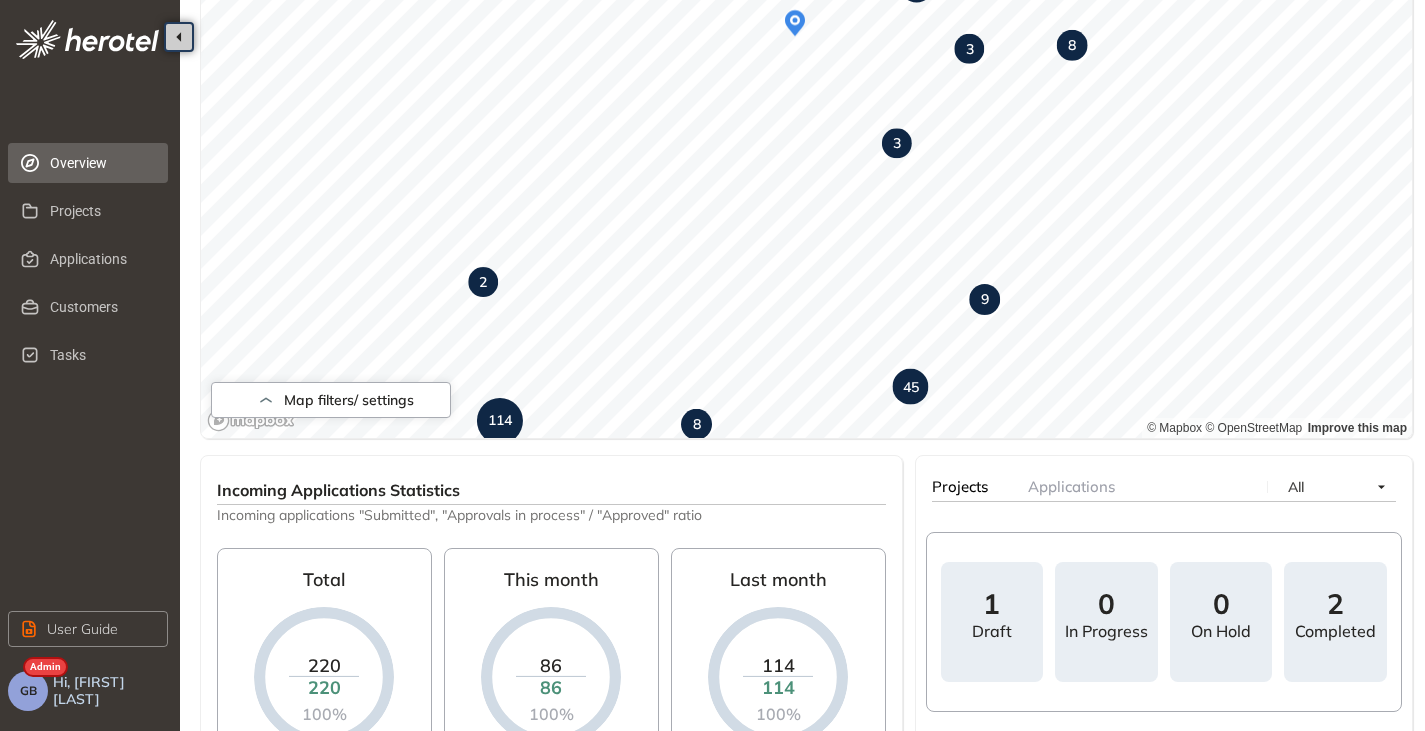 scroll, scrollTop: 300, scrollLeft: 0, axis: vertical 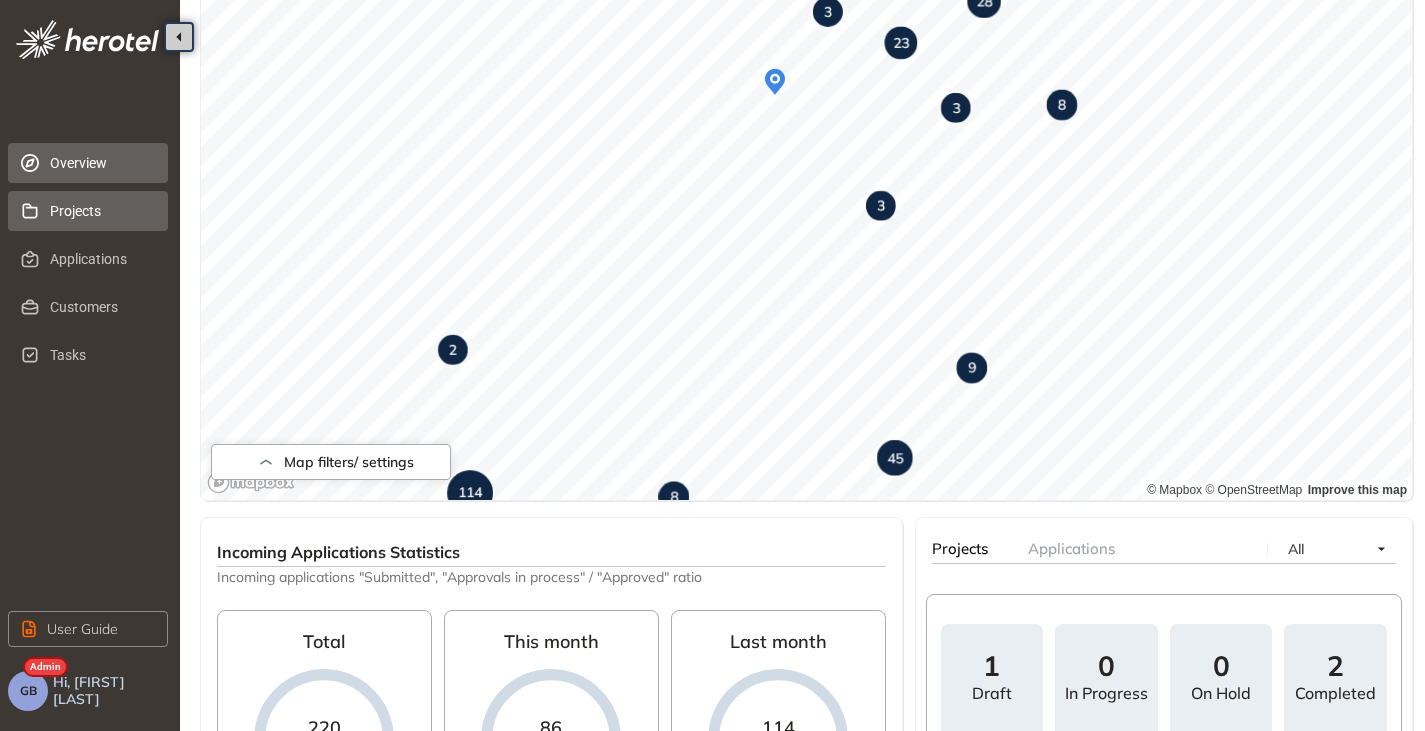click on "Projects" at bounding box center [101, 211] 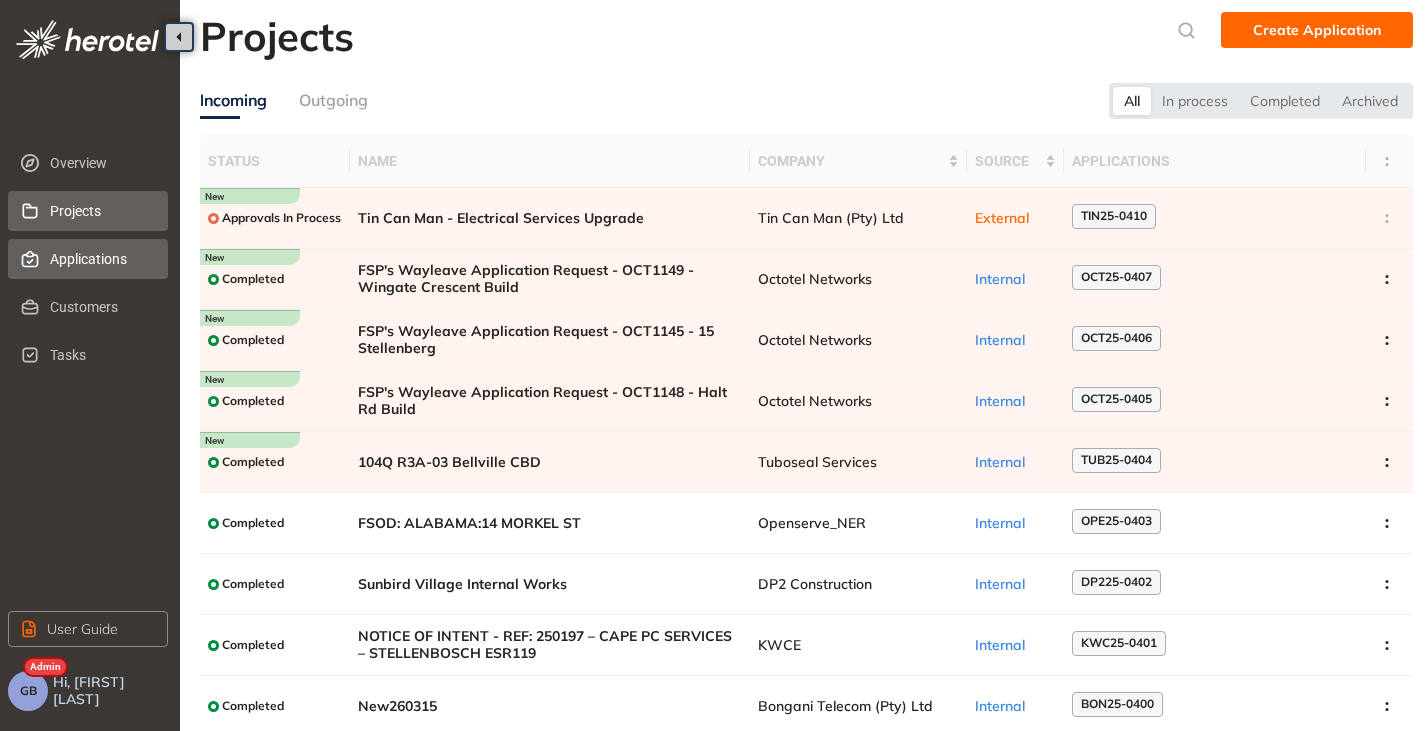 click on "Applications" at bounding box center (101, 259) 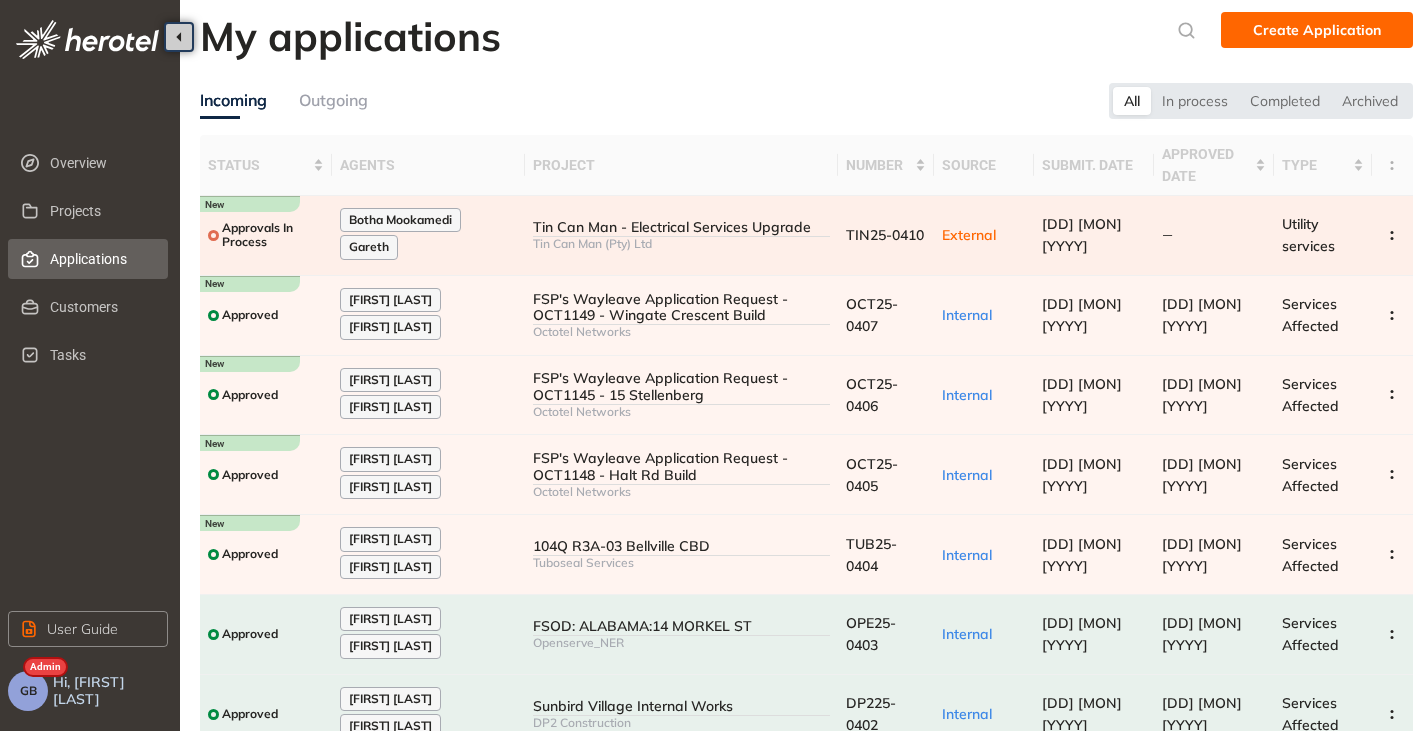 click on "Tin Can Man - Electrical Services Upgrade Tin Can Man (Pty) Ltd" at bounding box center (681, 236) 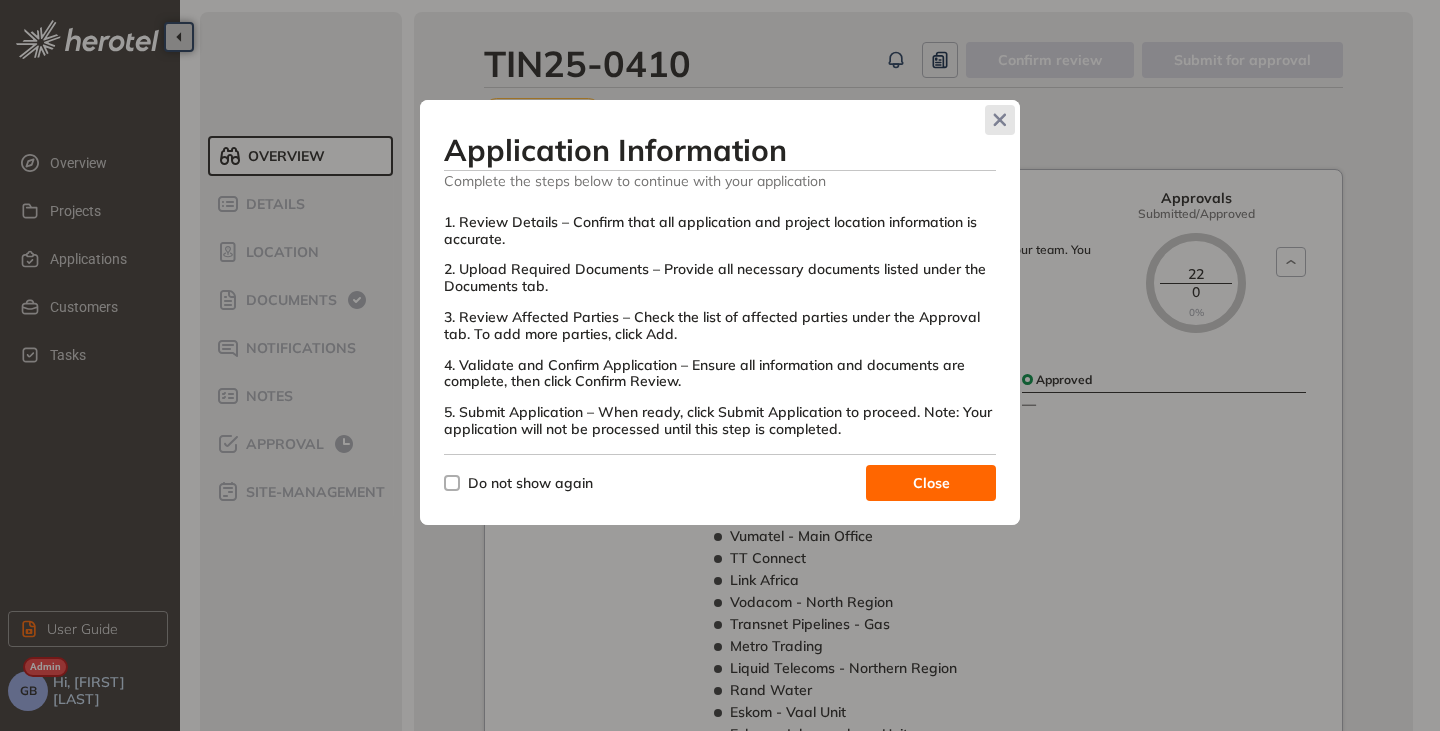 click 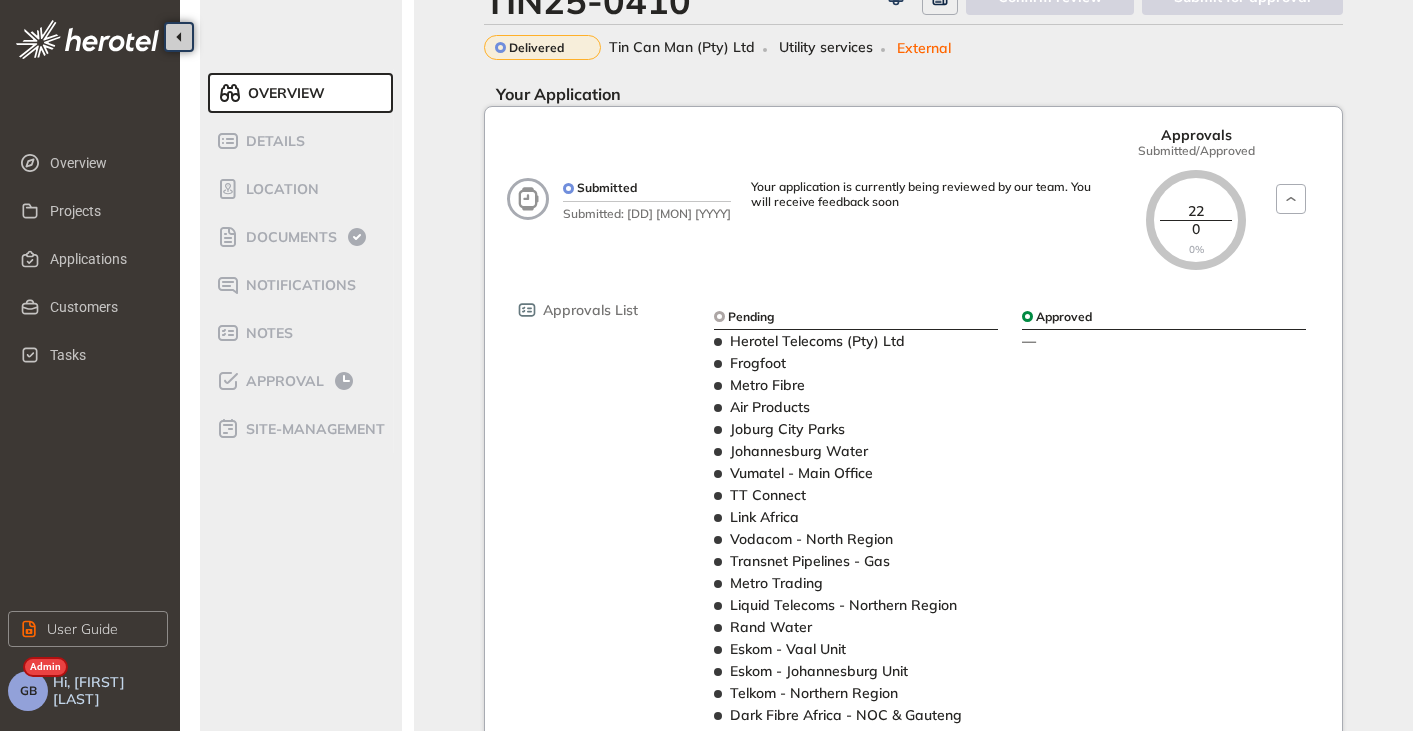 scroll, scrollTop: 0, scrollLeft: 0, axis: both 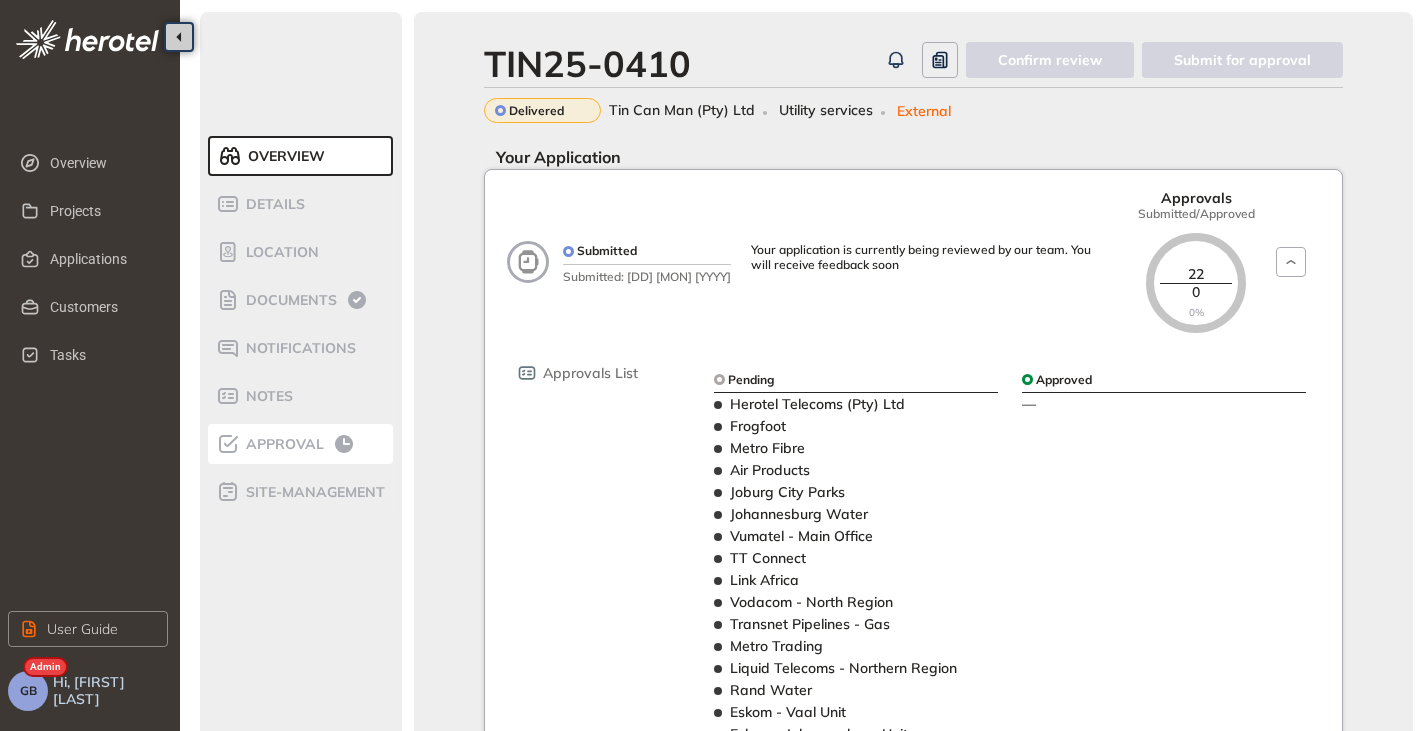 click on "Approval" at bounding box center (282, 444) 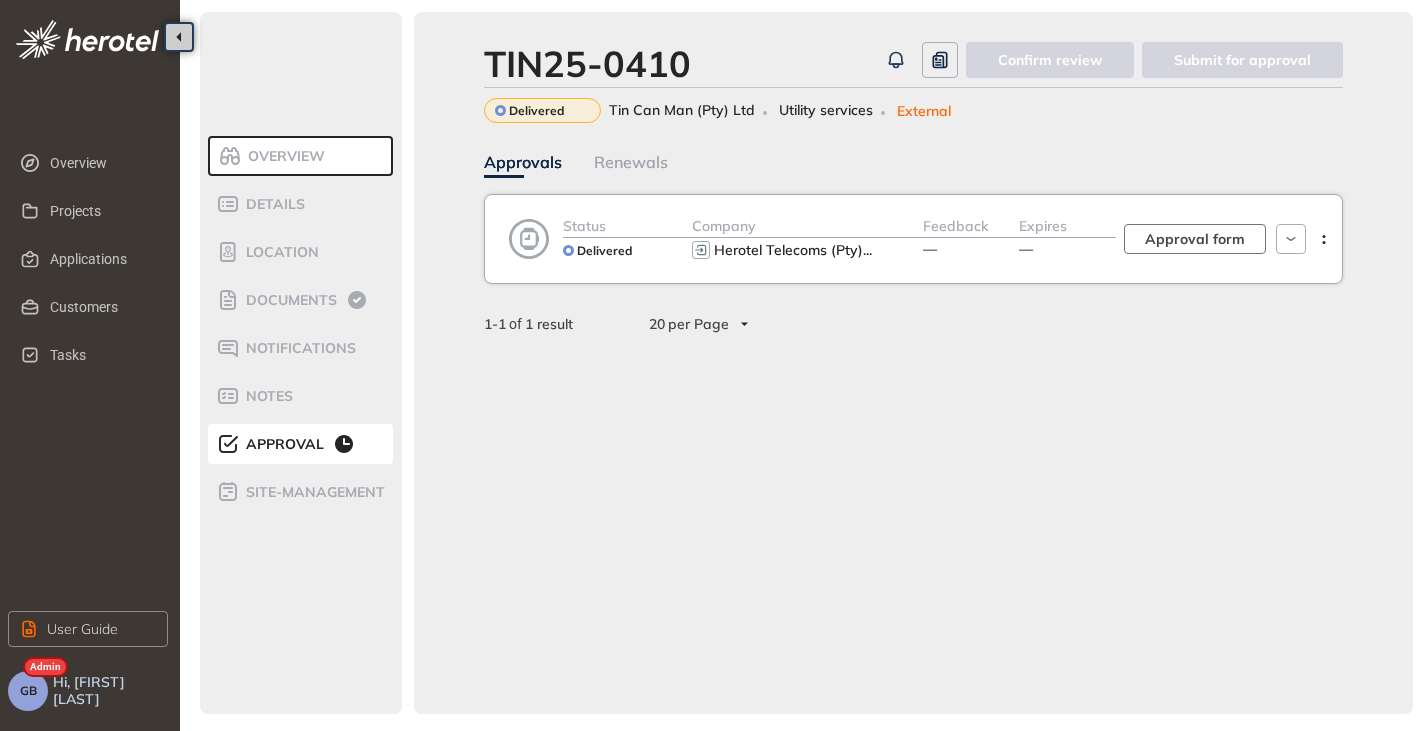 click on "Approval form" at bounding box center [1195, 239] 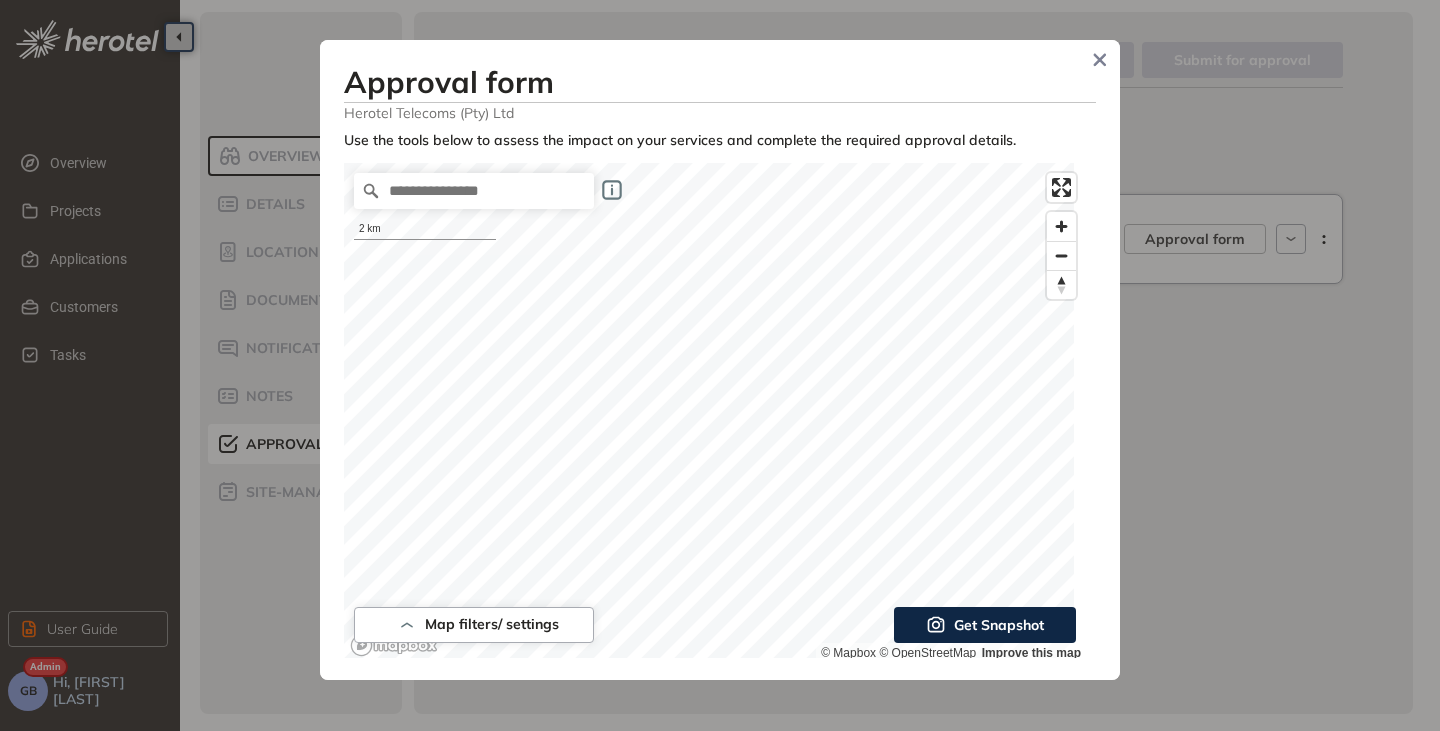 type on "**" 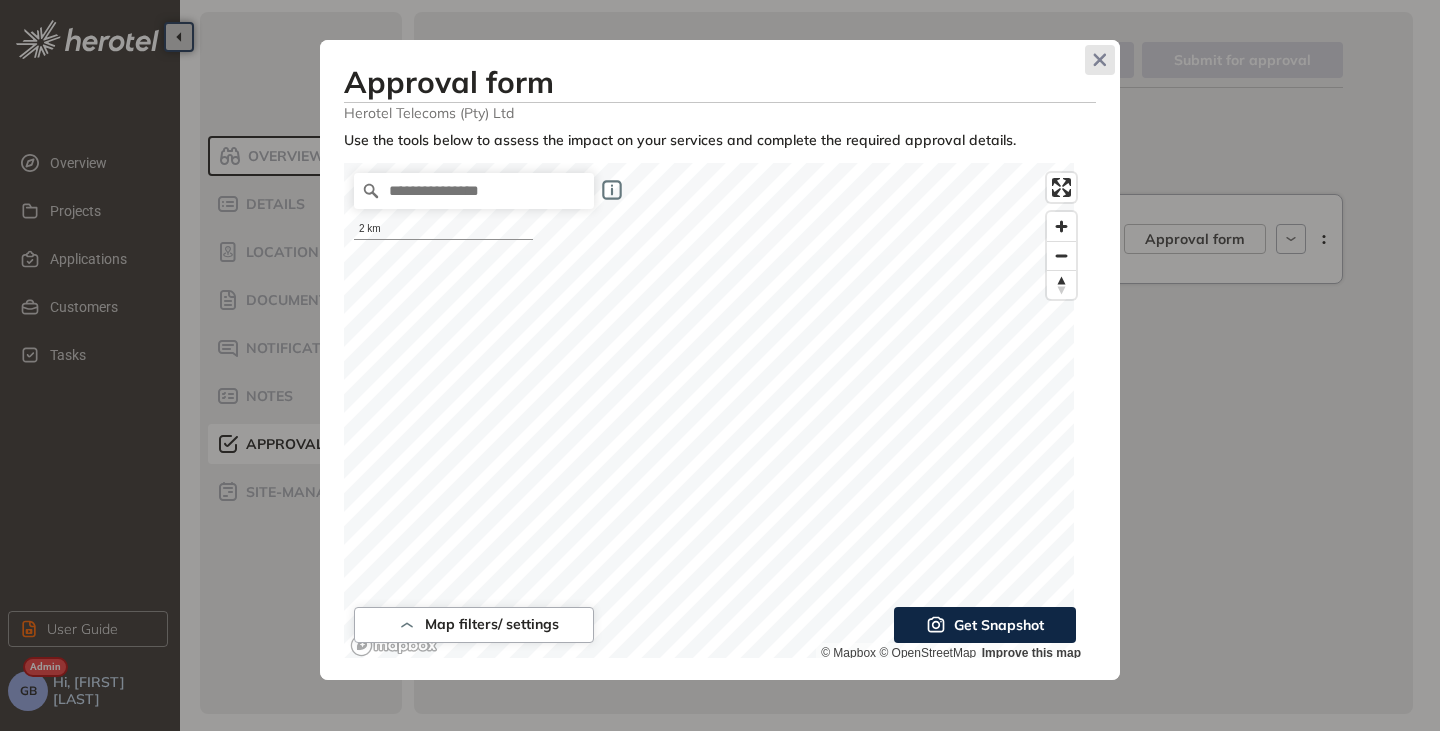 click at bounding box center (1100, 60) 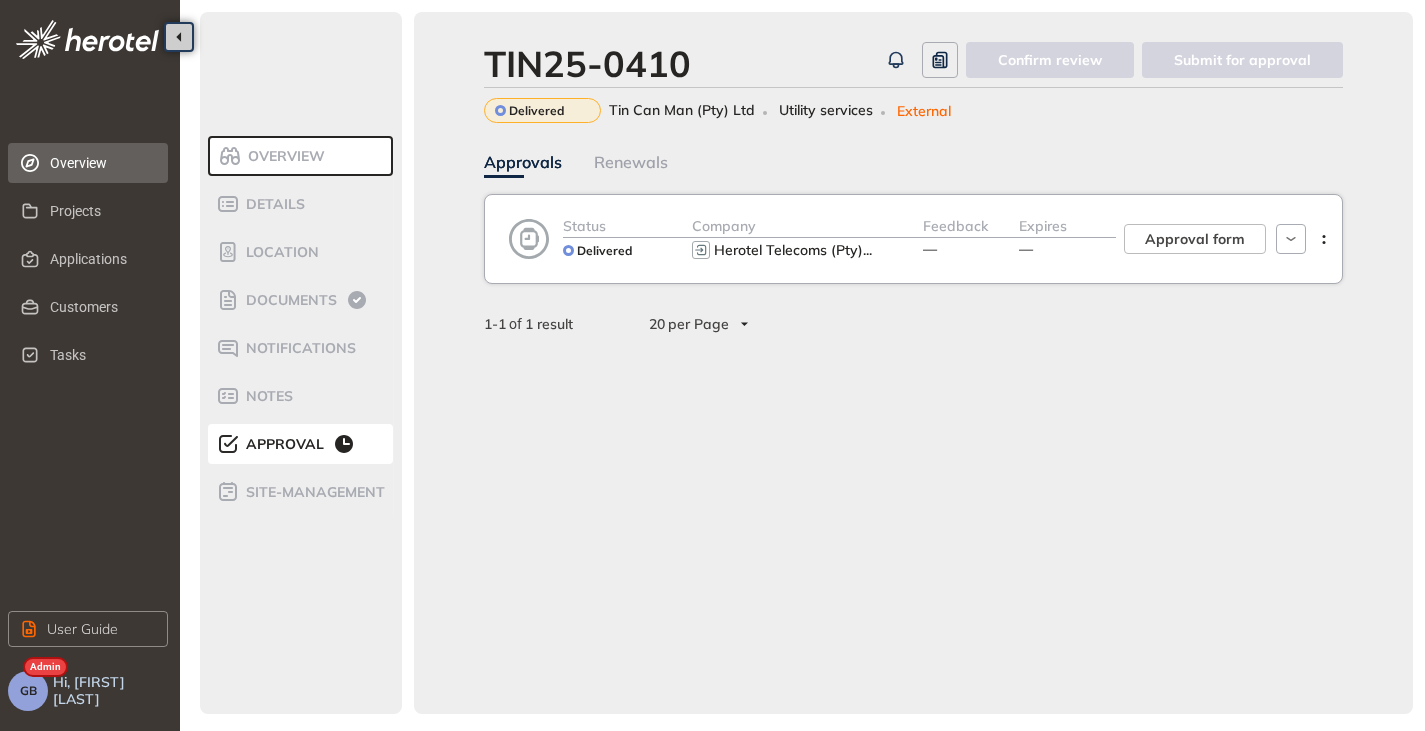 click on "Overview" at bounding box center (101, 163) 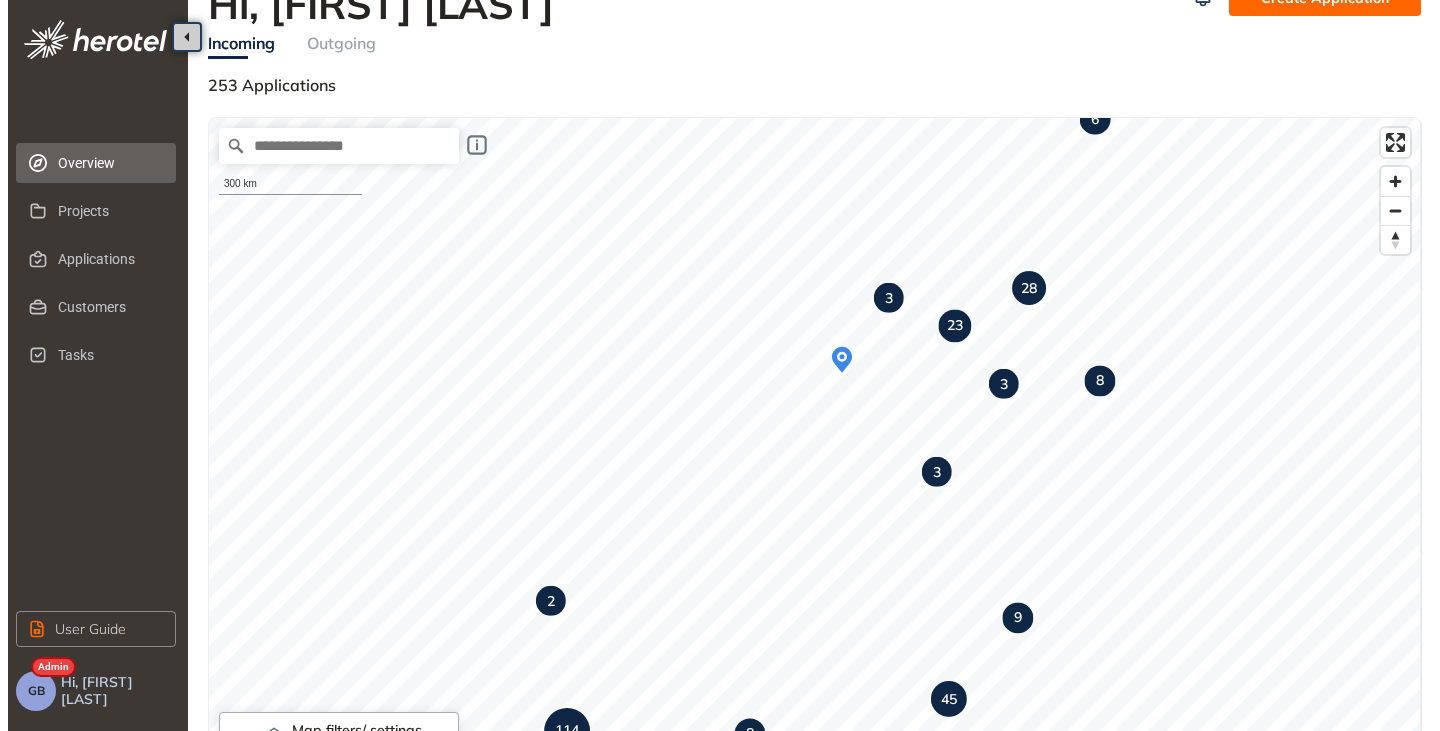 scroll, scrollTop: 0, scrollLeft: 0, axis: both 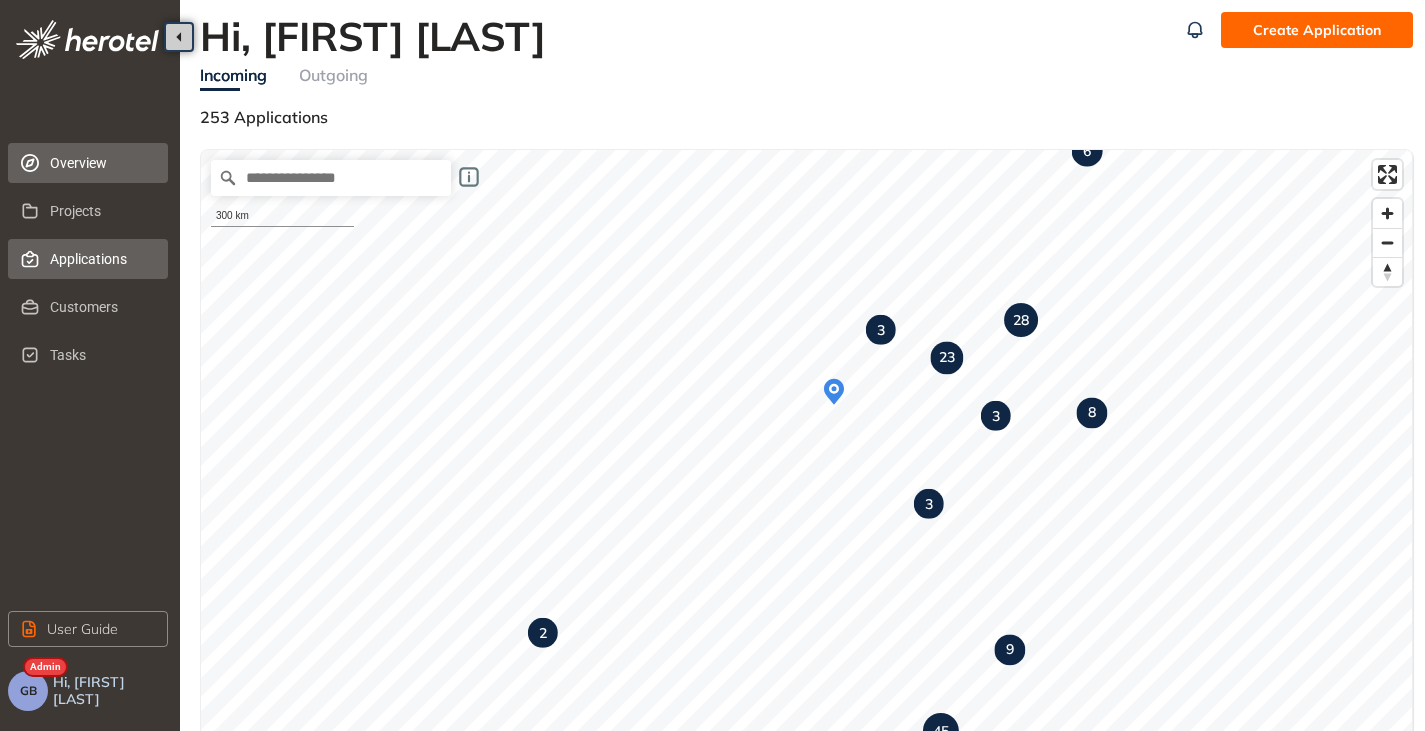 click on "Applications" at bounding box center (101, 259) 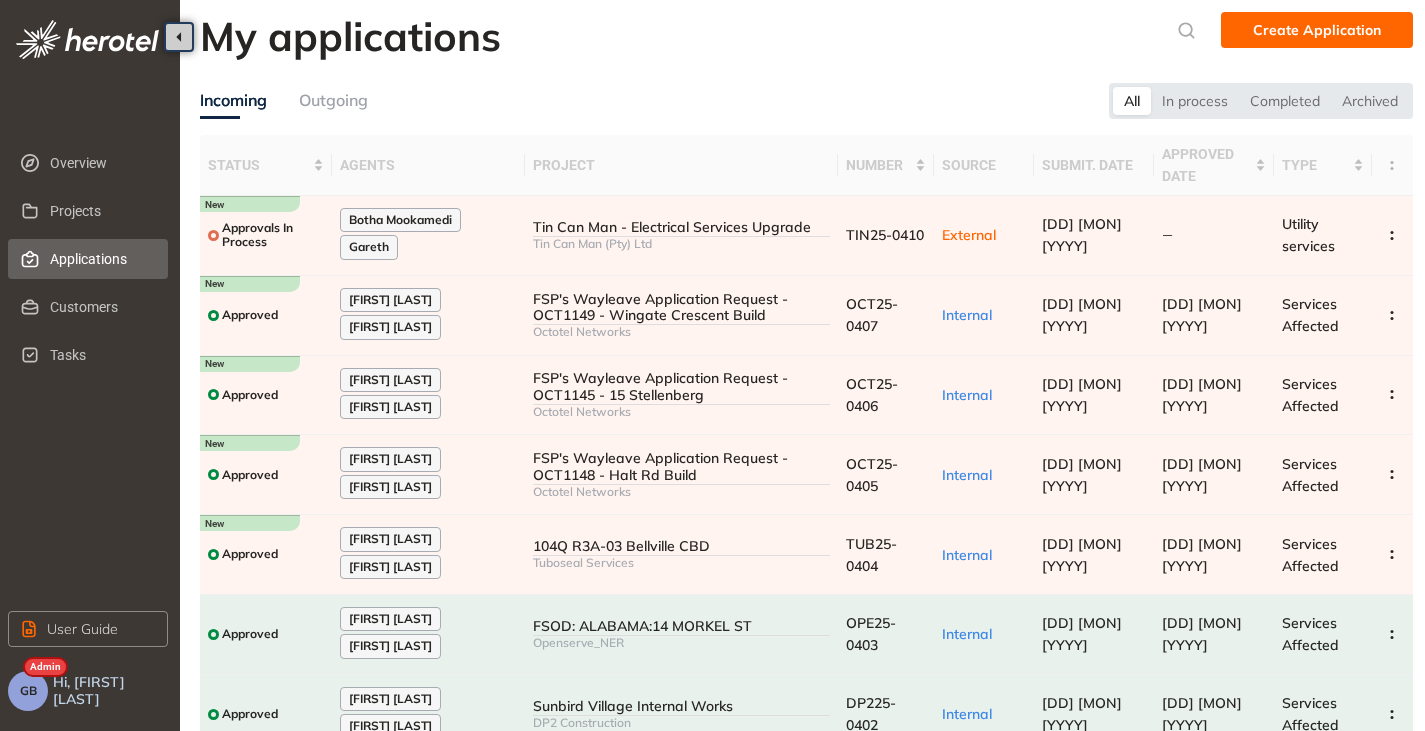 click on "GB" at bounding box center [28, 691] 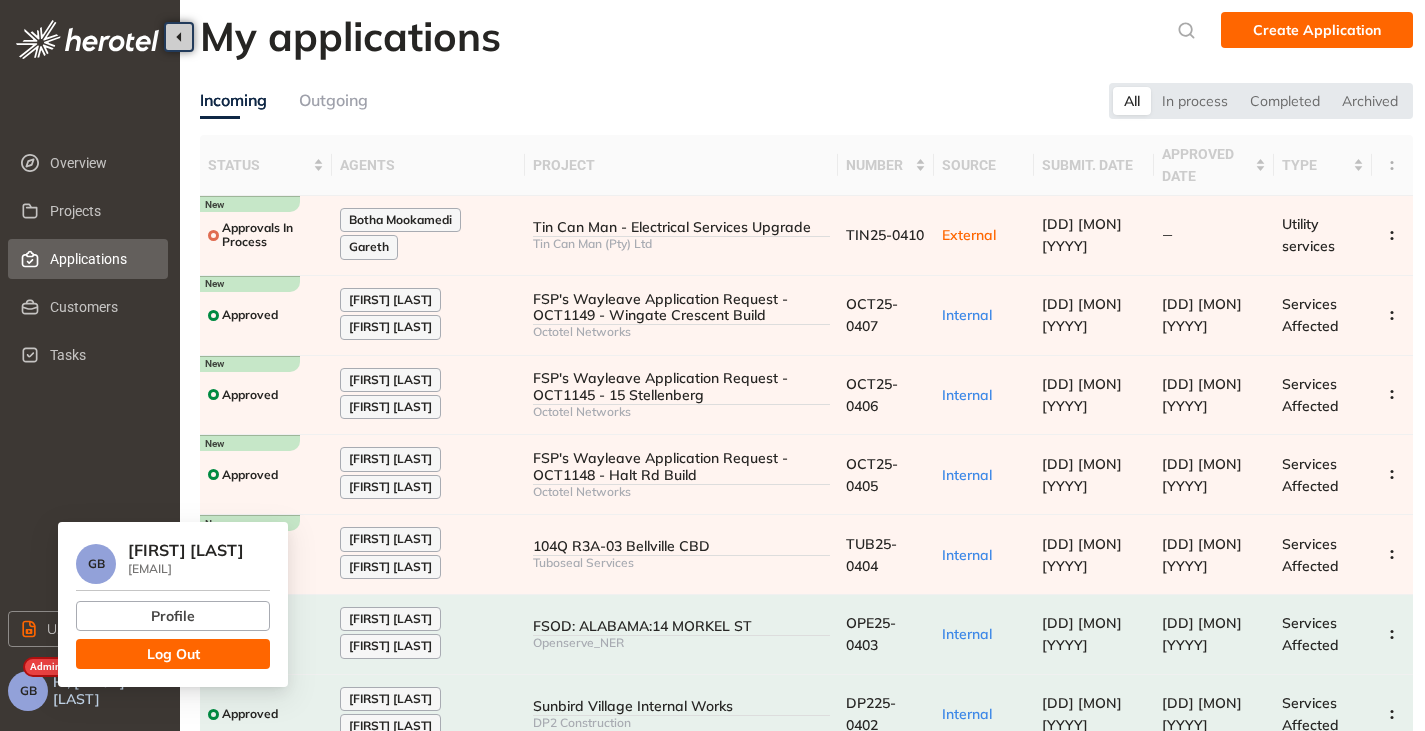 click on "Log Out" at bounding box center [173, 654] 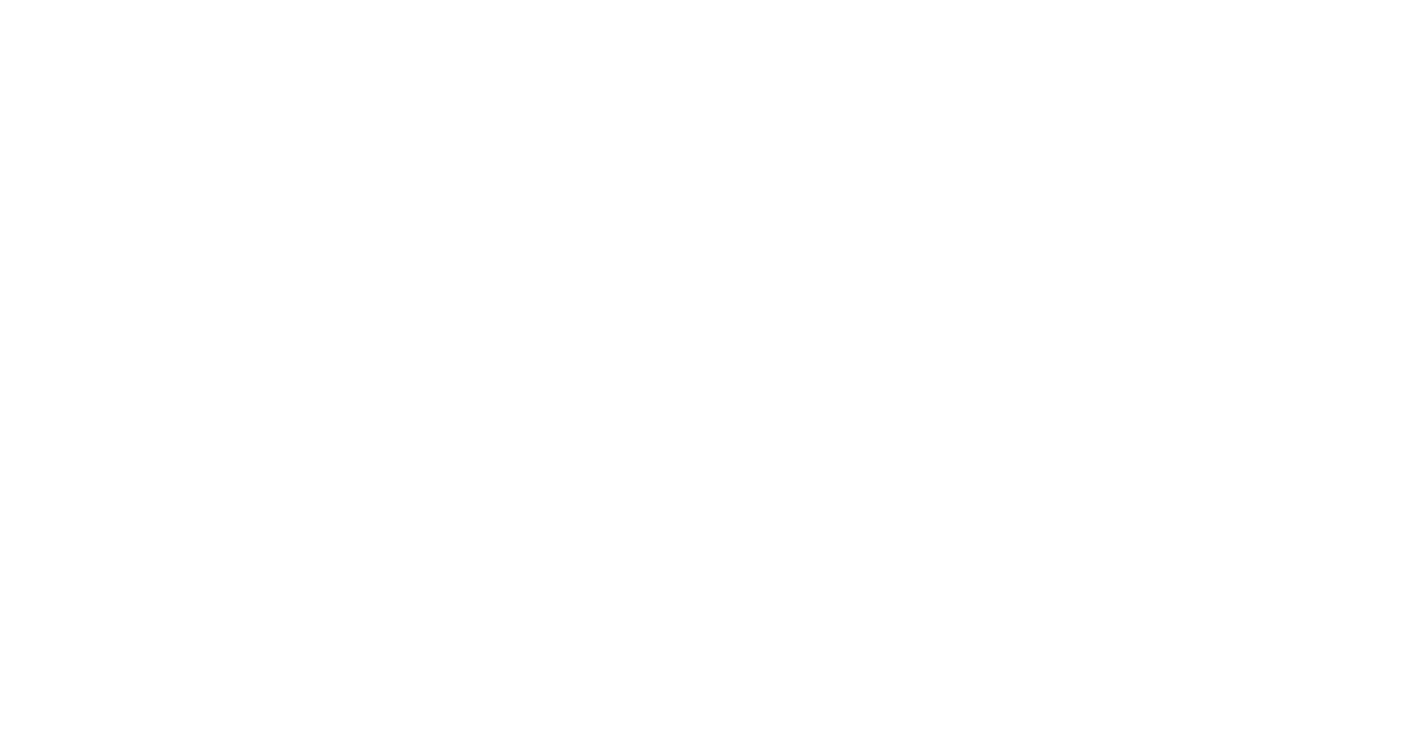 scroll, scrollTop: 0, scrollLeft: 0, axis: both 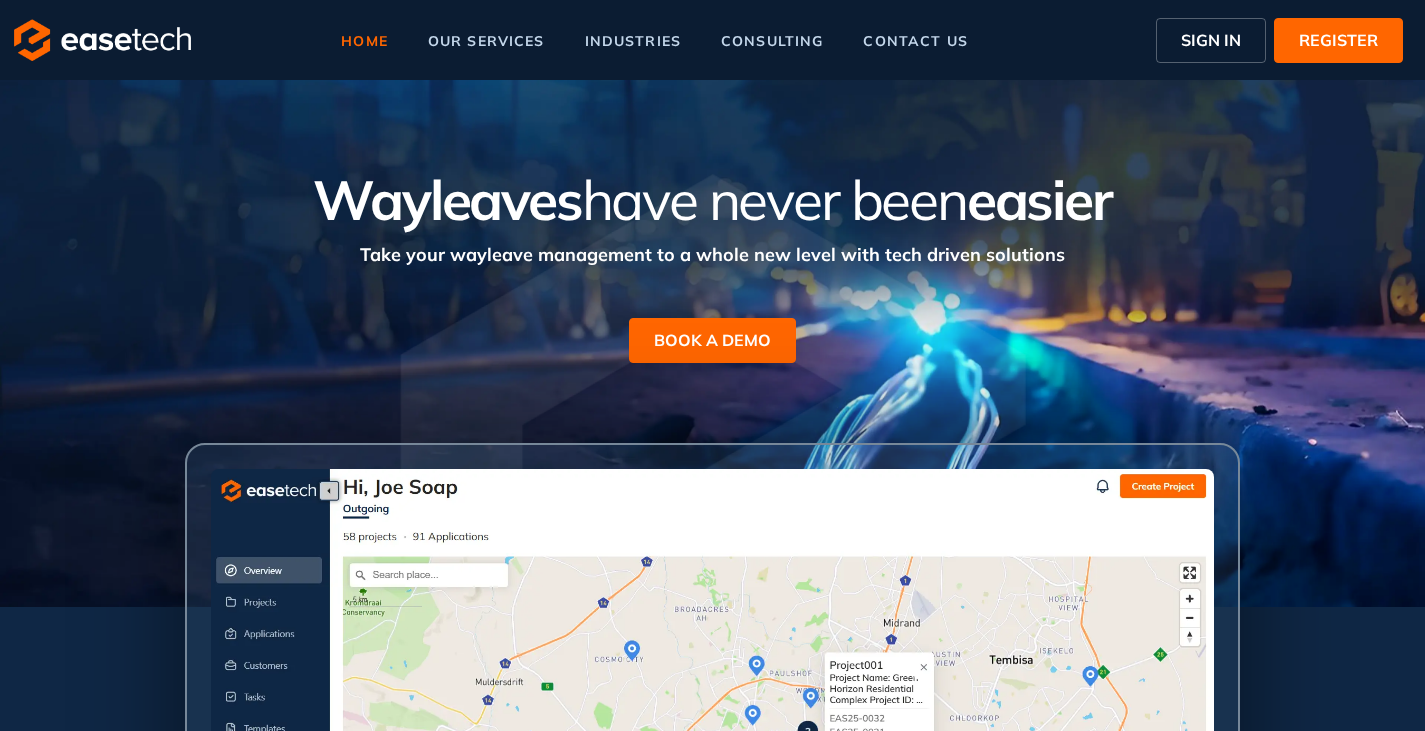 click on "SIGN IN" at bounding box center (1211, 40) 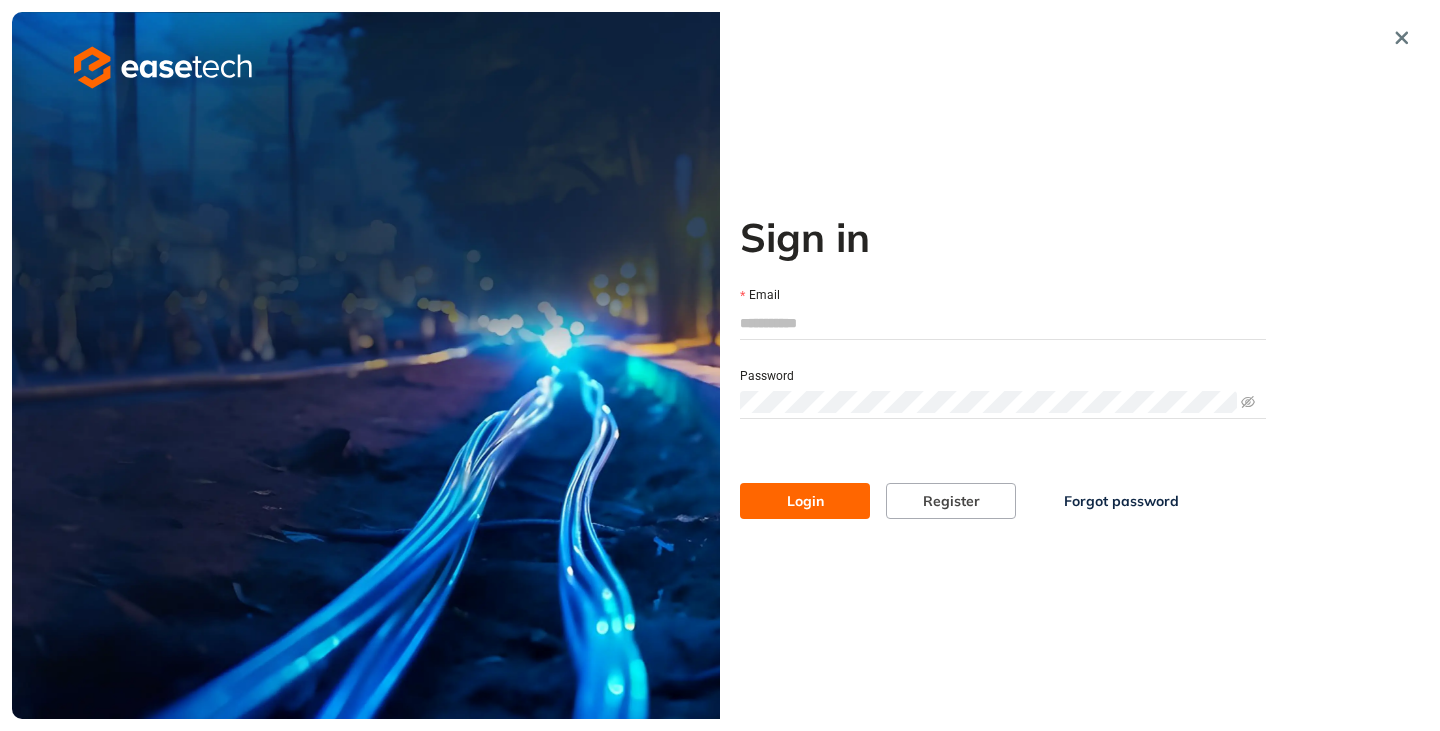 click on "Email" at bounding box center (1003, 323) 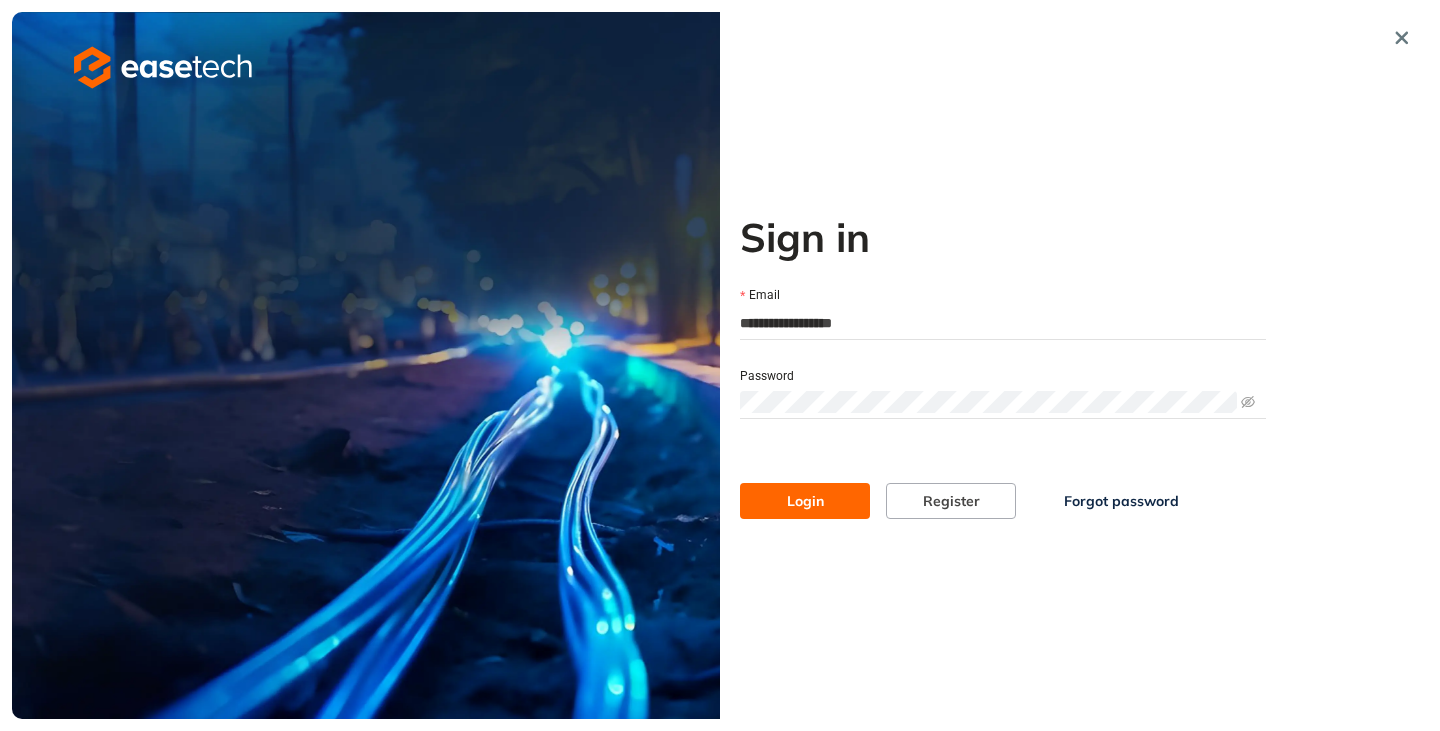 click on "Login" at bounding box center (805, 501) 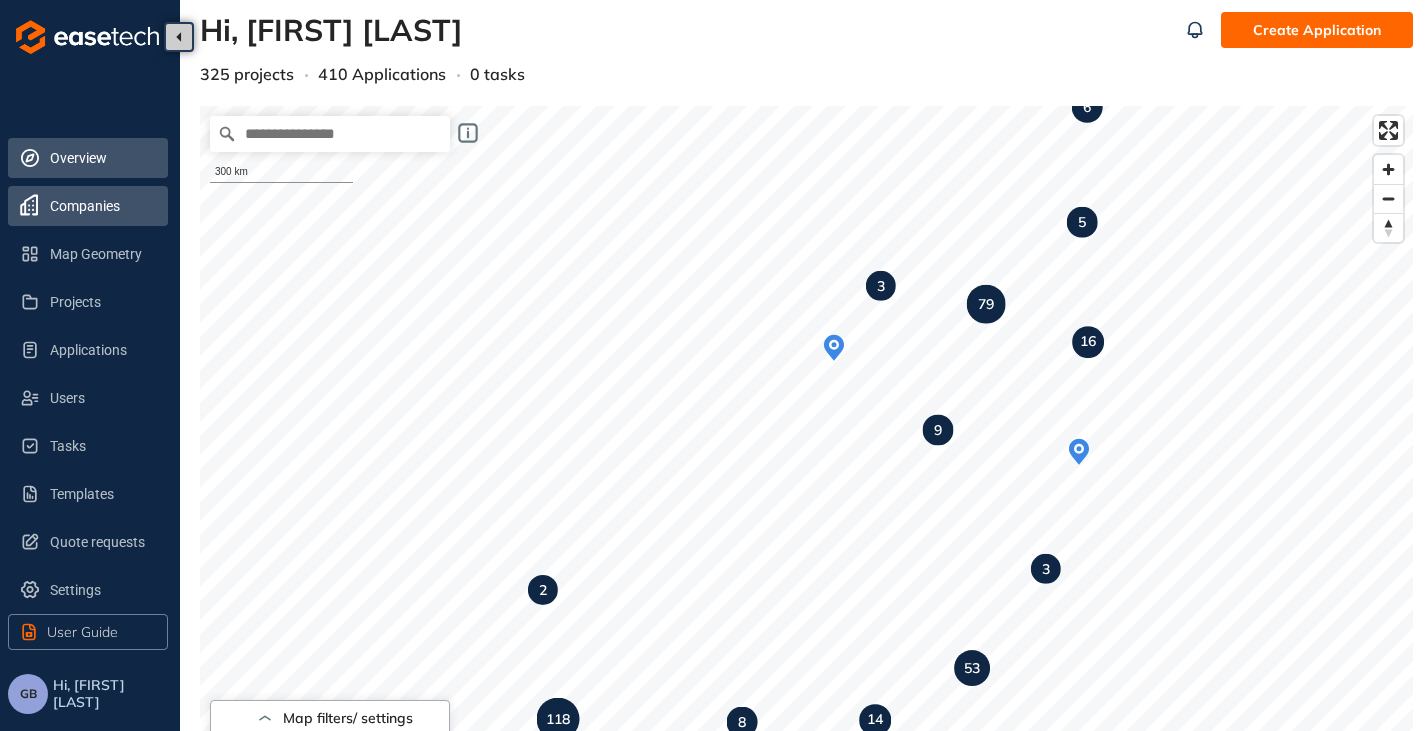click on "Companies" at bounding box center [101, 206] 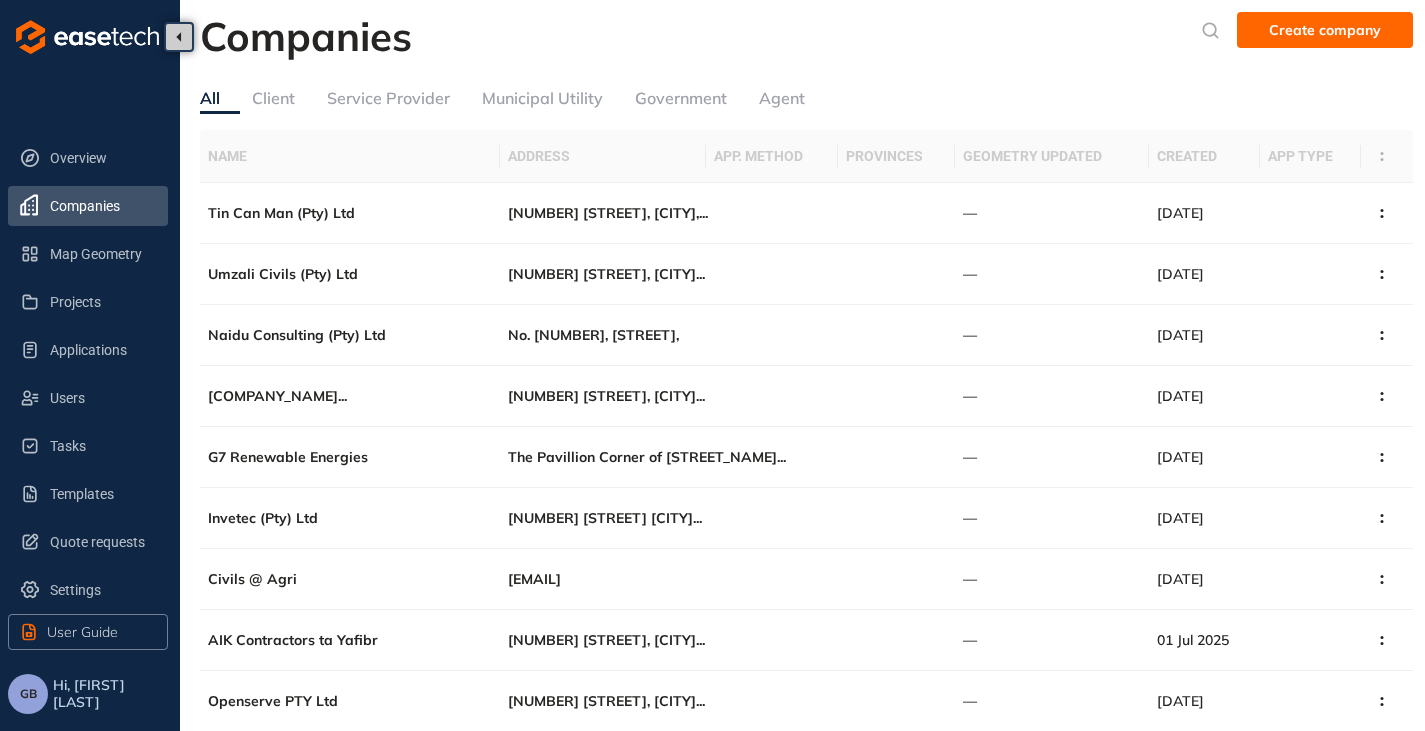 click on "Government" at bounding box center [681, 98] 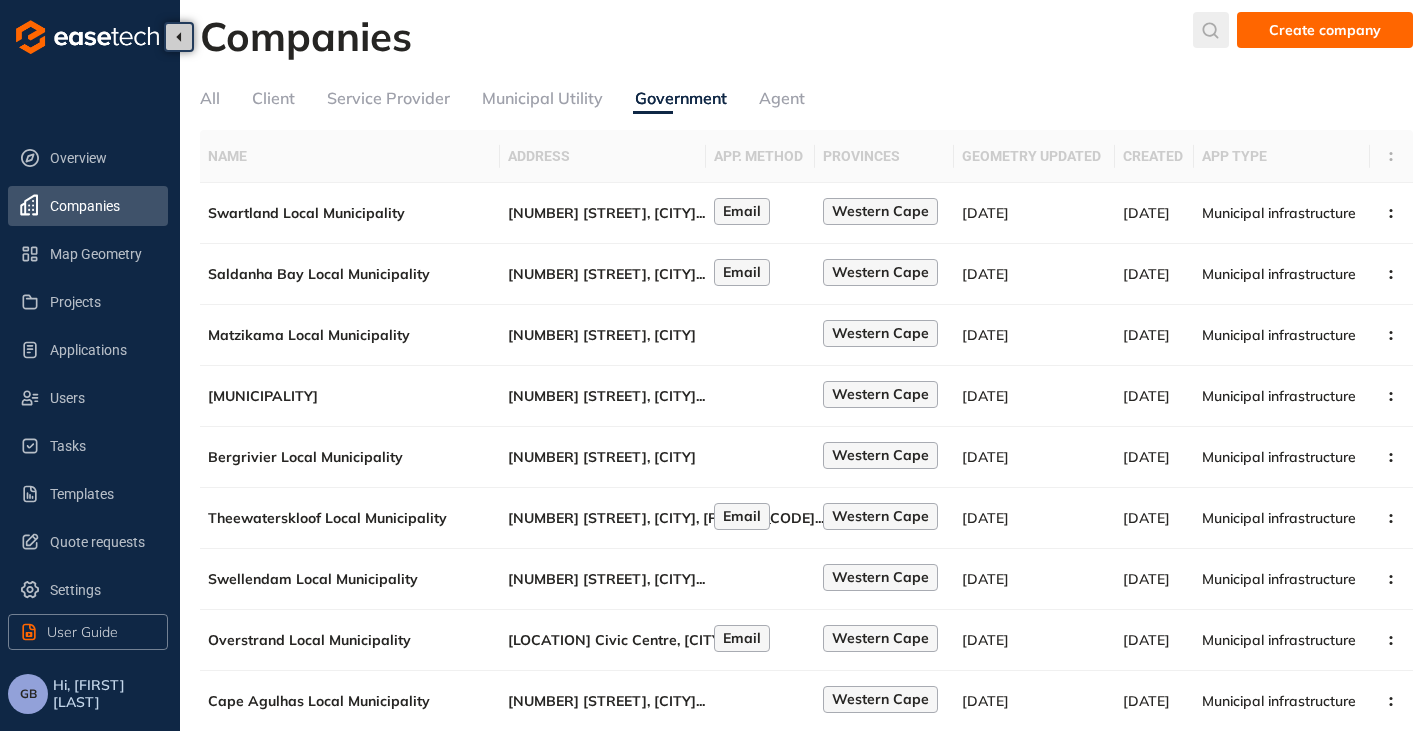 click 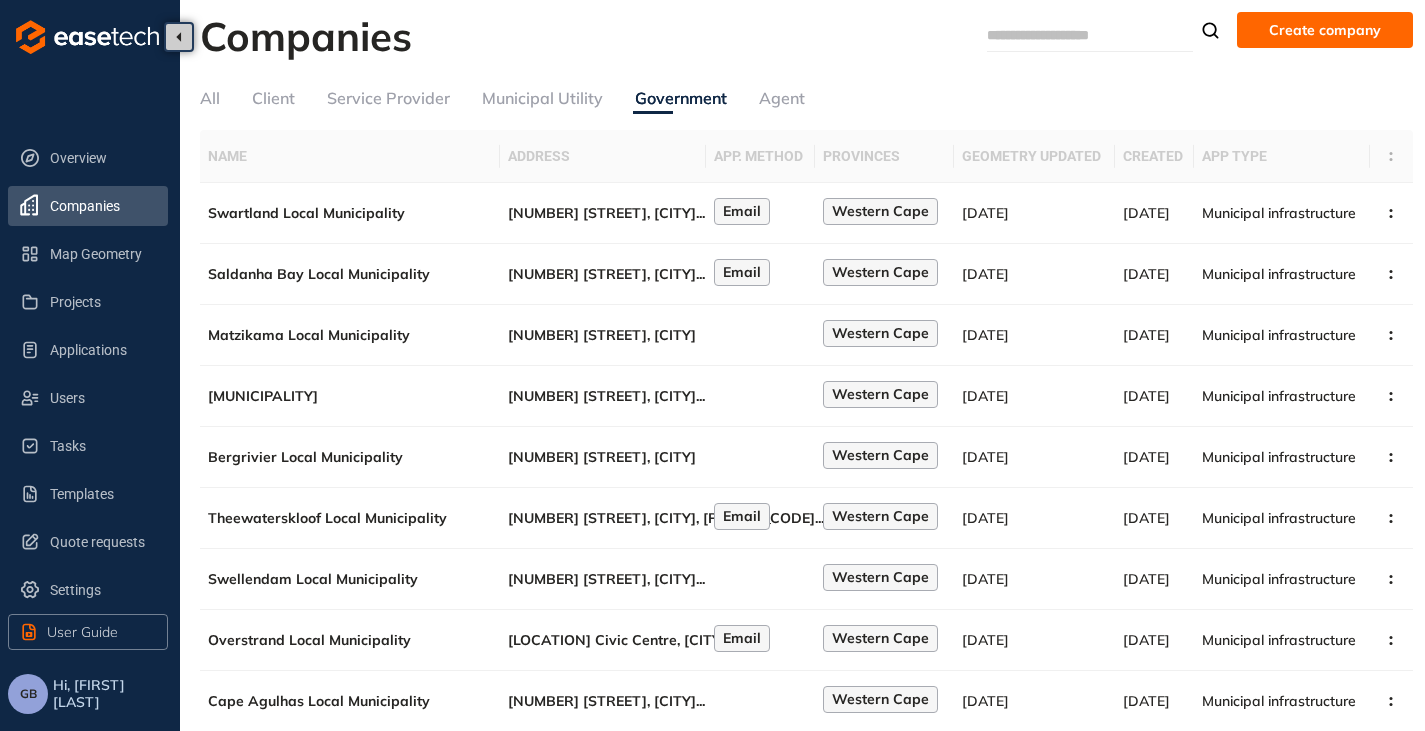 click at bounding box center [1062, 35] 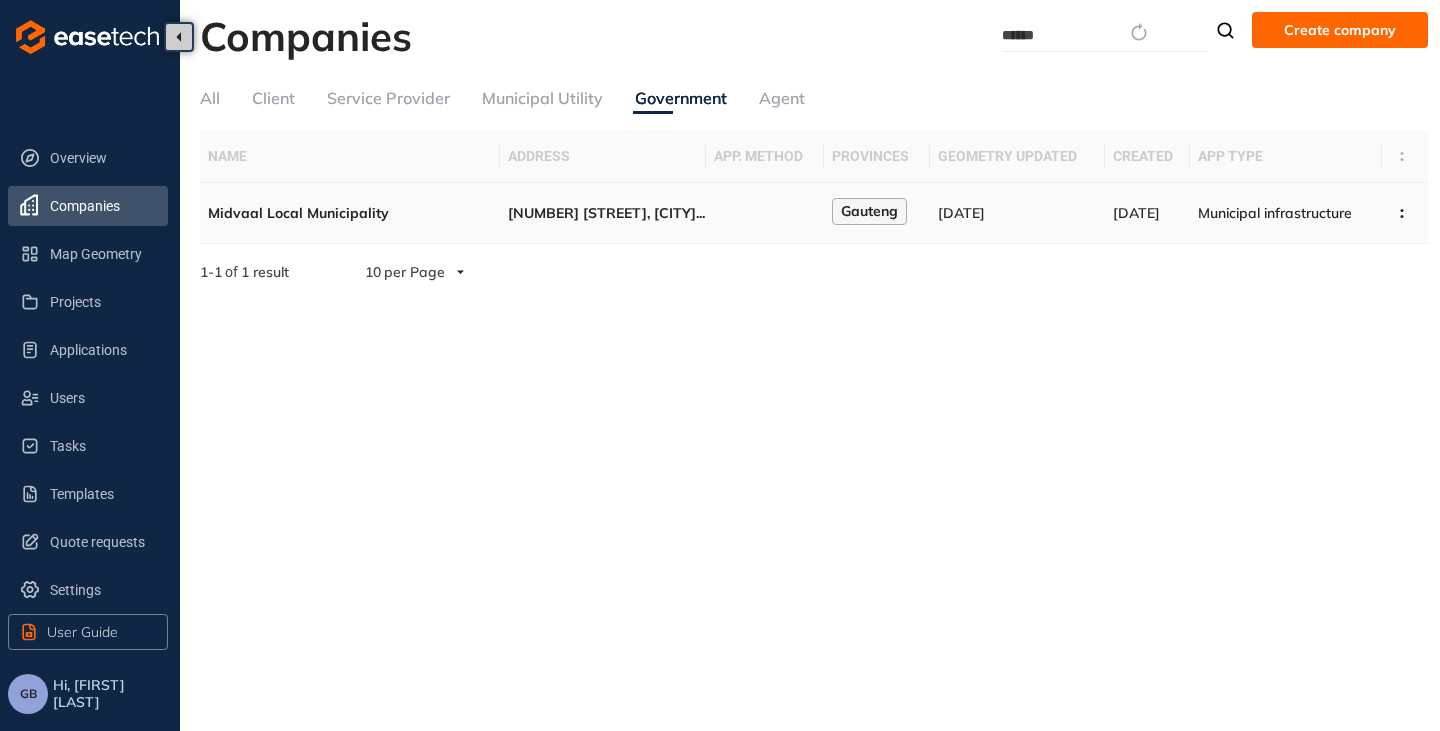 type on "******" 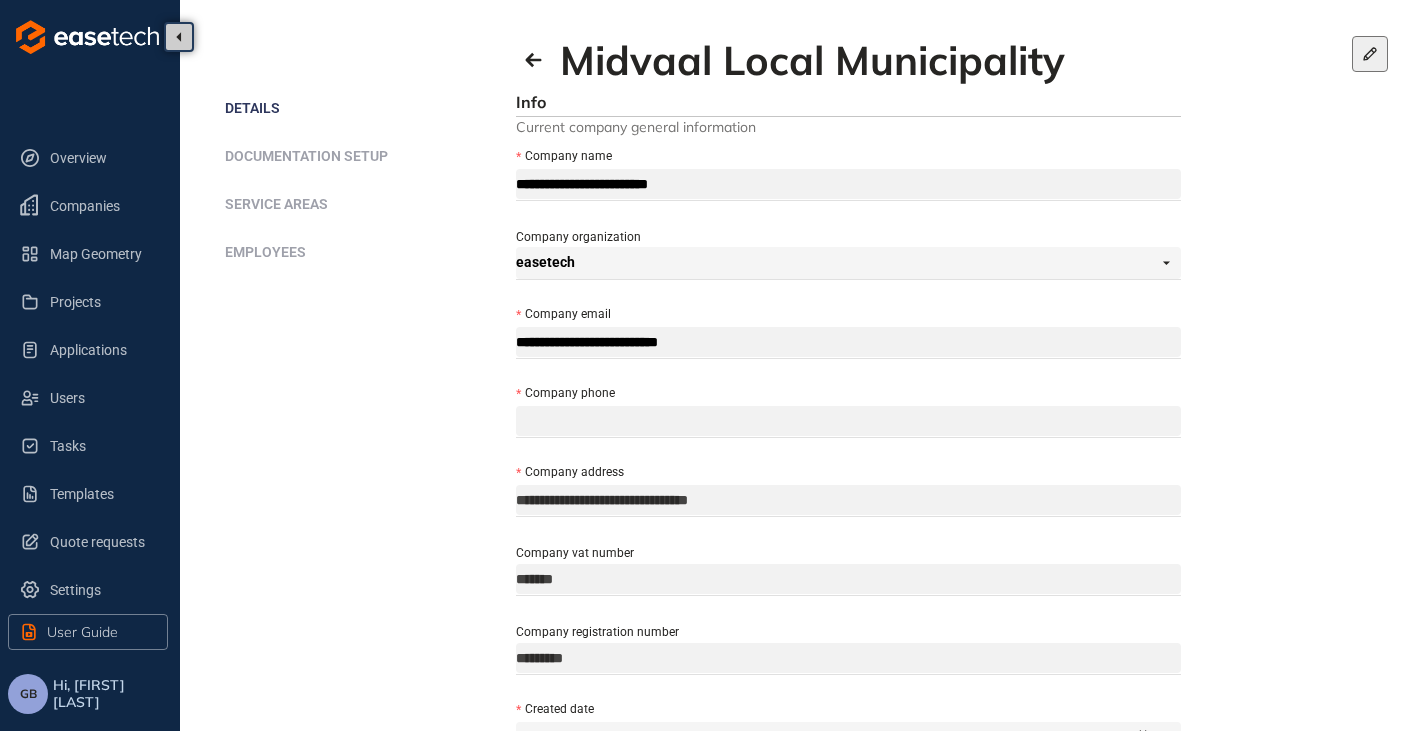 click 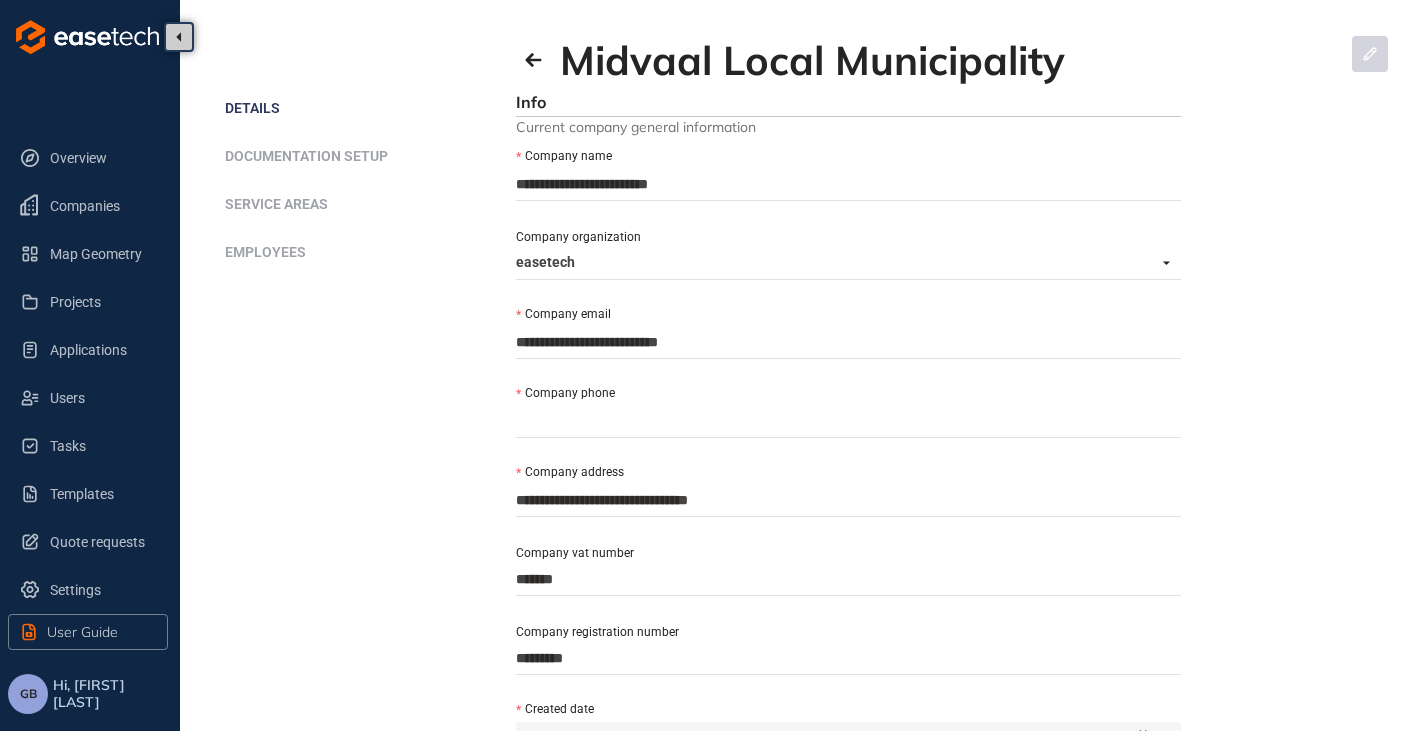 drag, startPoint x: 763, startPoint y: 335, endPoint x: 467, endPoint y: 354, distance: 296.60916 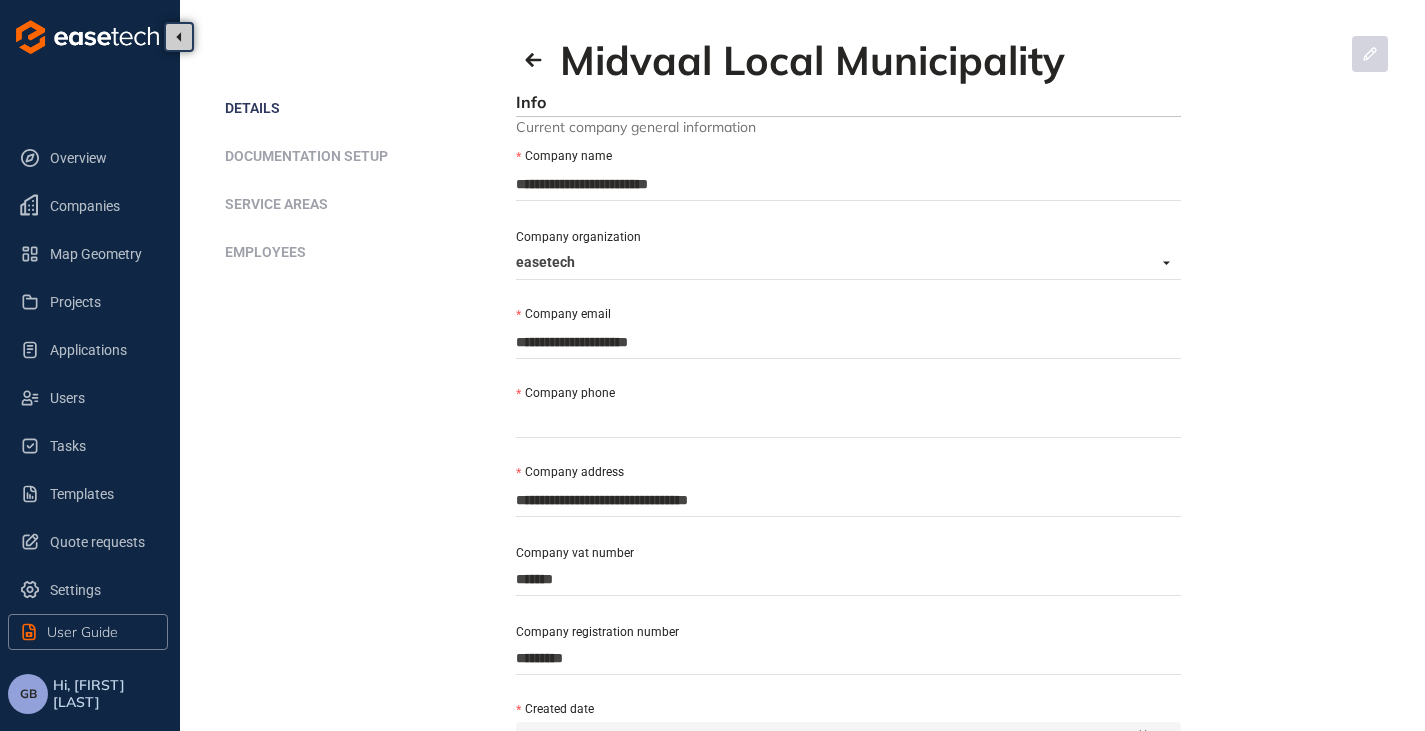type on "**********" 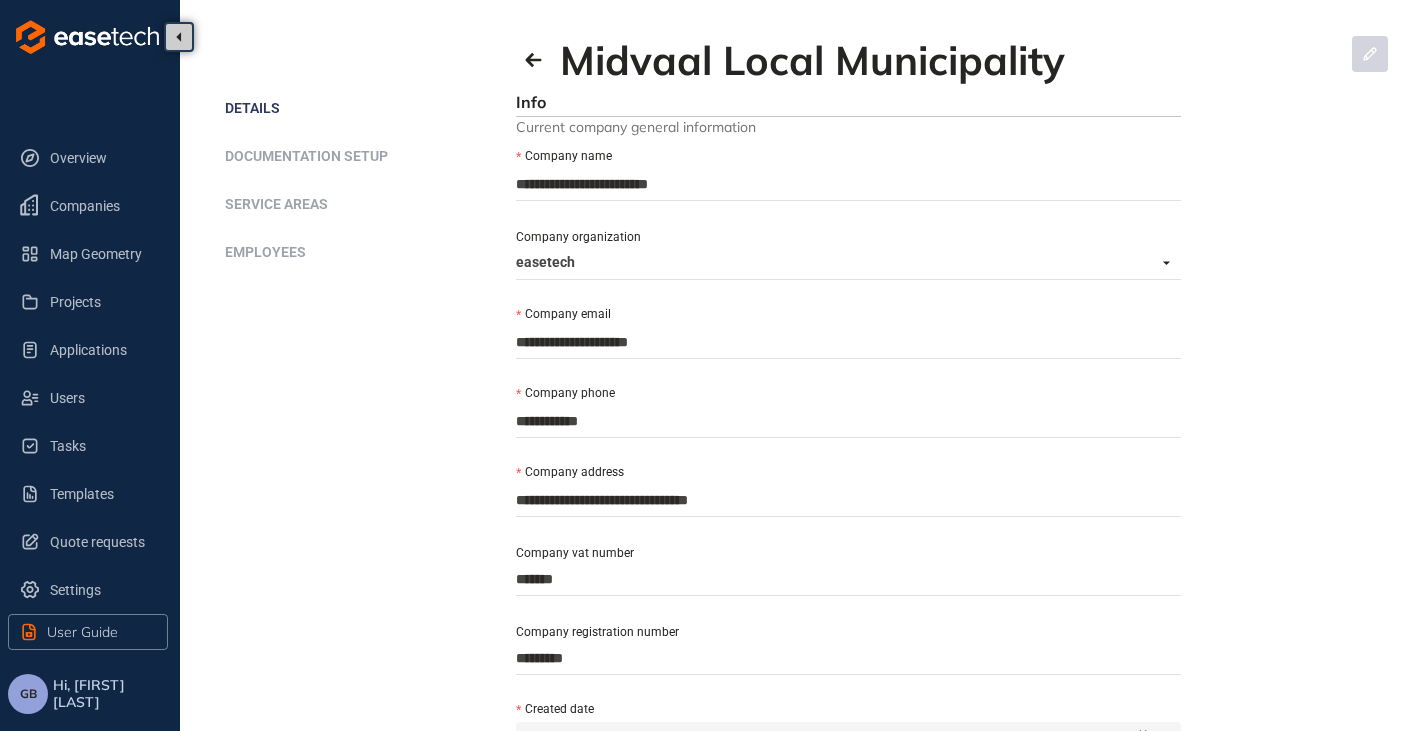 type on "**********" 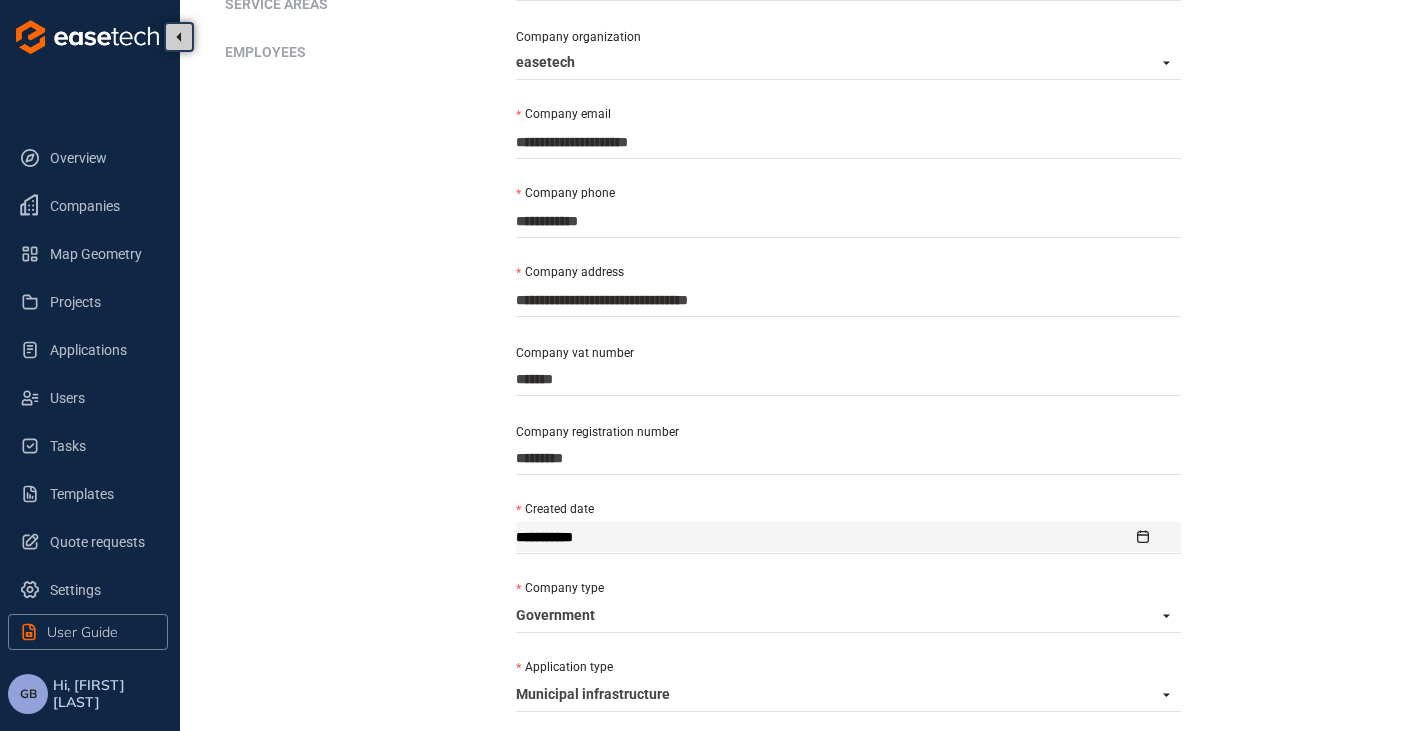 scroll, scrollTop: 287, scrollLeft: 0, axis: vertical 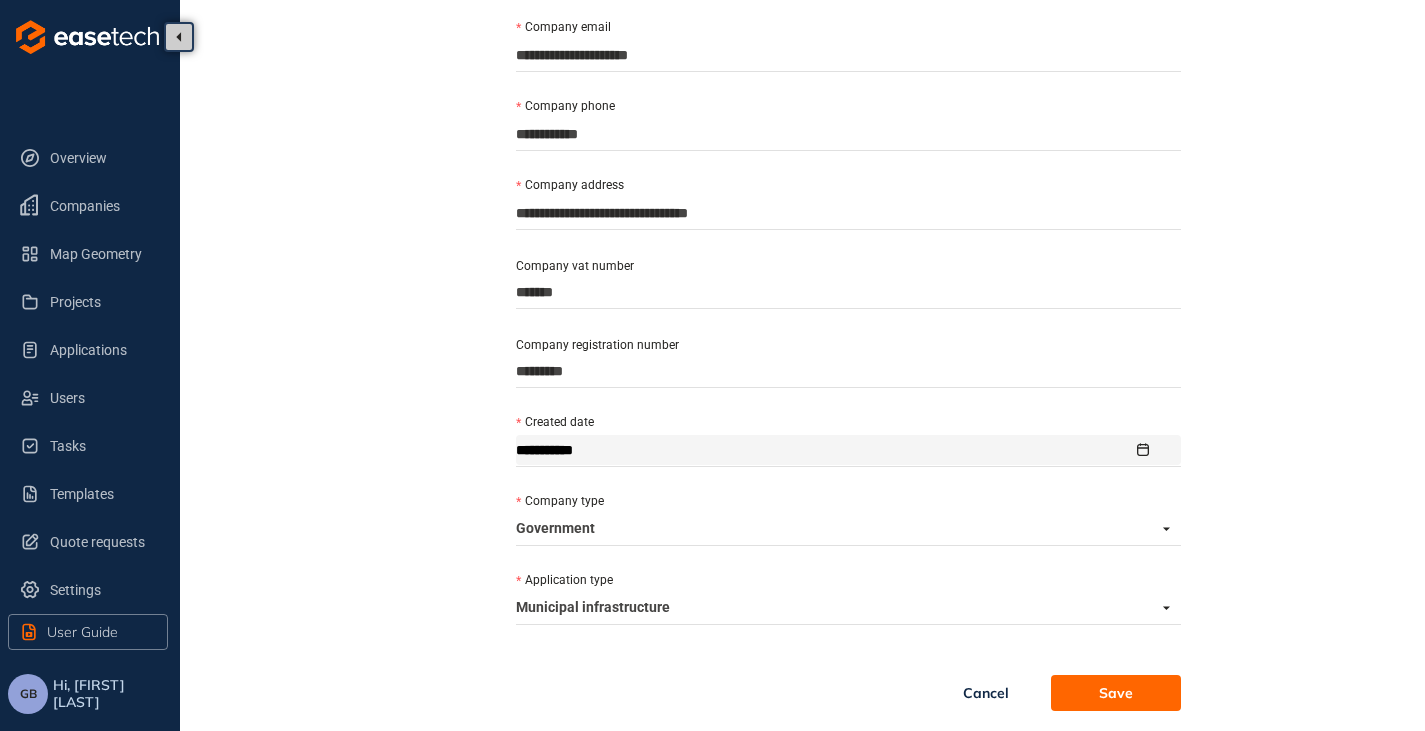 click on "Save" at bounding box center [1116, 693] 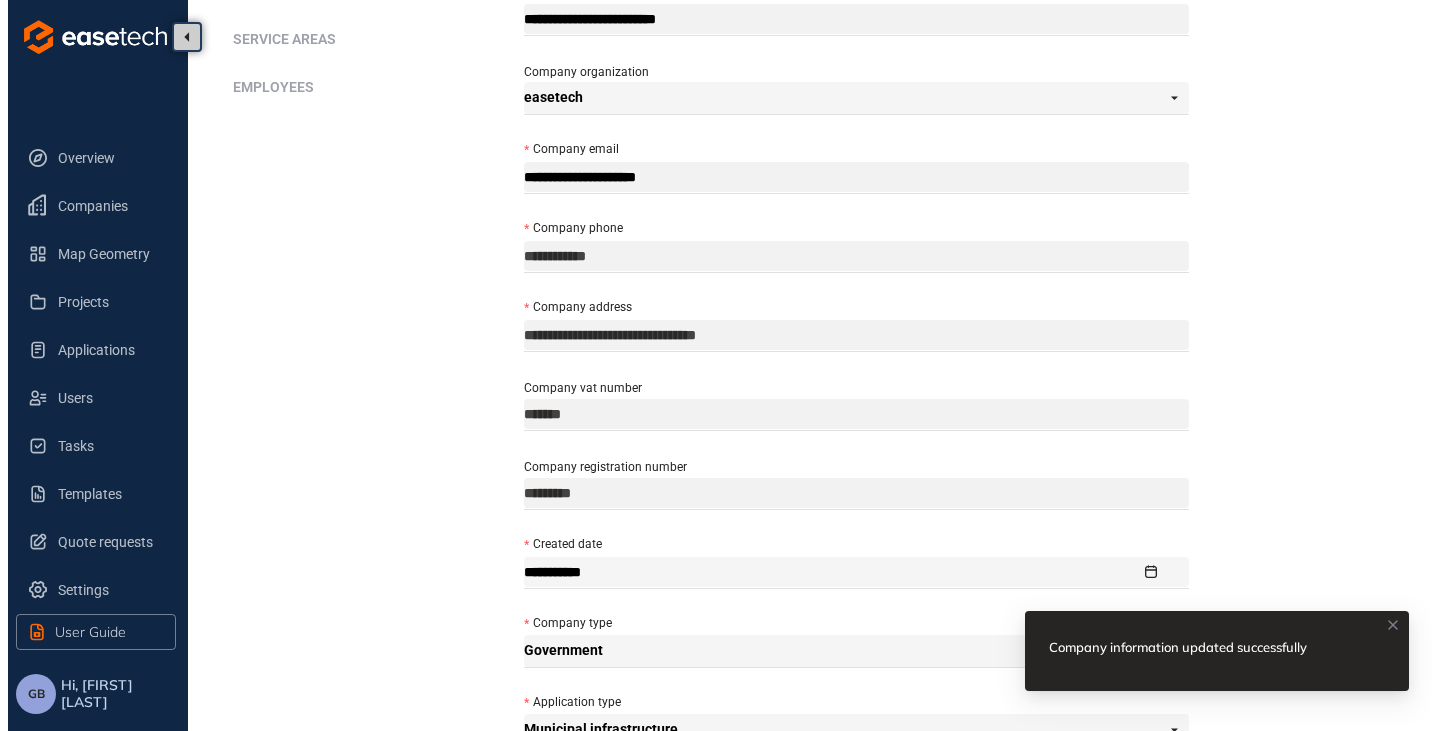 scroll, scrollTop: 0, scrollLeft: 0, axis: both 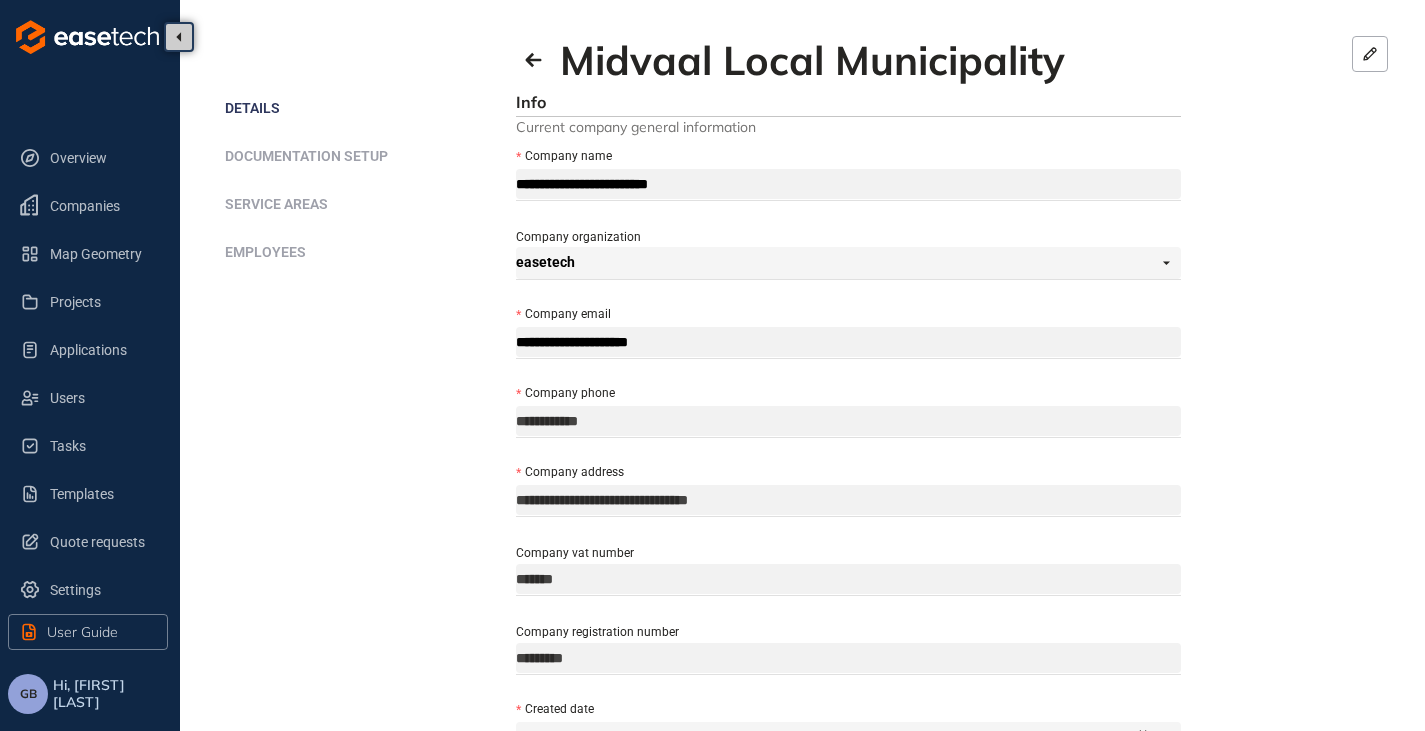 click on "Employees" at bounding box center (265, 252) 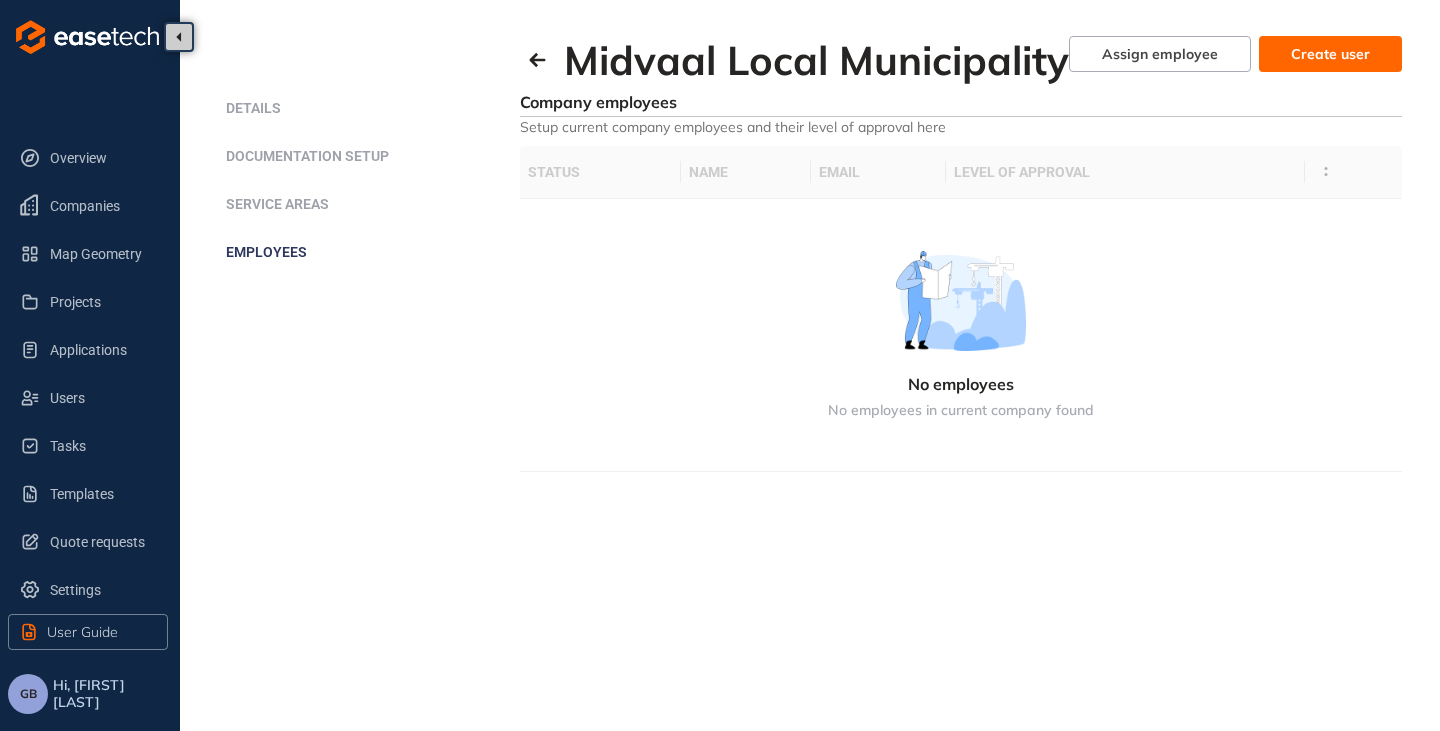 click on "Create user" at bounding box center (1330, 54) 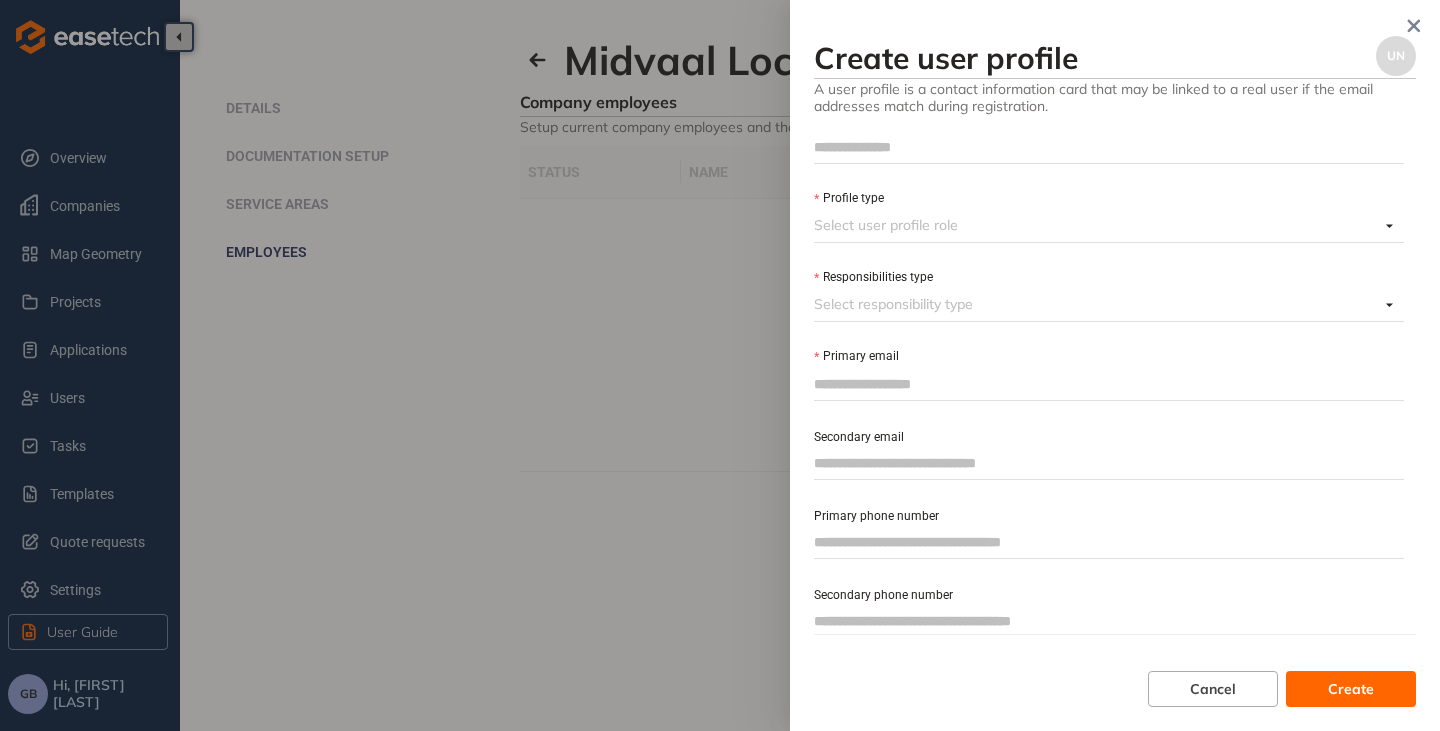 scroll, scrollTop: 200, scrollLeft: 0, axis: vertical 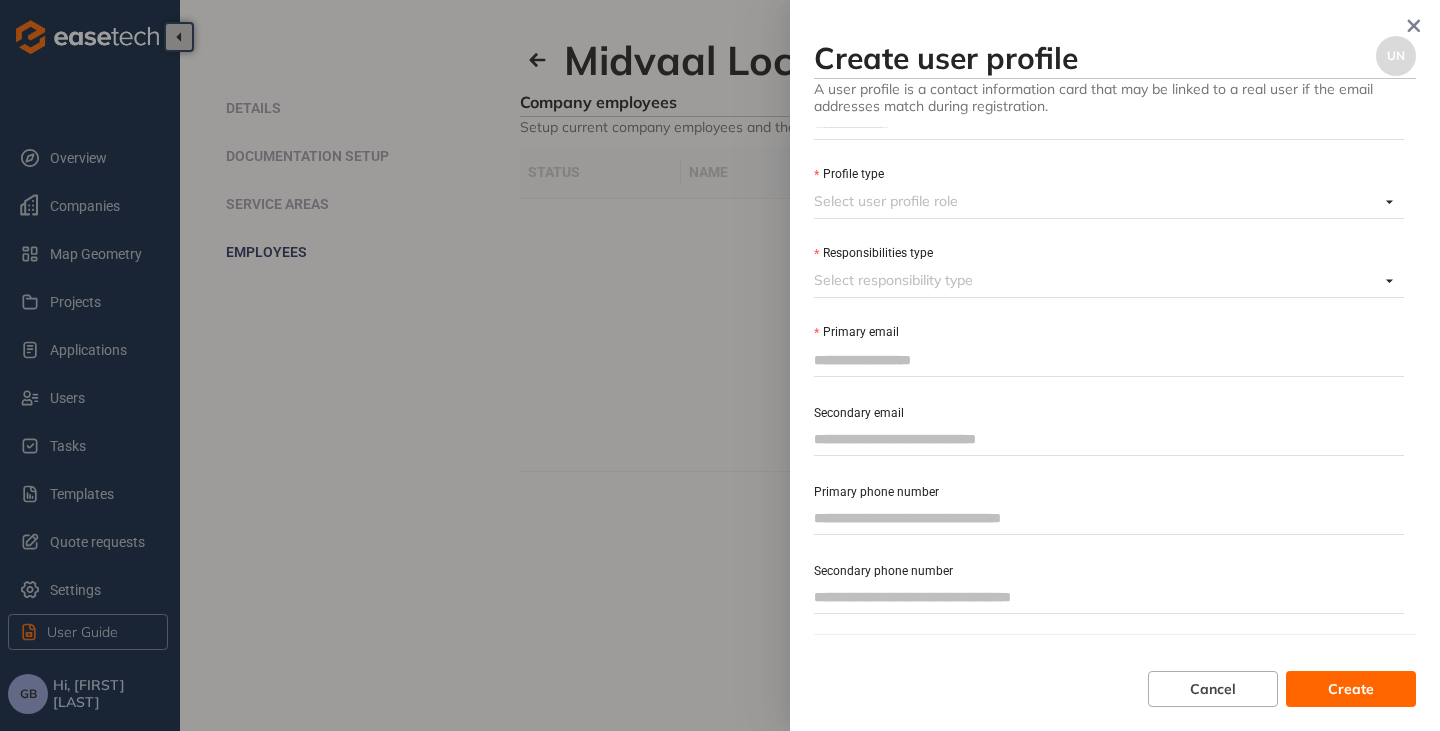 paste on "**********" 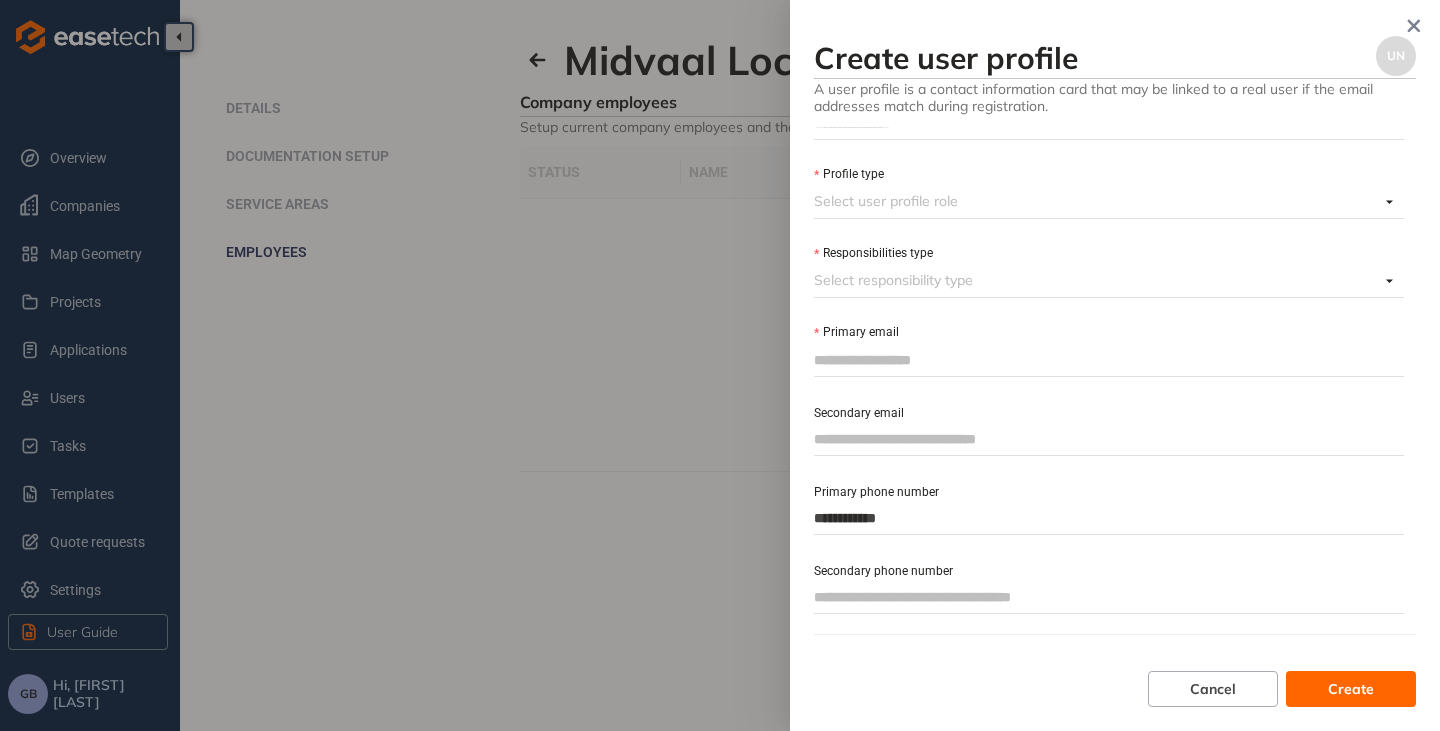 type on "**********" 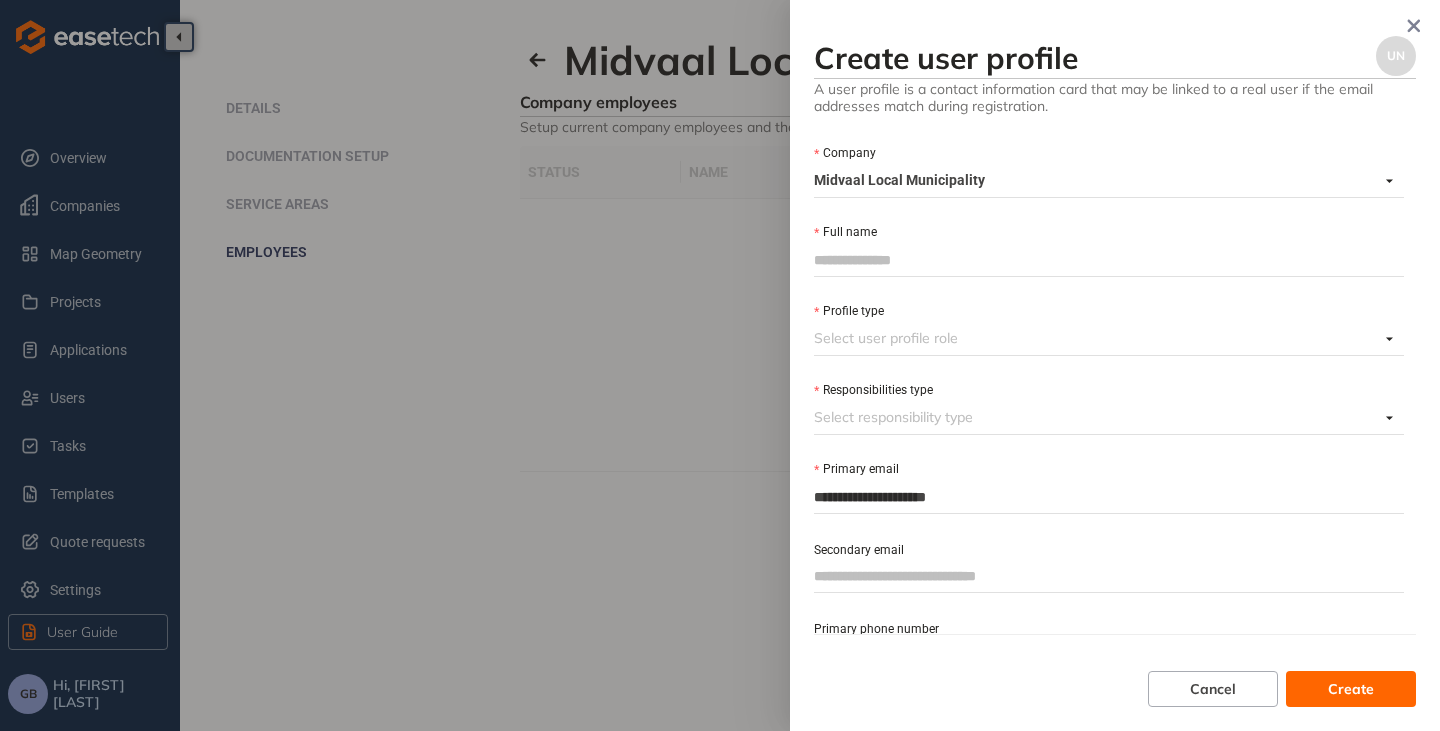 scroll, scrollTop: 0, scrollLeft: 0, axis: both 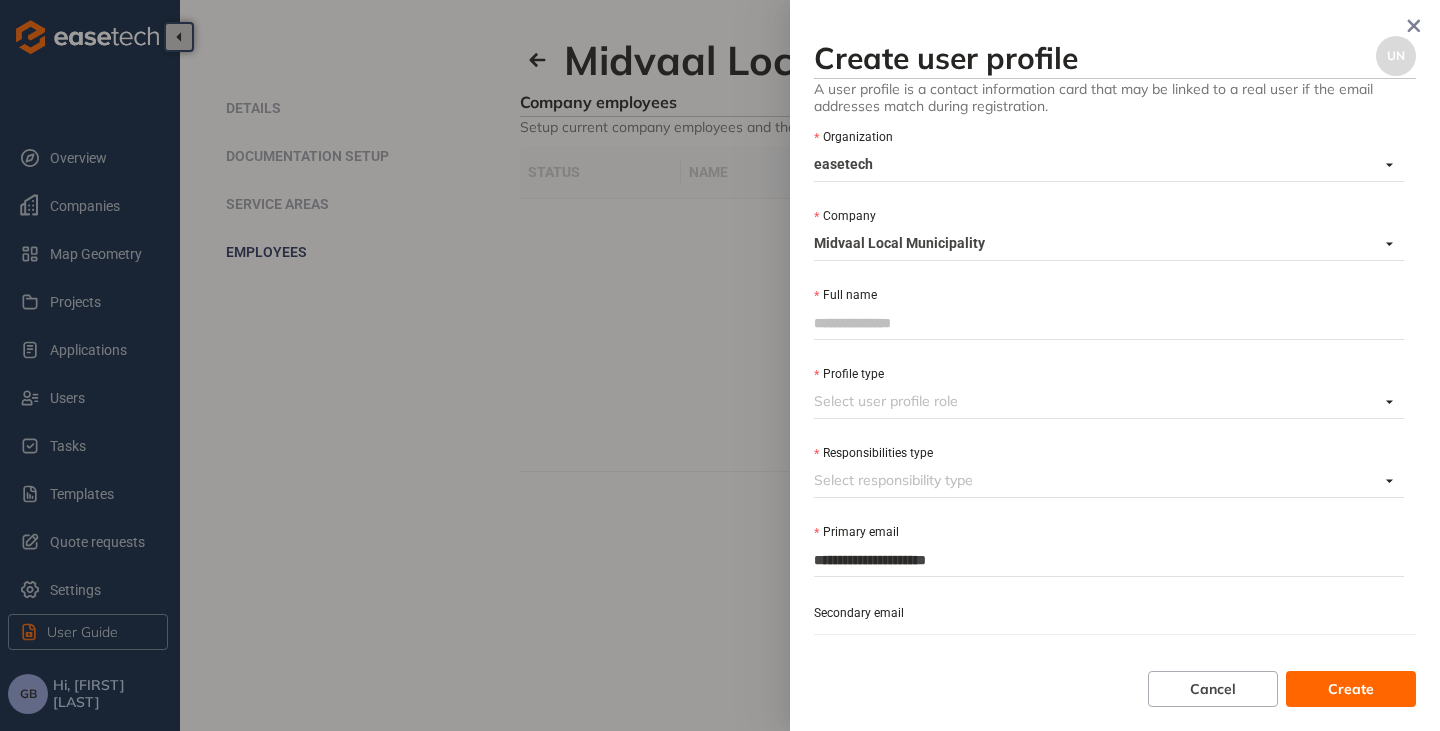 type on "**********" 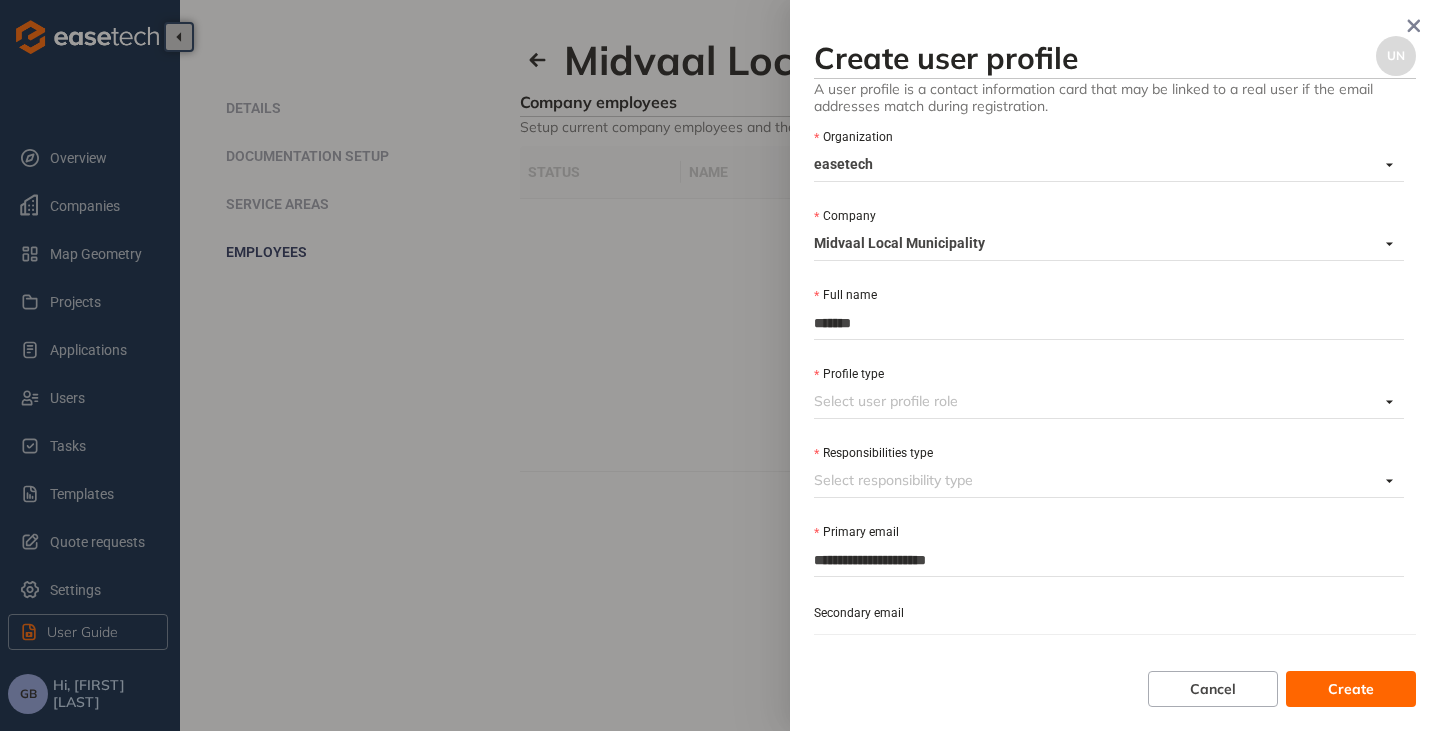 type on "******" 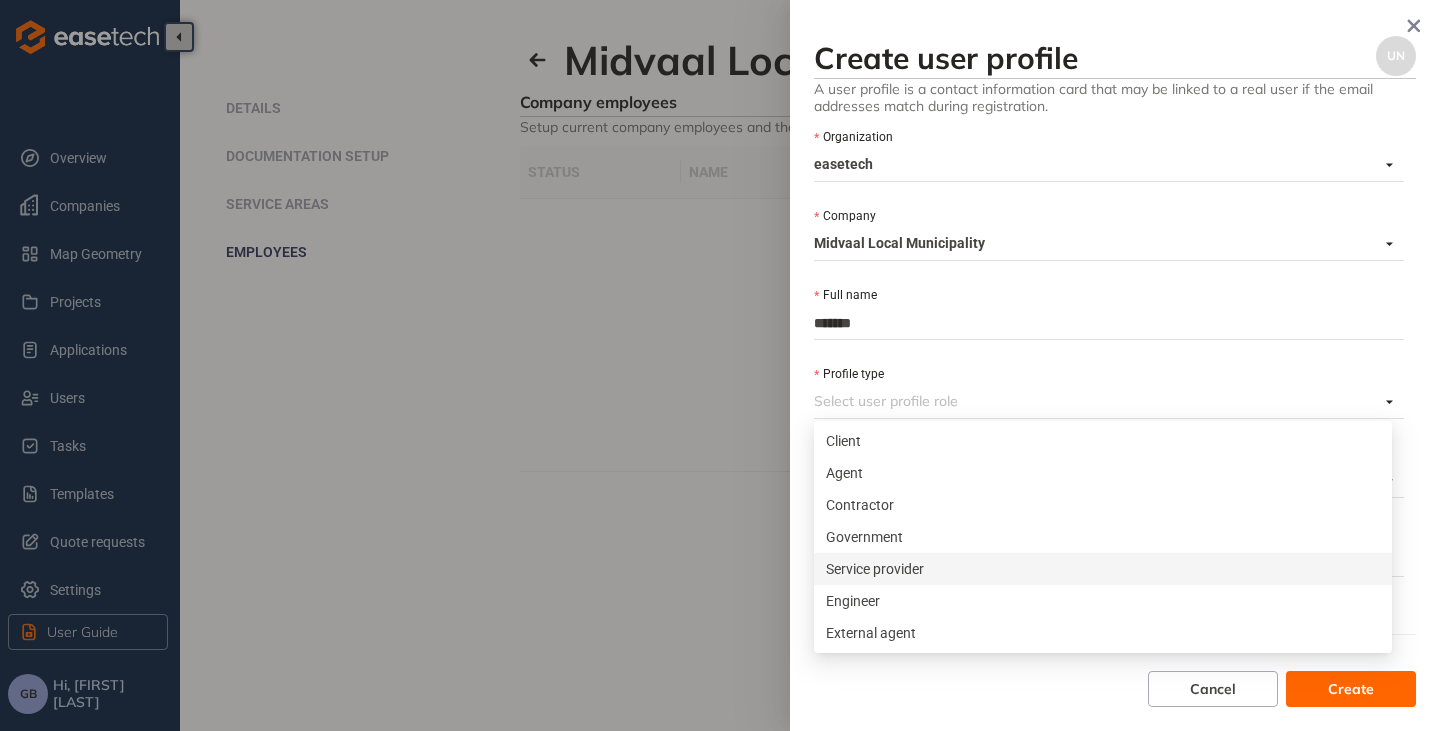 click on "Service provider" at bounding box center (1103, 569) 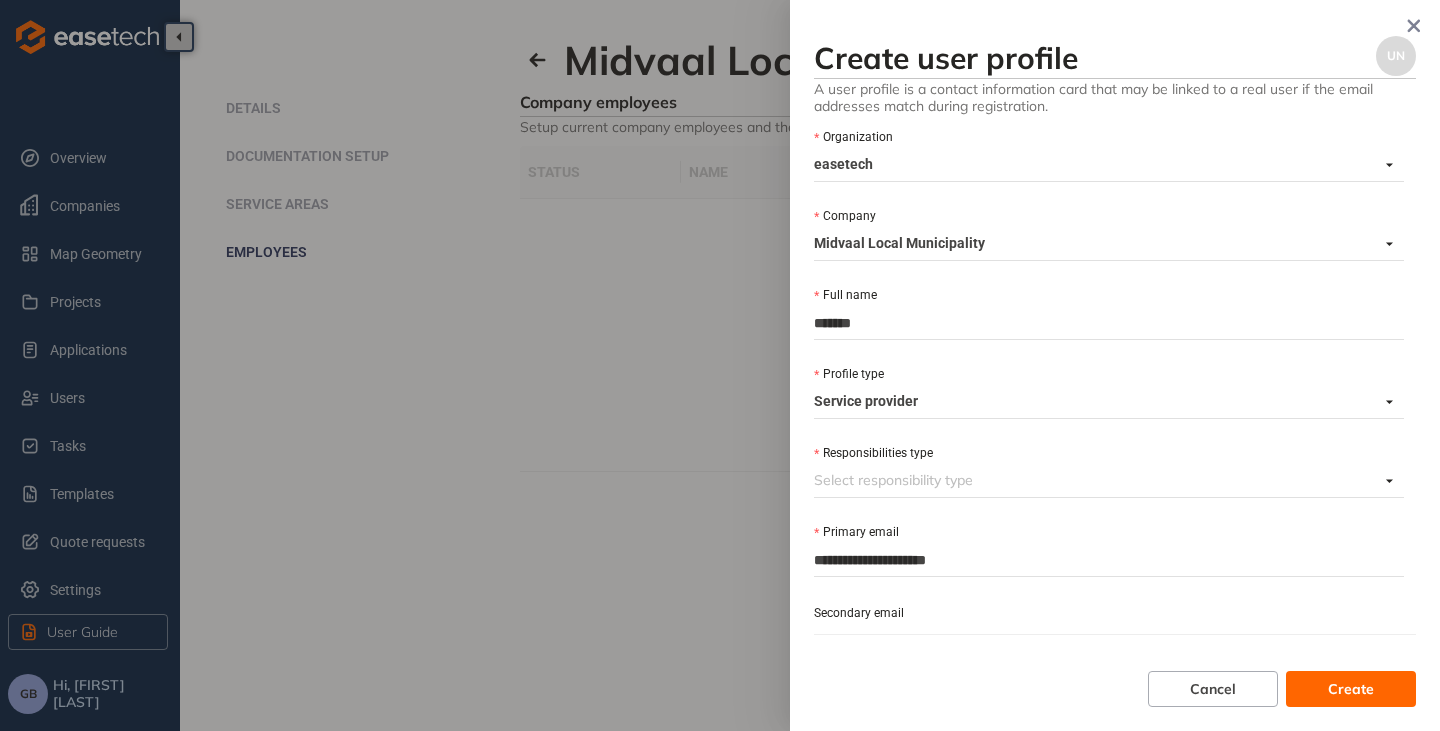 click on "Service provider" at bounding box center [1103, 402] 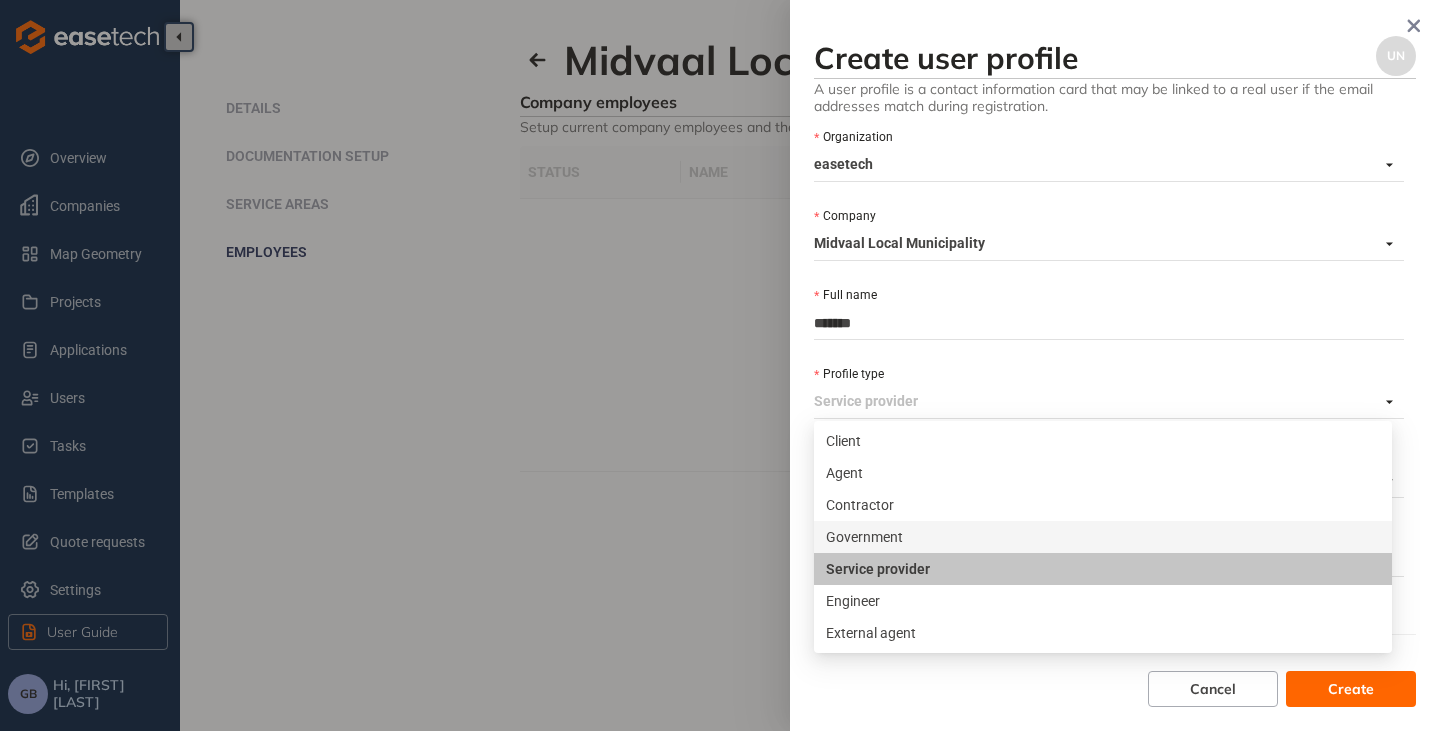 click on "Government" at bounding box center (1103, 537) 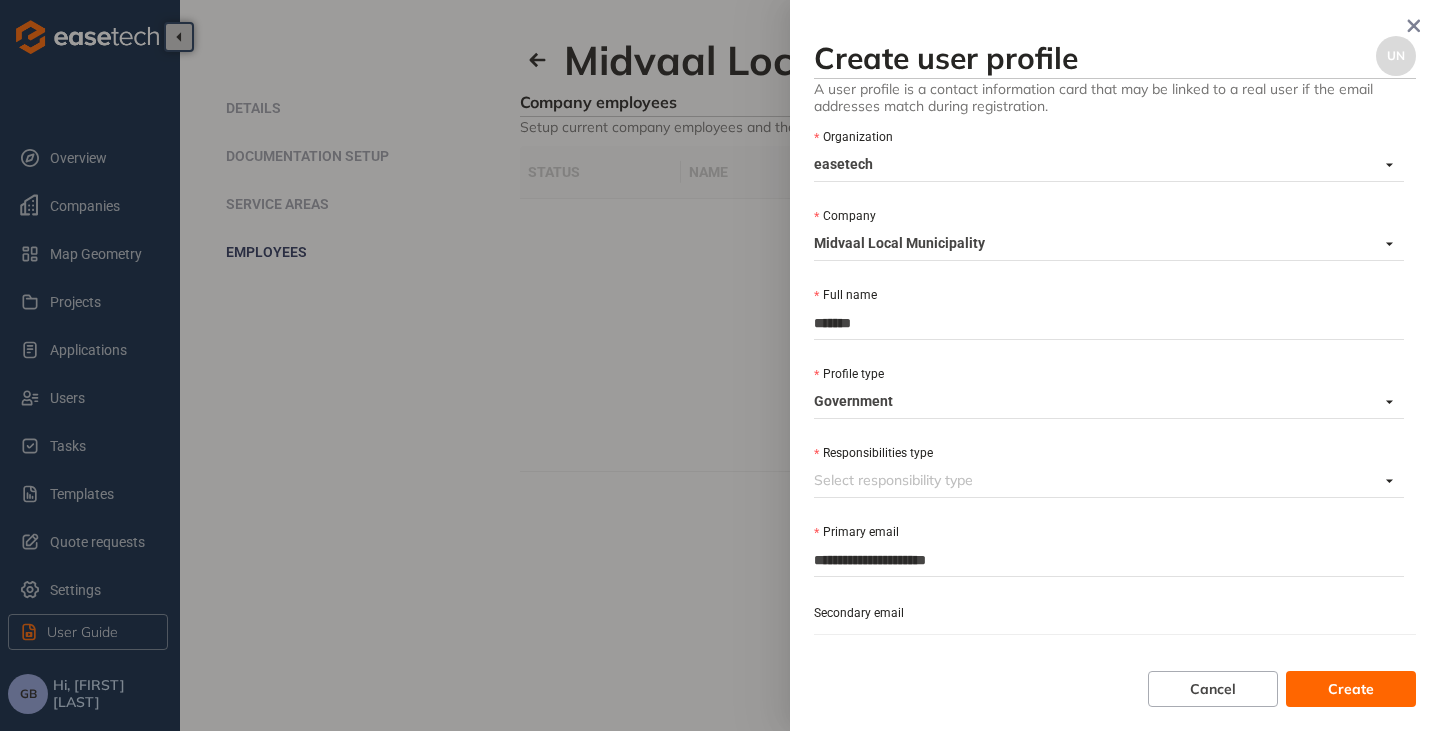 click on "Responsibilities type" at bounding box center (1096, 480) 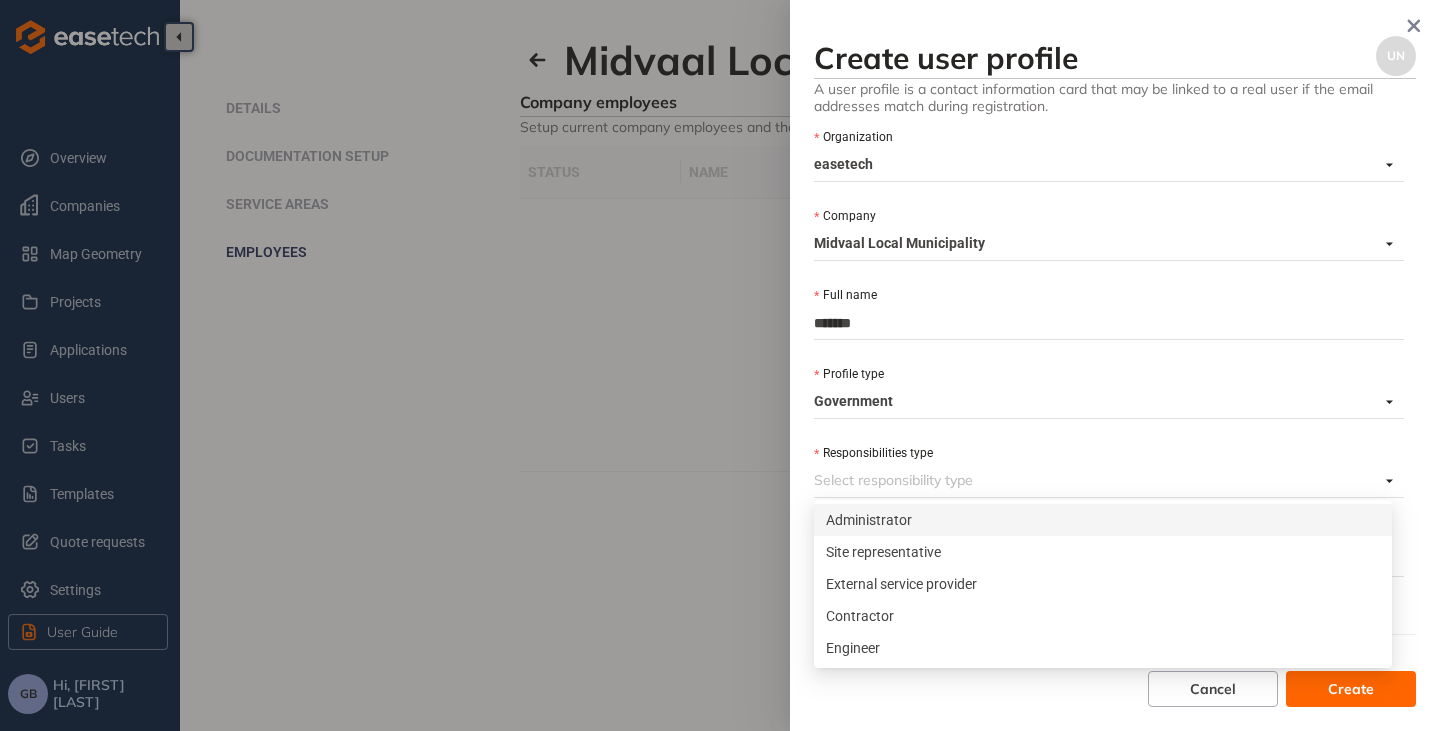 click on "Administrator" at bounding box center (1103, 520) 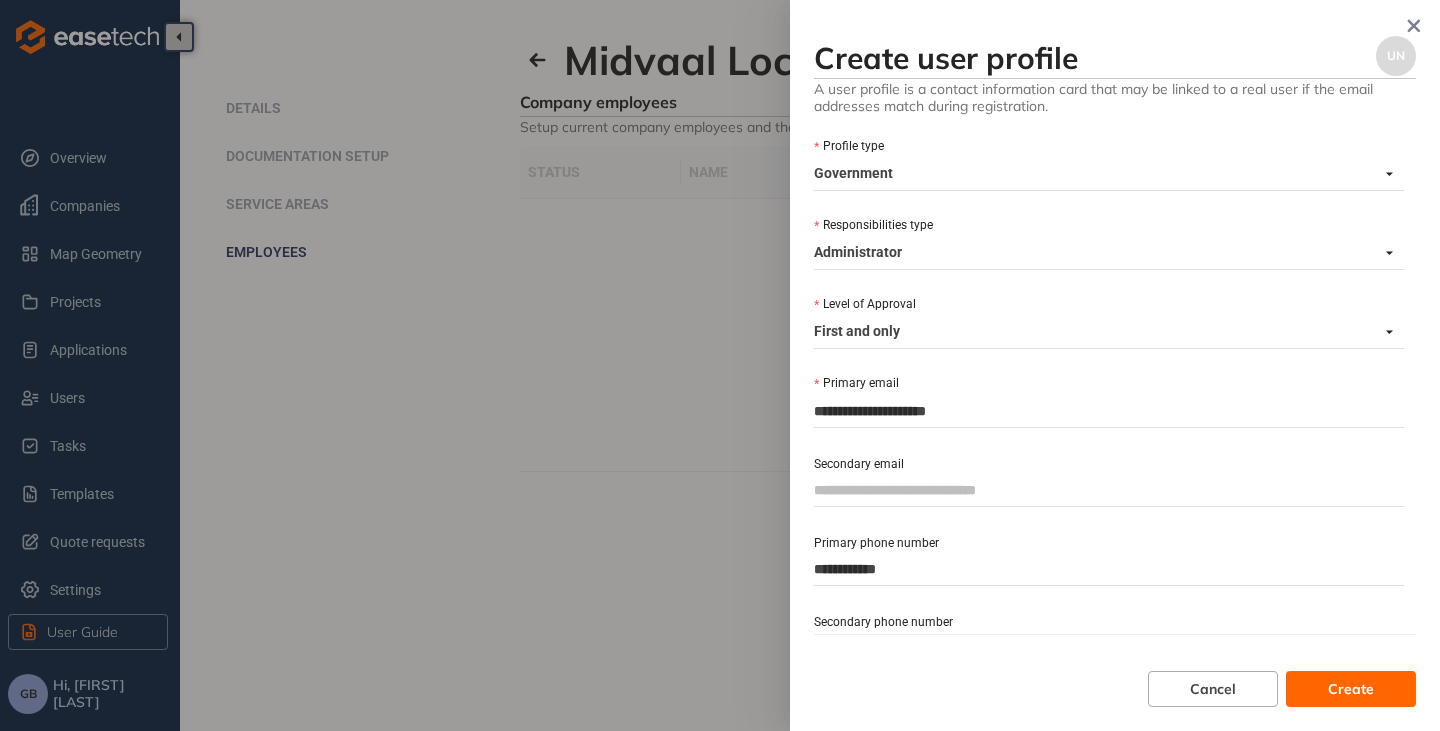 scroll, scrollTop: 300, scrollLeft: 0, axis: vertical 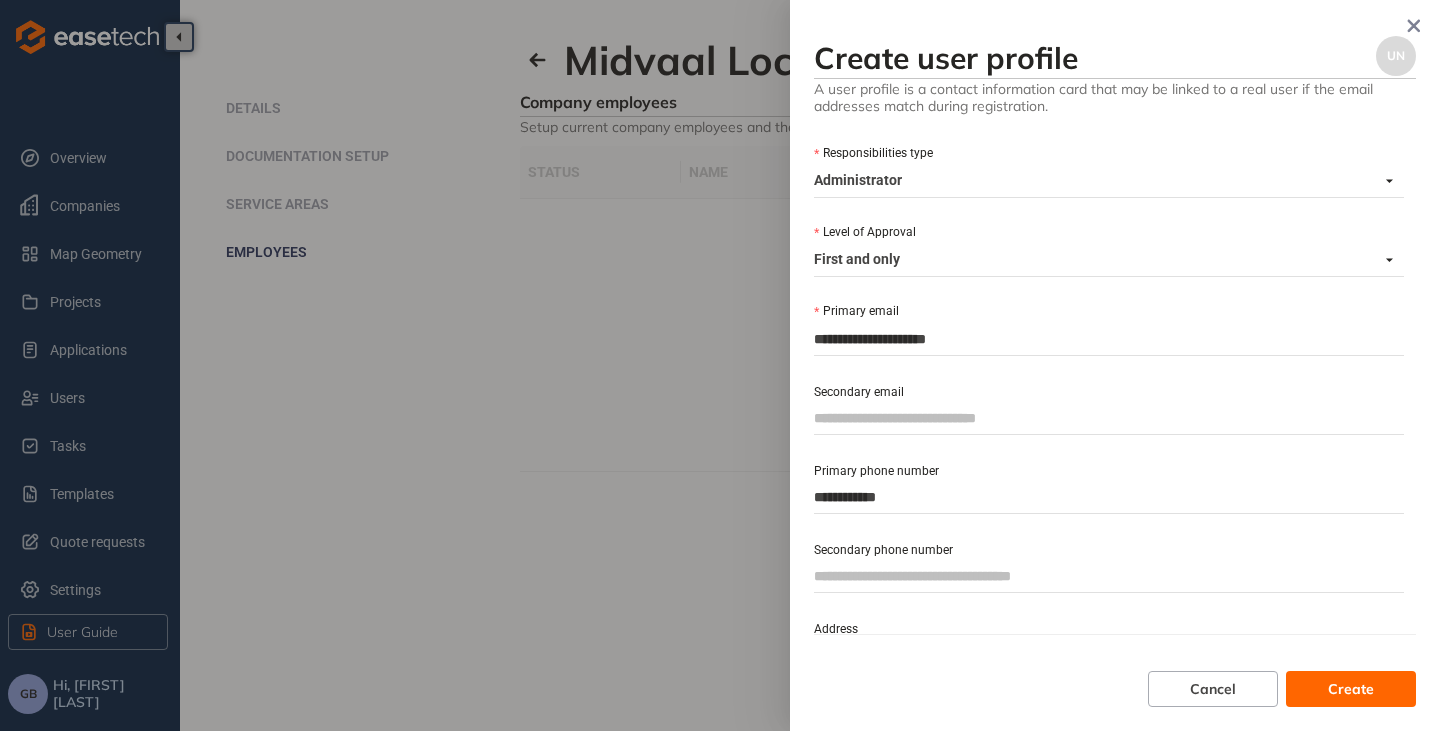 click on "Create" at bounding box center [1351, 689] 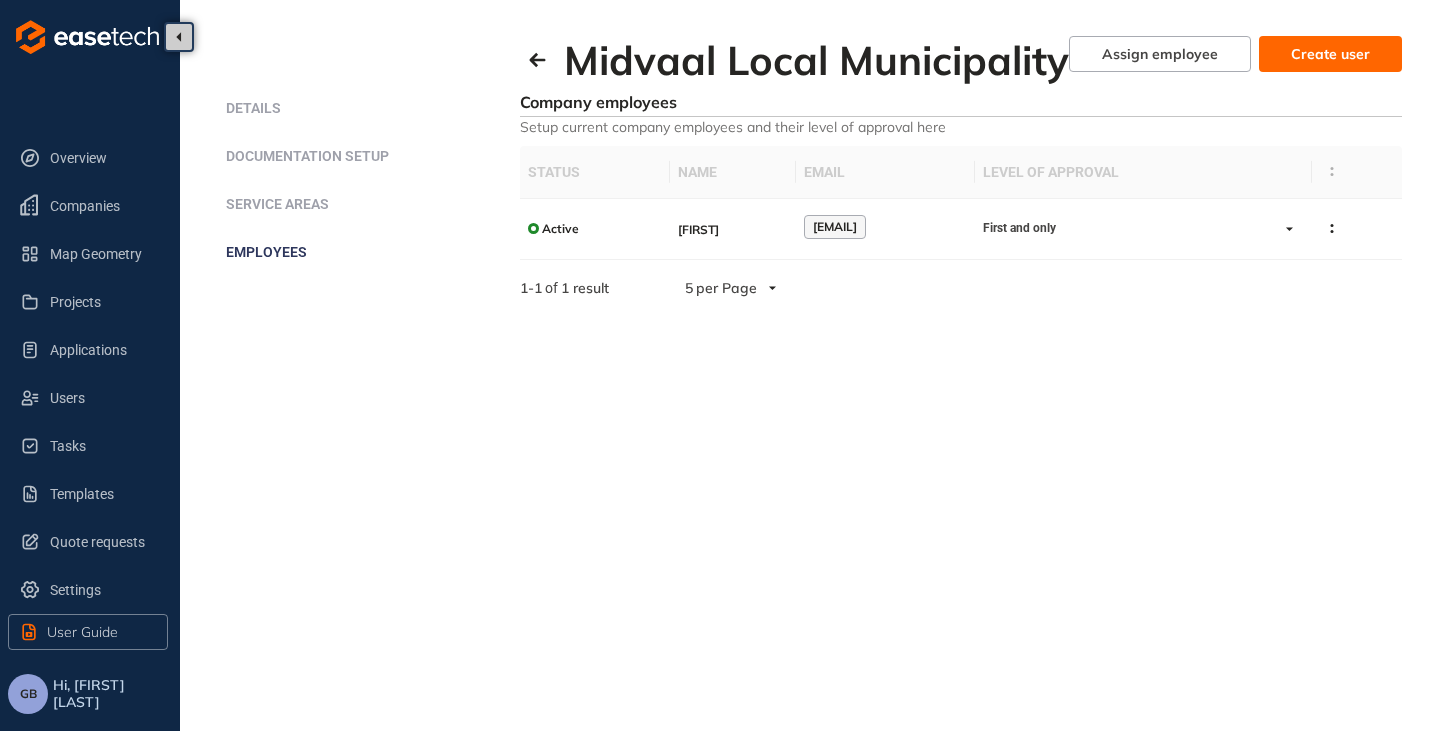 click on "Create user" at bounding box center [1330, 54] 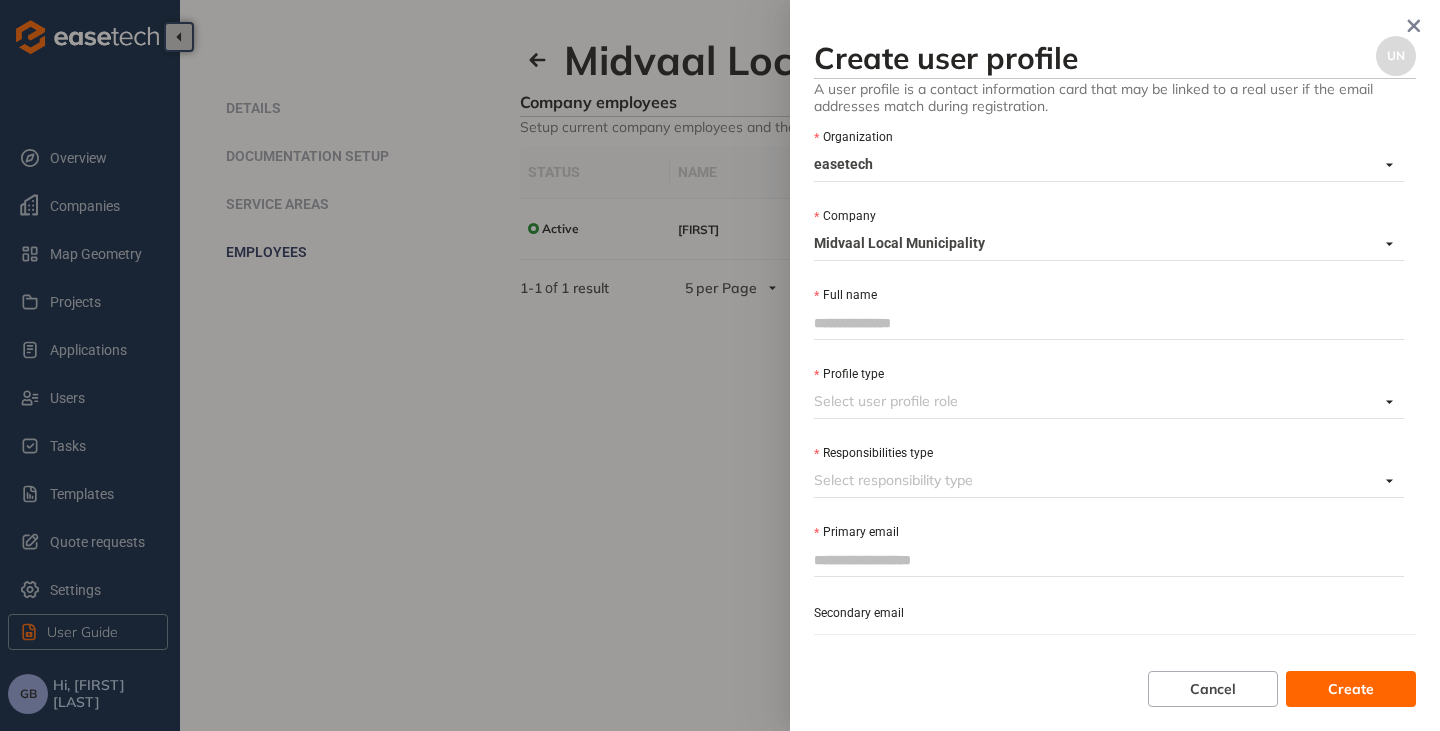 paste on "**********" 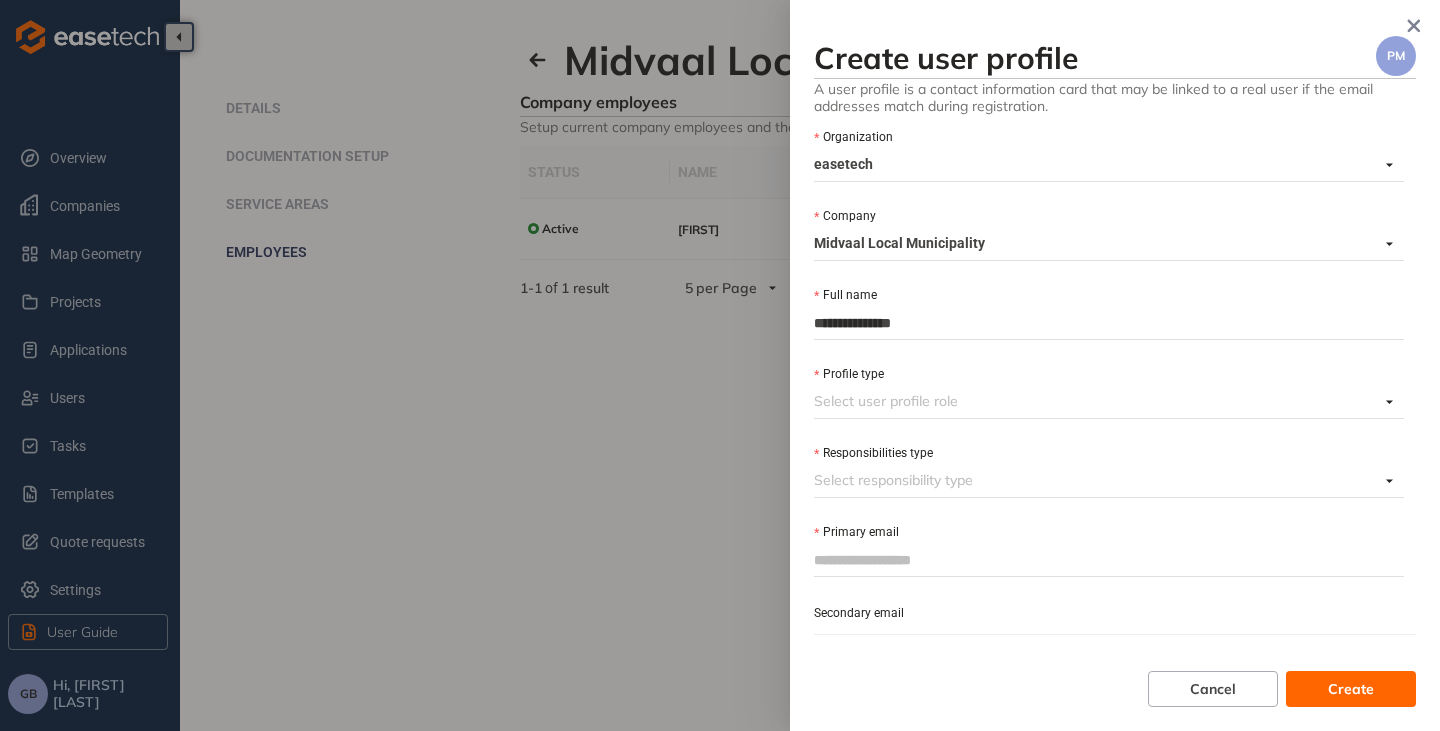 type on "**********" 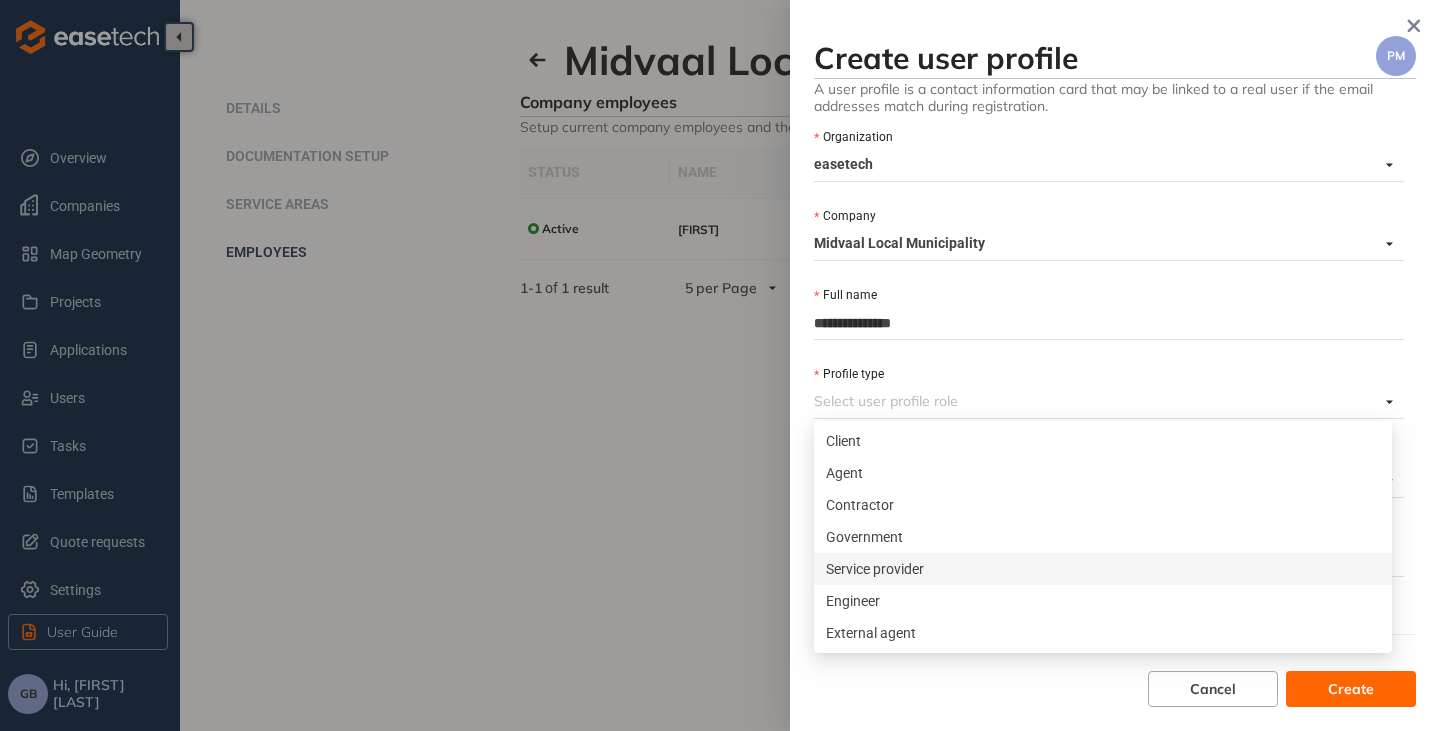 click on "Government" at bounding box center (1103, 537) 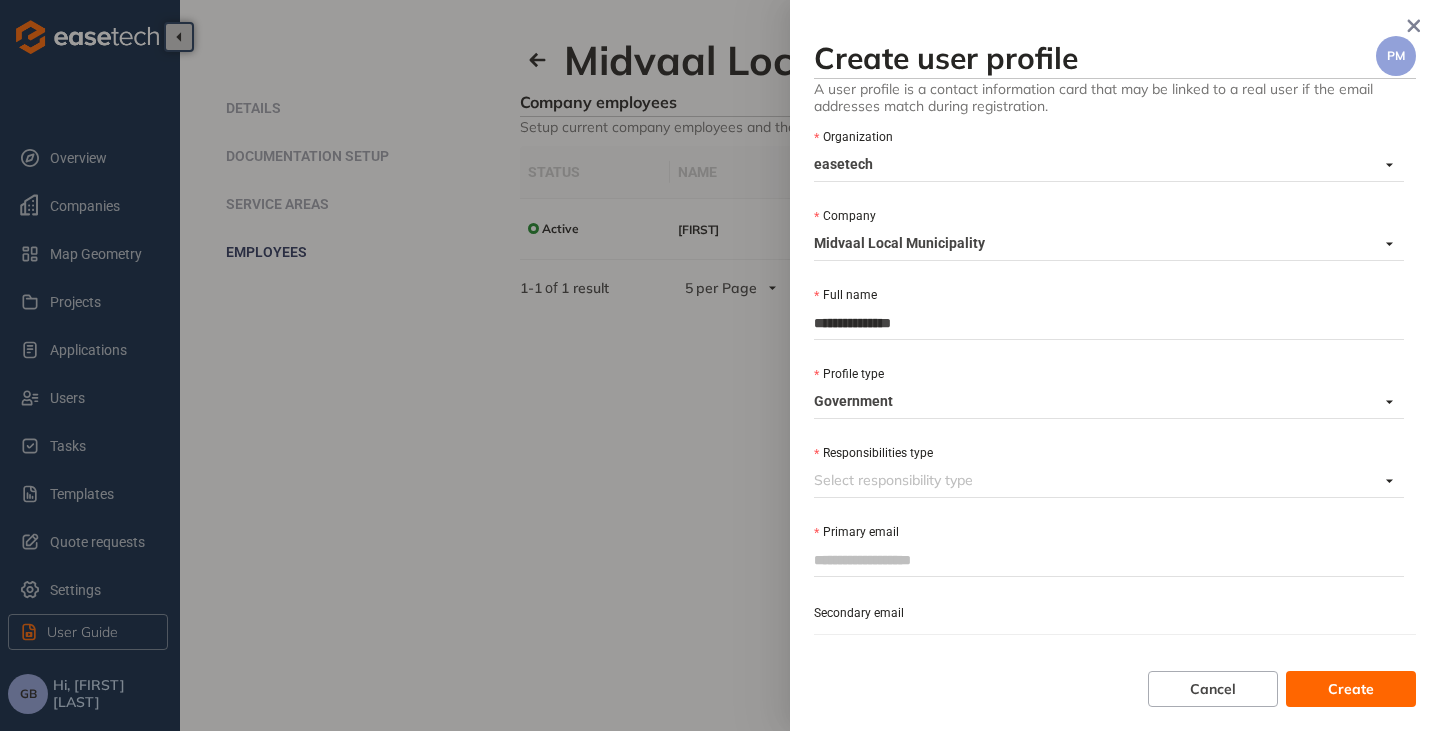 click on "Responsibilities type" at bounding box center [1096, 480] 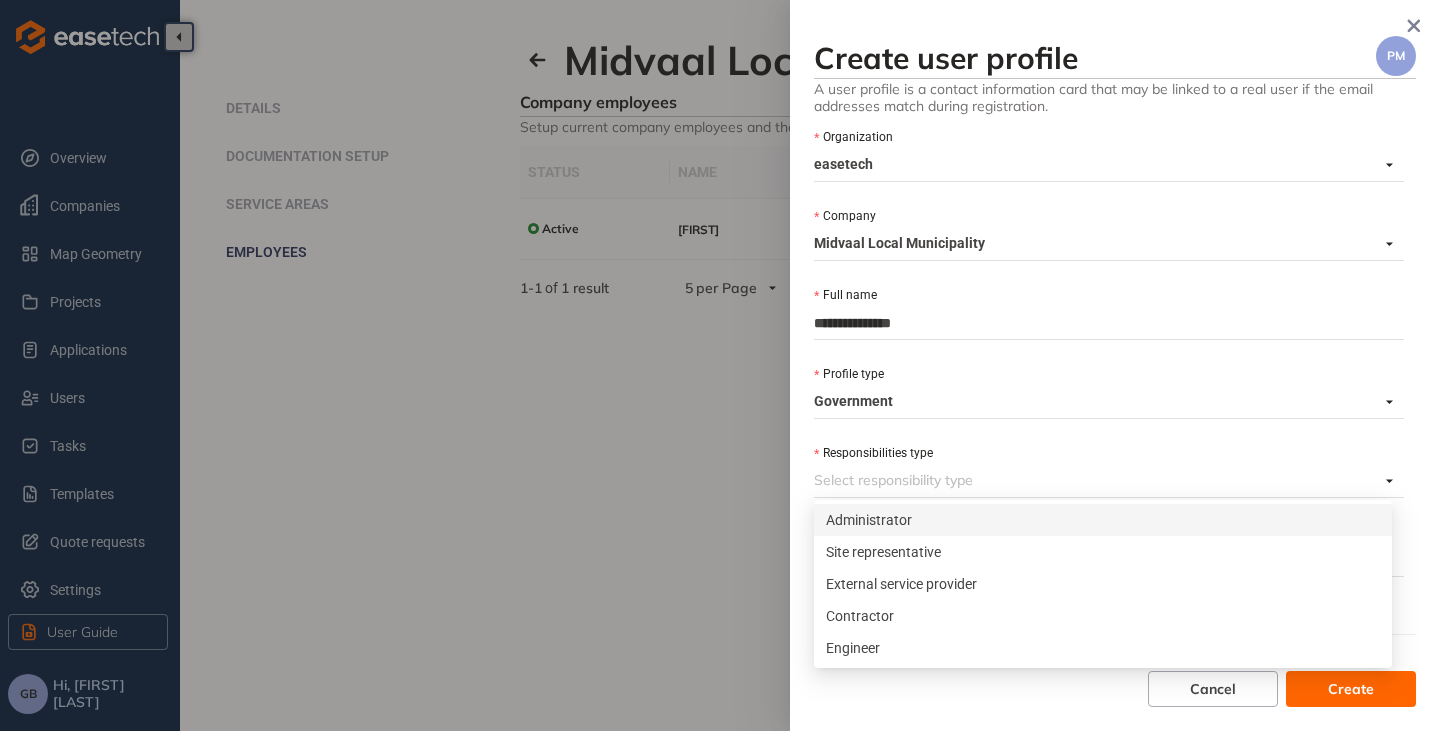 click on "Administrator" at bounding box center (1103, 520) 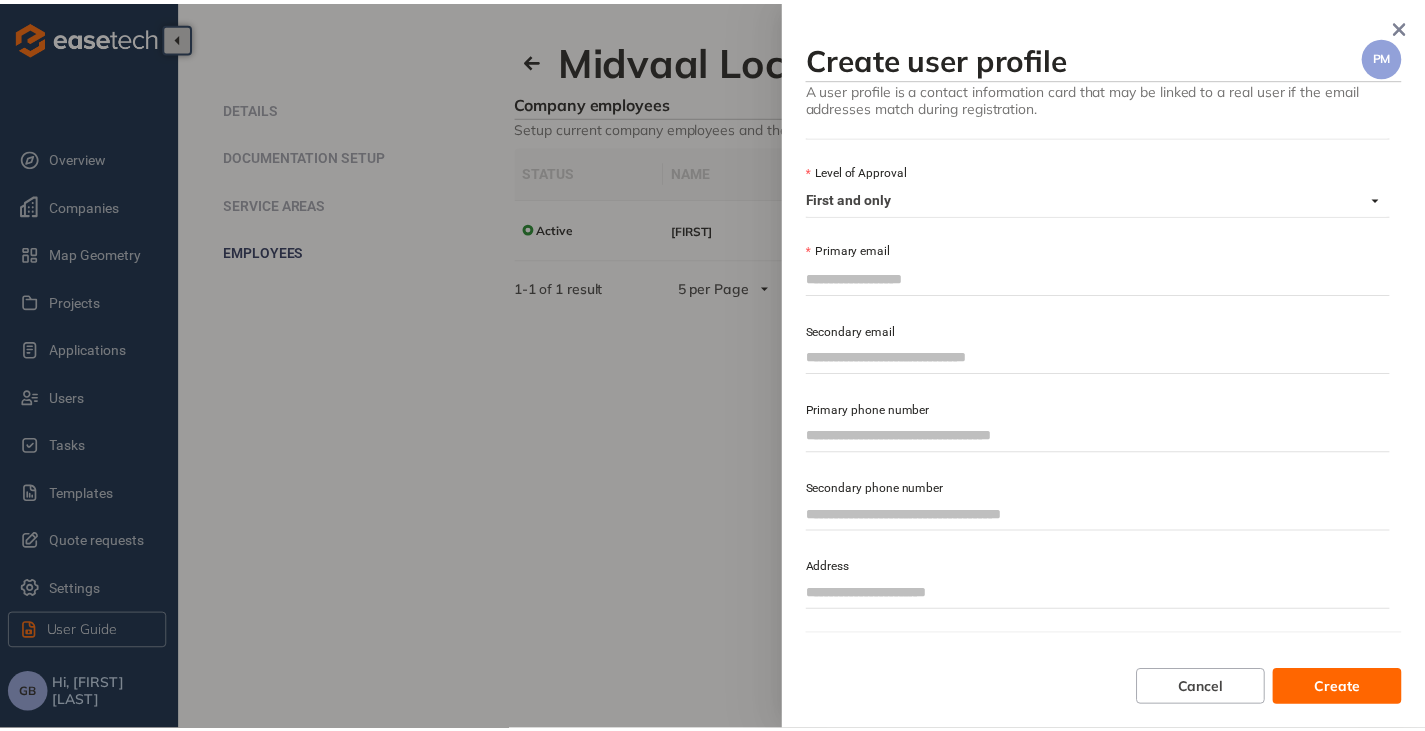 scroll, scrollTop: 361, scrollLeft: 0, axis: vertical 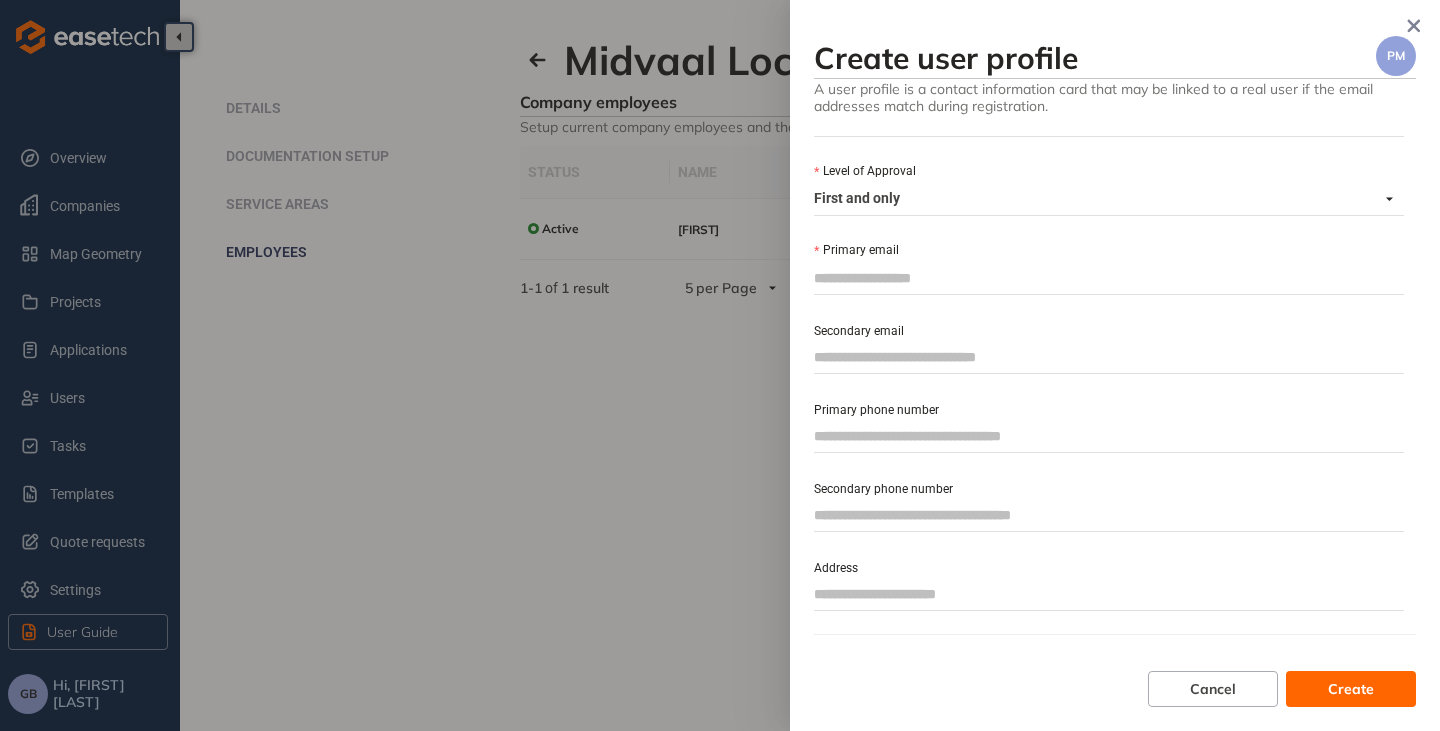 paste on "**********" 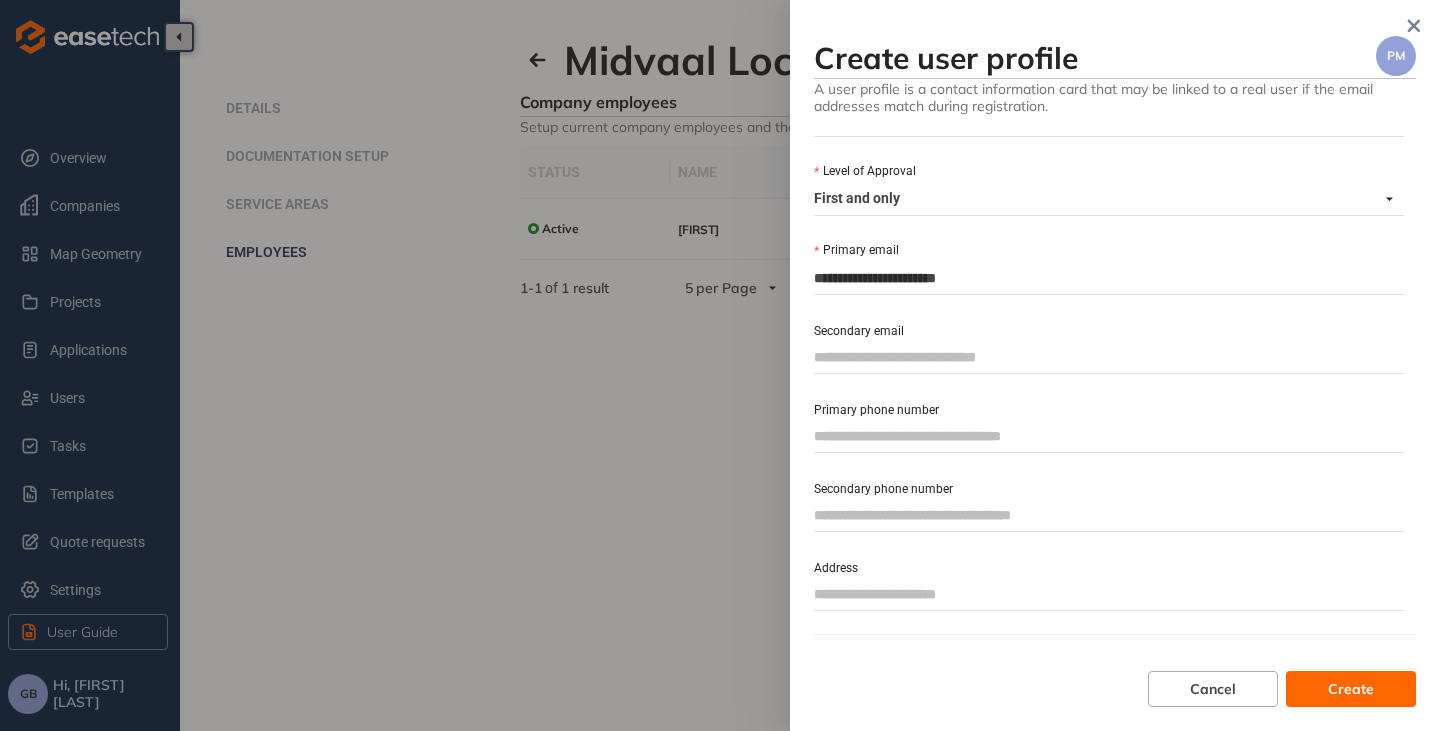type on "**********" 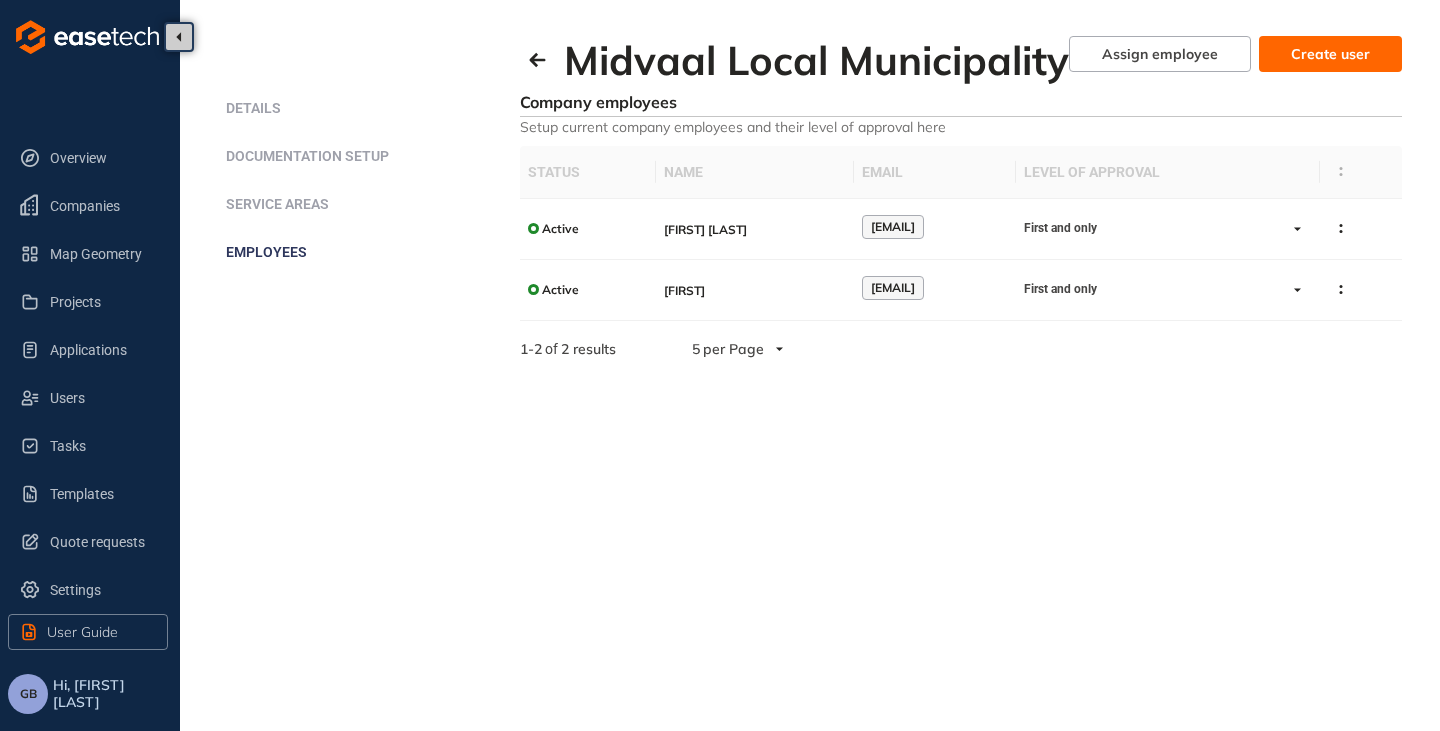 click on "Documentation setup" at bounding box center (307, 156) 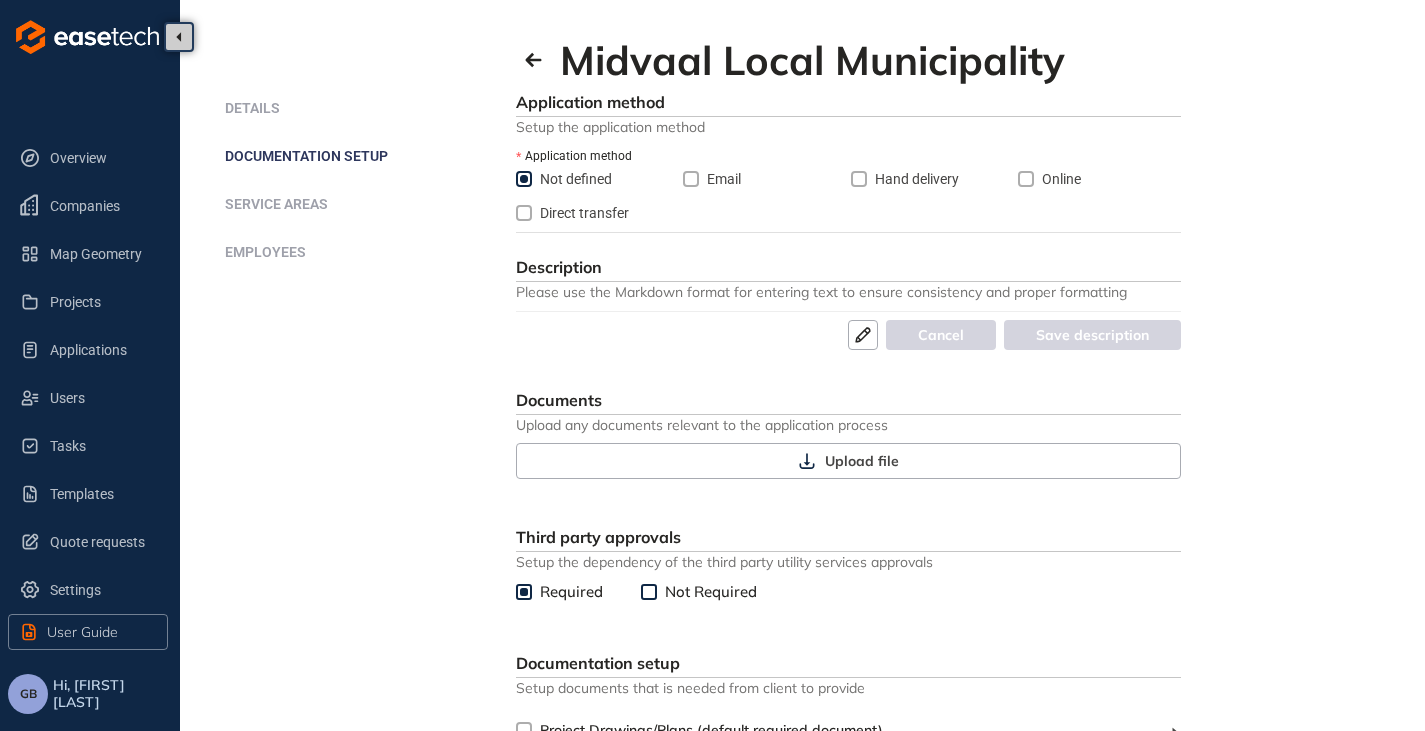 click at bounding box center (691, 179) 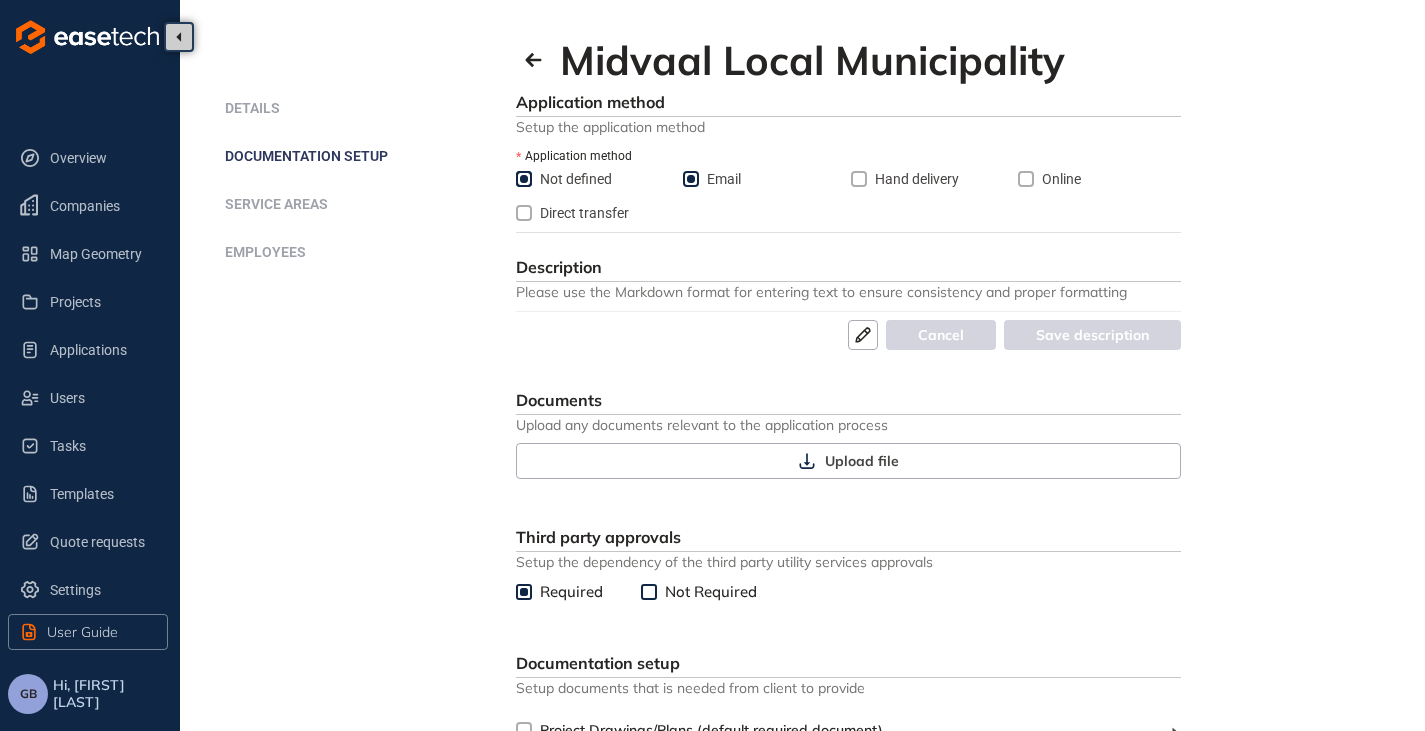 click at bounding box center [524, 179] 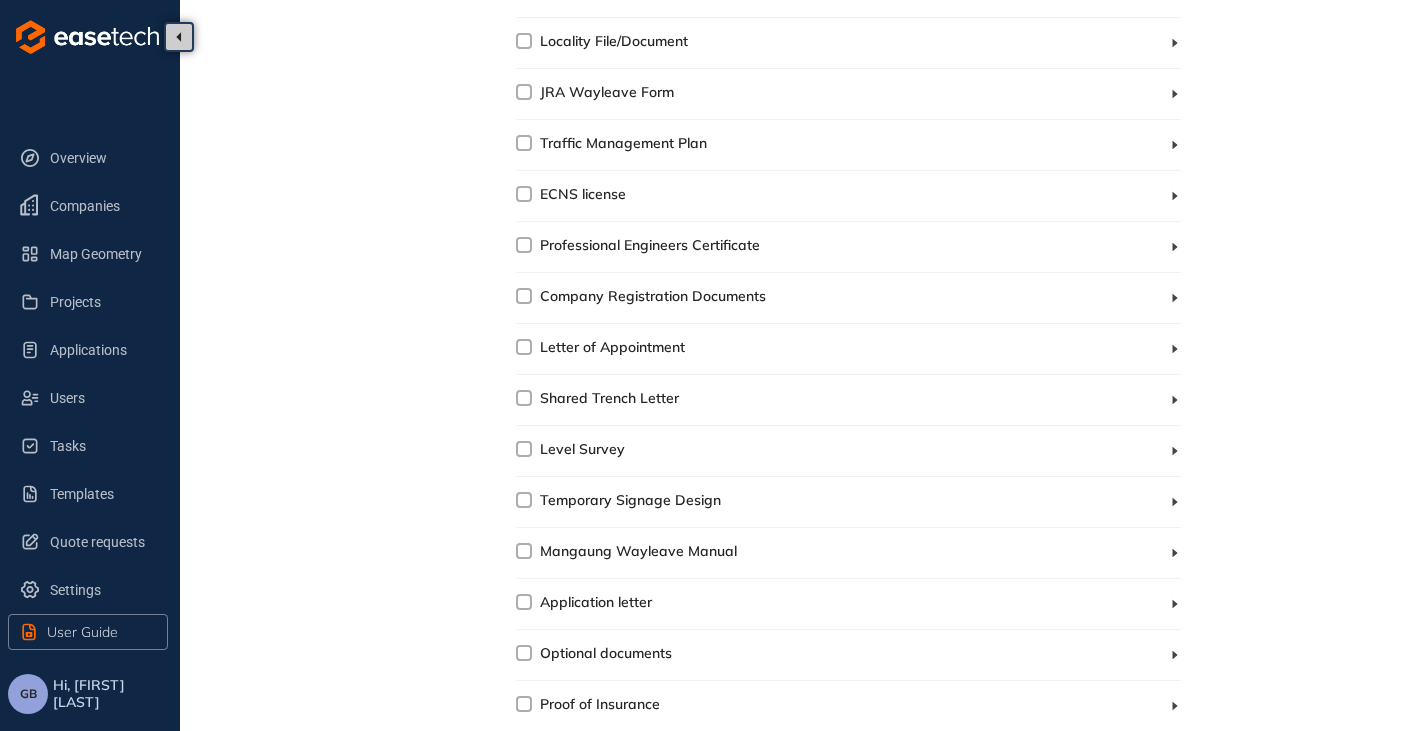 scroll, scrollTop: 1704, scrollLeft: 0, axis: vertical 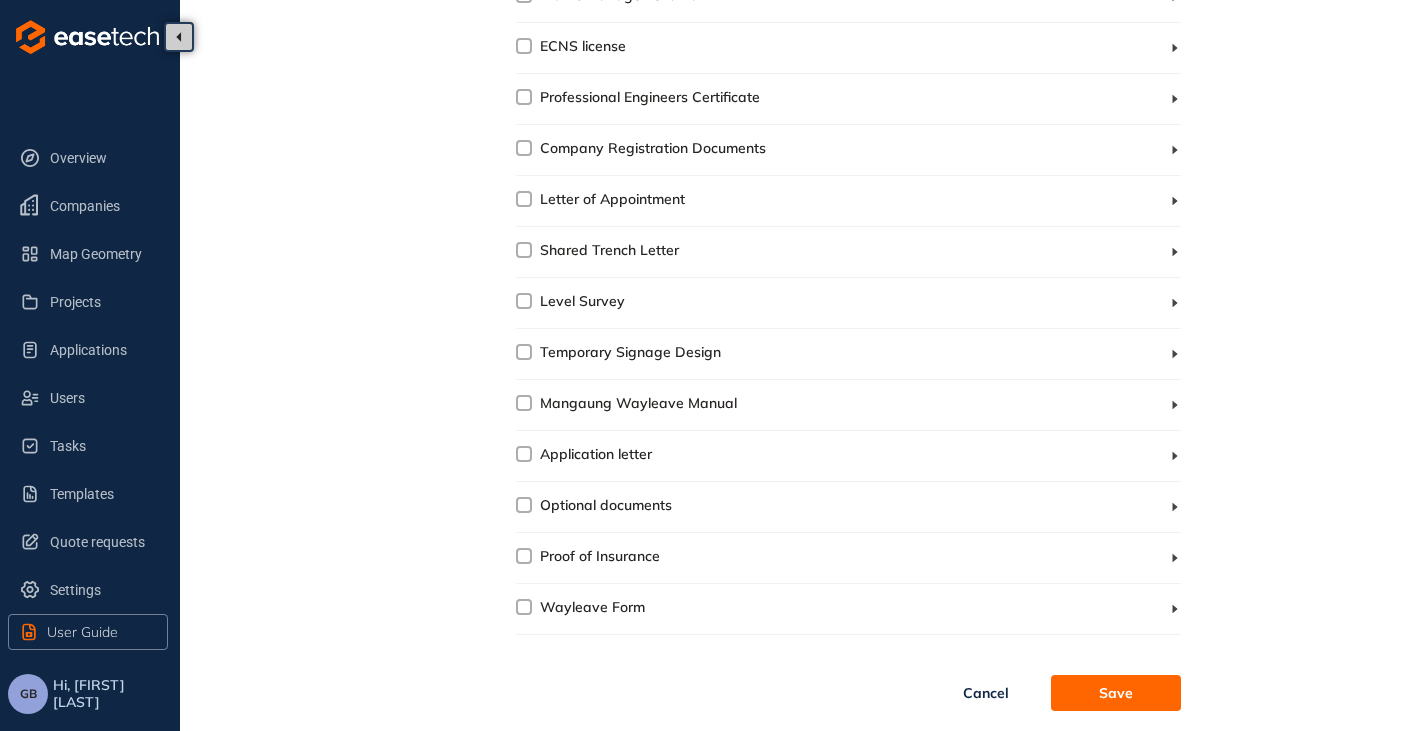 click on "Save" at bounding box center [1116, 693] 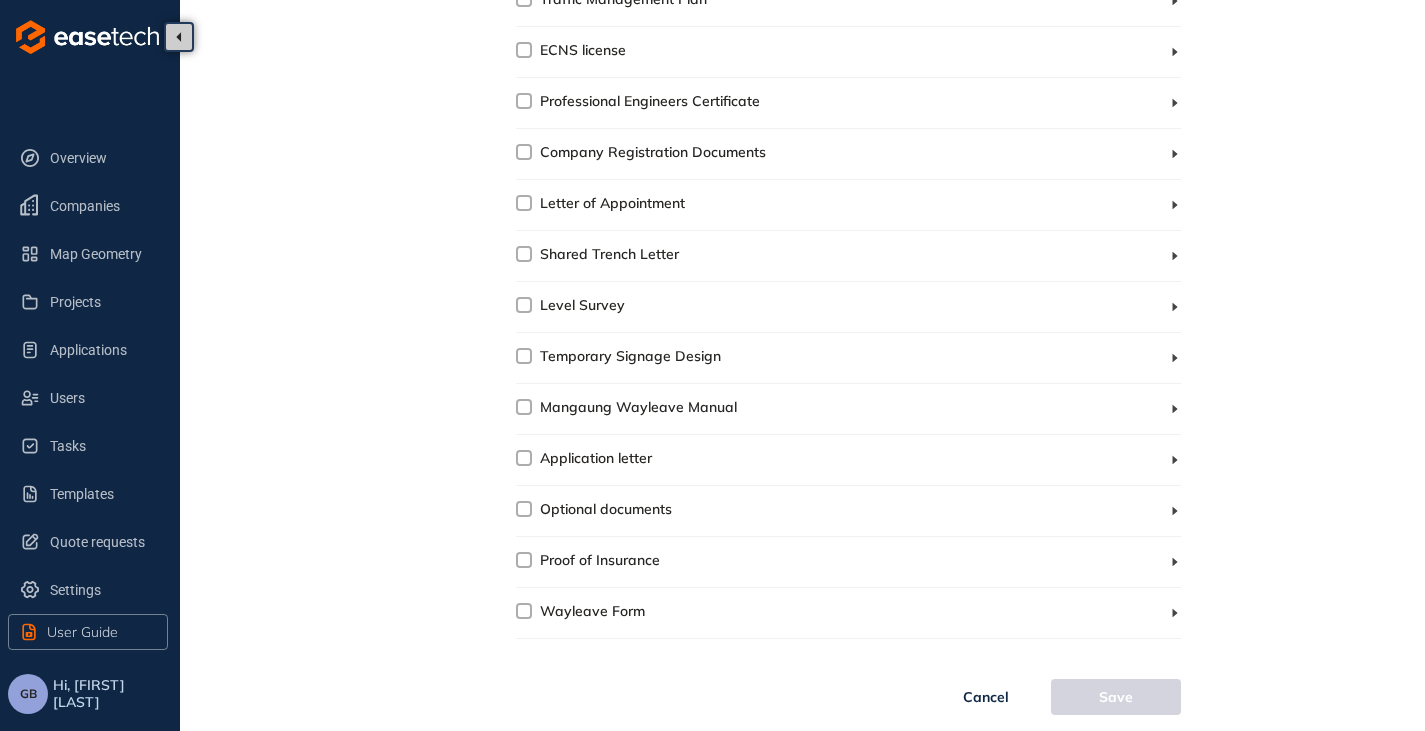 scroll, scrollTop: 1704, scrollLeft: 0, axis: vertical 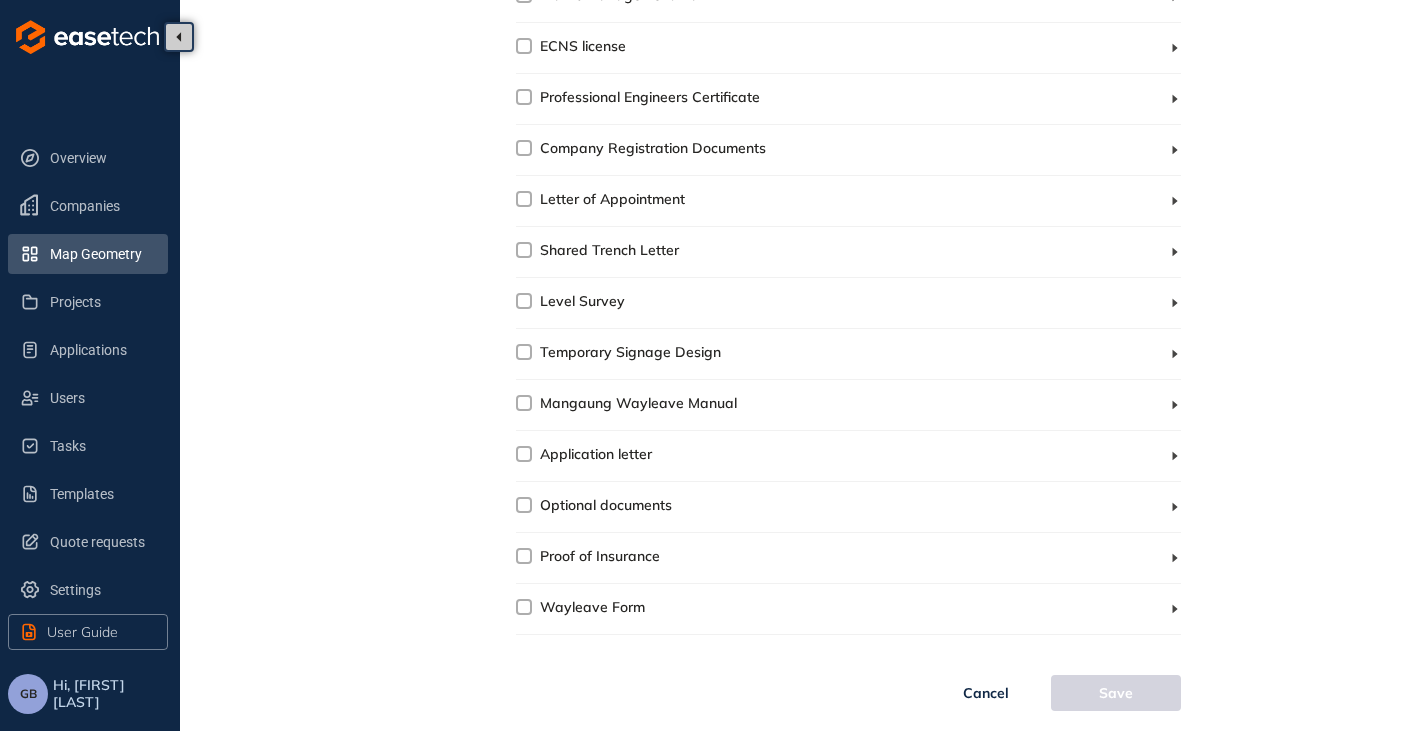 click on "Map Geometry" at bounding box center [101, 254] 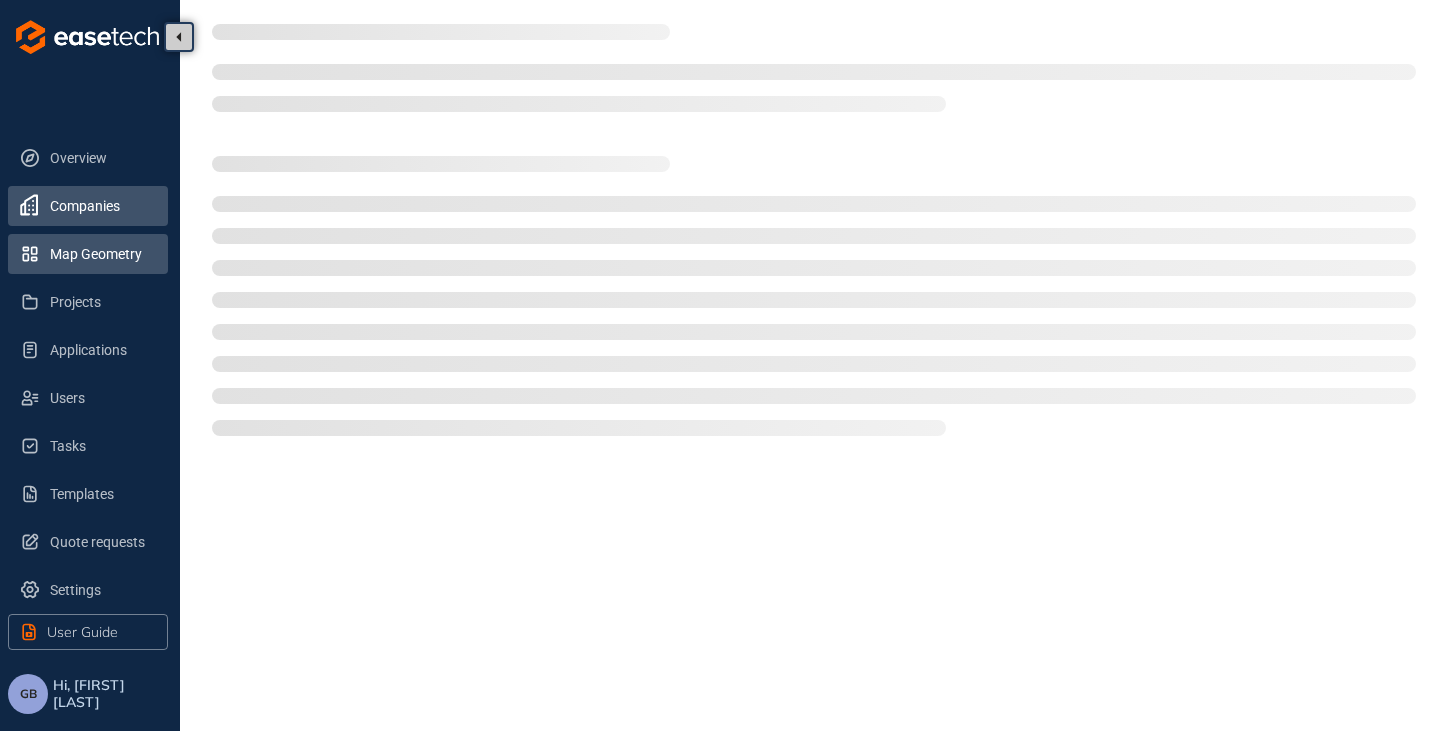 click on "Companies" at bounding box center [101, 206] 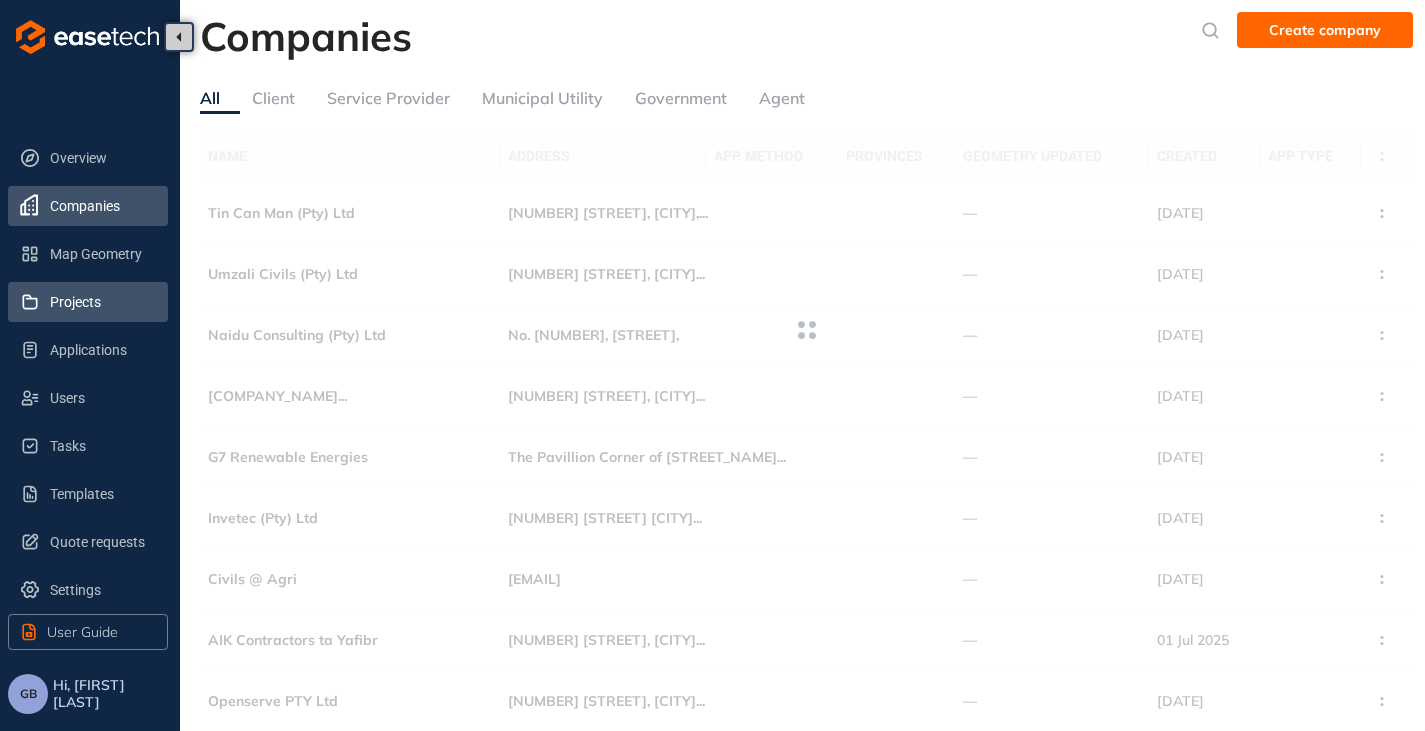 click on "Projects" at bounding box center (101, 302) 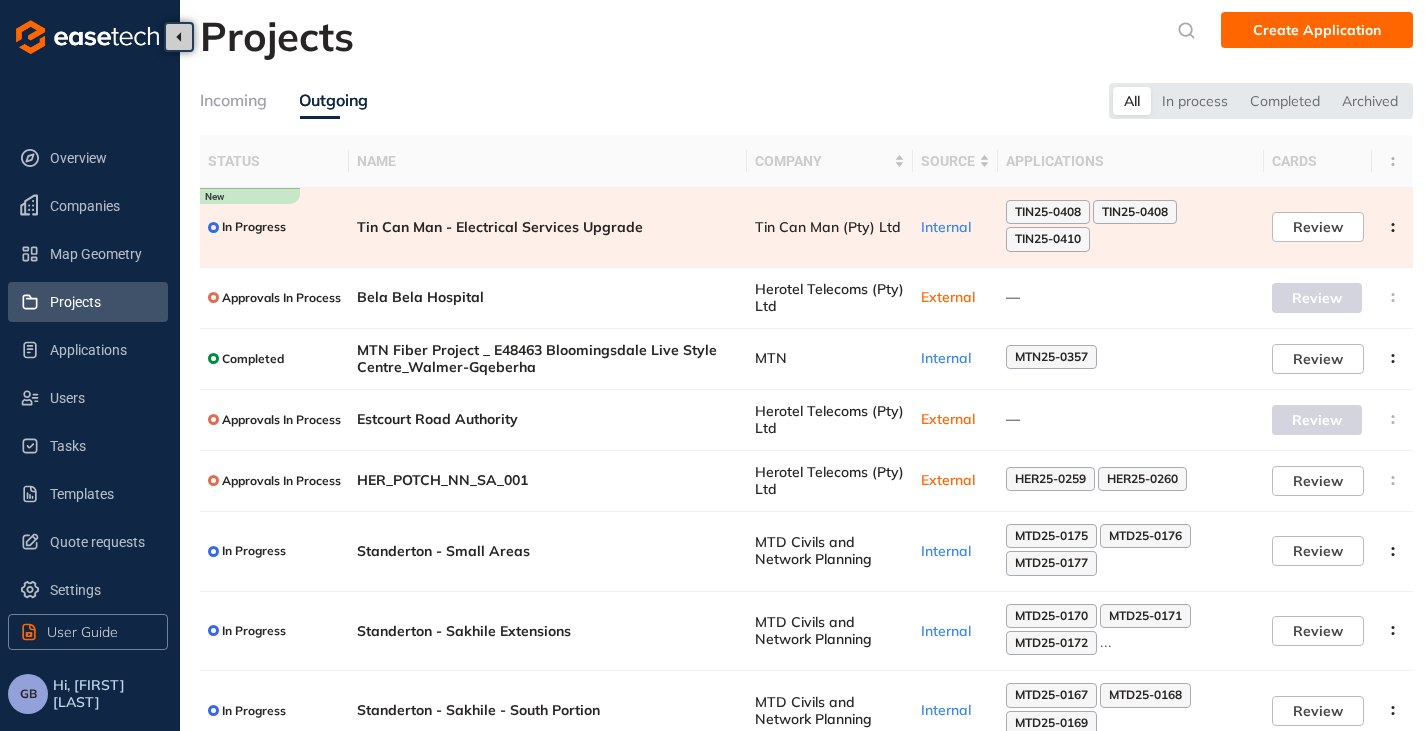 click on "Tin Can Man - Electrical Services Upgrade" at bounding box center (548, 227) 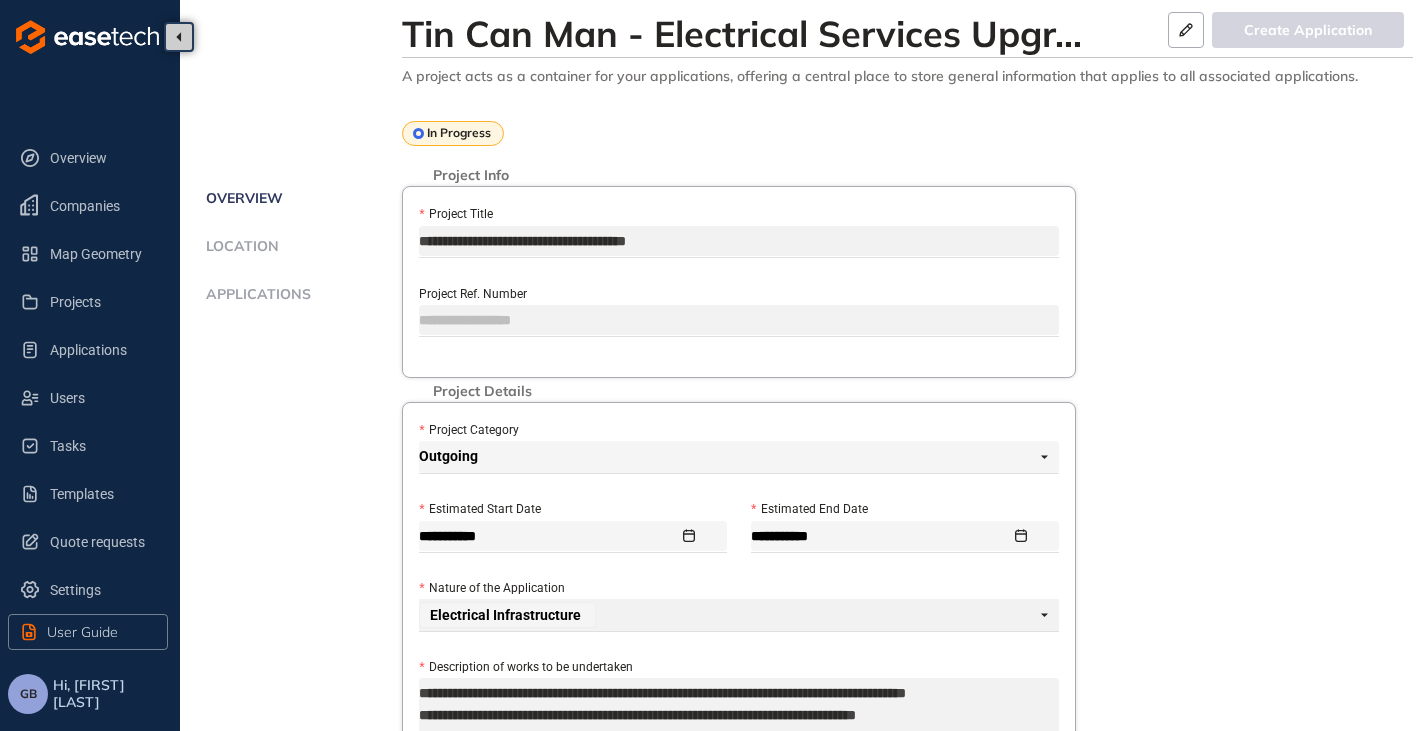 click on "Applications" at bounding box center [255, 294] 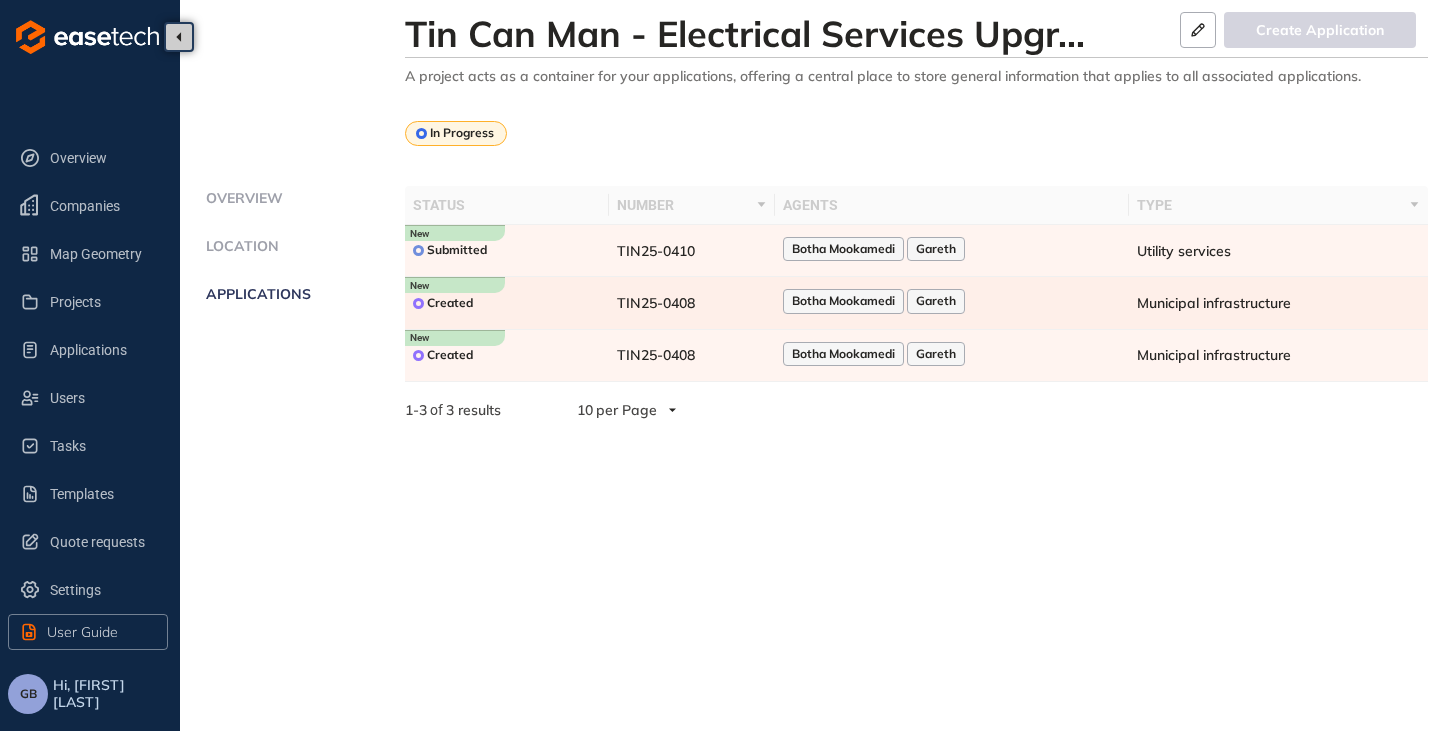 click on "Botha Mookamedi Gareth" at bounding box center (952, 302) 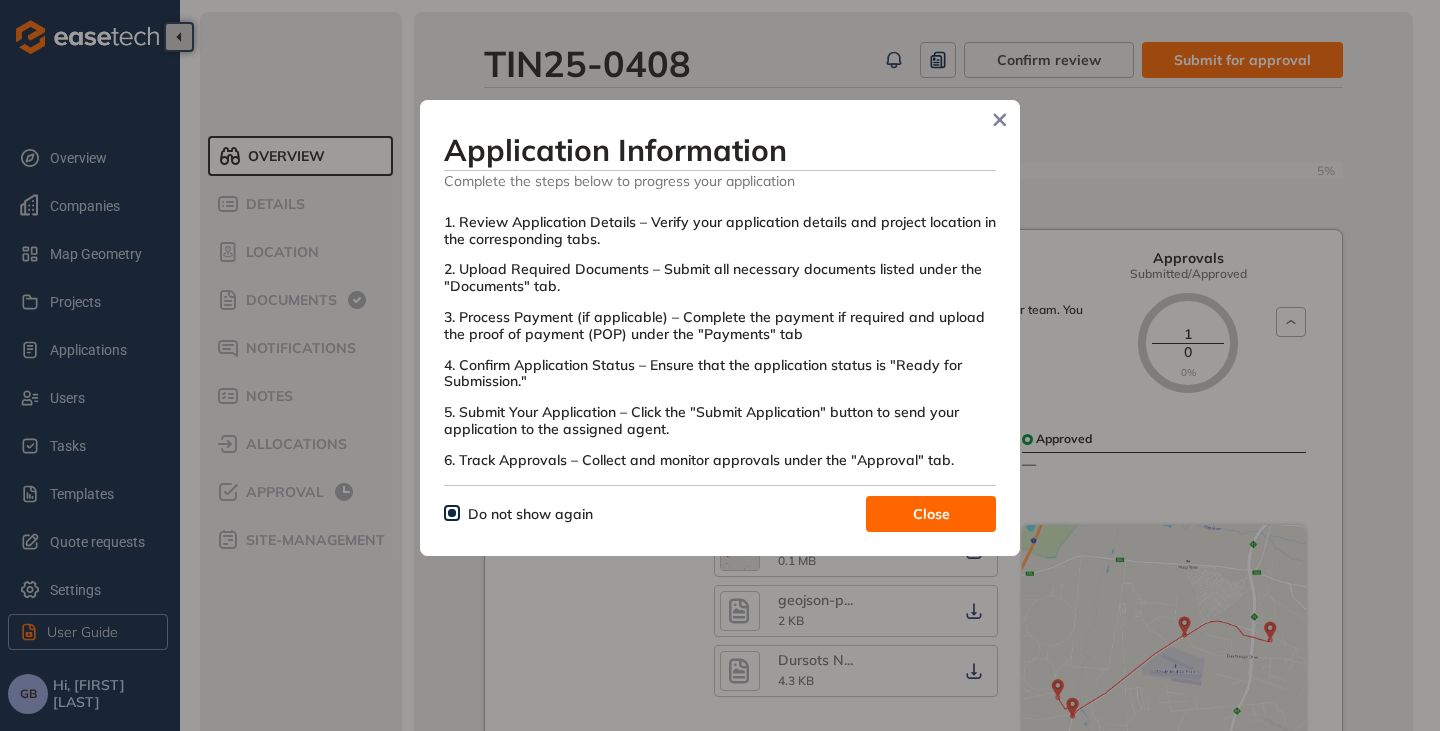 click on "Close" at bounding box center [931, 514] 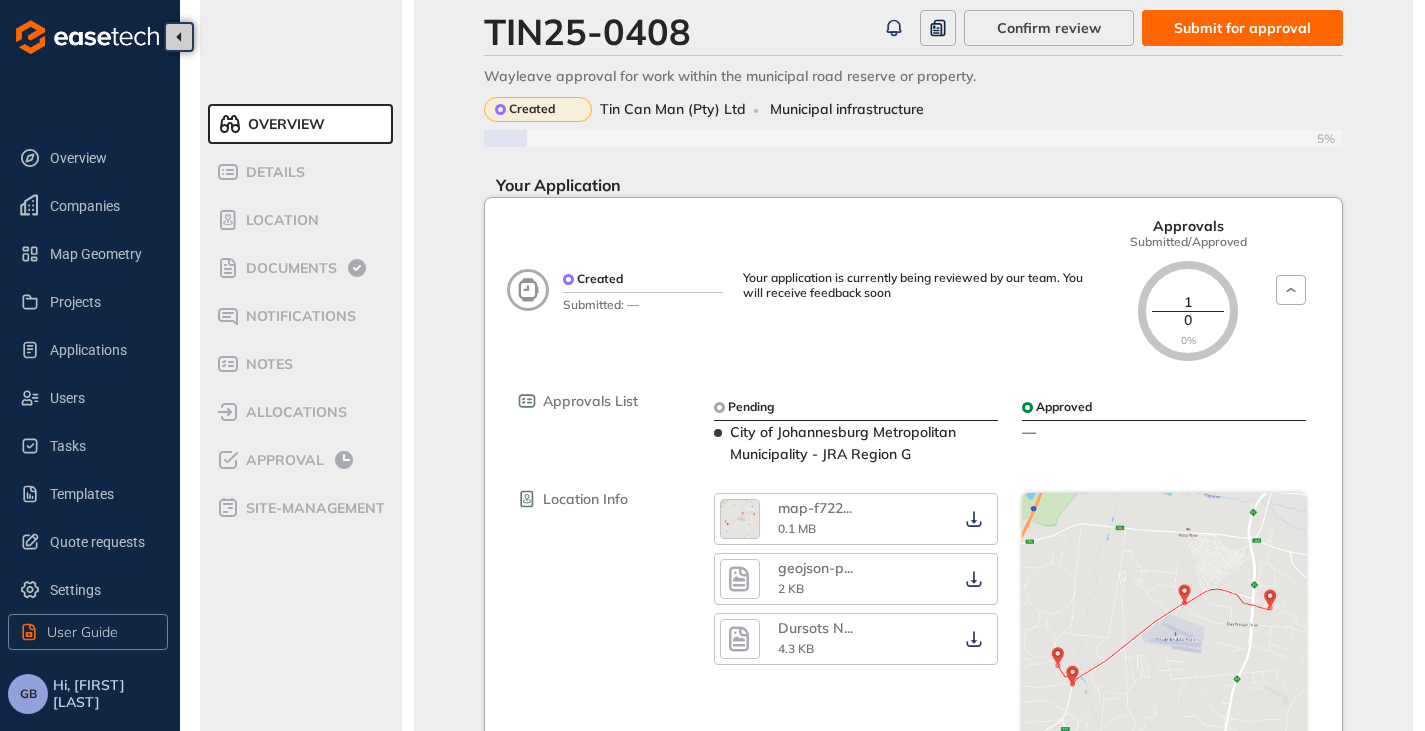scroll, scrollTop: 0, scrollLeft: 0, axis: both 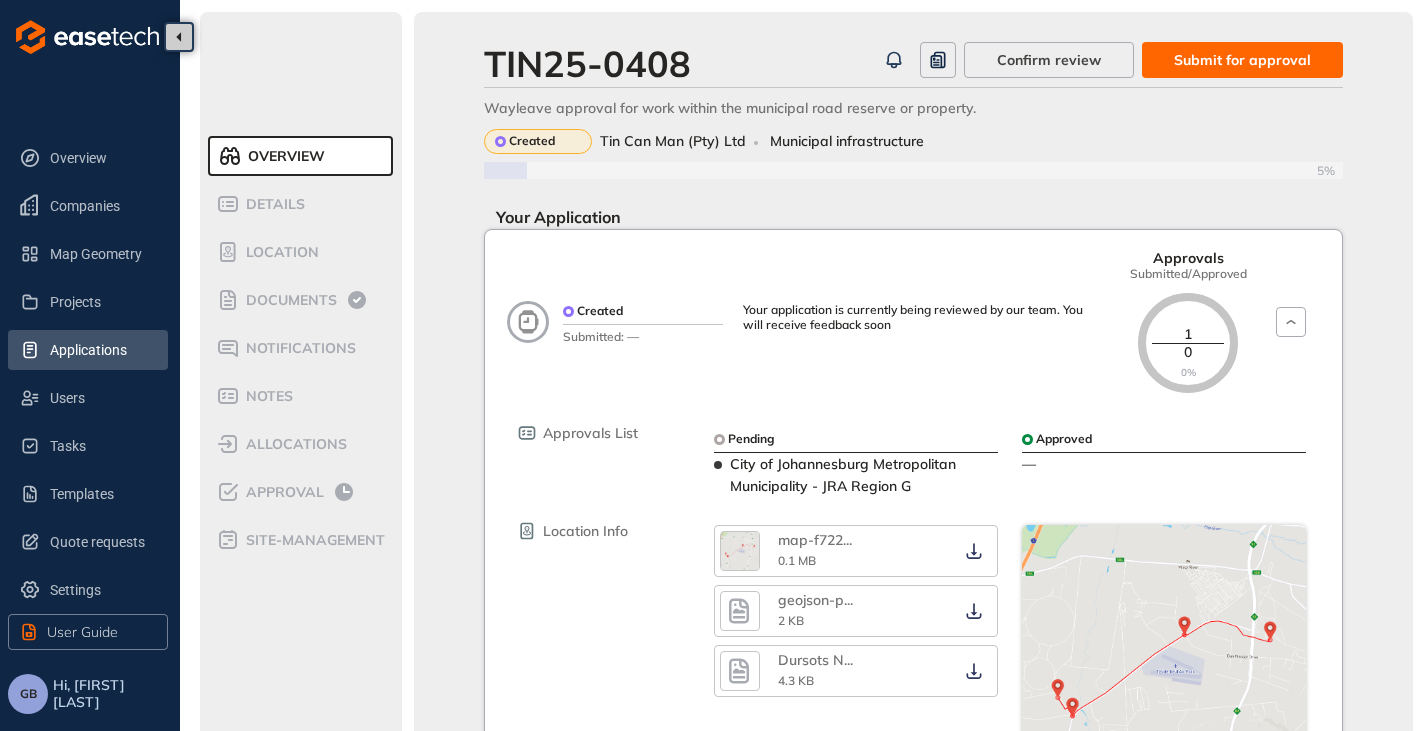 click on "Applications" at bounding box center [101, 350] 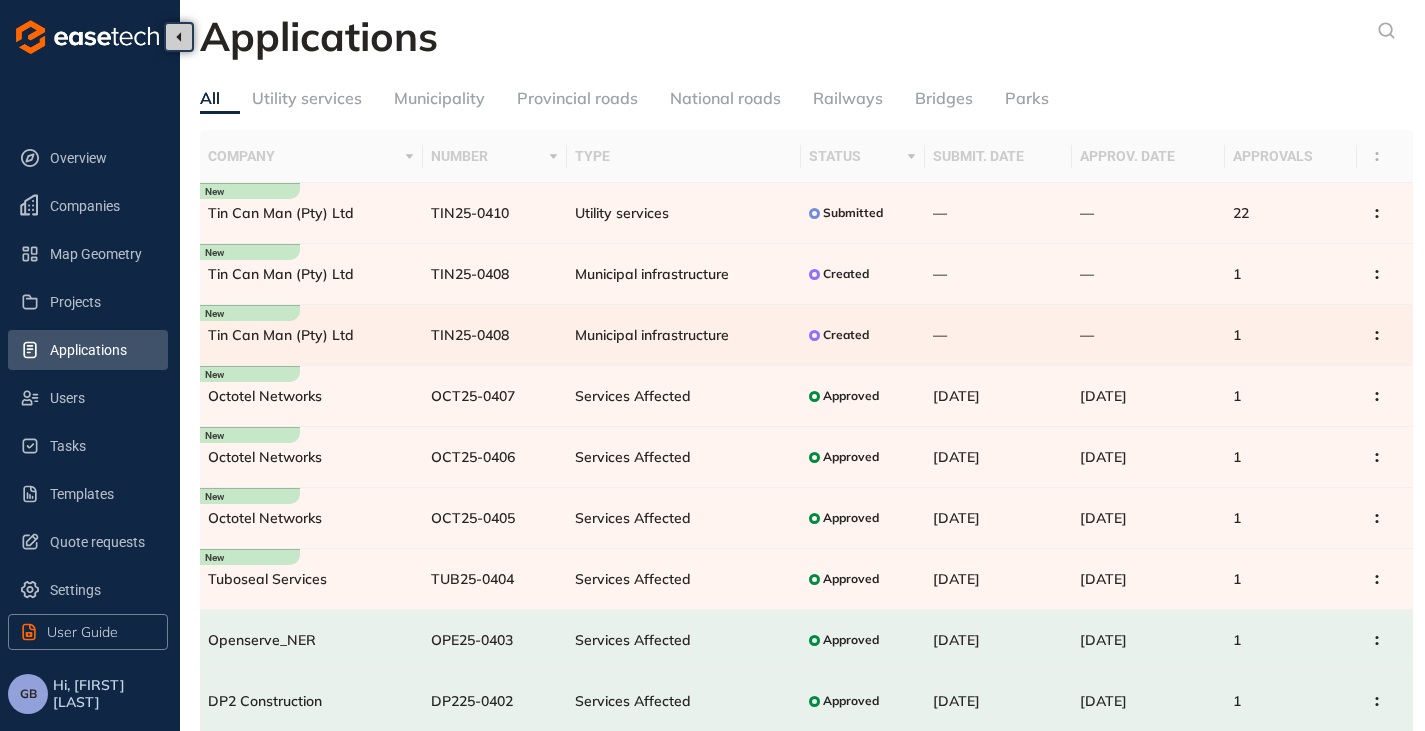 click on "Municipal infrastructure" at bounding box center [652, 335] 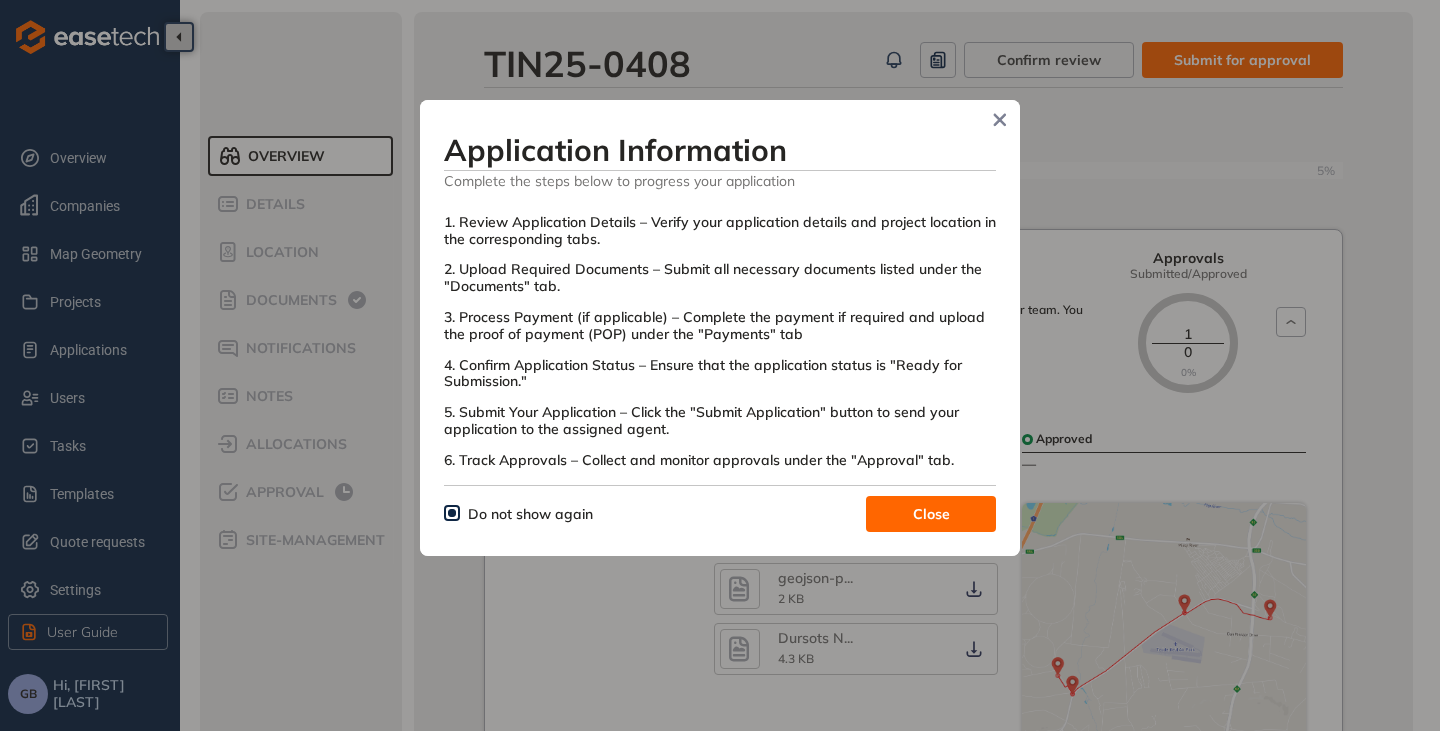 click on "Close" at bounding box center [931, 514] 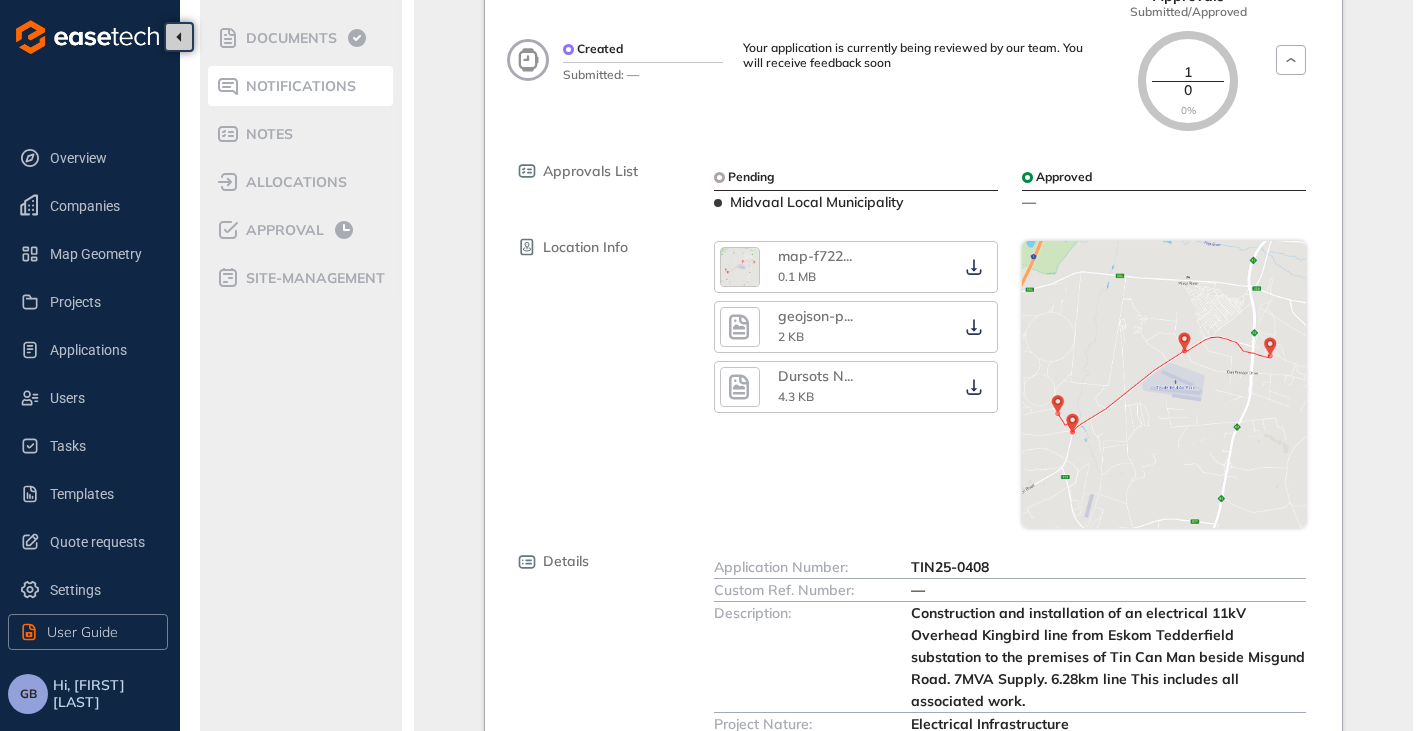 scroll, scrollTop: 0, scrollLeft: 0, axis: both 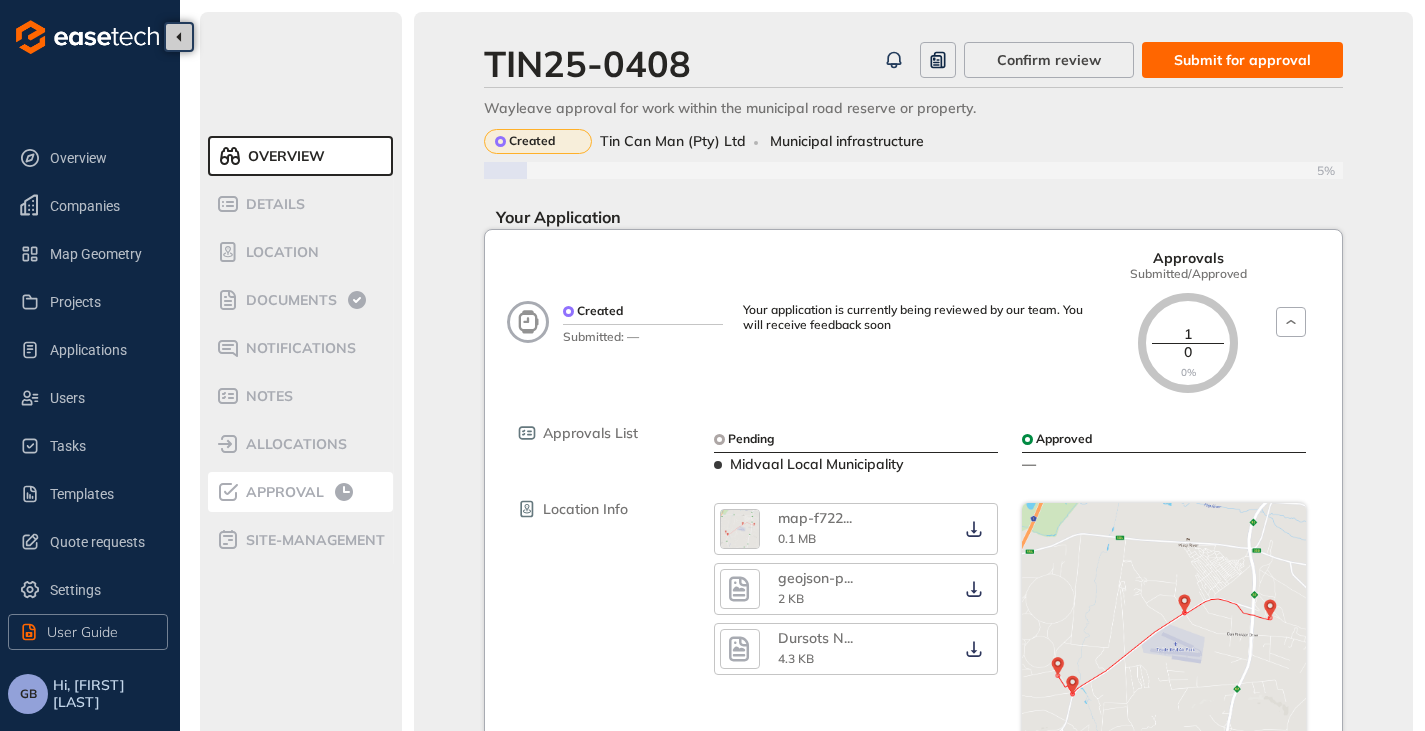 click on "Approval" at bounding box center [282, 492] 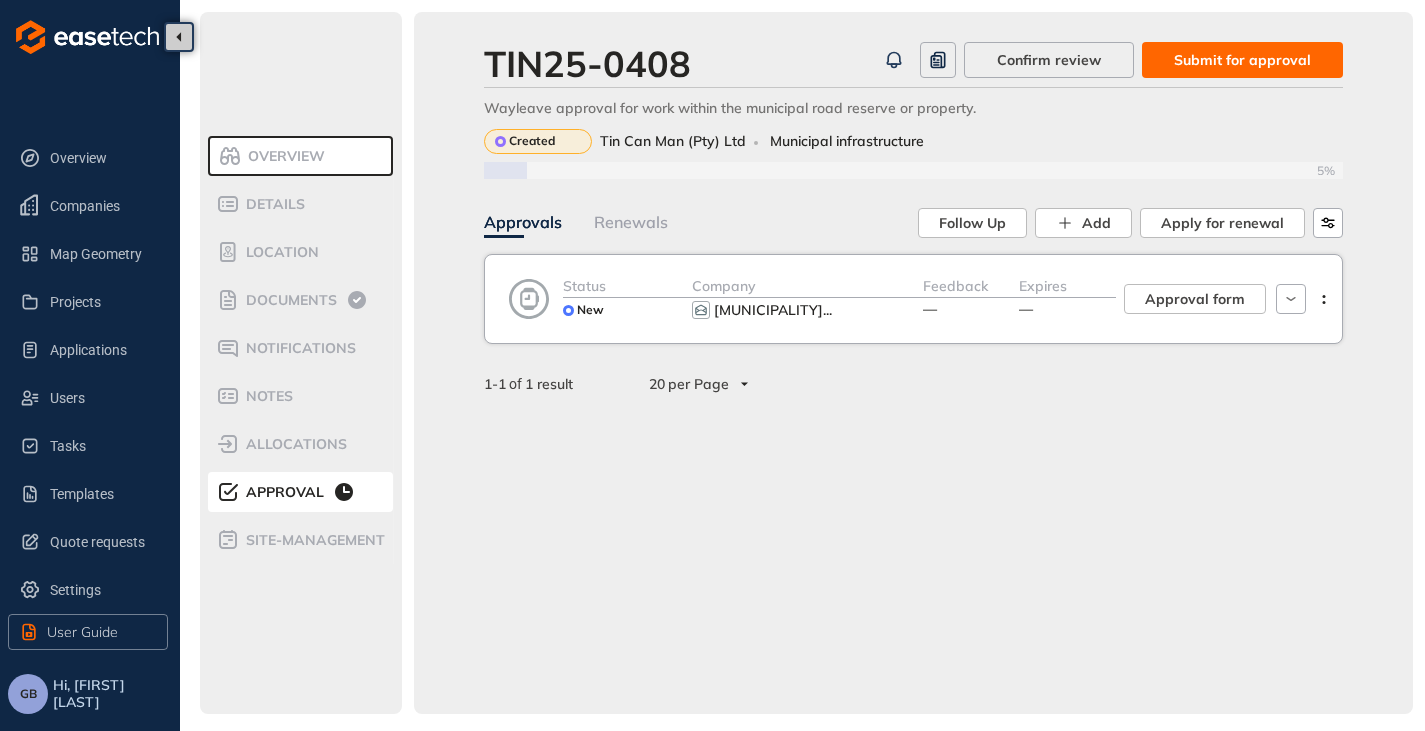 click on "Expires —" at bounding box center (1067, 299) 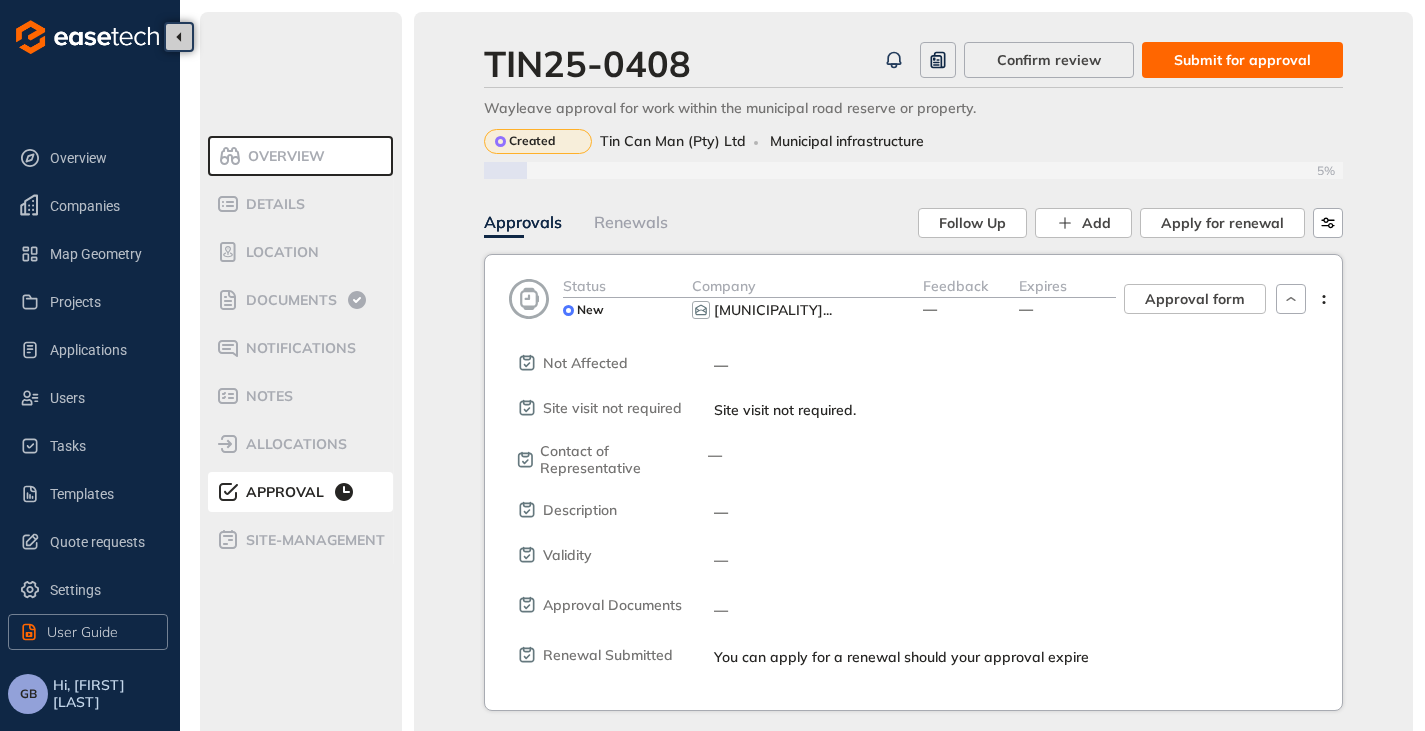 click on "Feedback —" at bounding box center (971, 299) 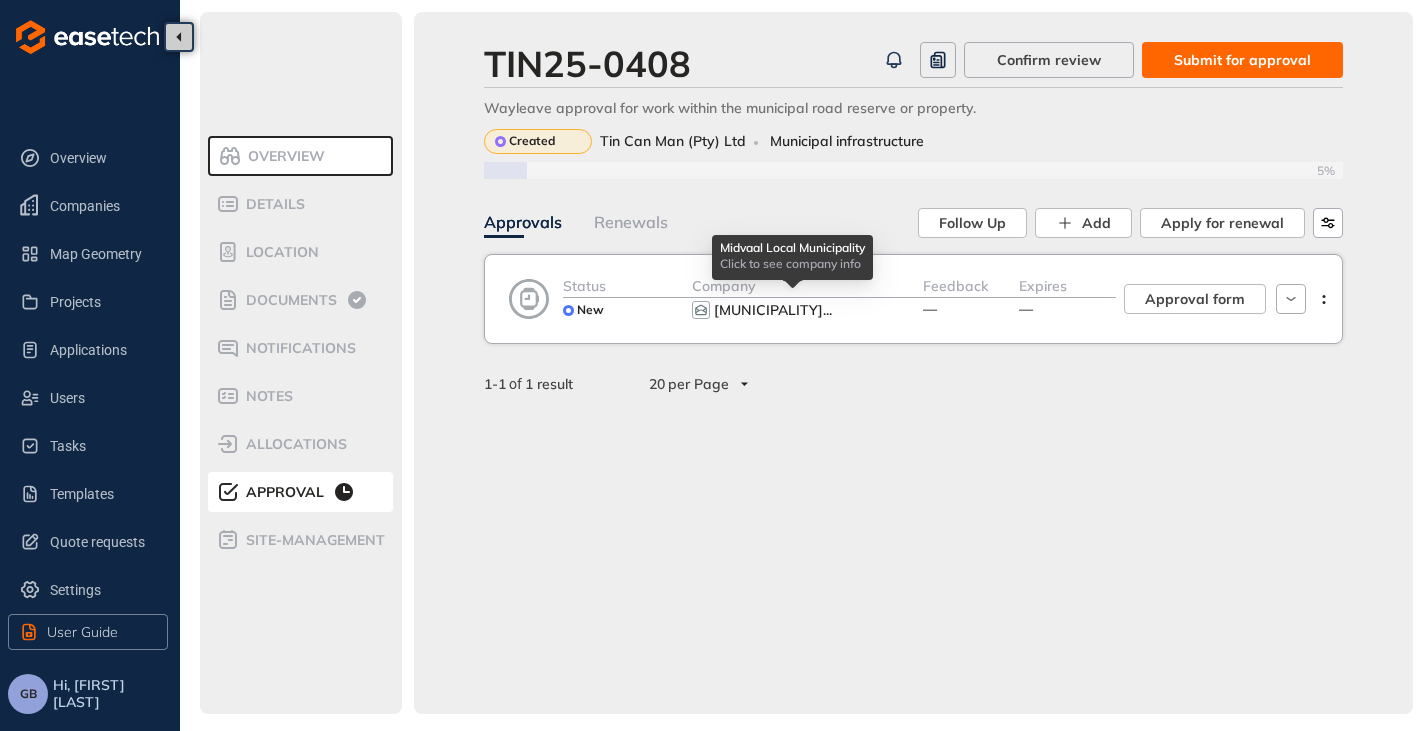 click on "Midvaal Local Municip ..." at bounding box center (794, 310) 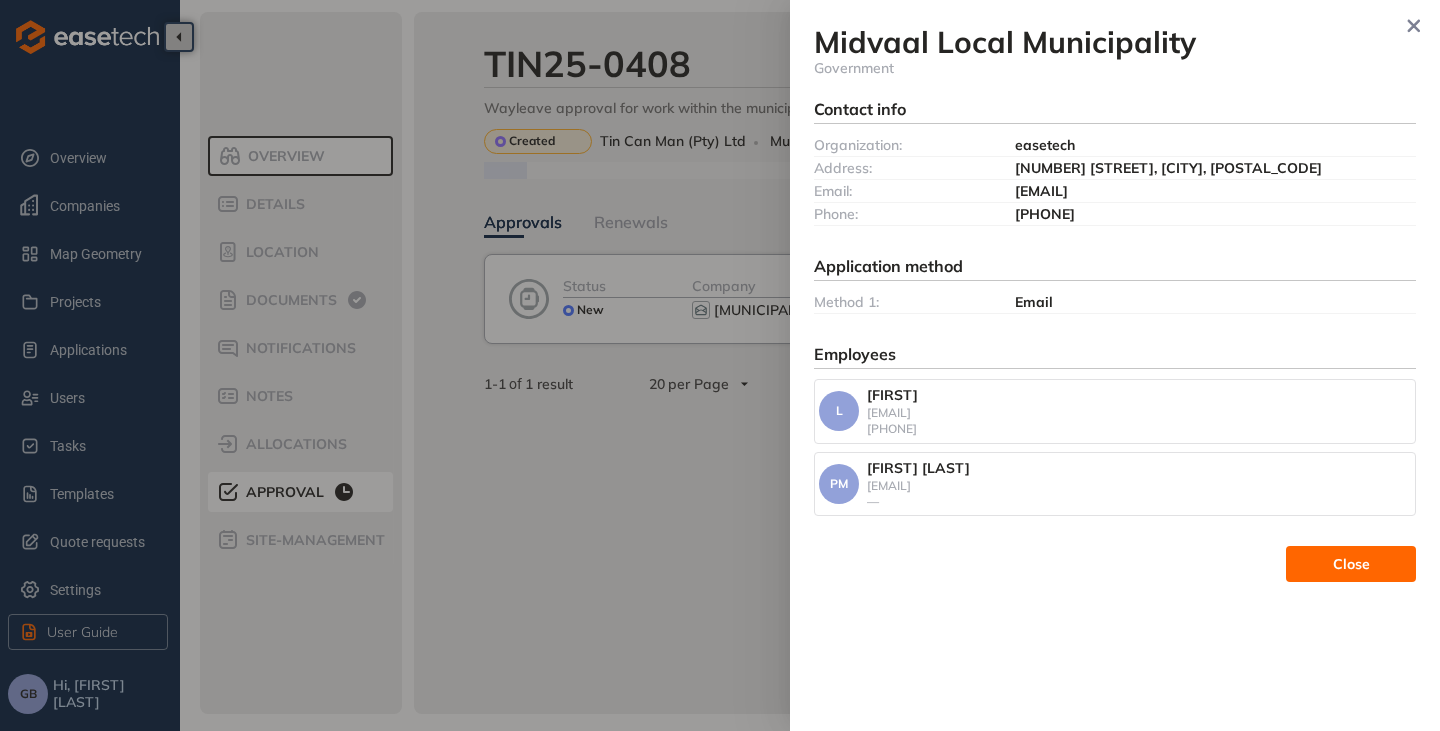 click on "Close" at bounding box center (1351, 564) 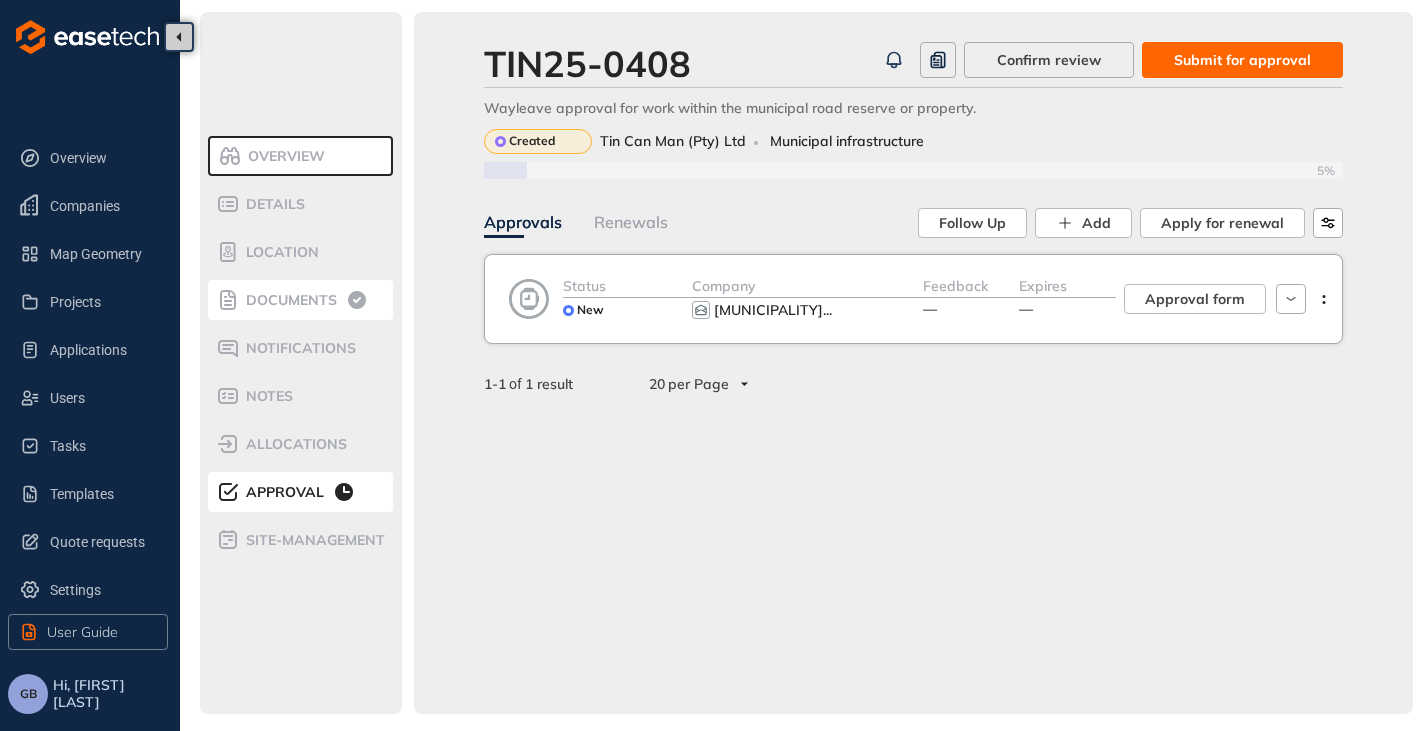 click on "Documents" at bounding box center [288, 300] 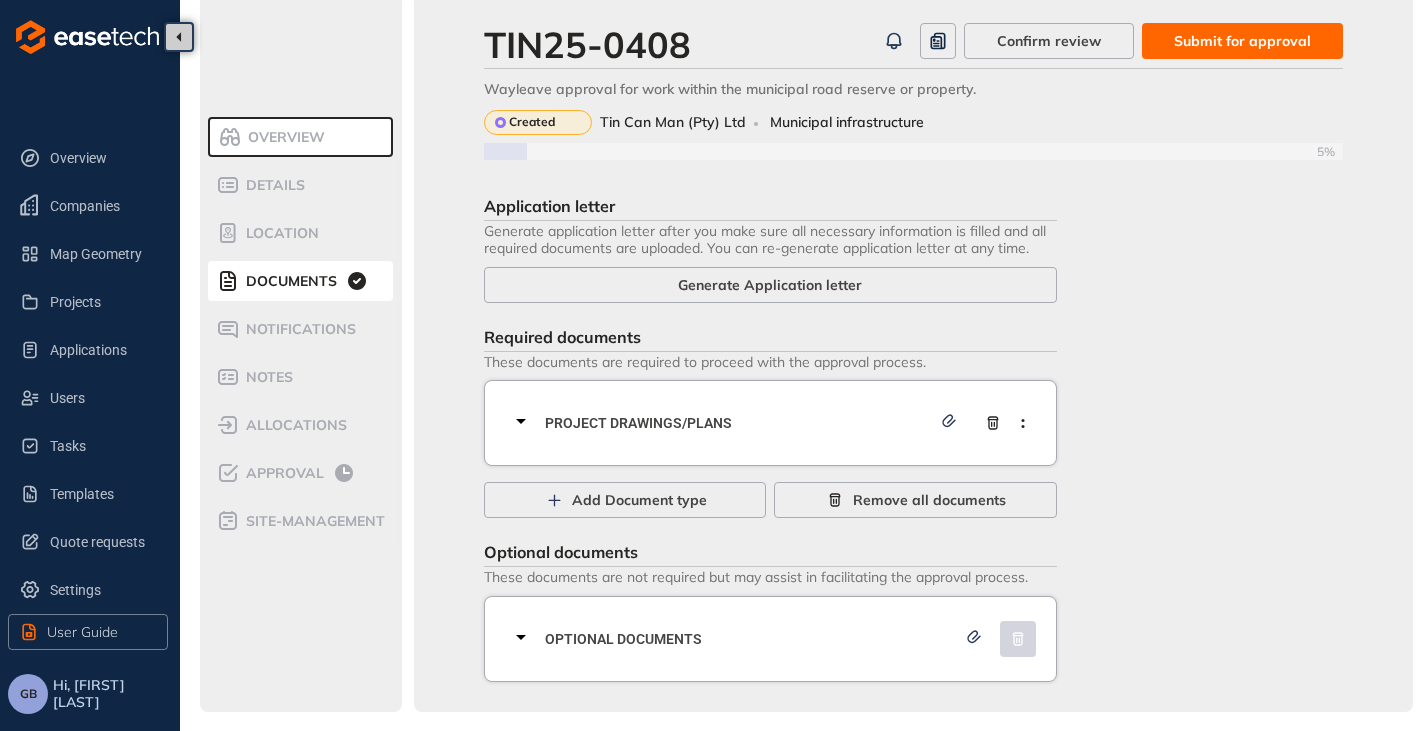 scroll, scrollTop: 20, scrollLeft: 0, axis: vertical 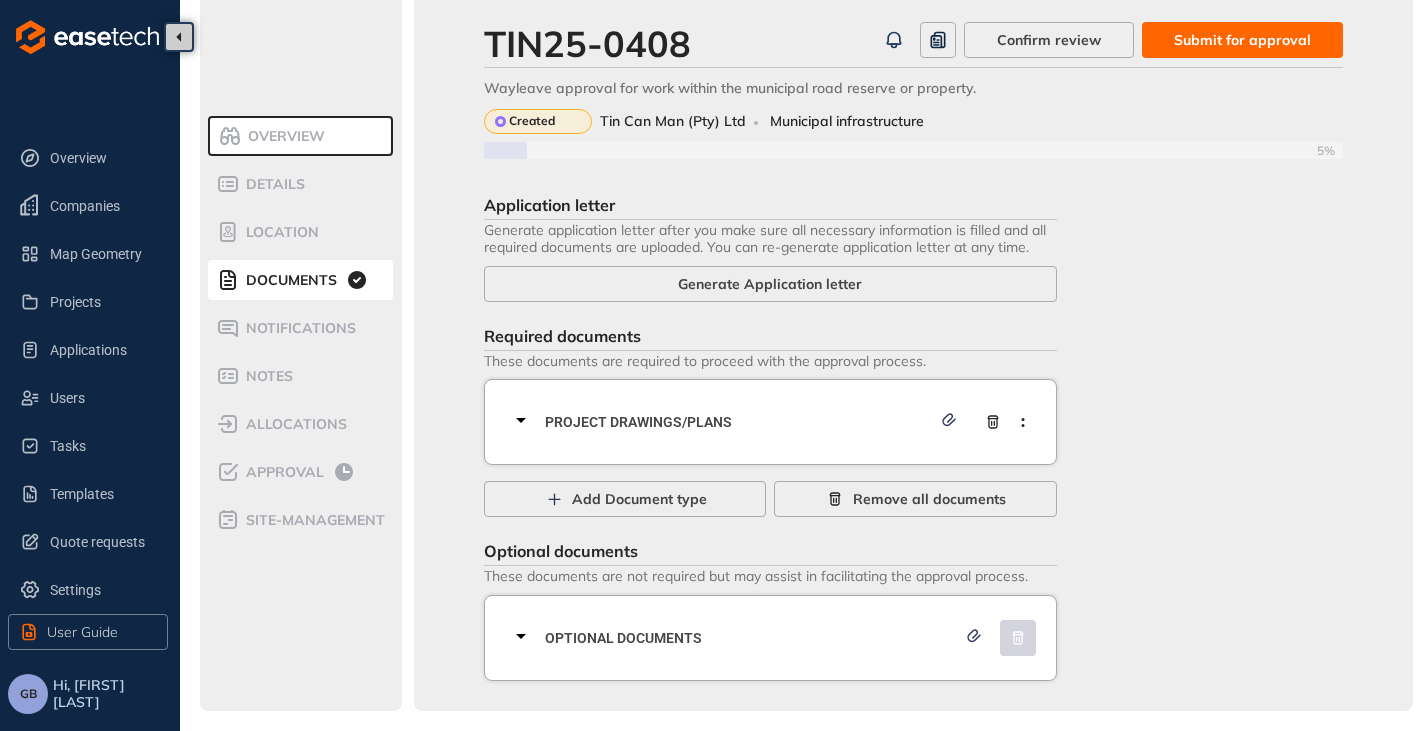 click 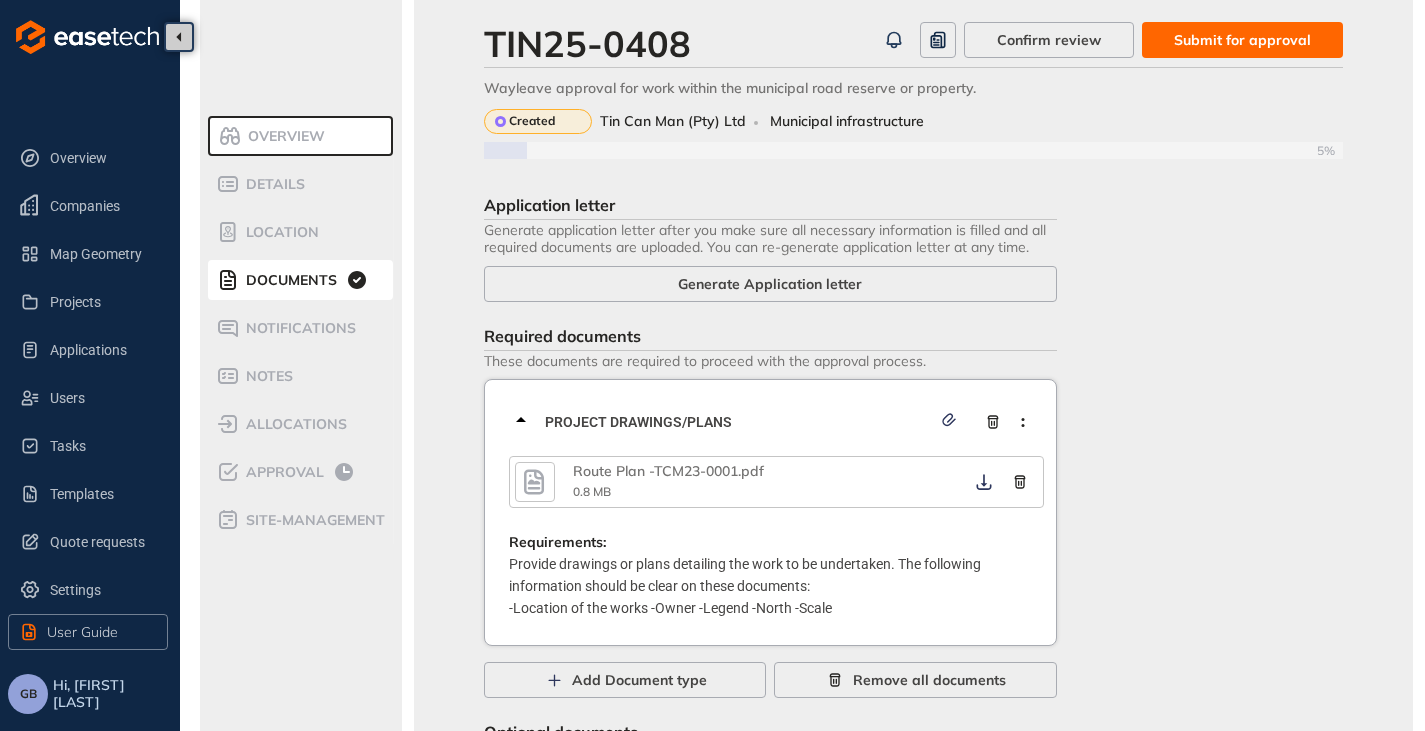 click 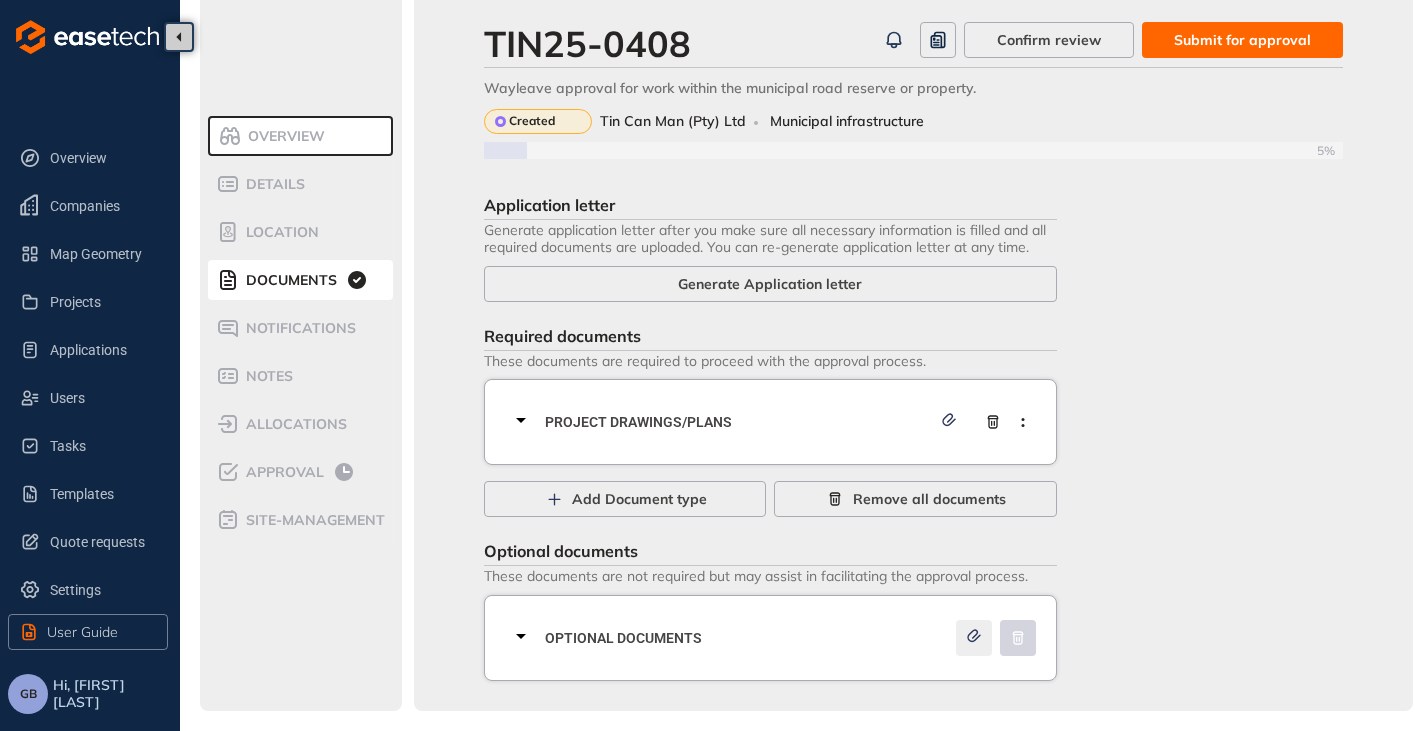 click 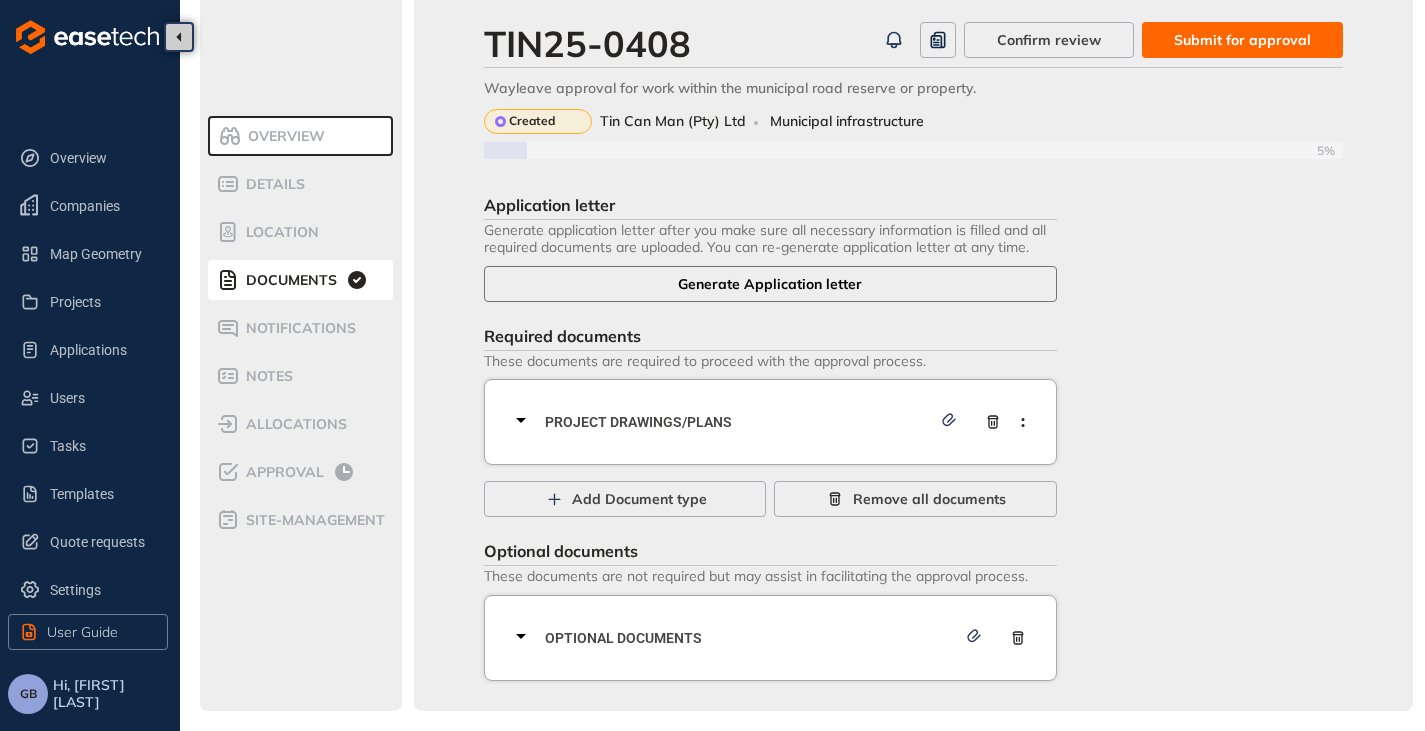 click on "Generate Application letter" at bounding box center [770, 284] 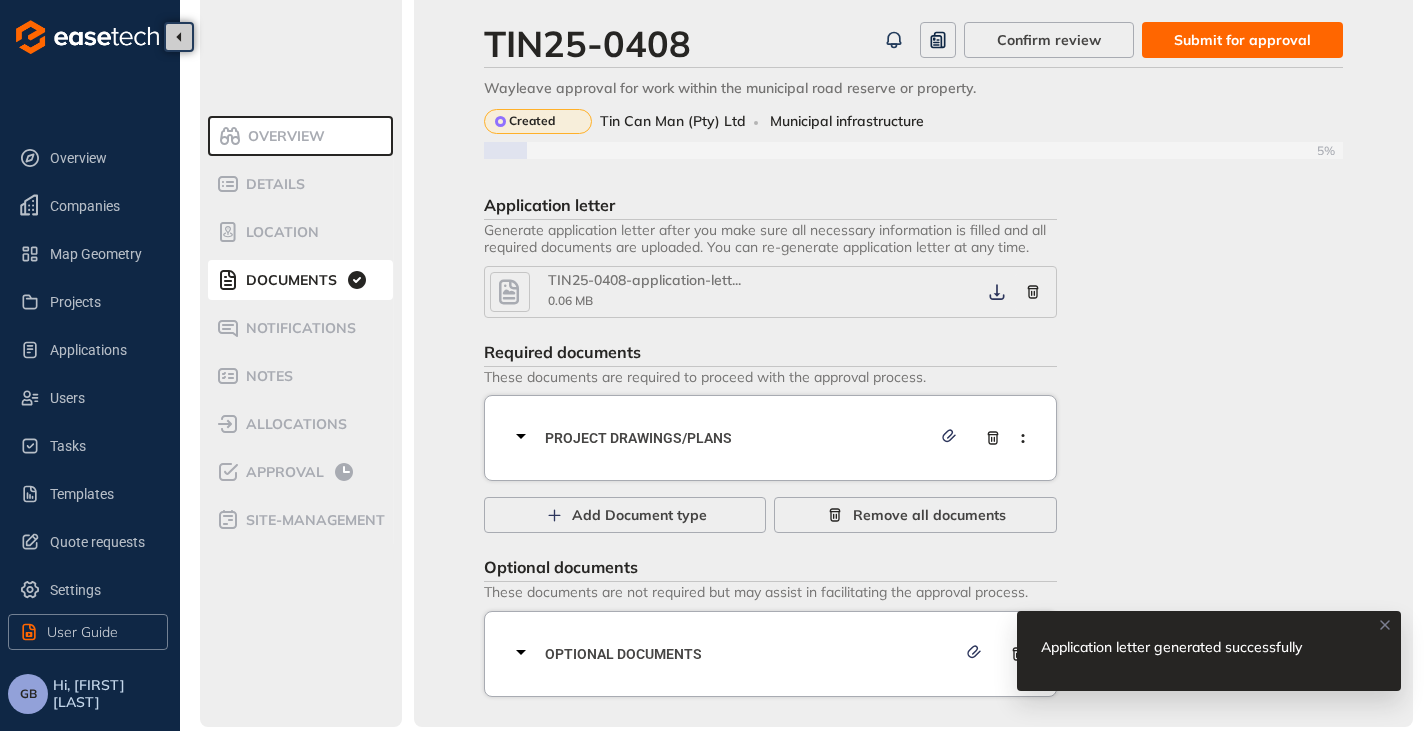 click 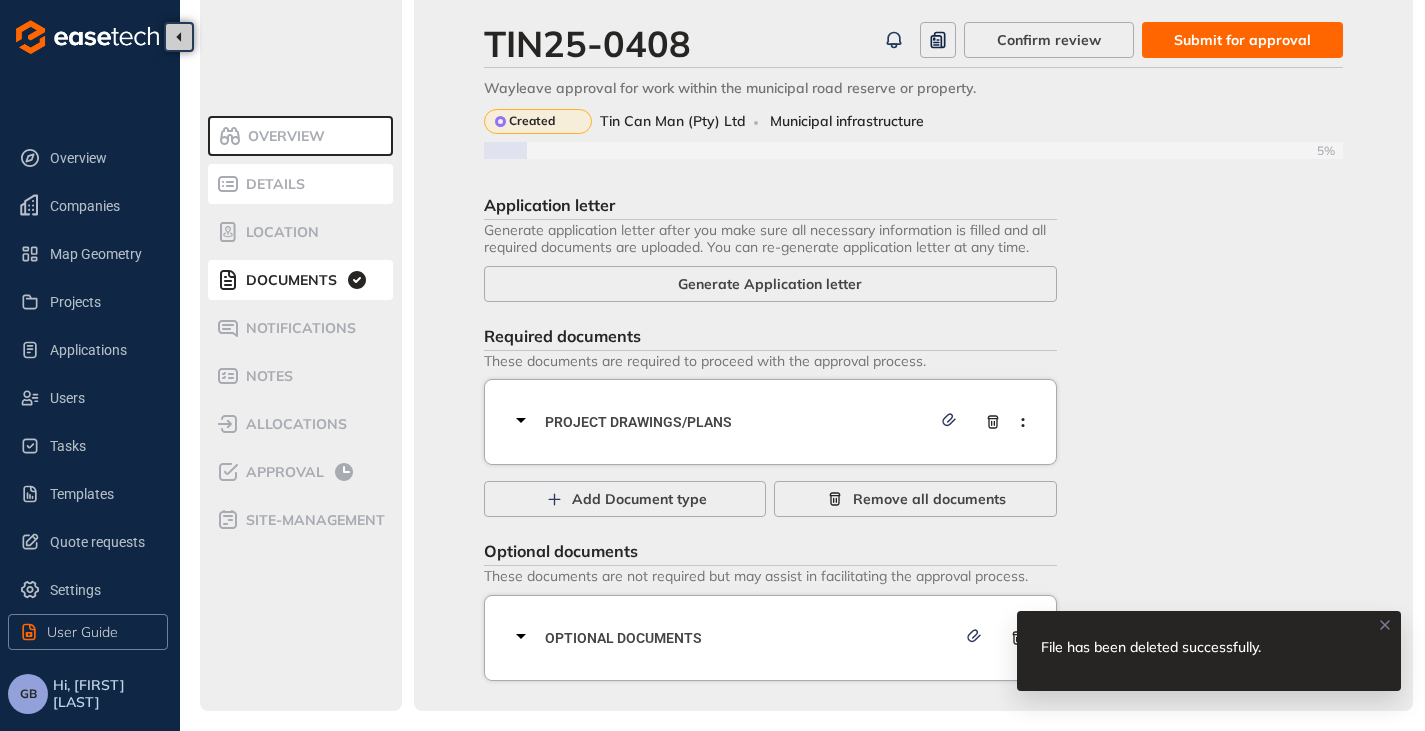 click on "Details" at bounding box center (272, 184) 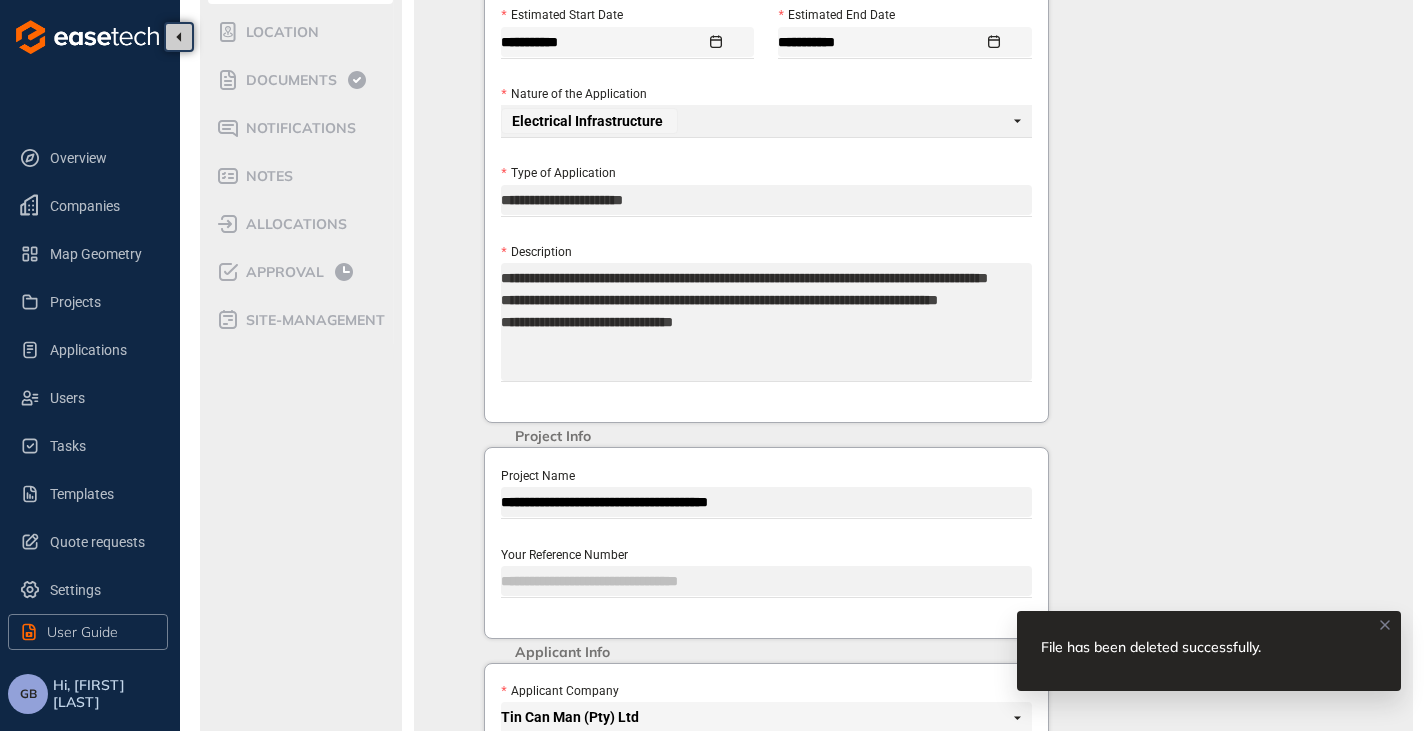 click on "**********" at bounding box center [766, 322] 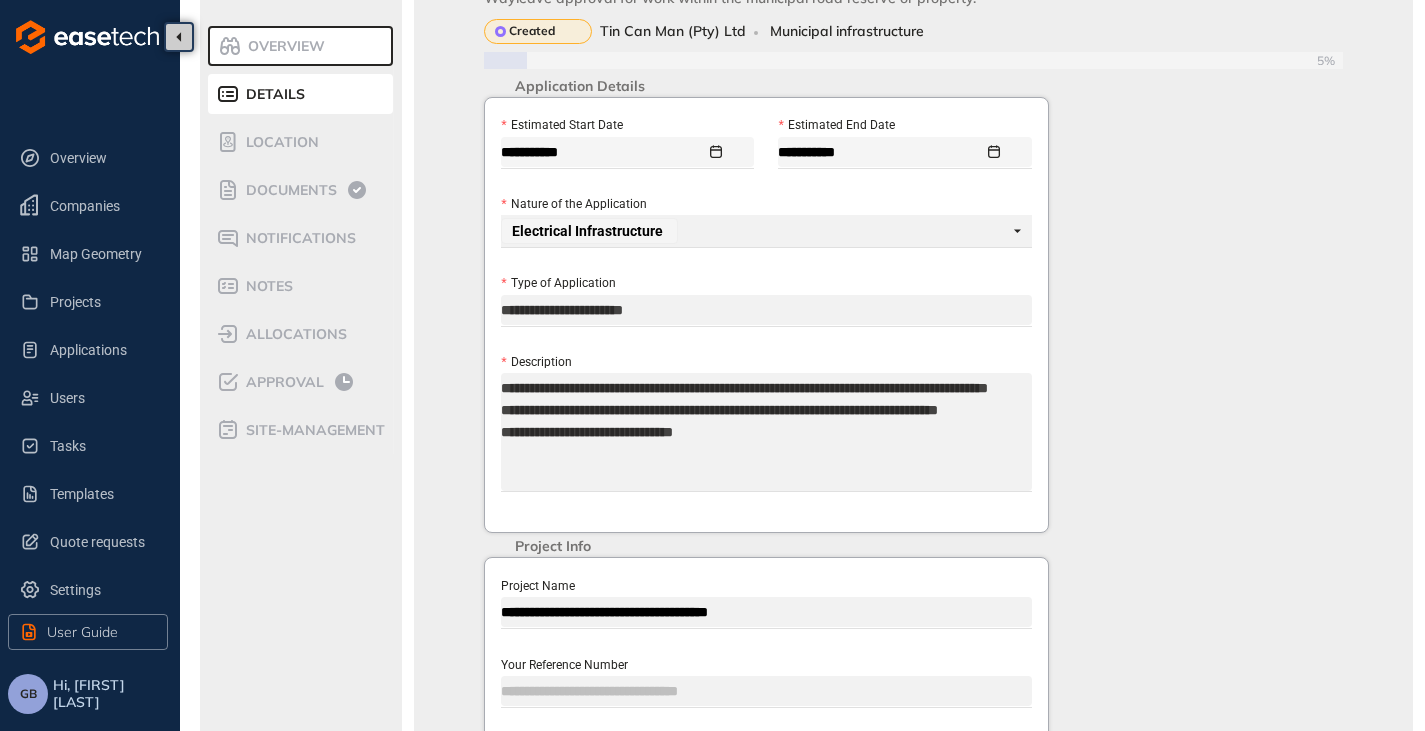 scroll, scrollTop: 0, scrollLeft: 0, axis: both 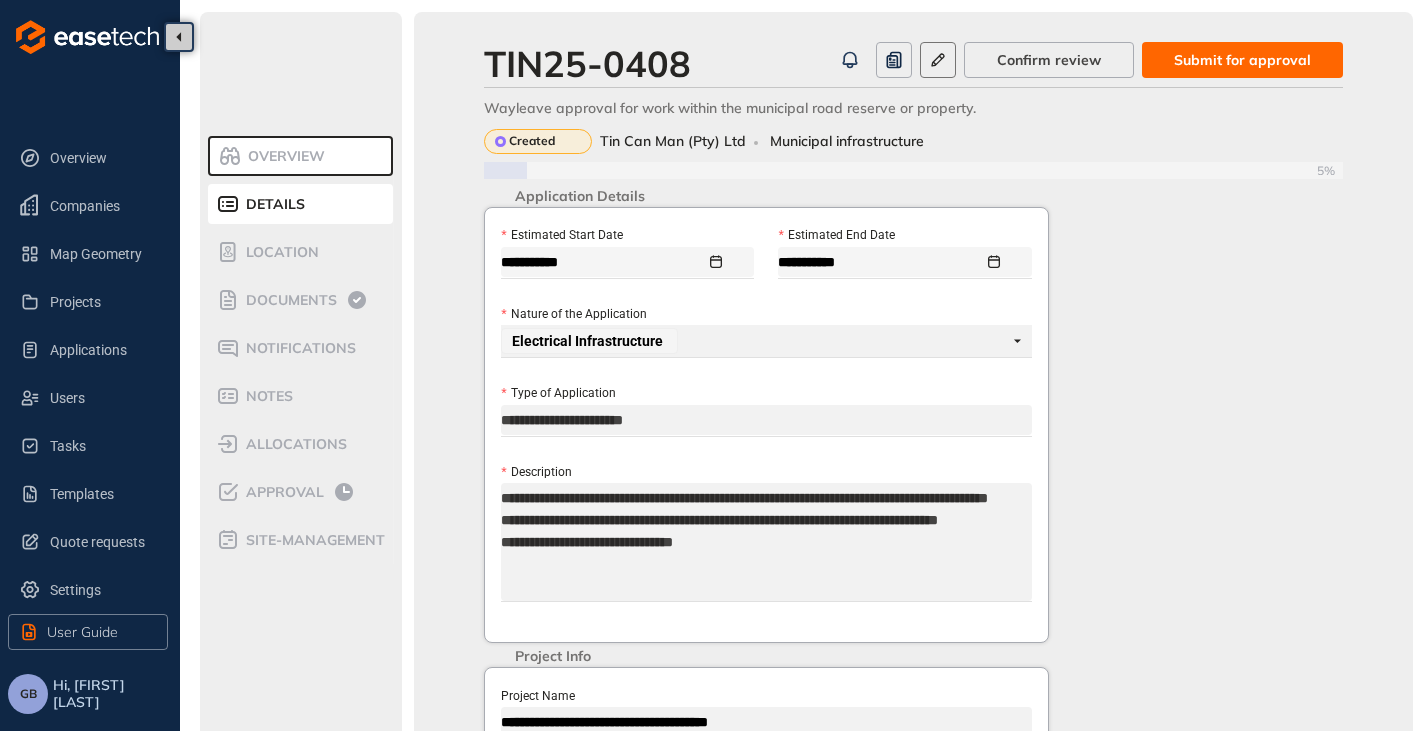 click 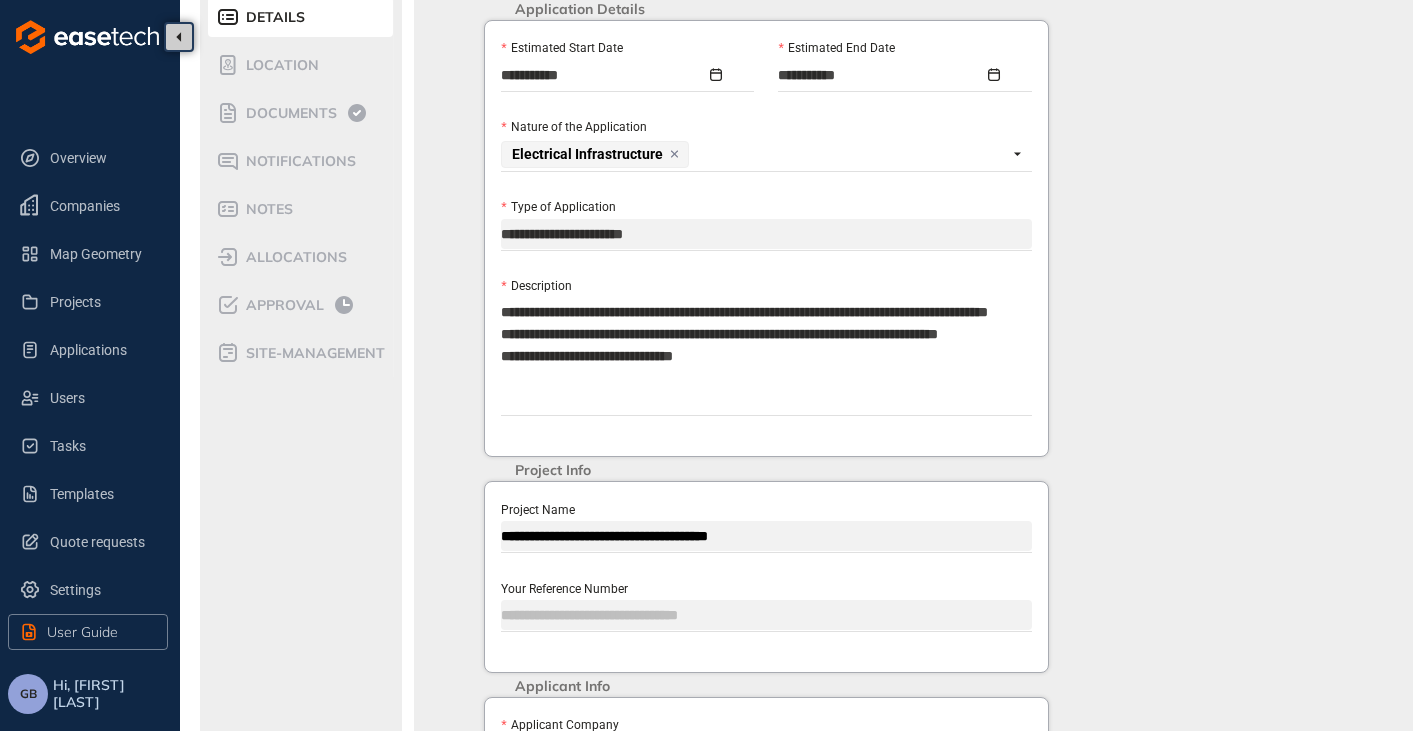 scroll, scrollTop: 200, scrollLeft: 0, axis: vertical 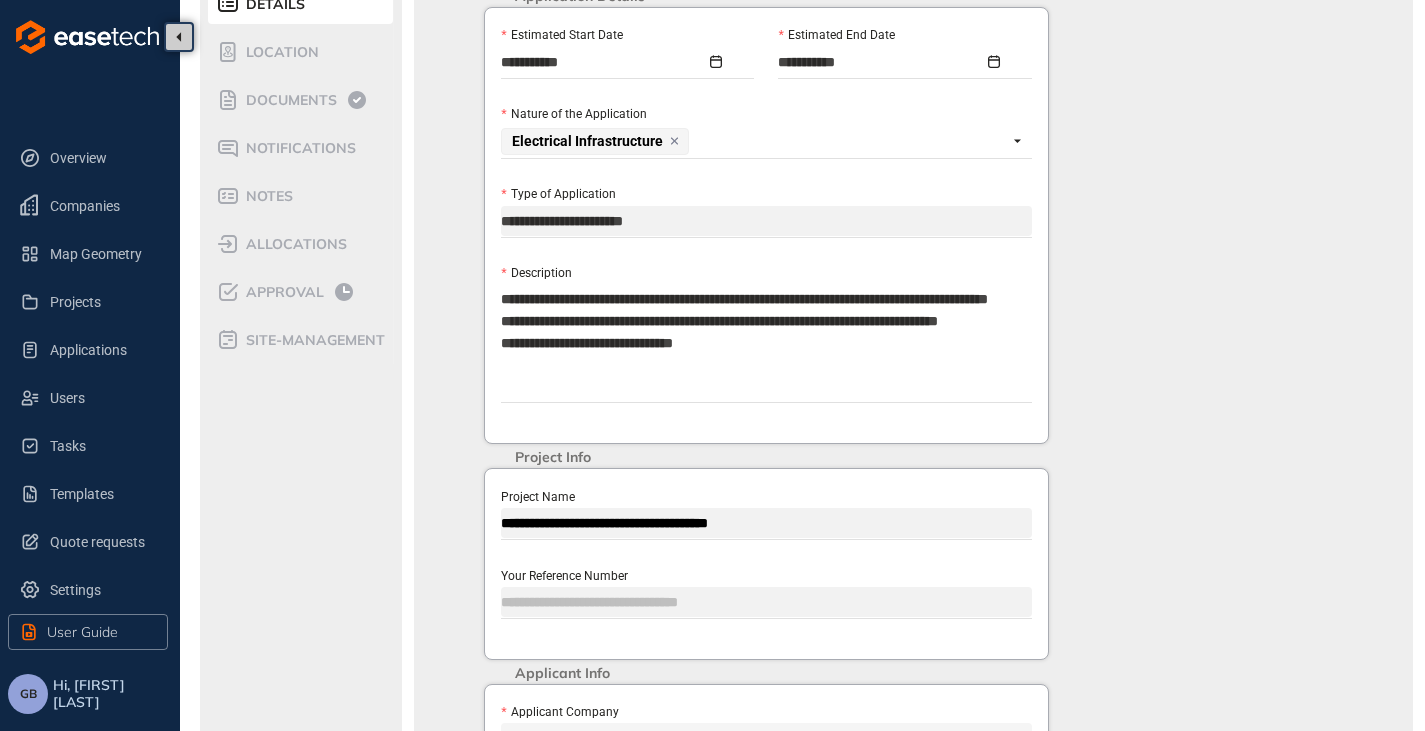 click on "**********" at bounding box center (766, 343) 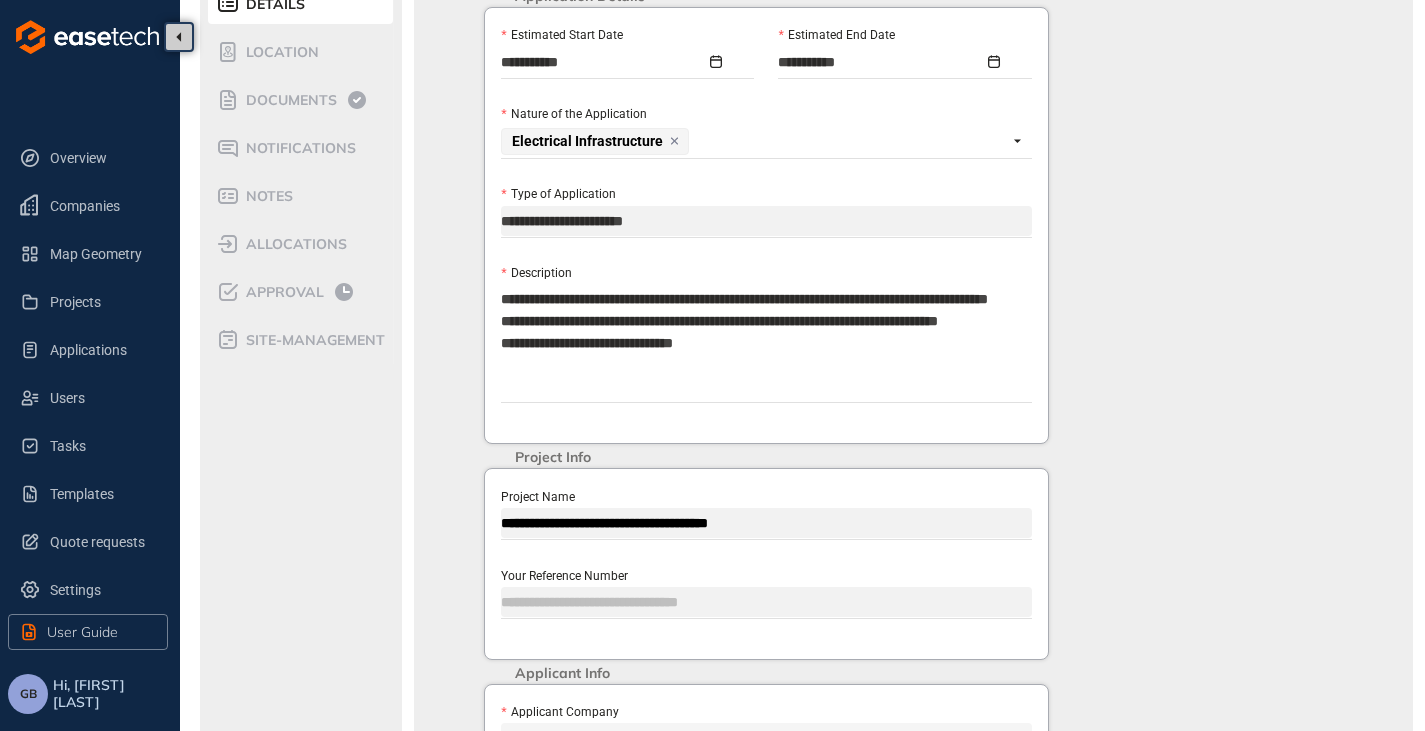 type on "**********" 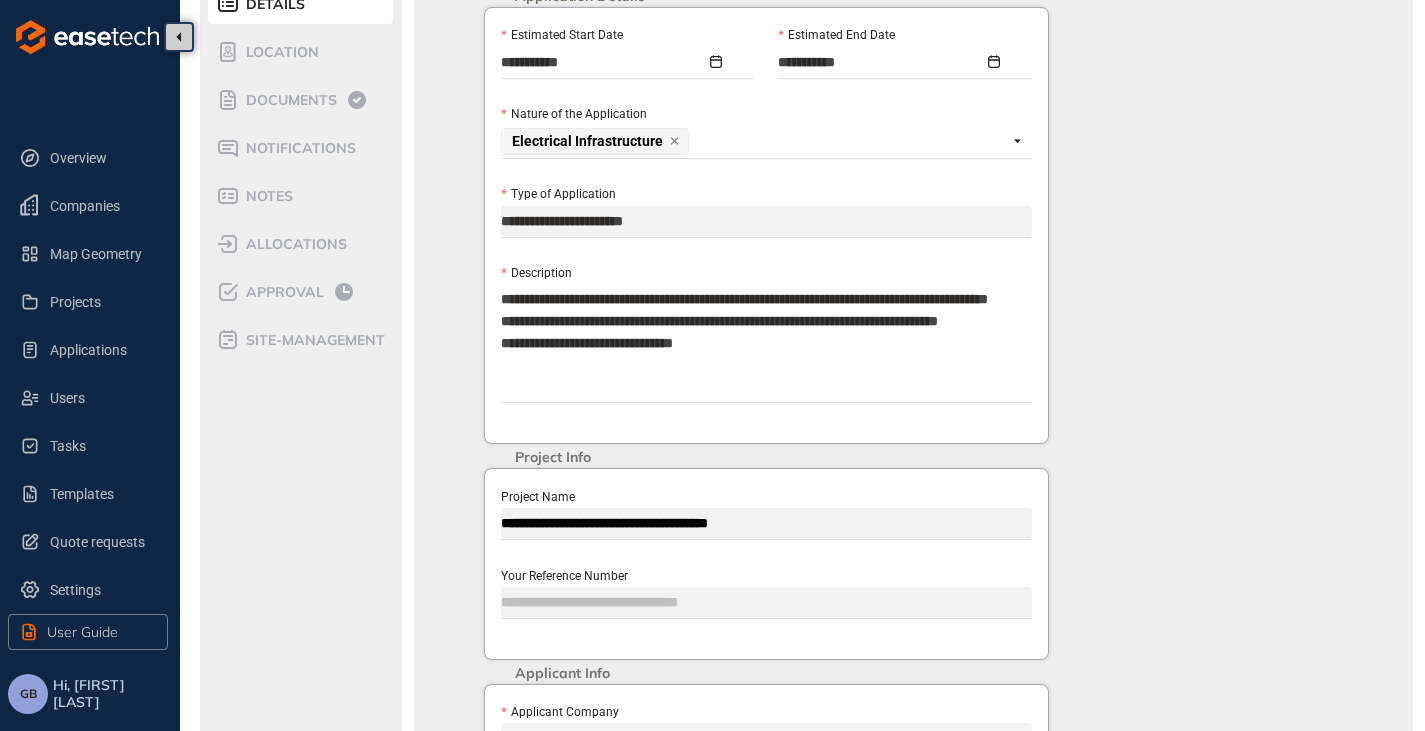 type on "**********" 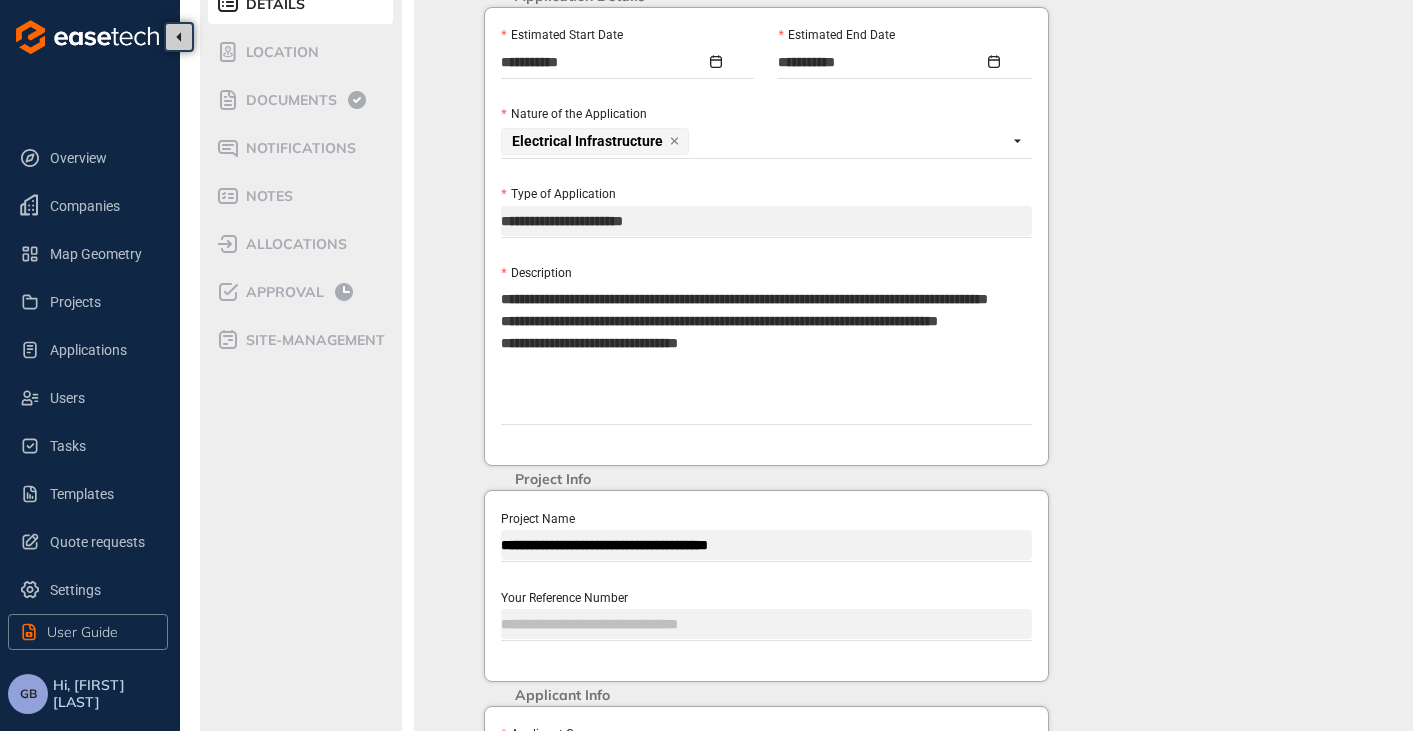 type on "**********" 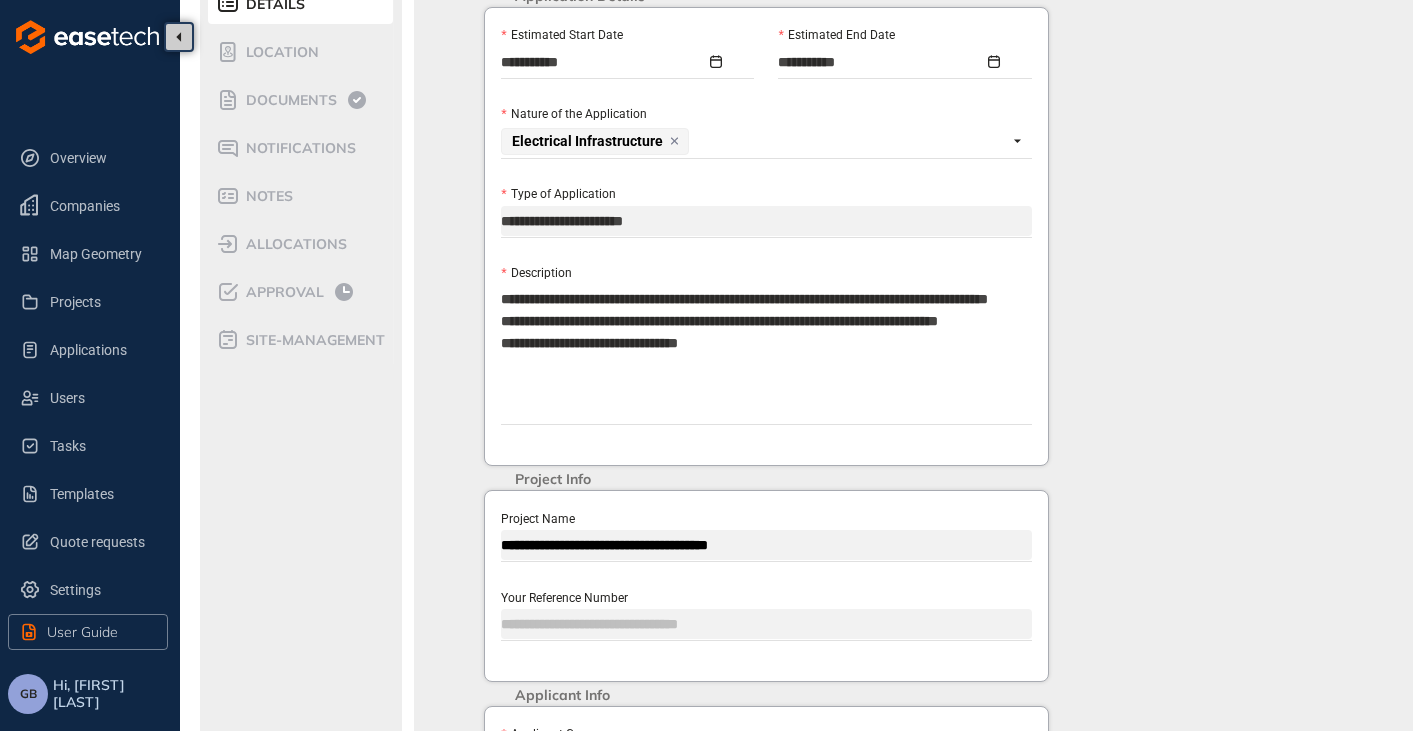 type on "**********" 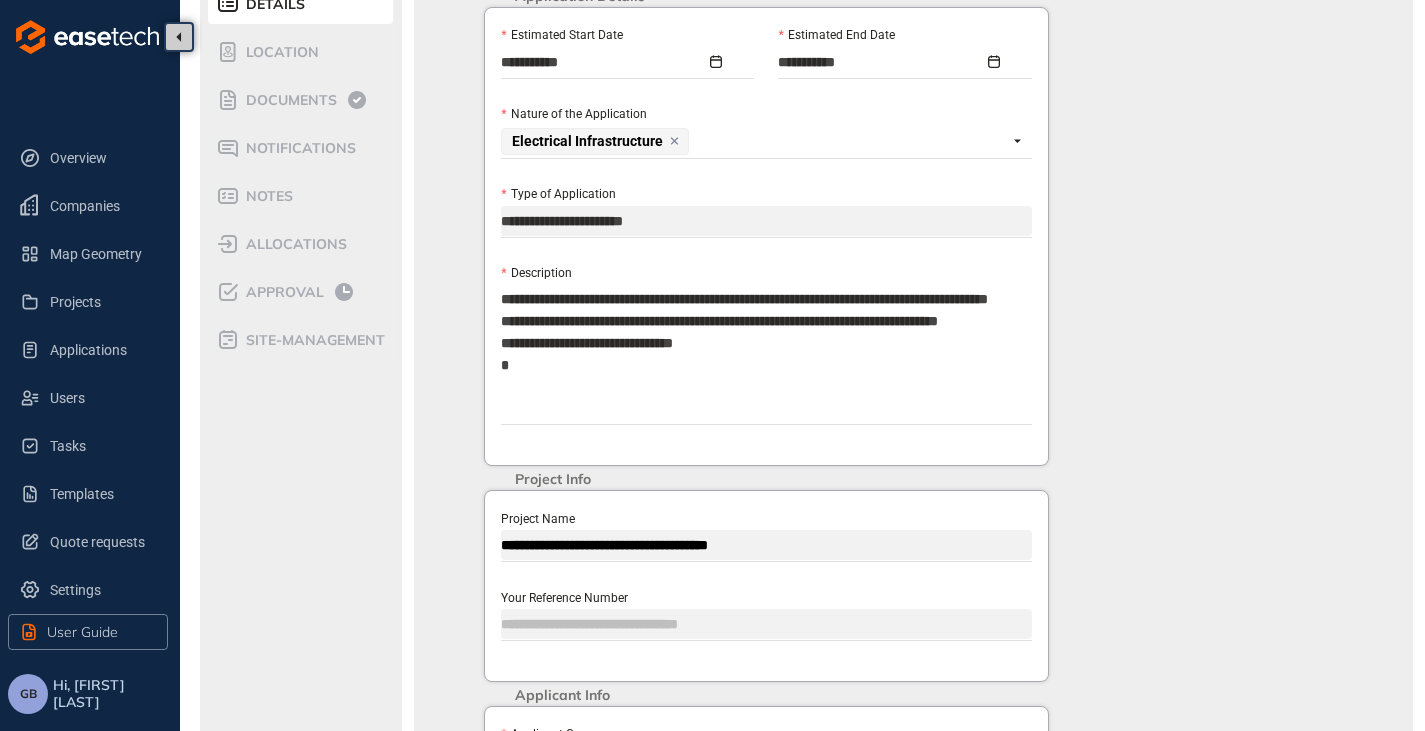 type on "**********" 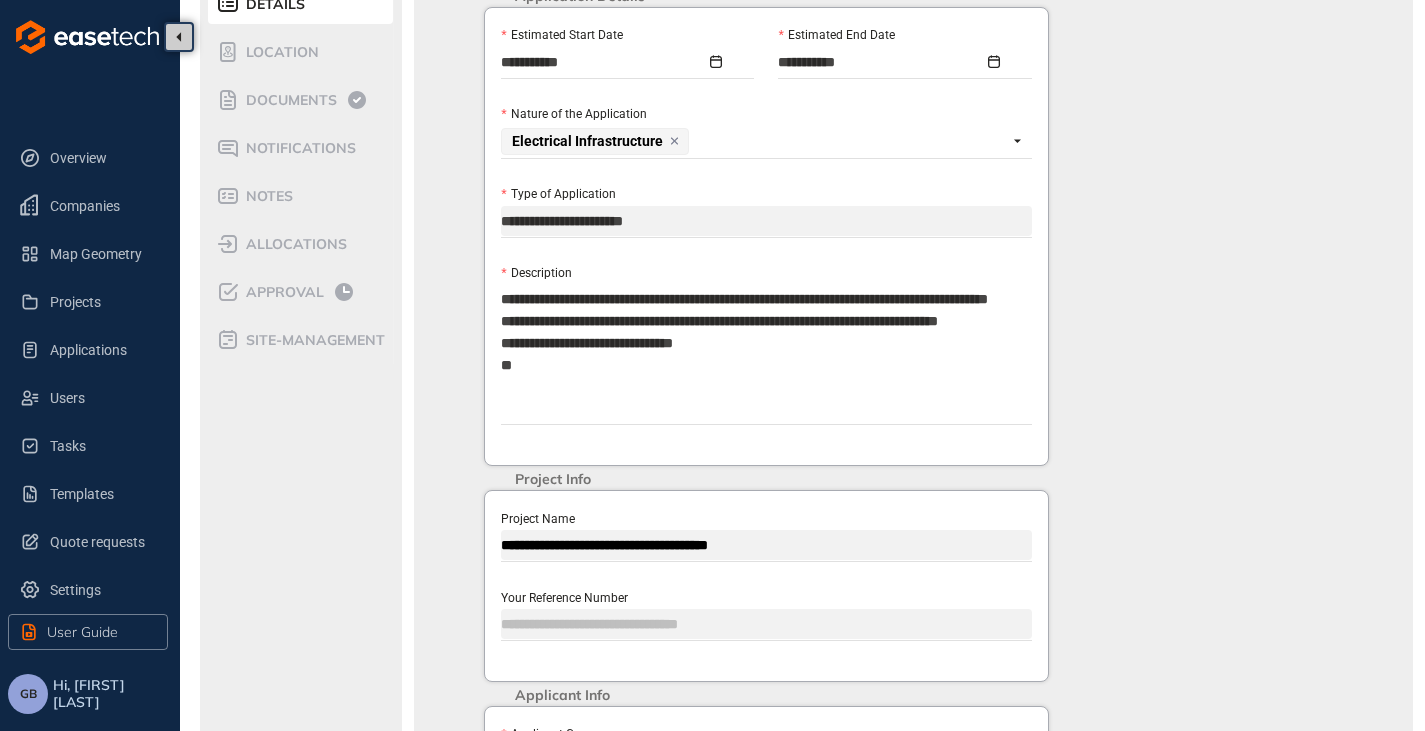 type on "**********" 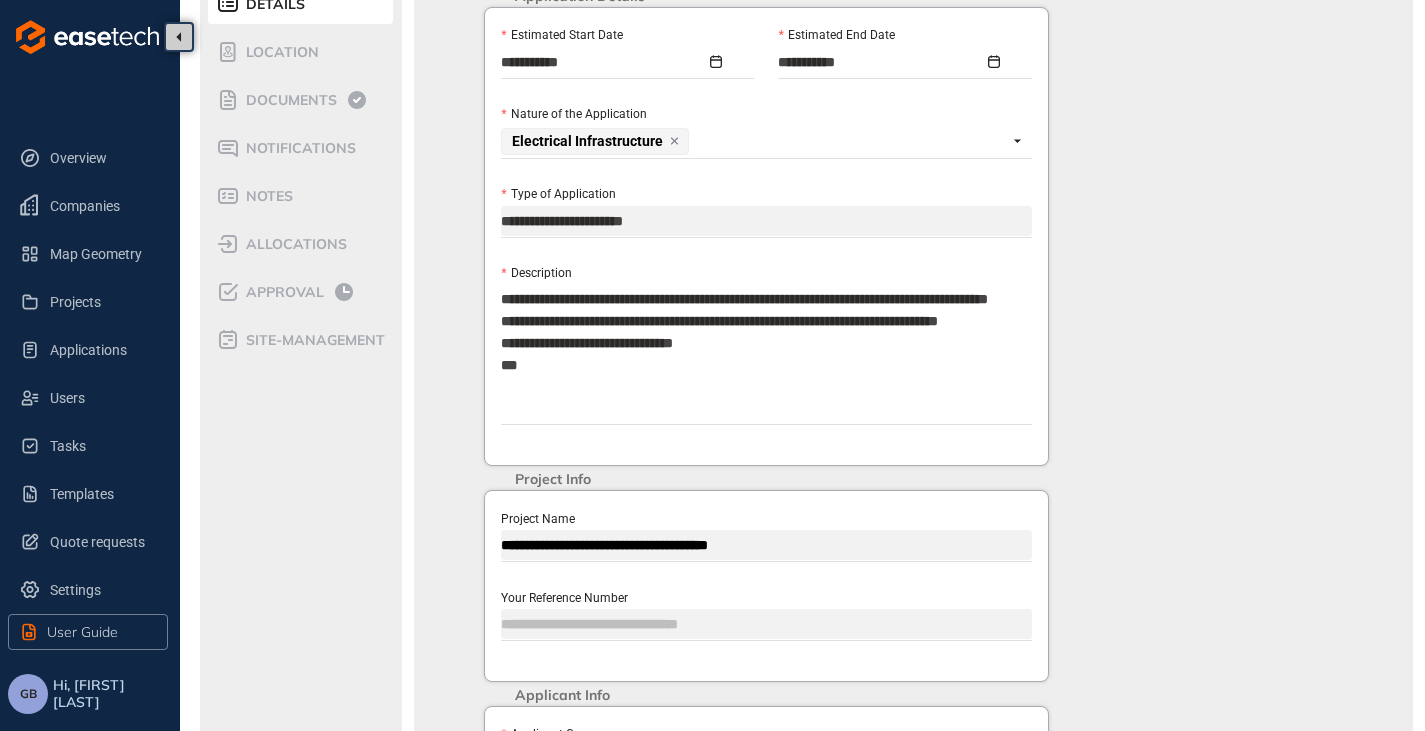 type on "**********" 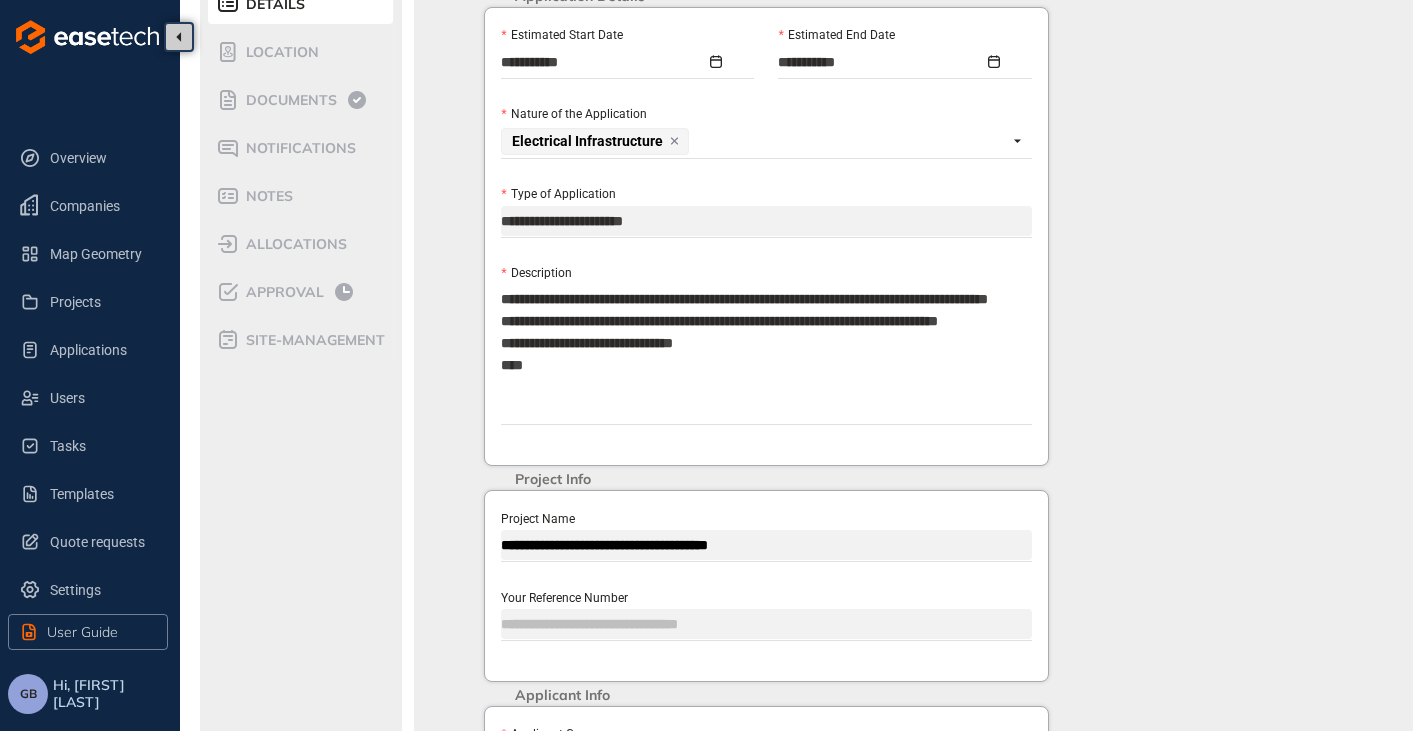 type on "**********" 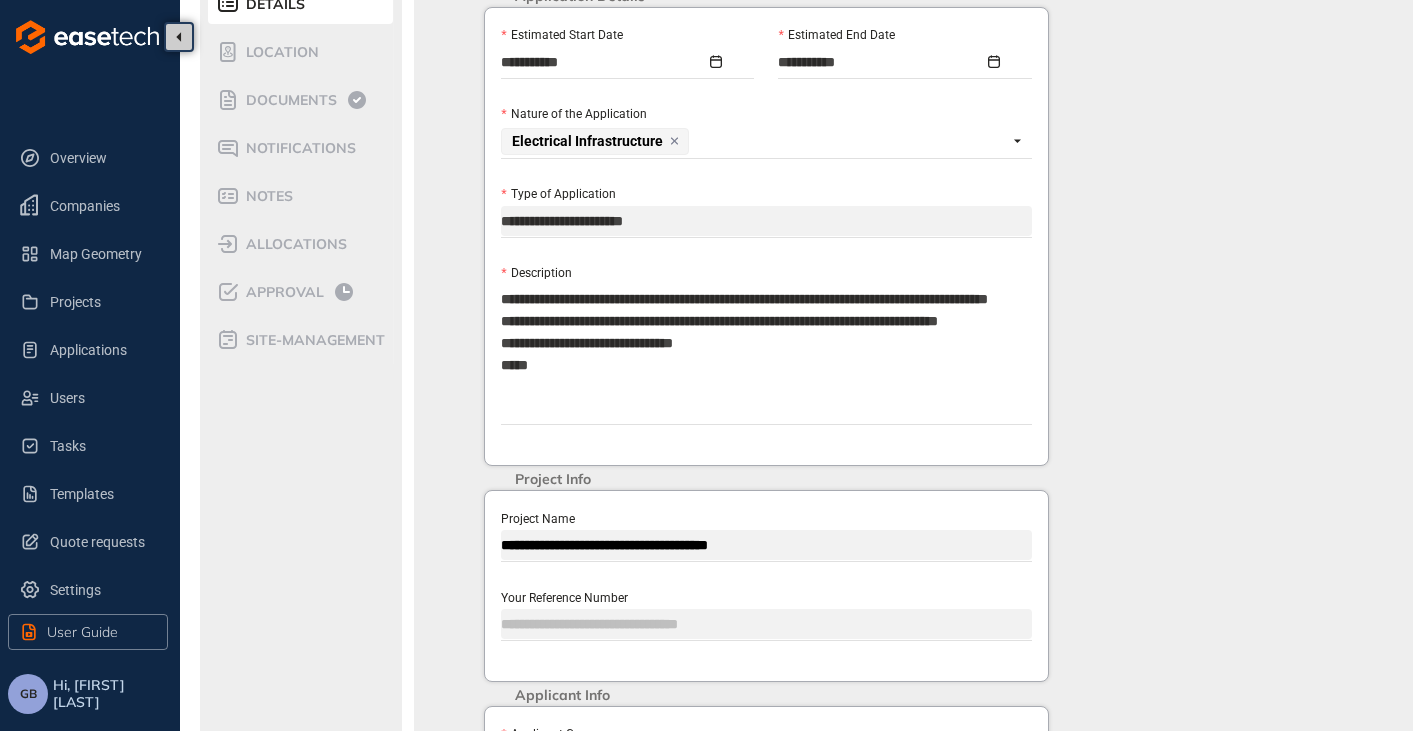 type on "**********" 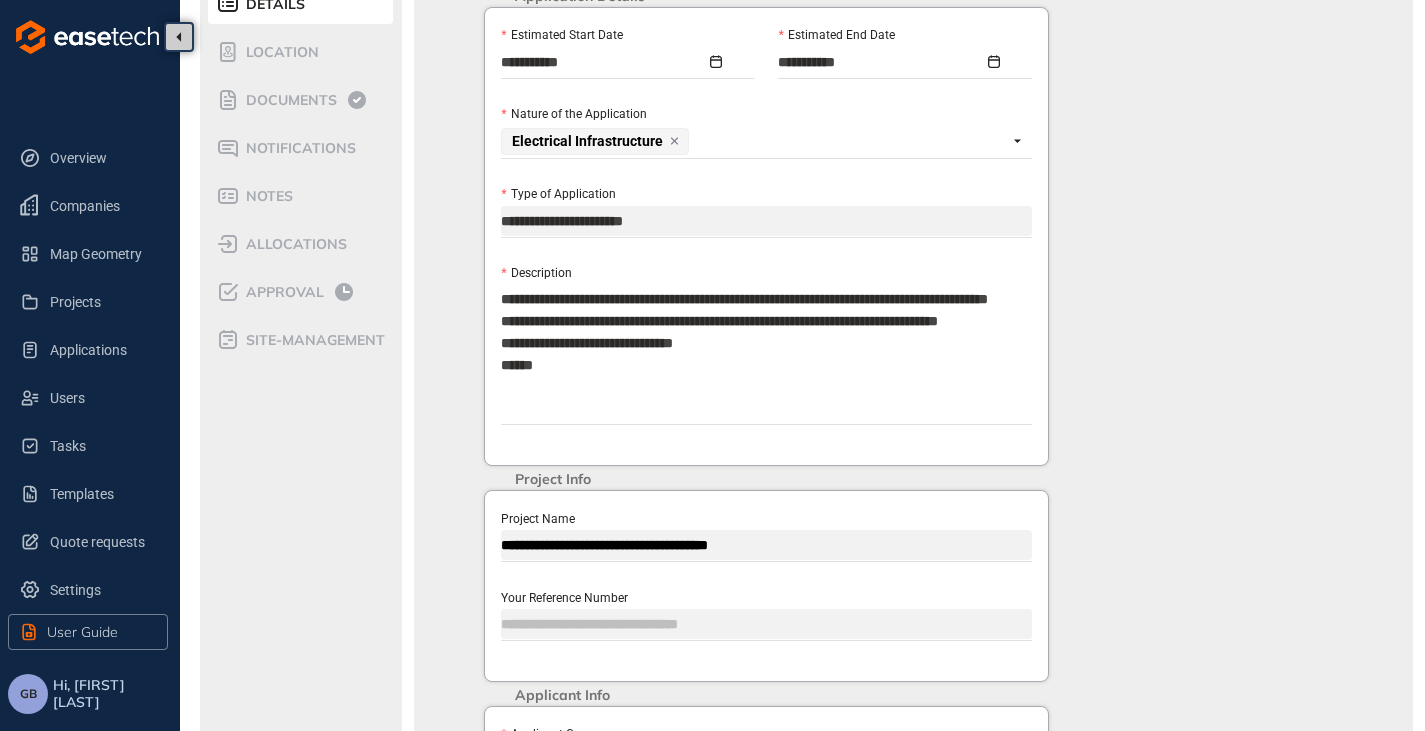 type on "**********" 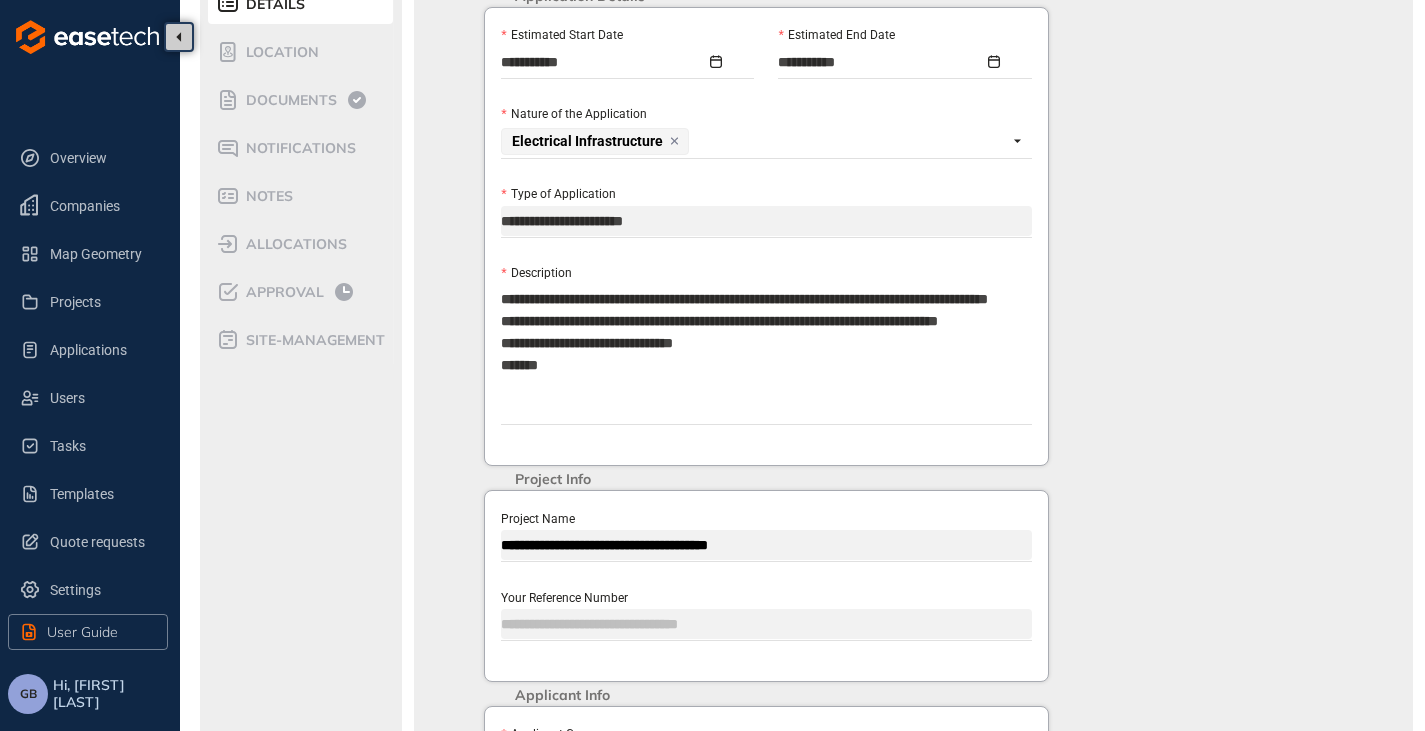 type on "**********" 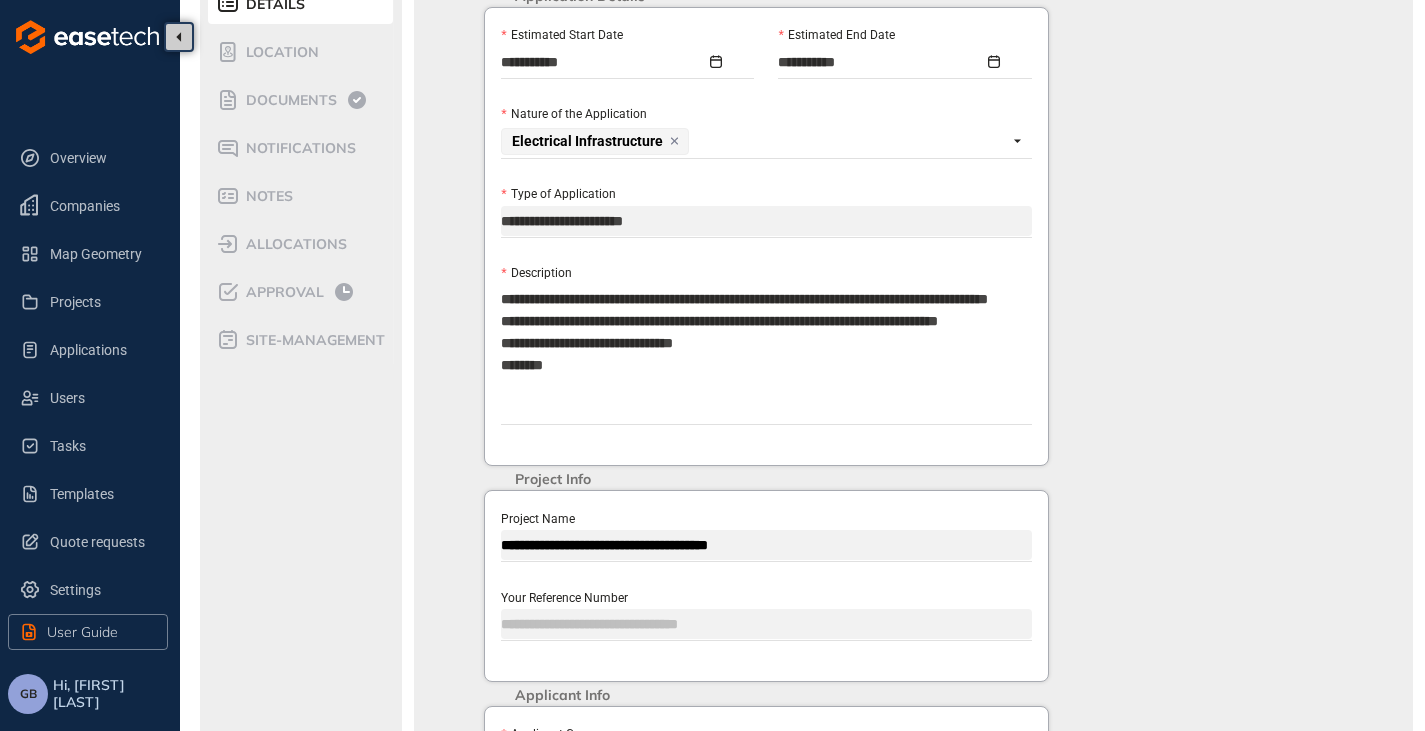type on "**********" 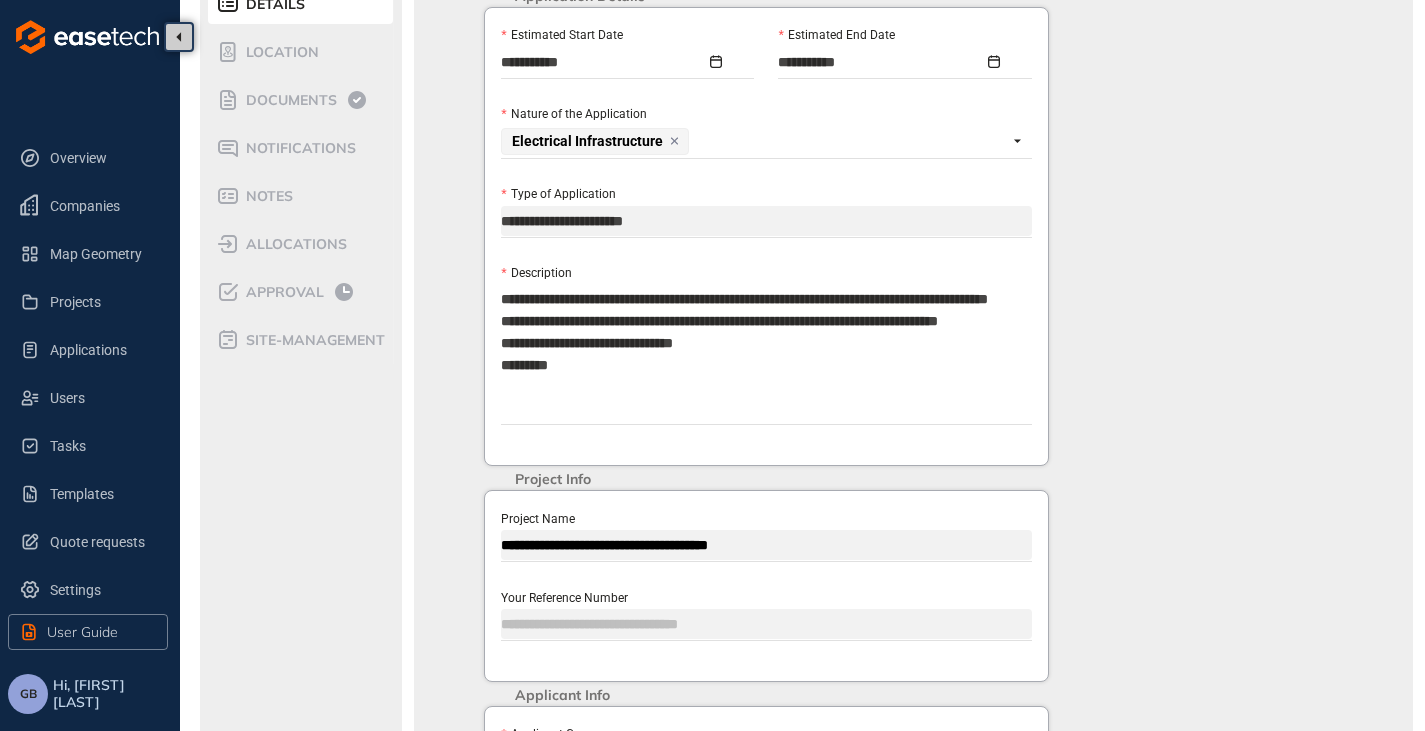 type on "**********" 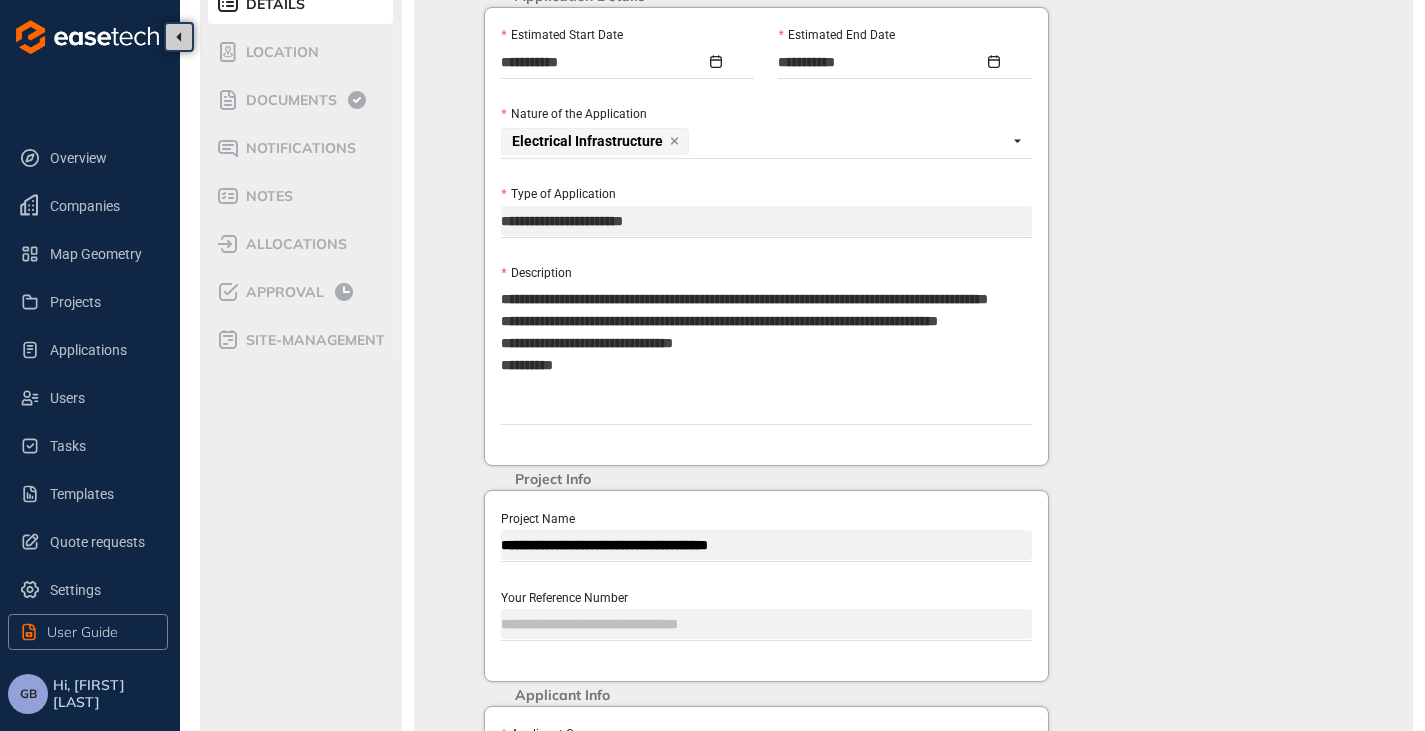 type on "**********" 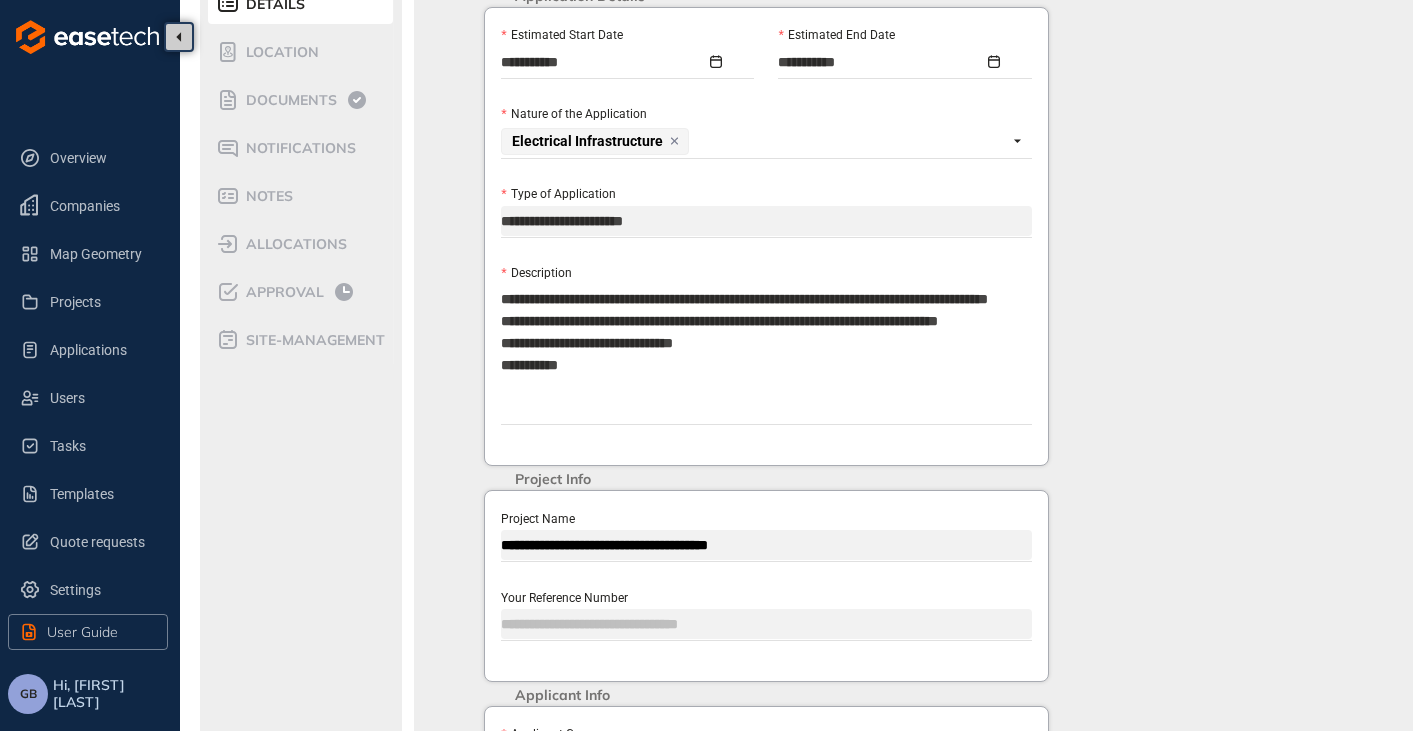 type on "**********" 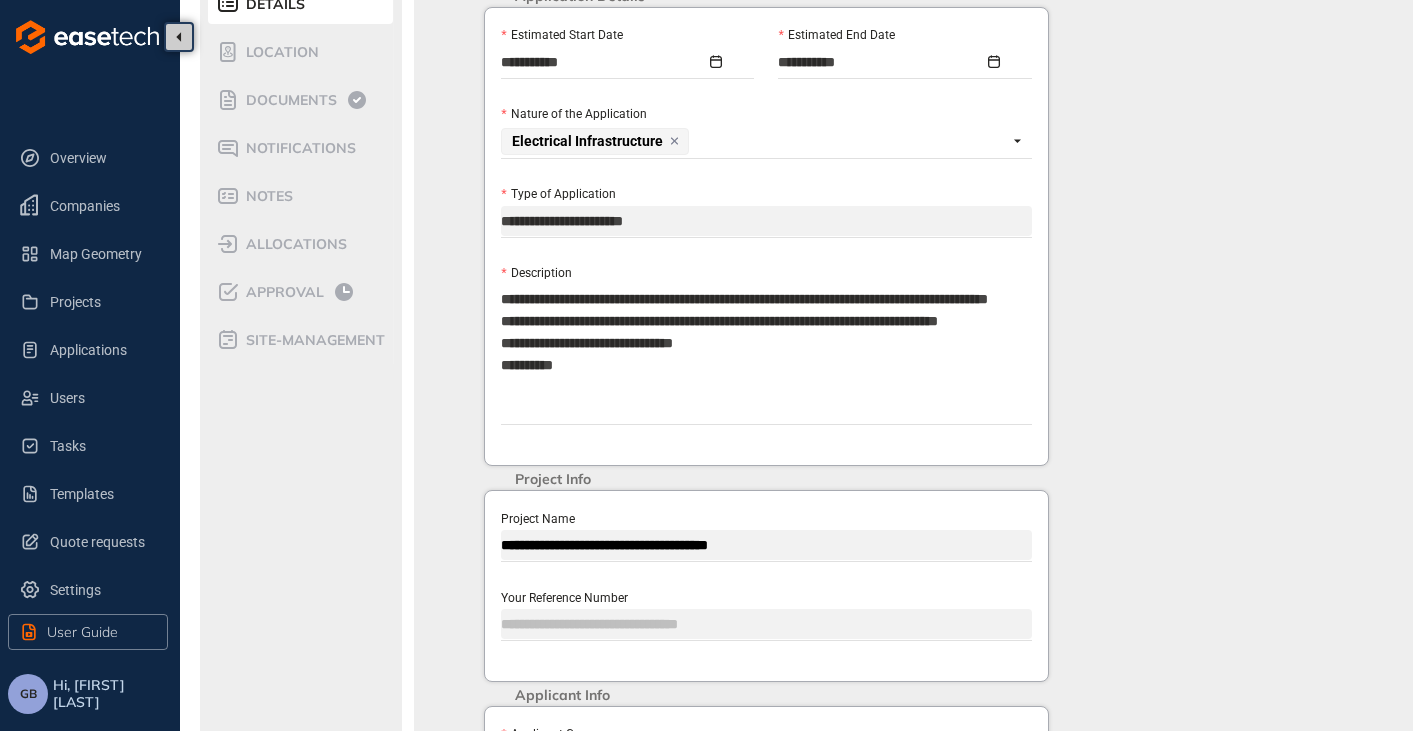 type on "**********" 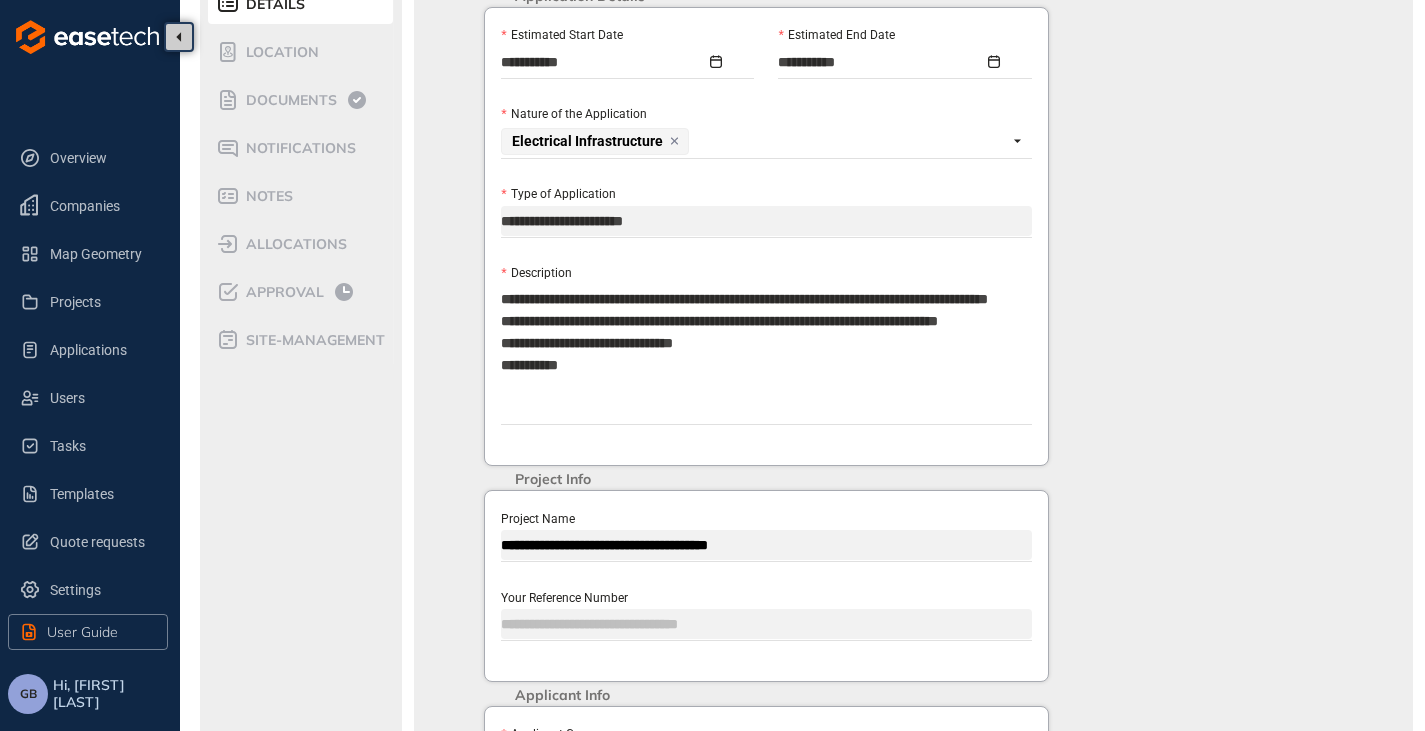type on "**********" 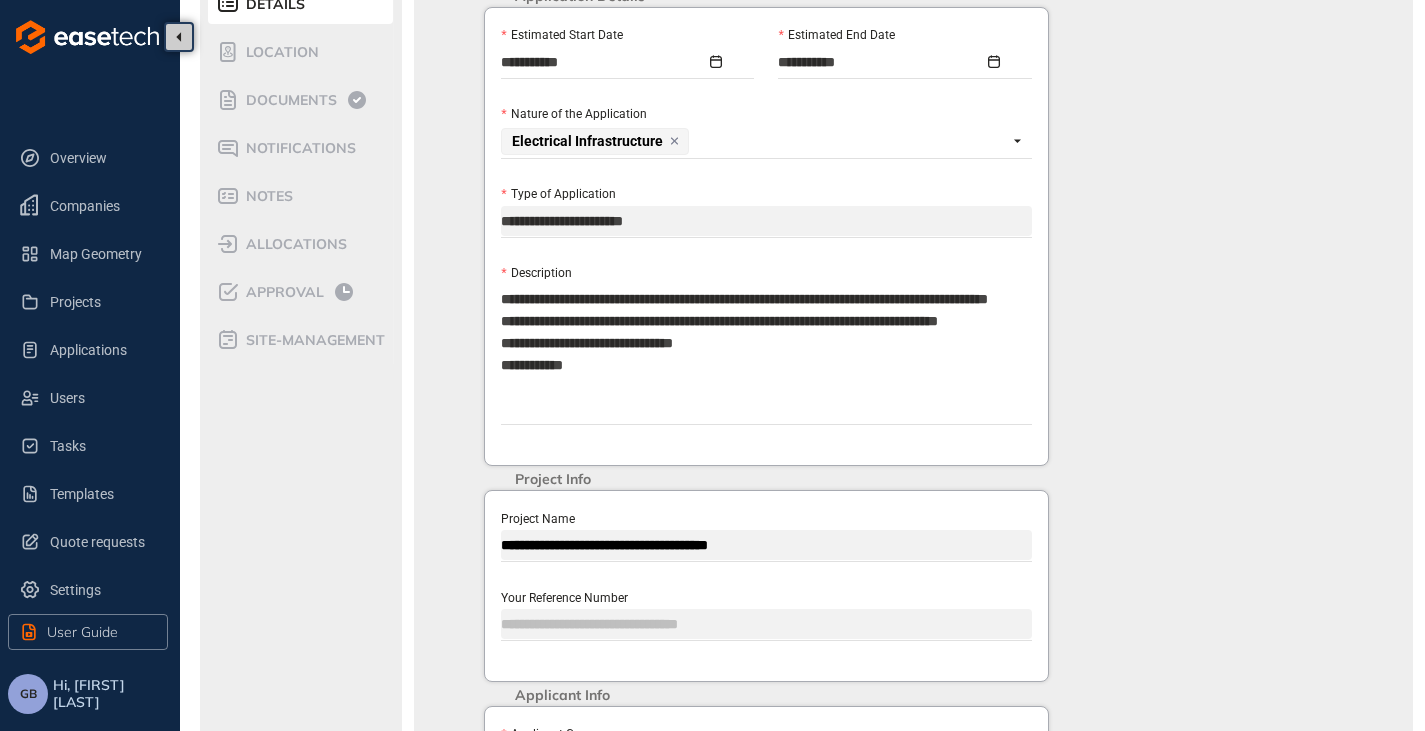 type on "**********" 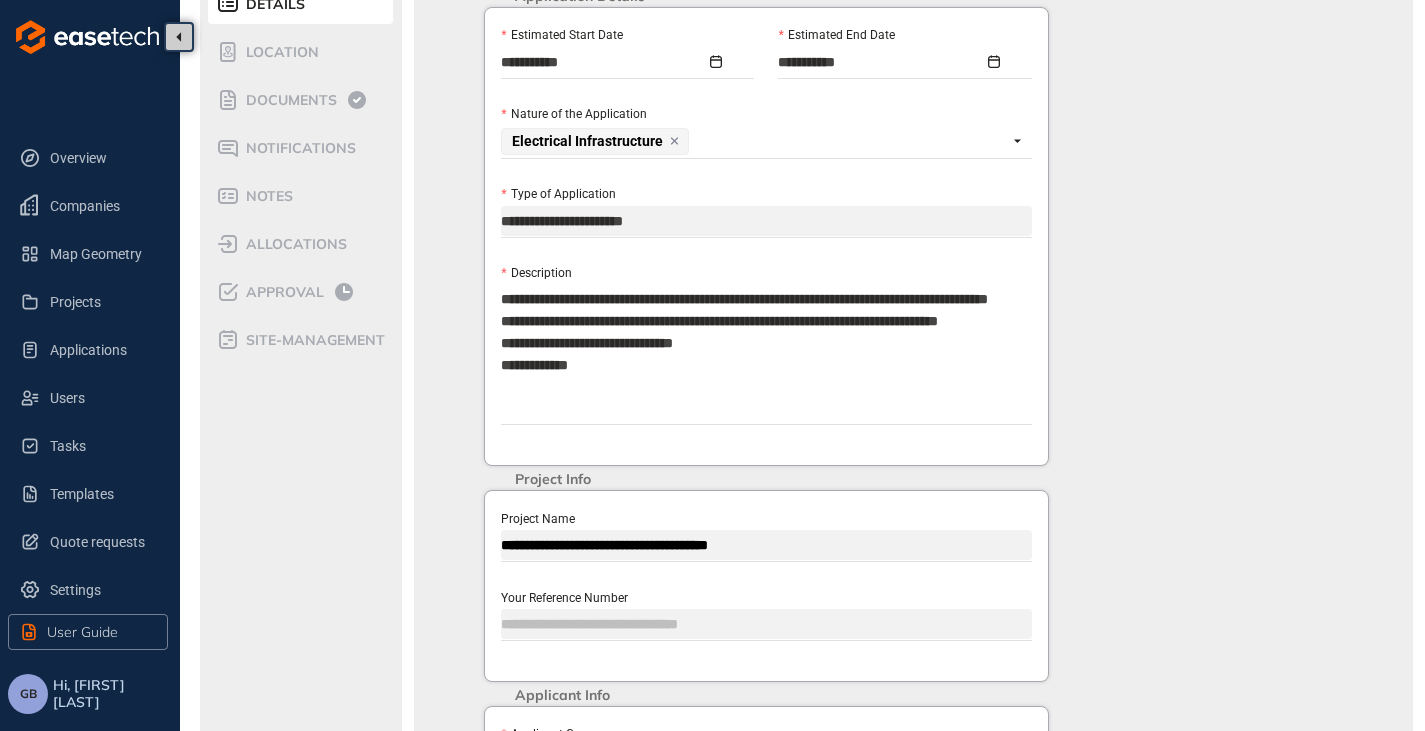 type on "**********" 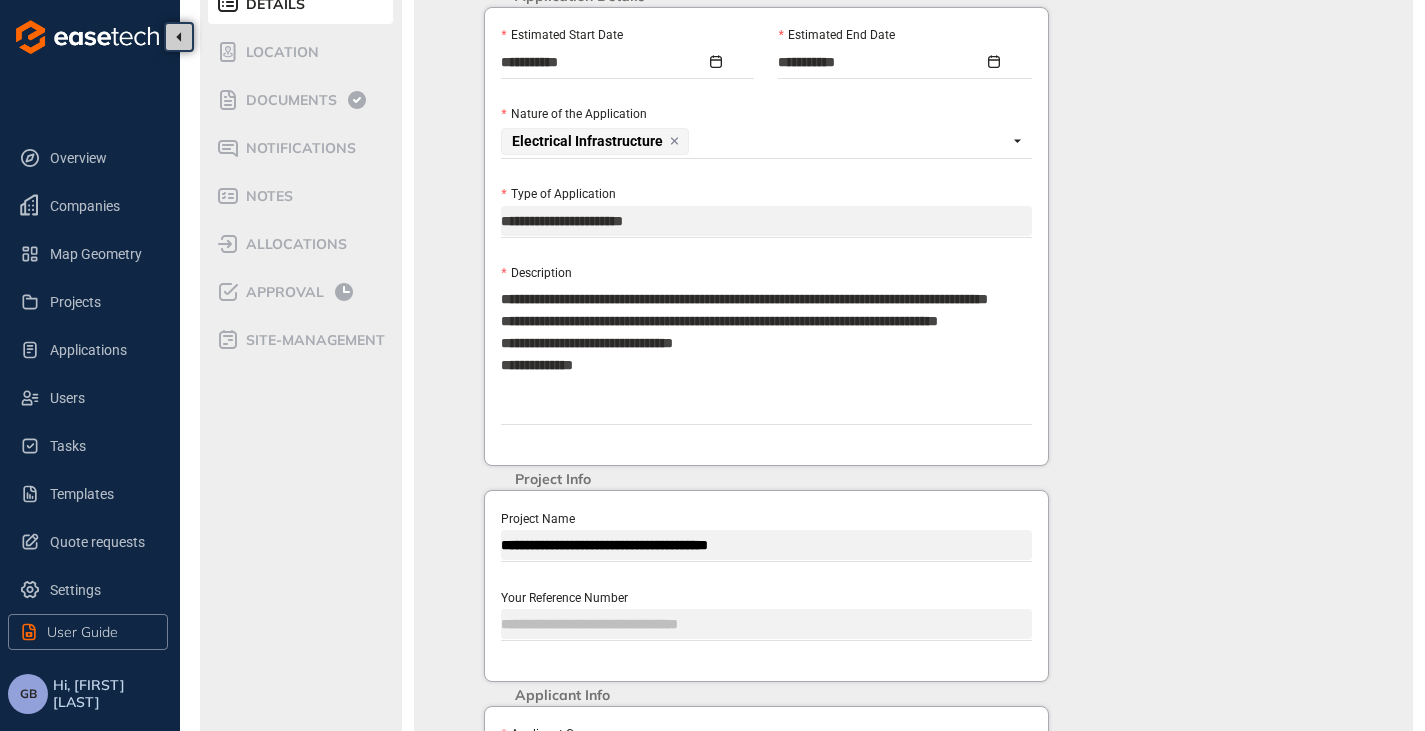 type on "**********" 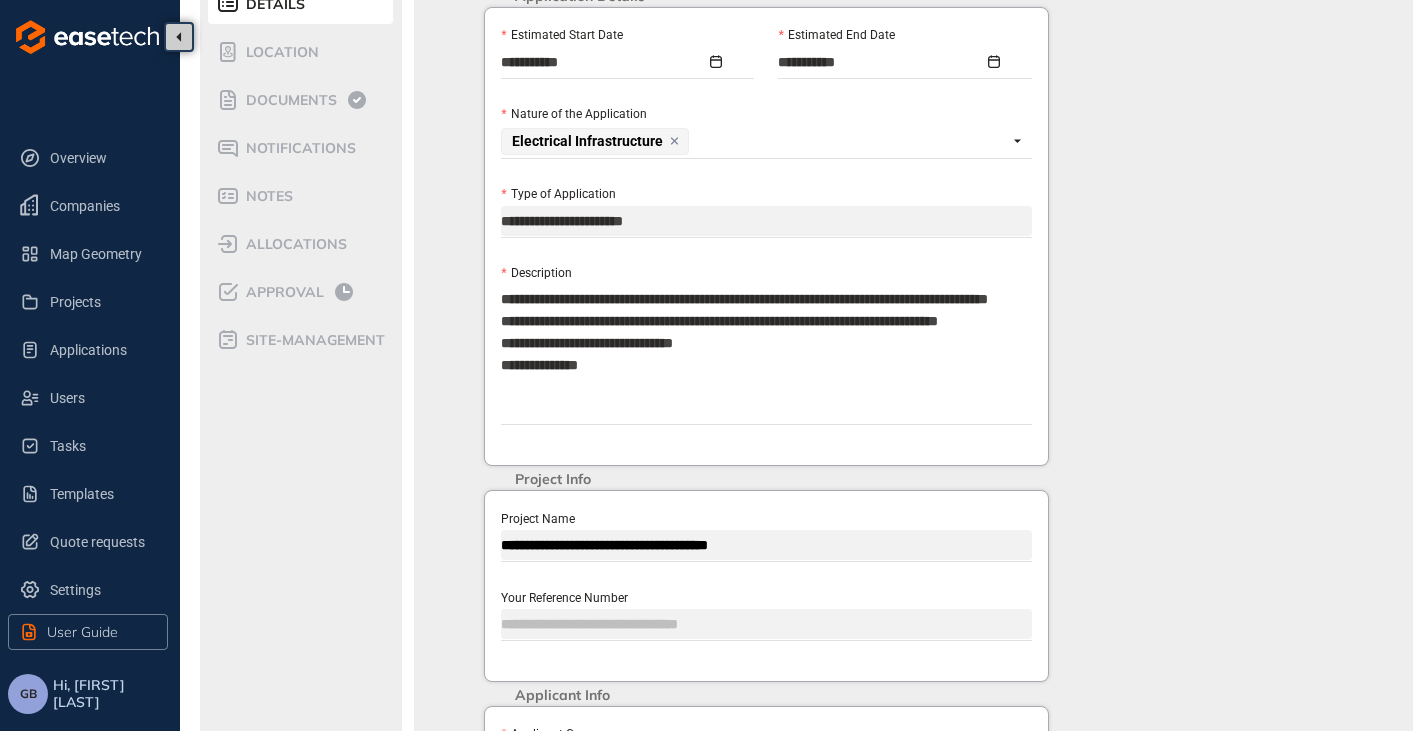 type on "**********" 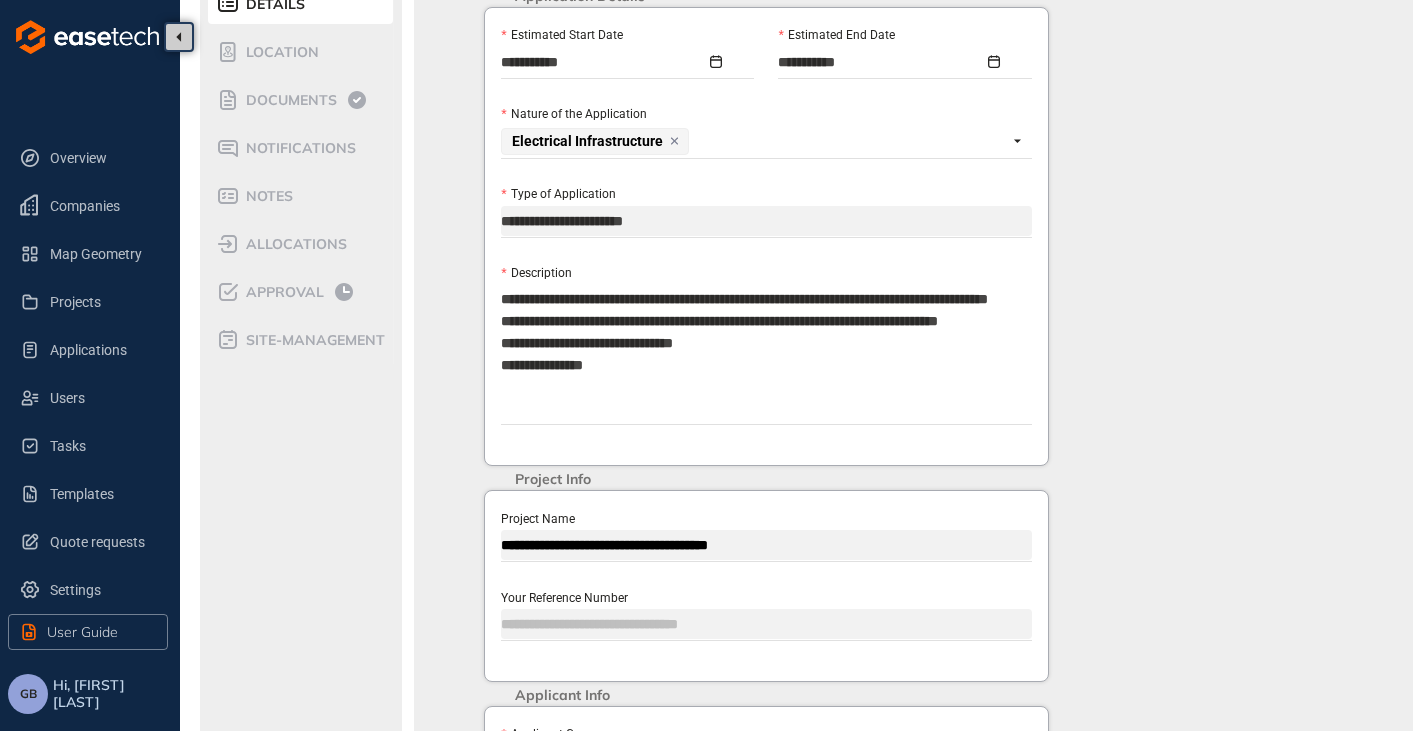 type on "**********" 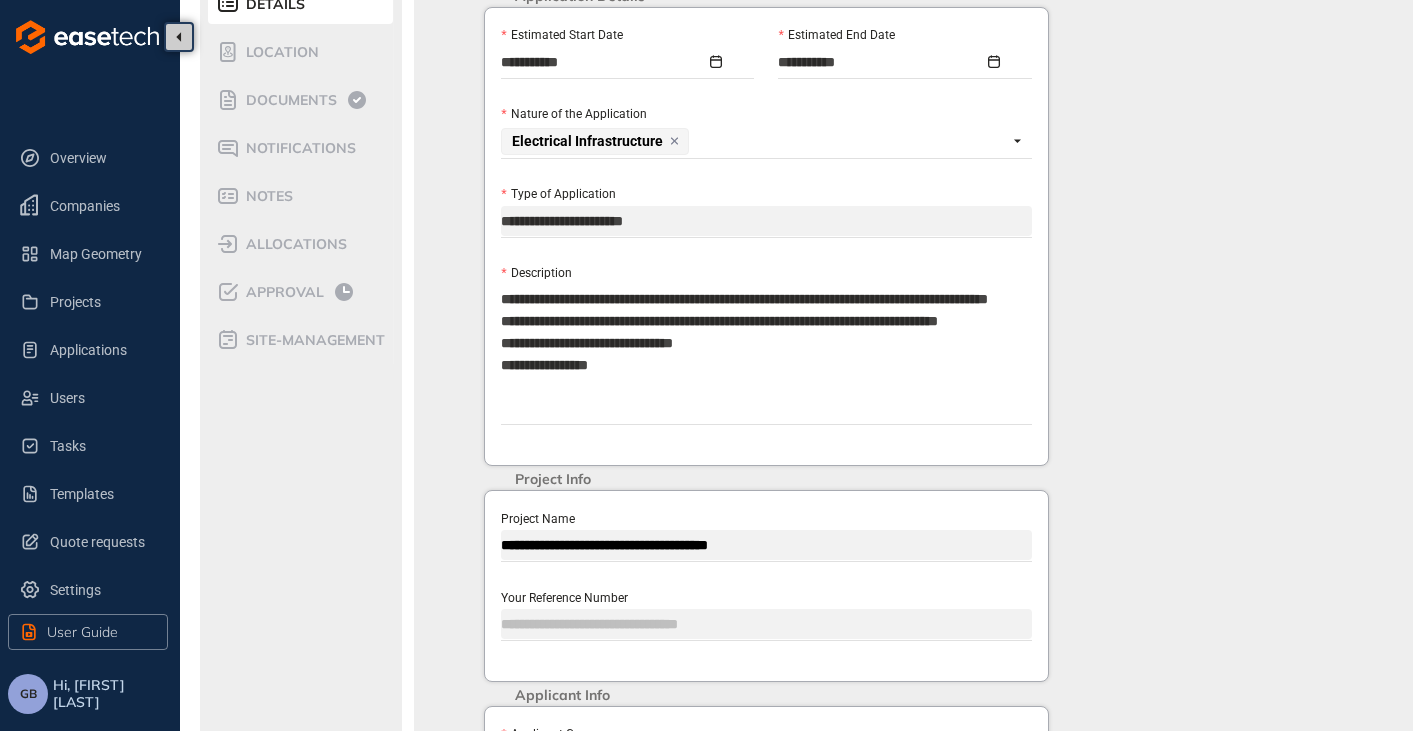 type on "**********" 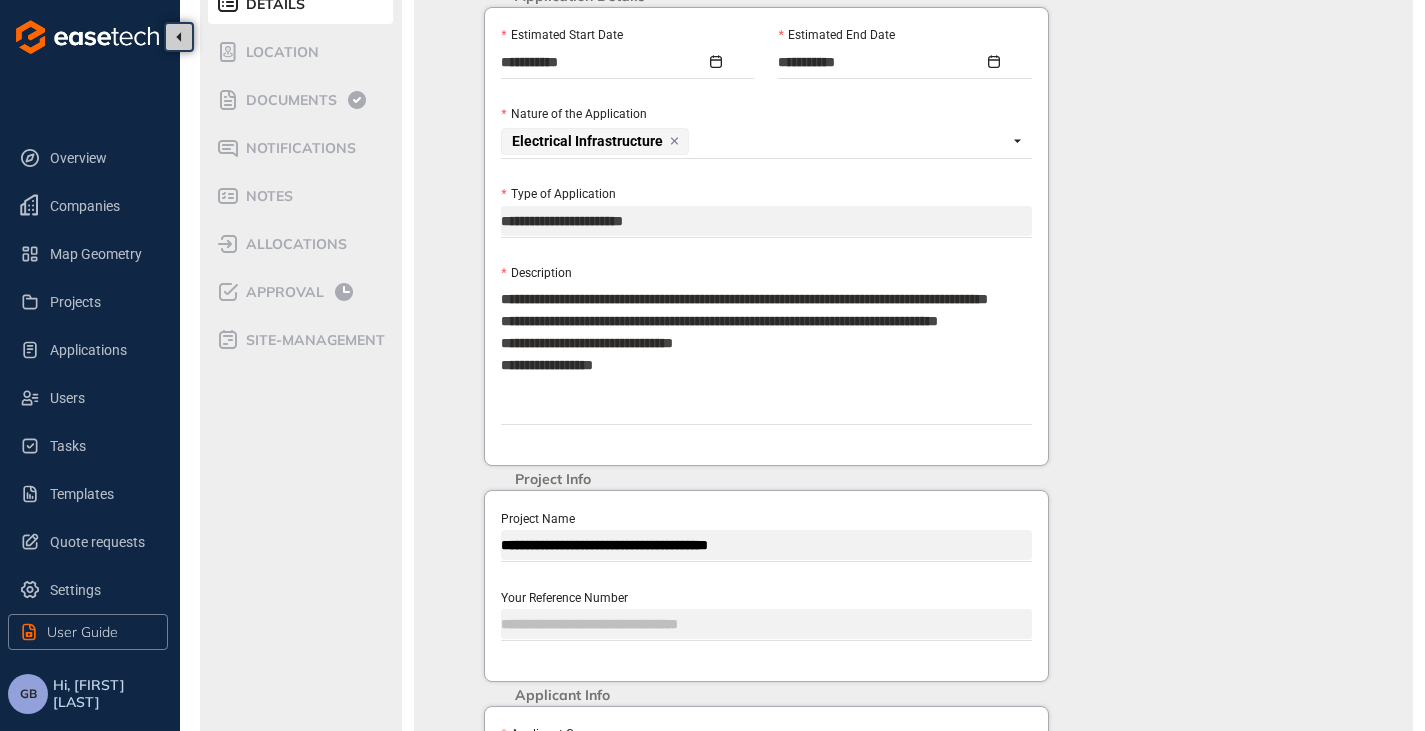 type on "**********" 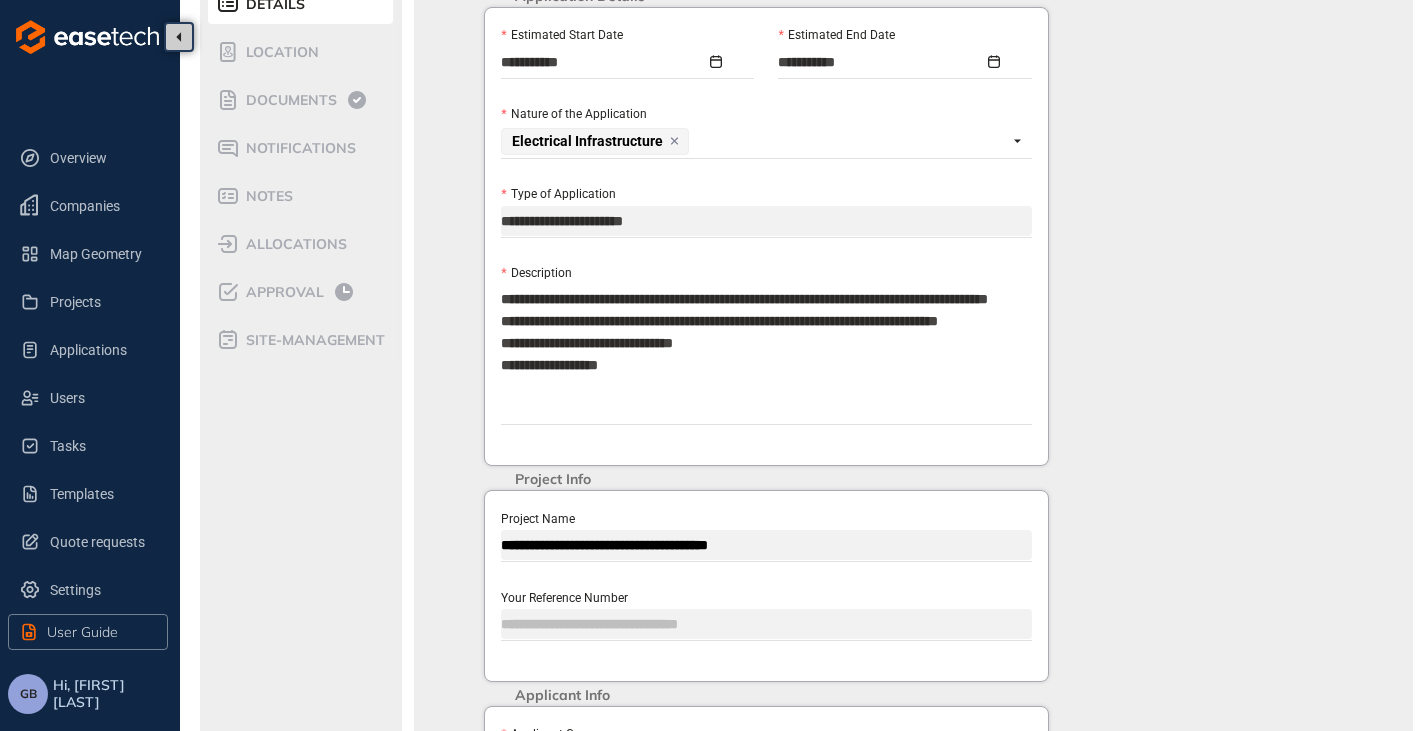 type on "**********" 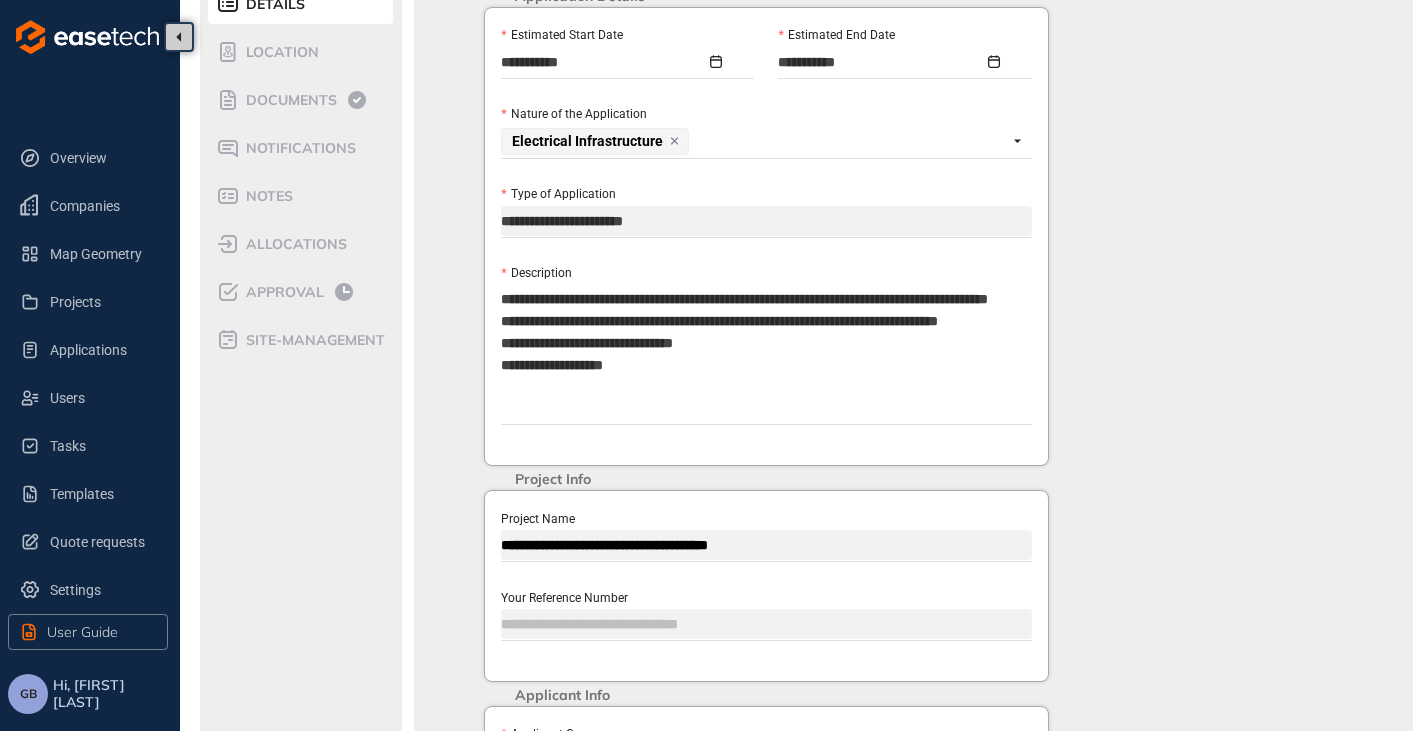 type on "**********" 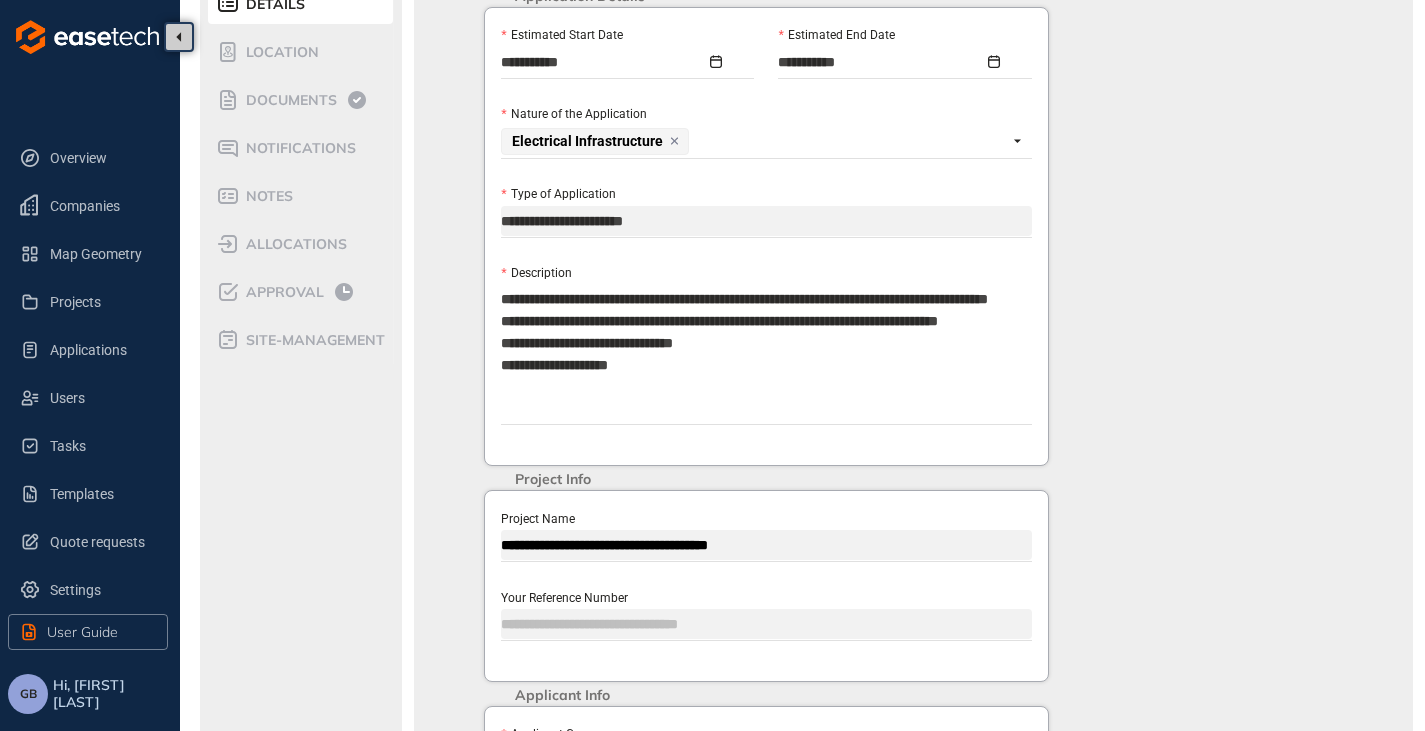 type on "**********" 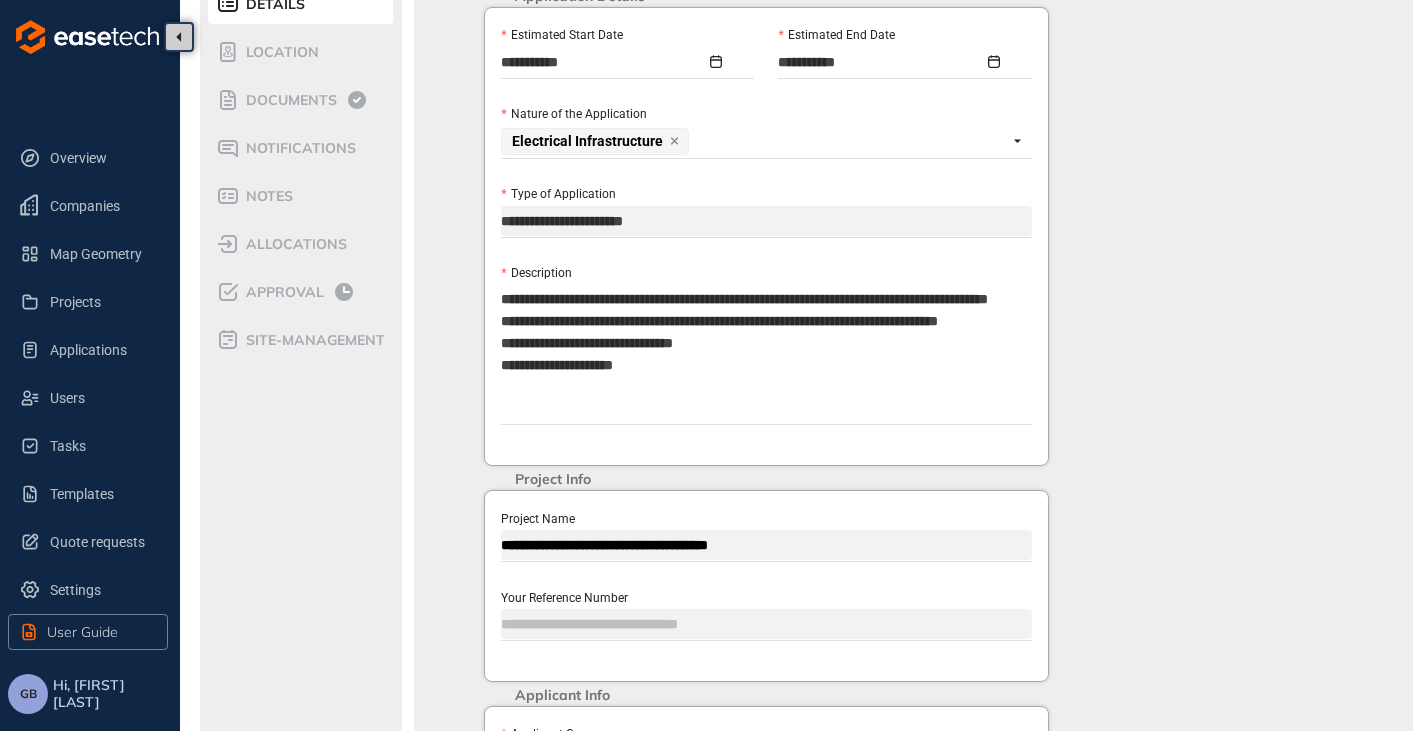 type on "**********" 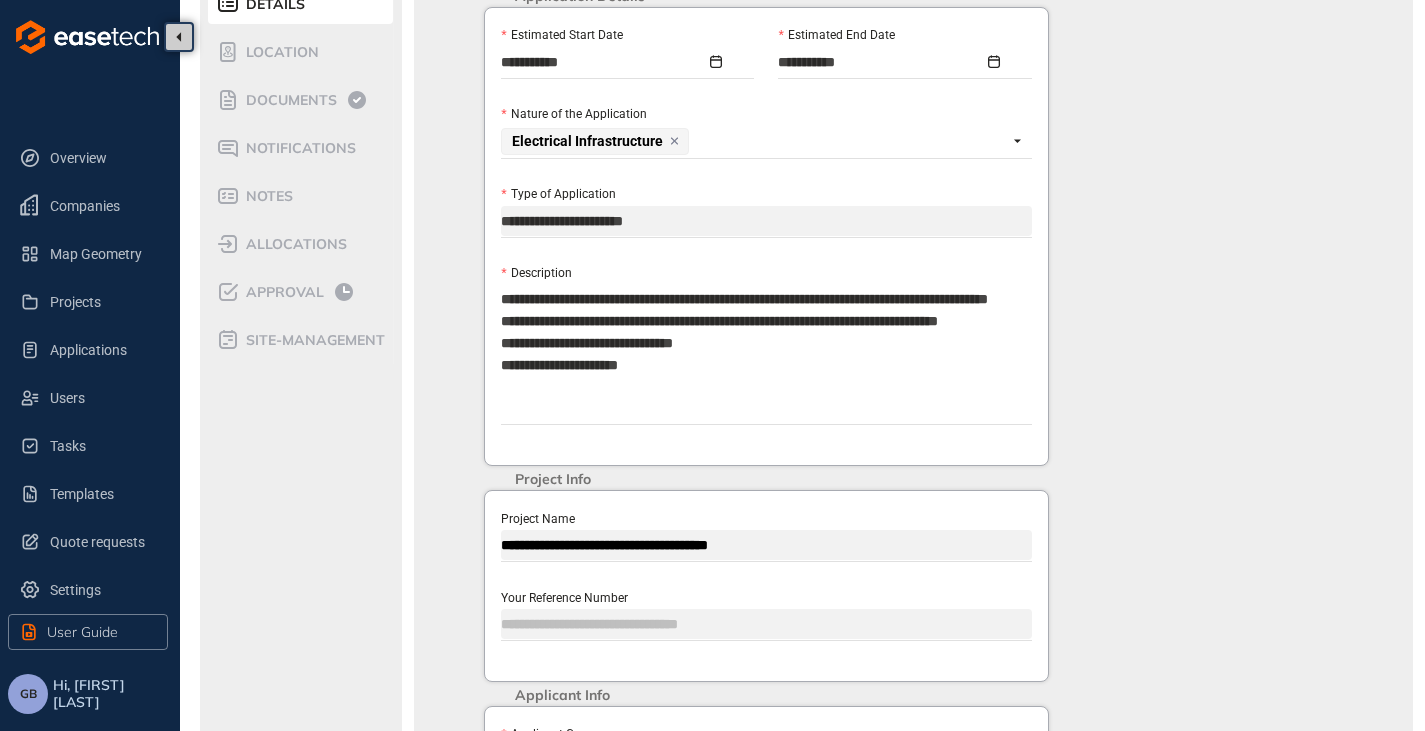 type on "**********" 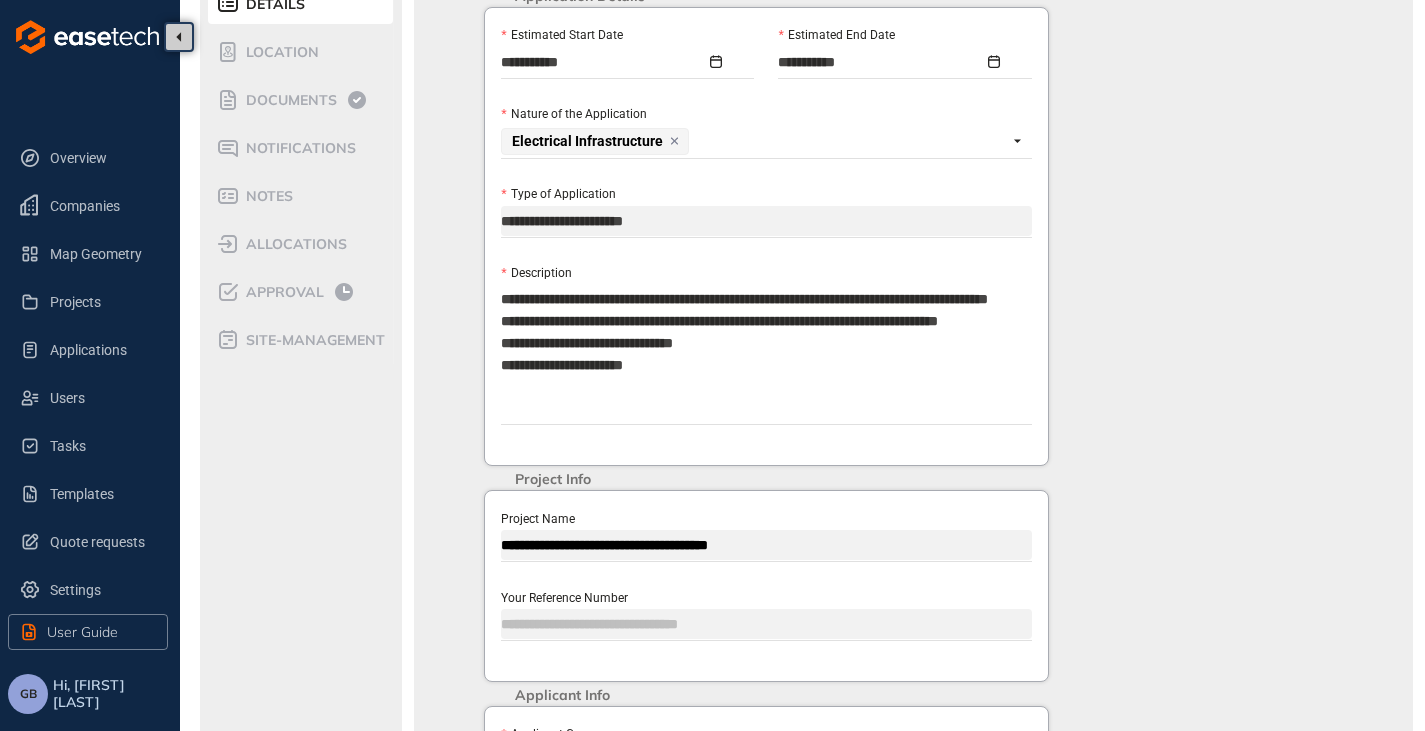 type on "**********" 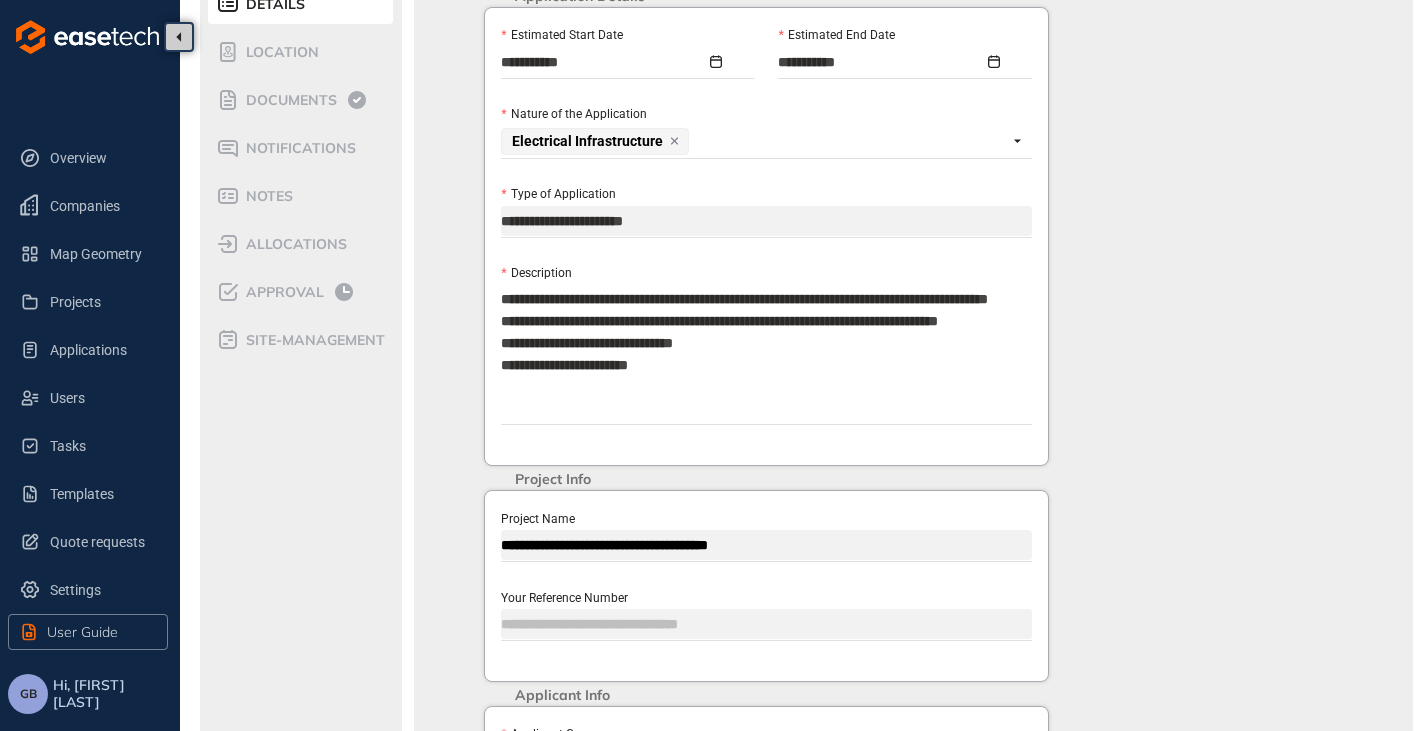 type on "**********" 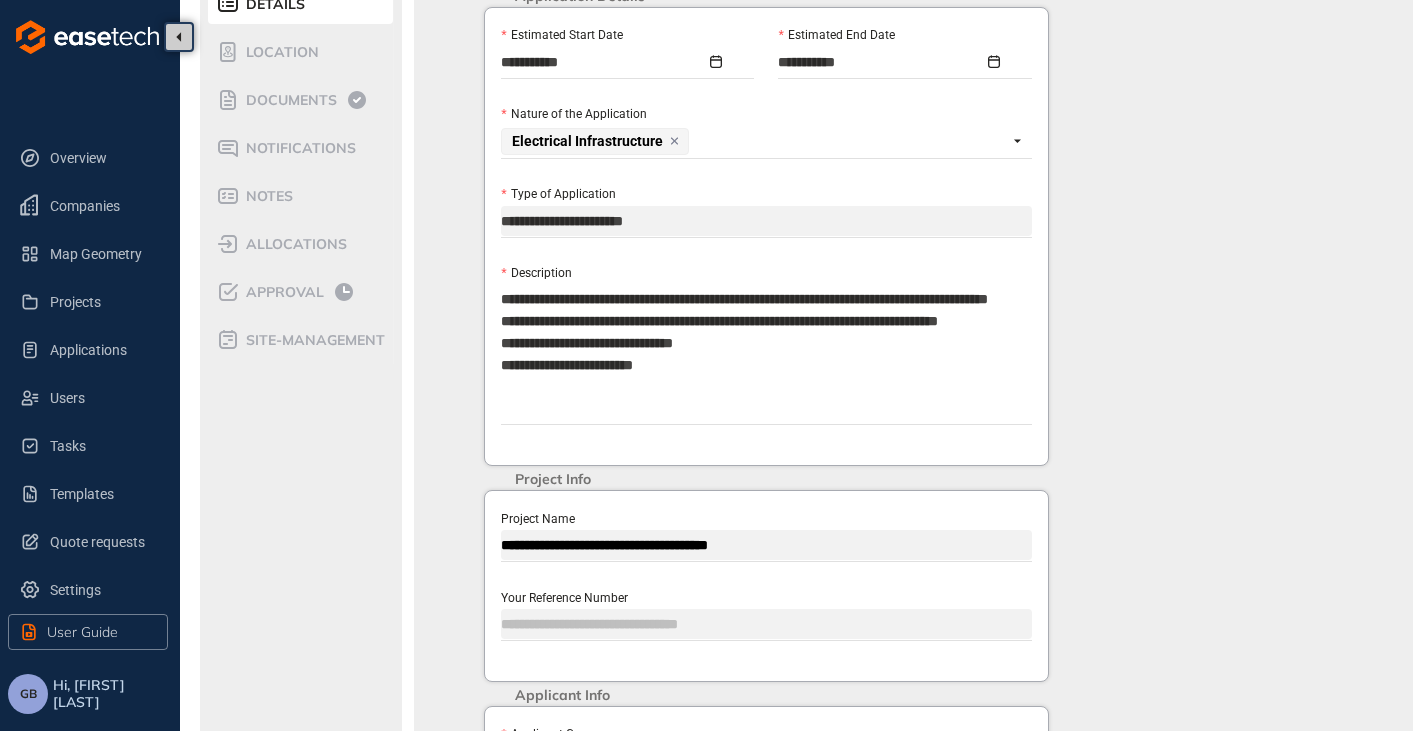 type on "**********" 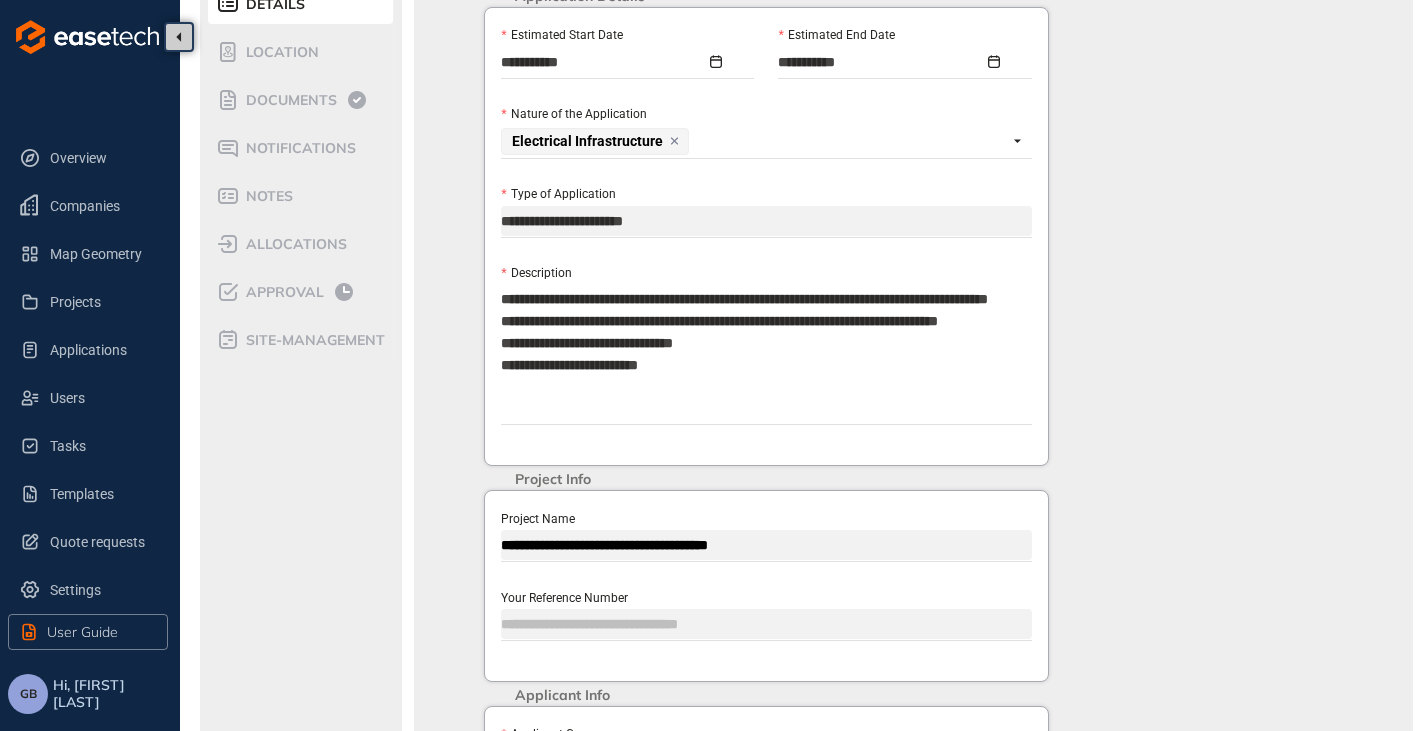 type on "**********" 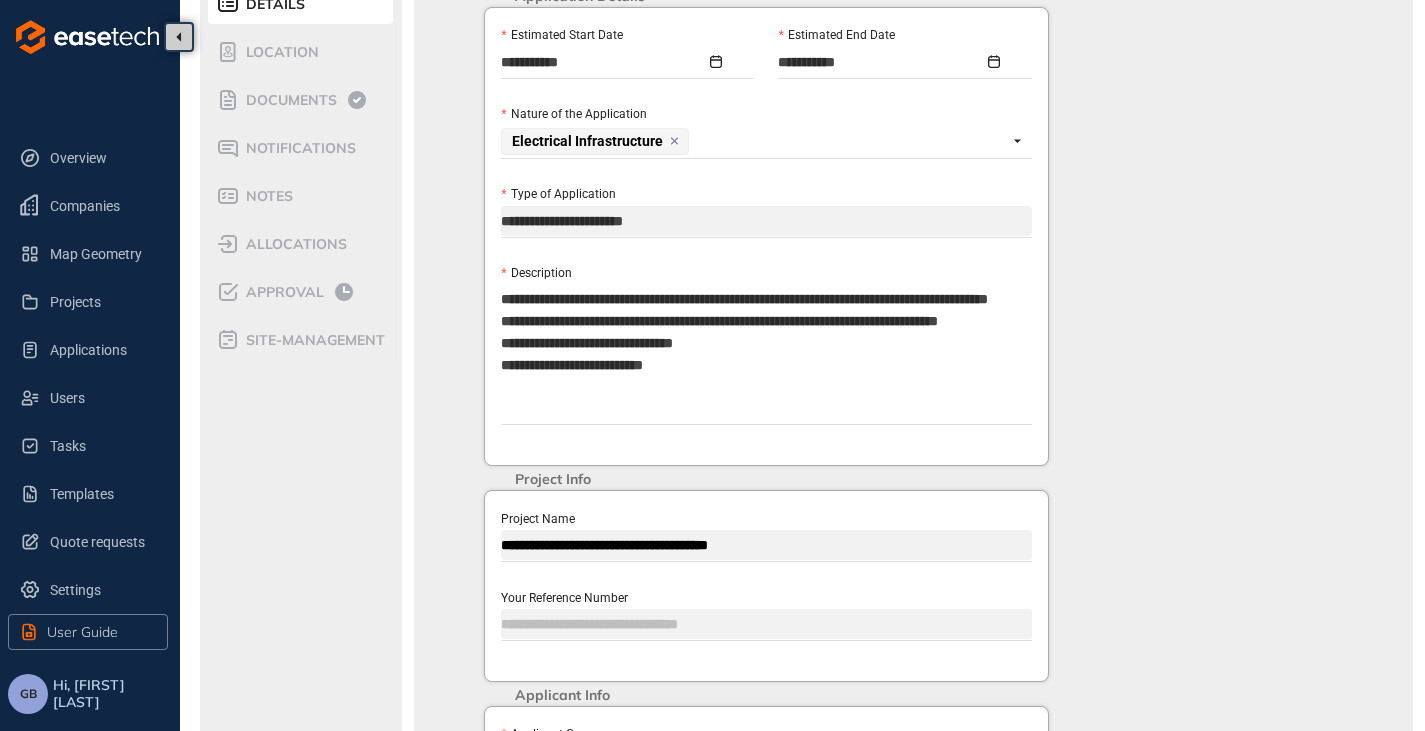 type on "**********" 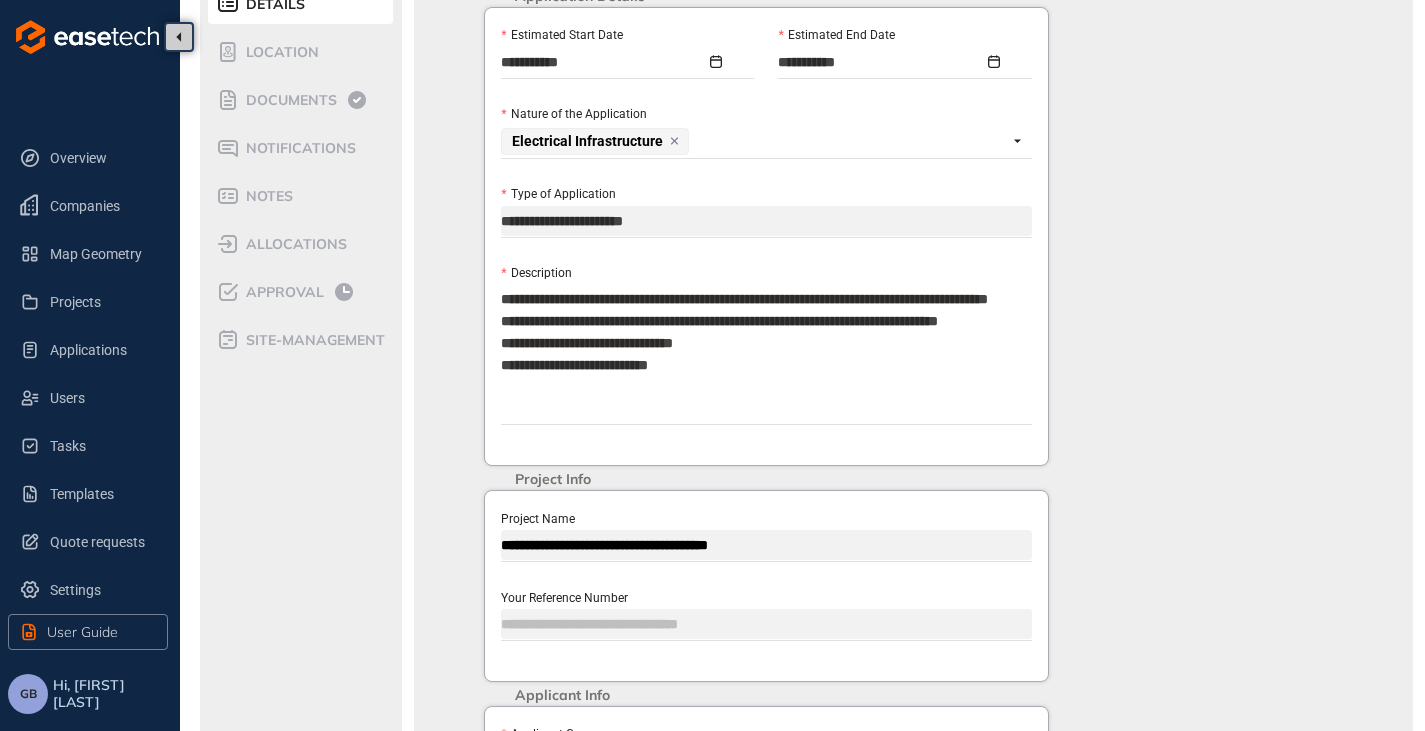 type on "**********" 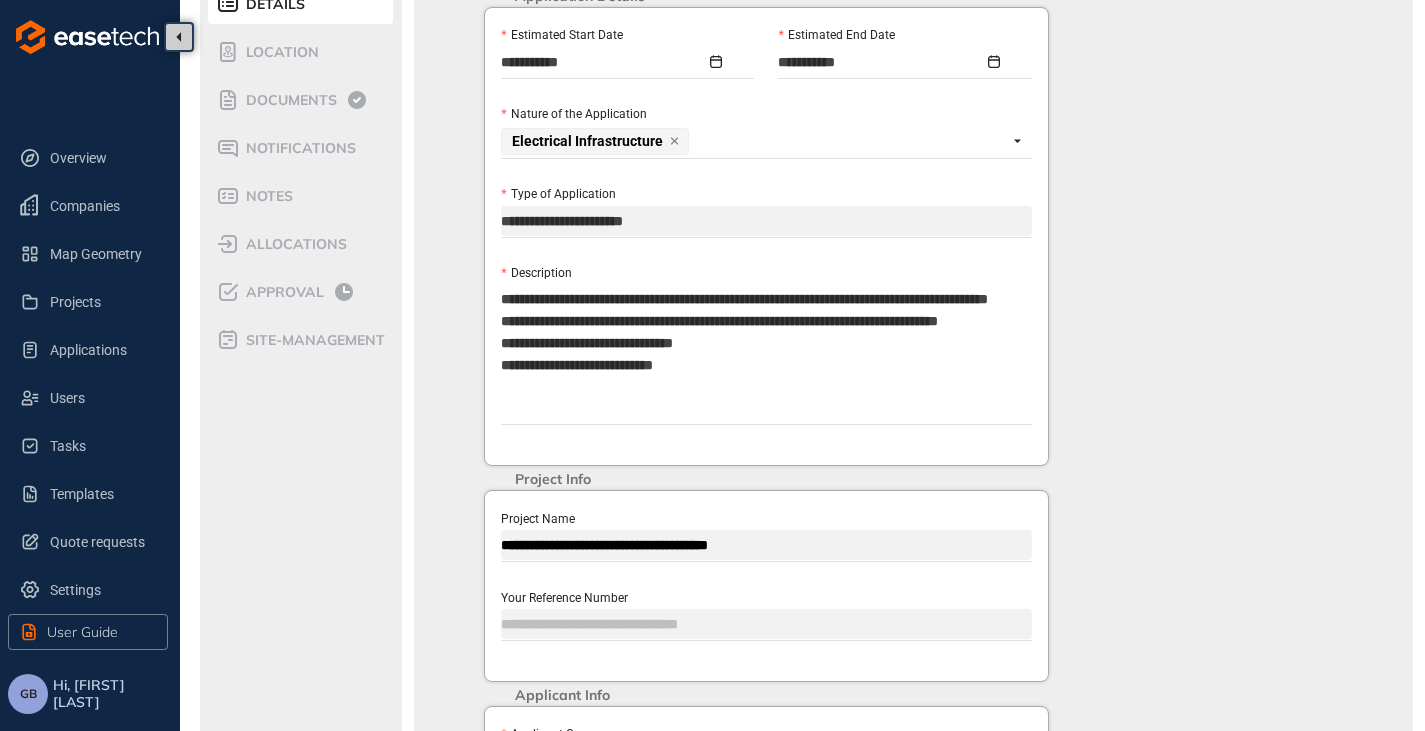 type on "**********" 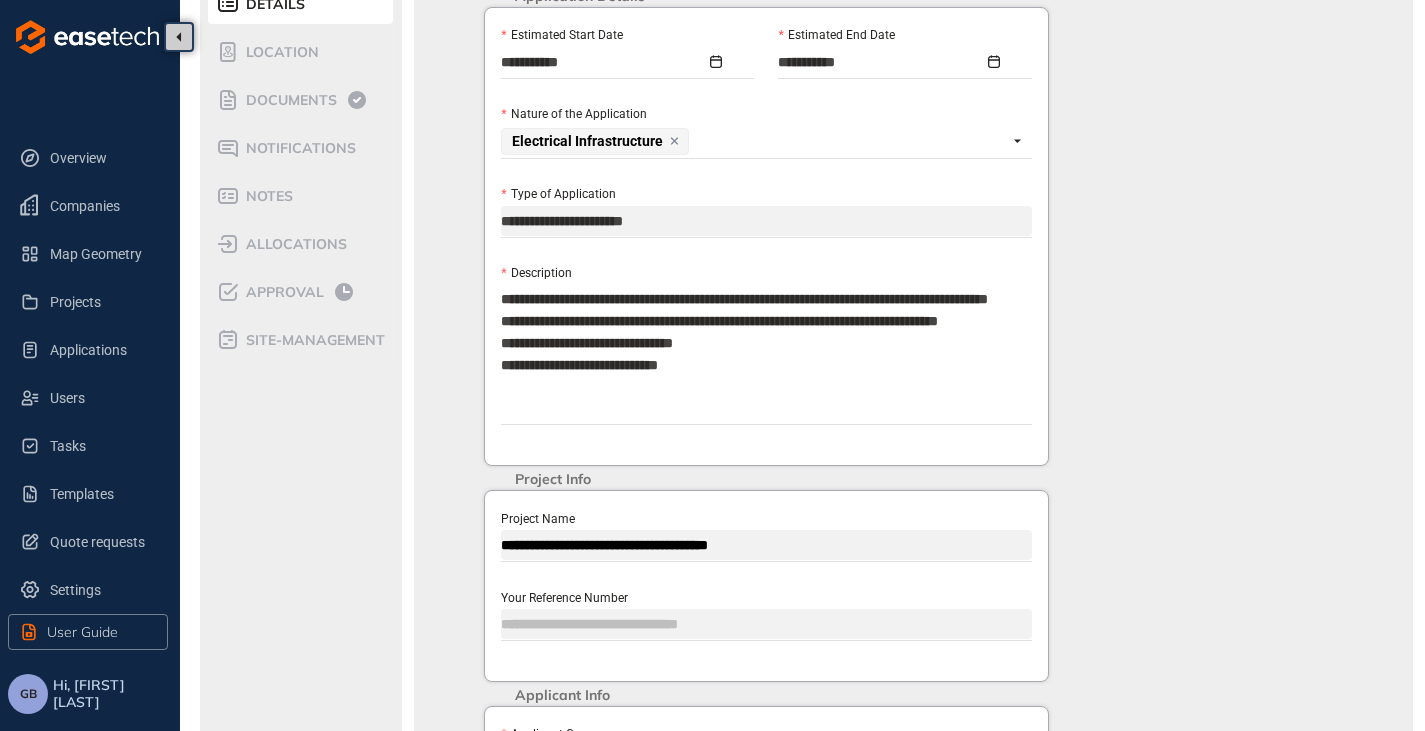 type on "**********" 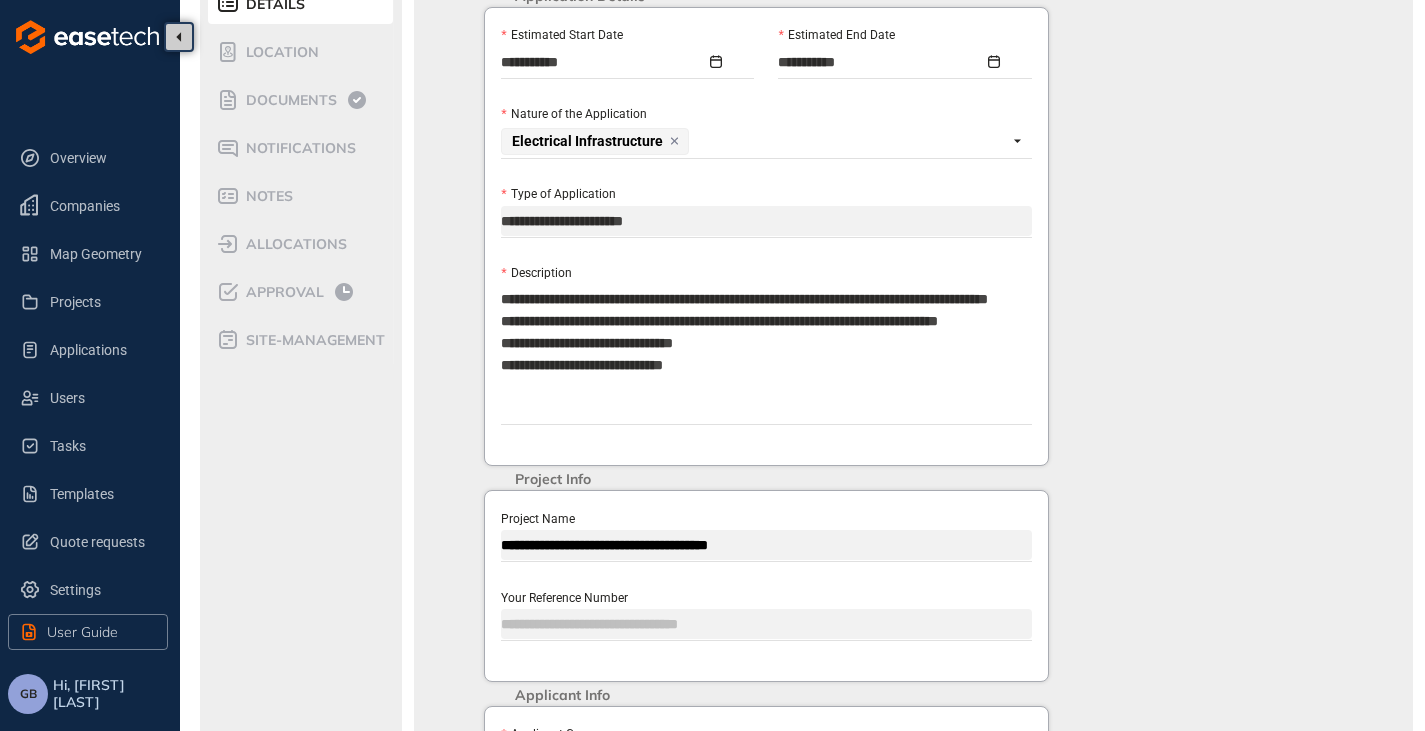 type on "**********" 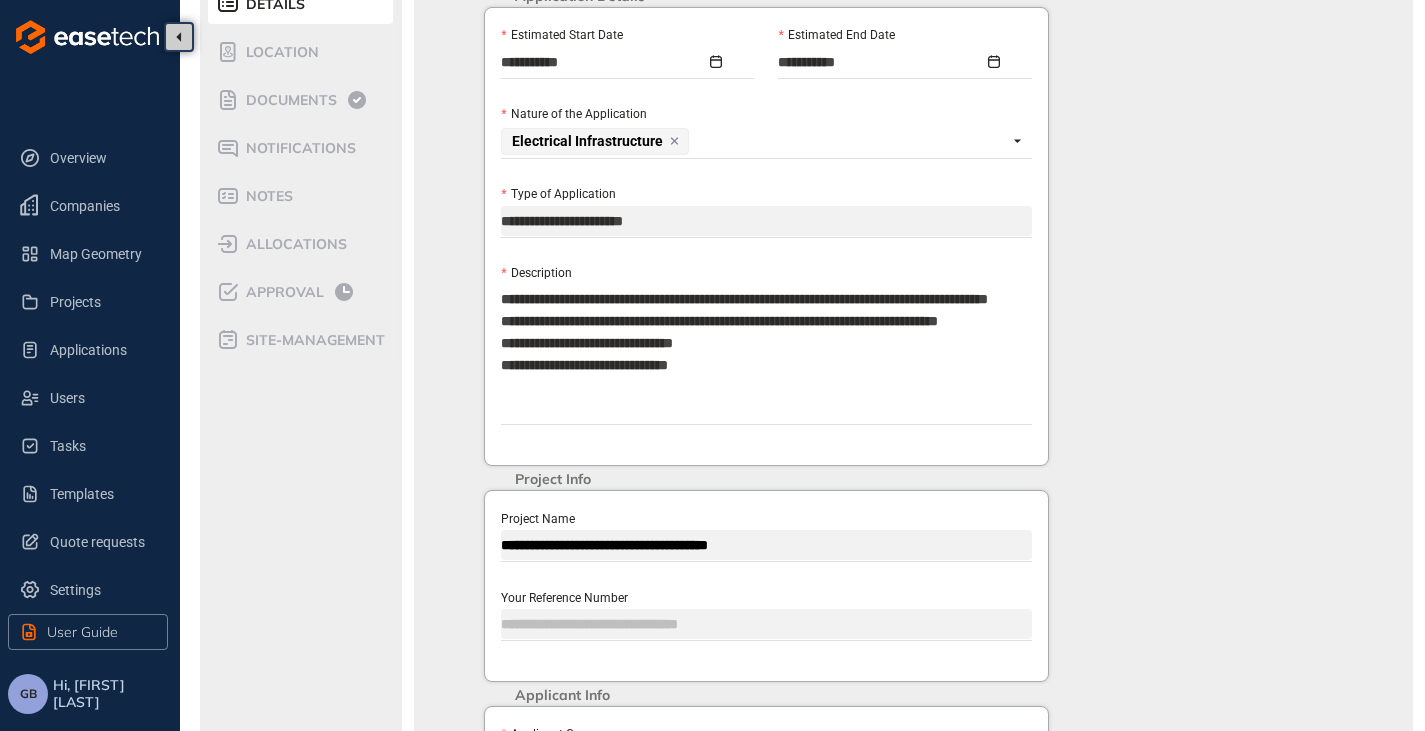 type on "**********" 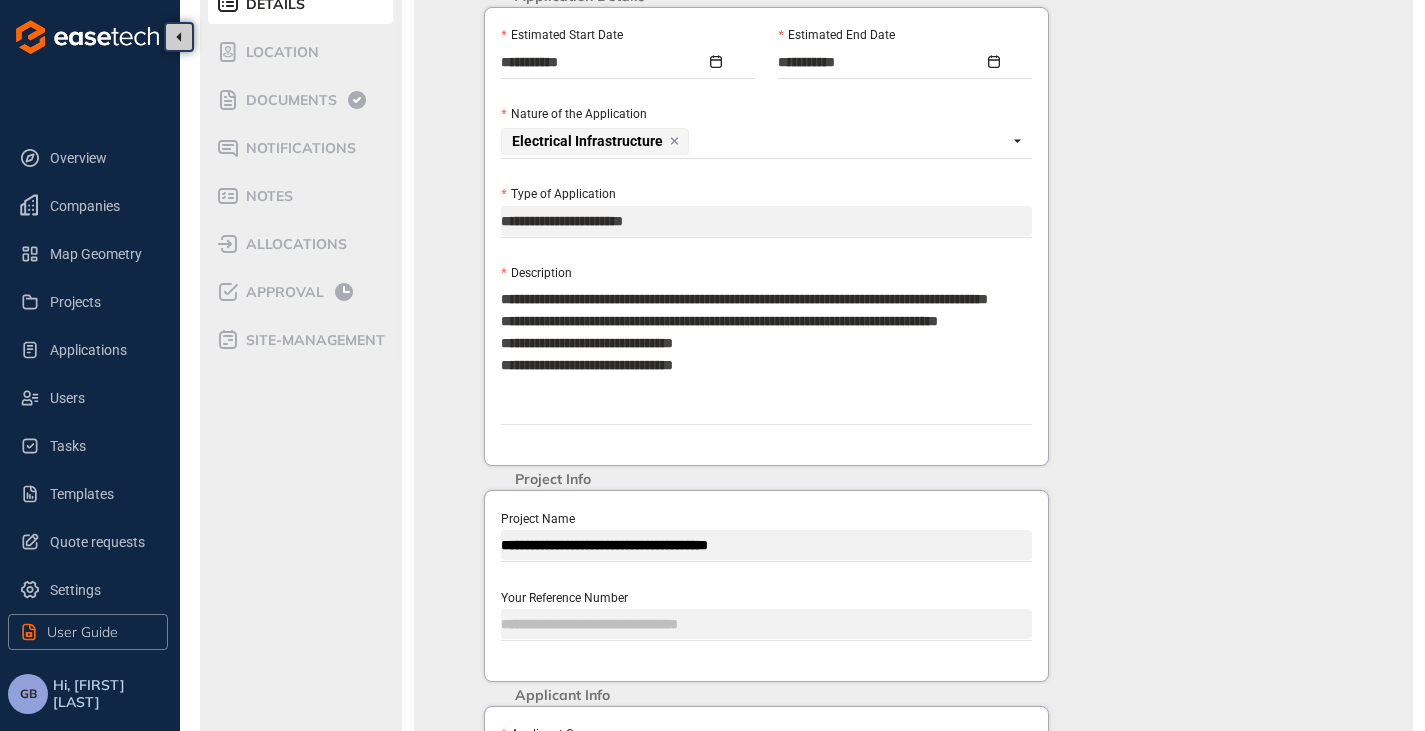 type on "**********" 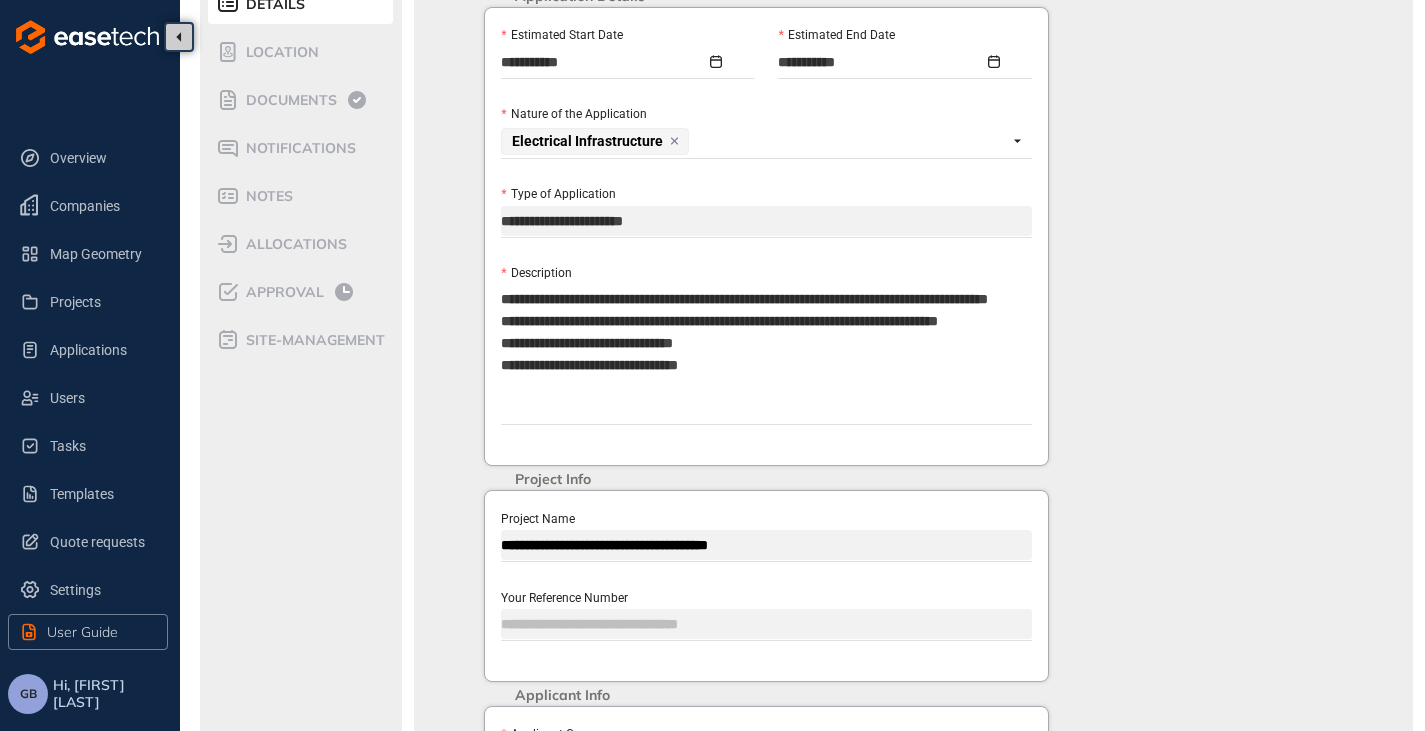 type on "**********" 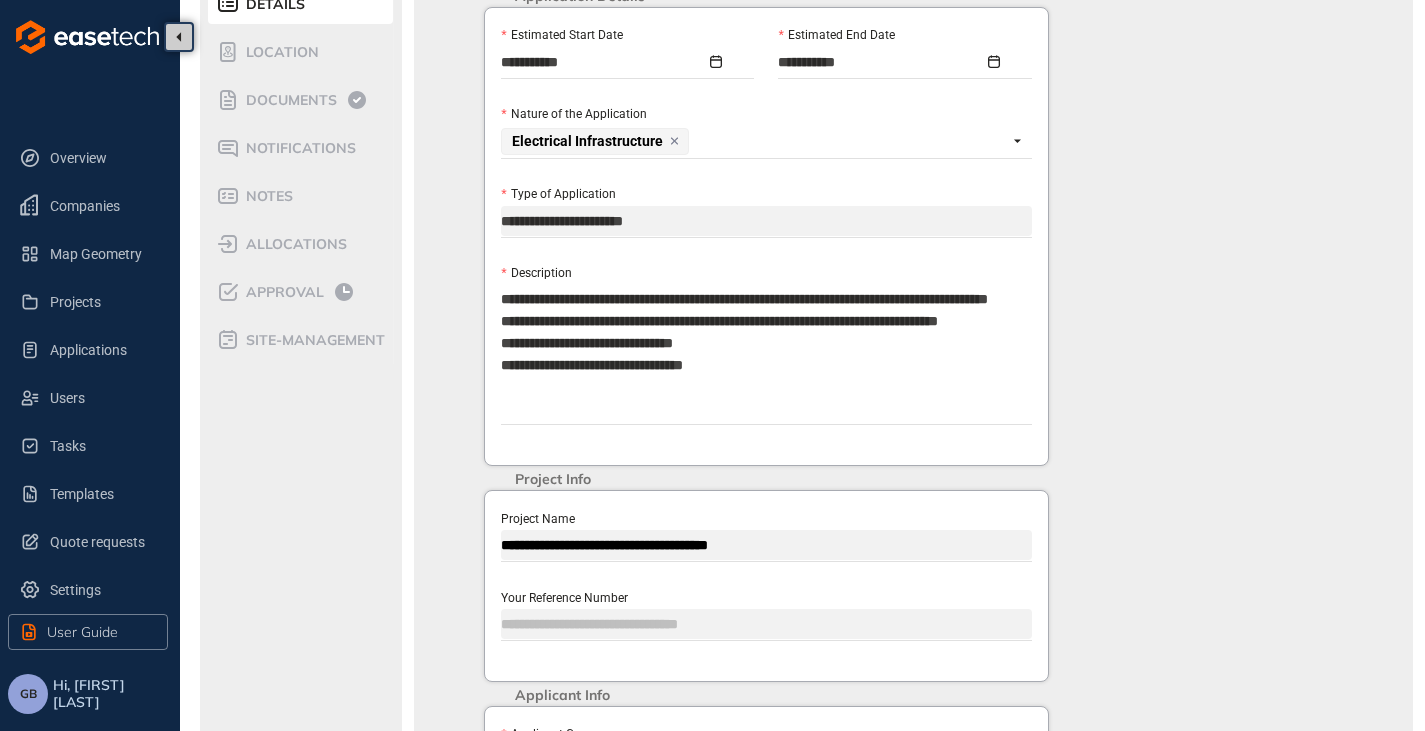 type on "**********" 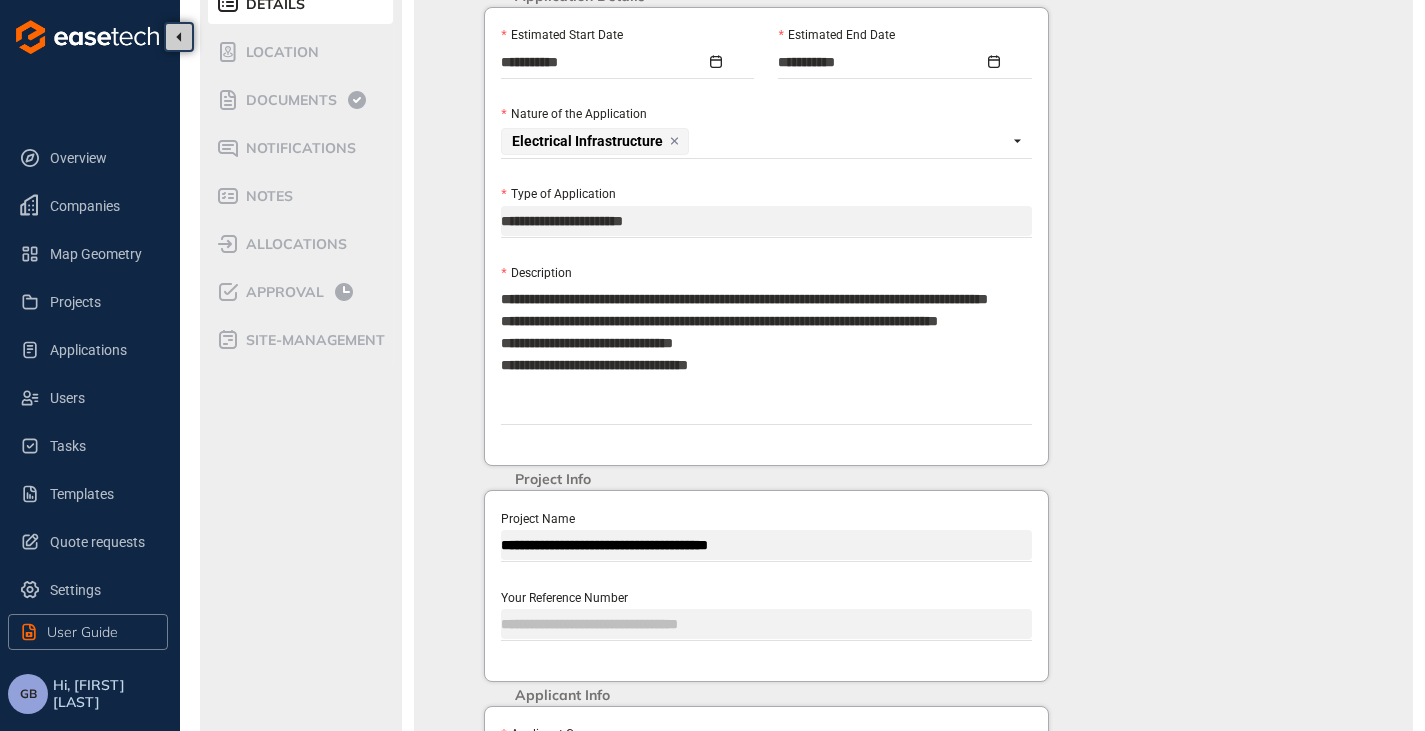 type on "**********" 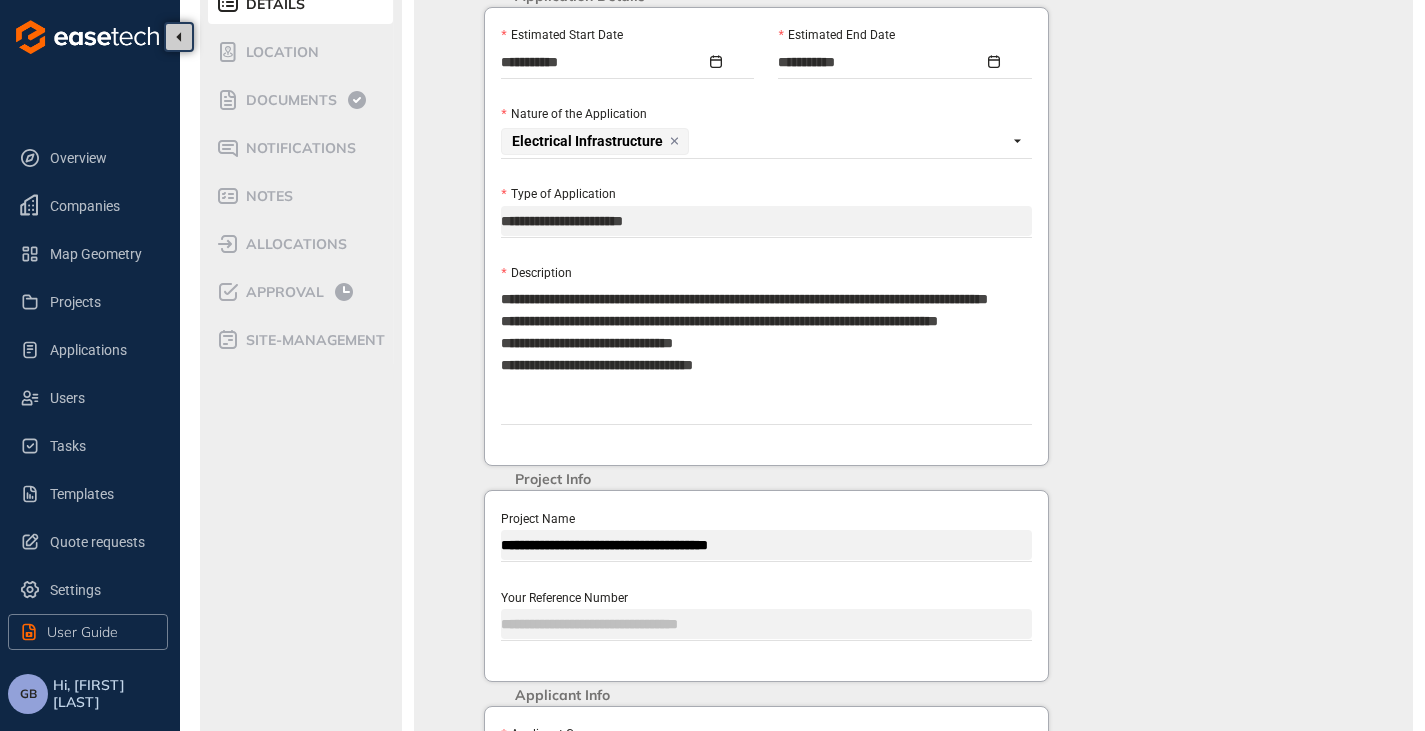 type on "**********" 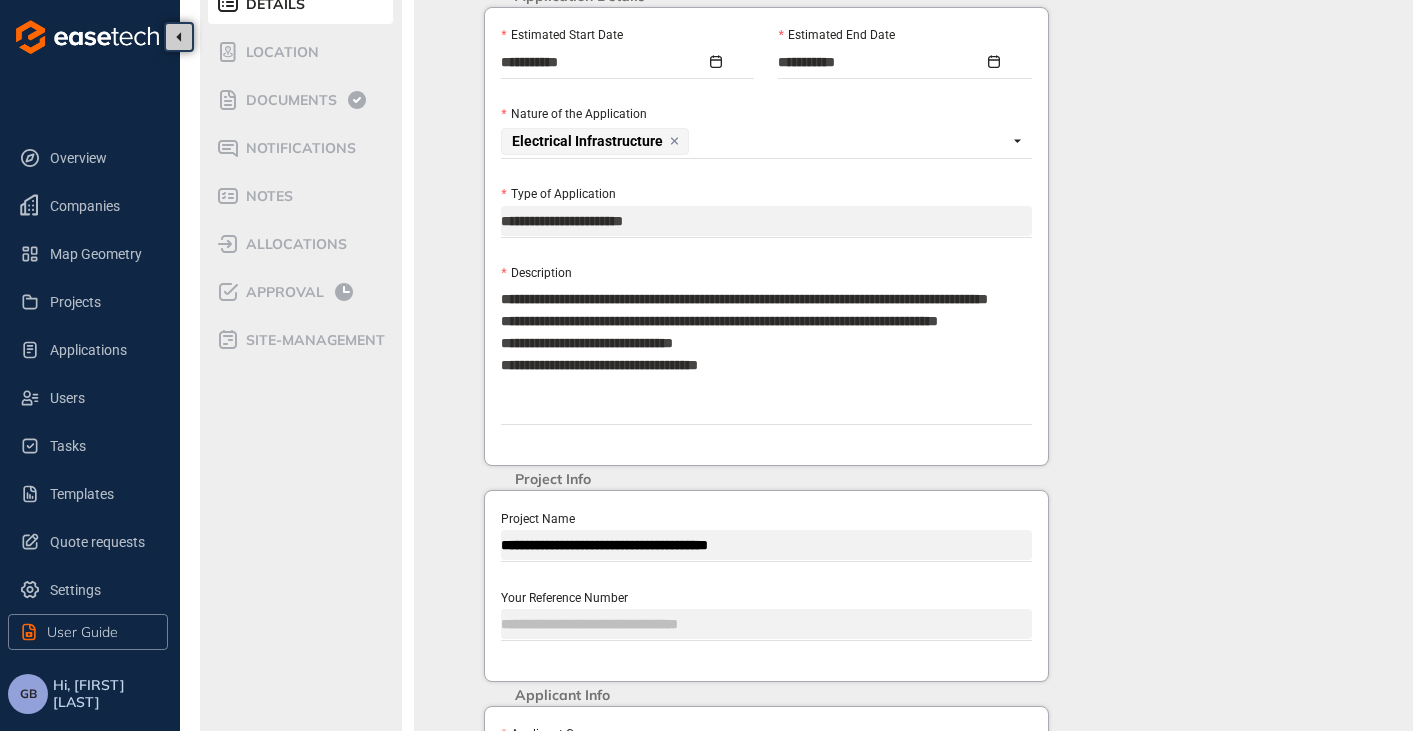 type on "**********" 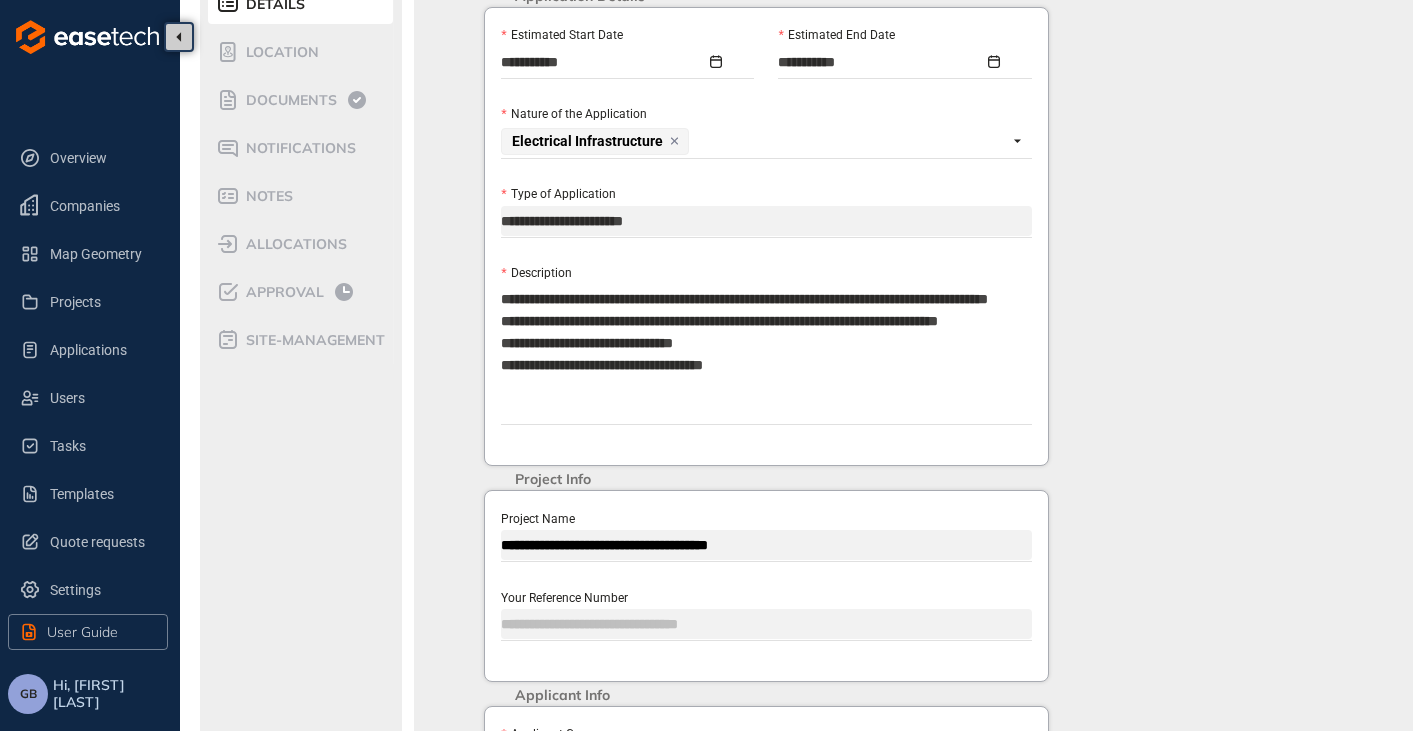 type on "**********" 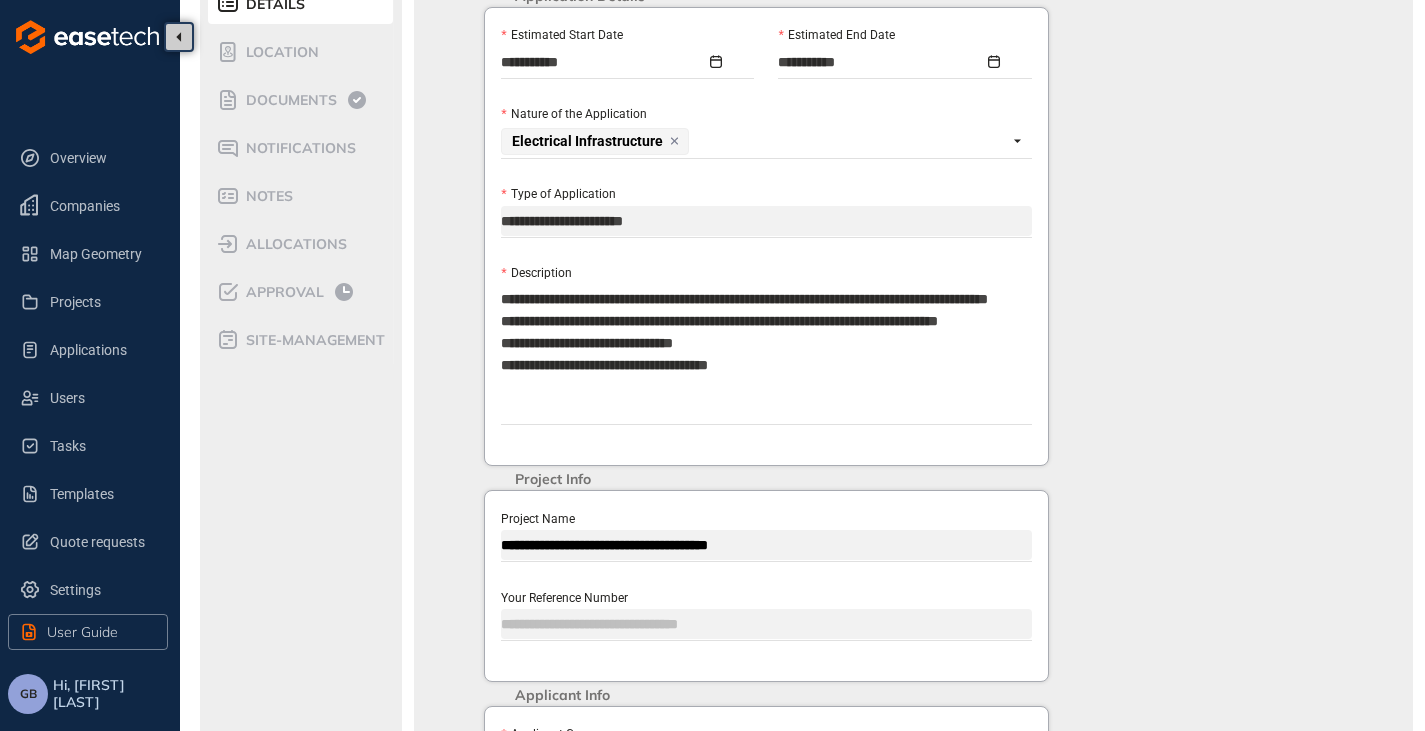 type on "**********" 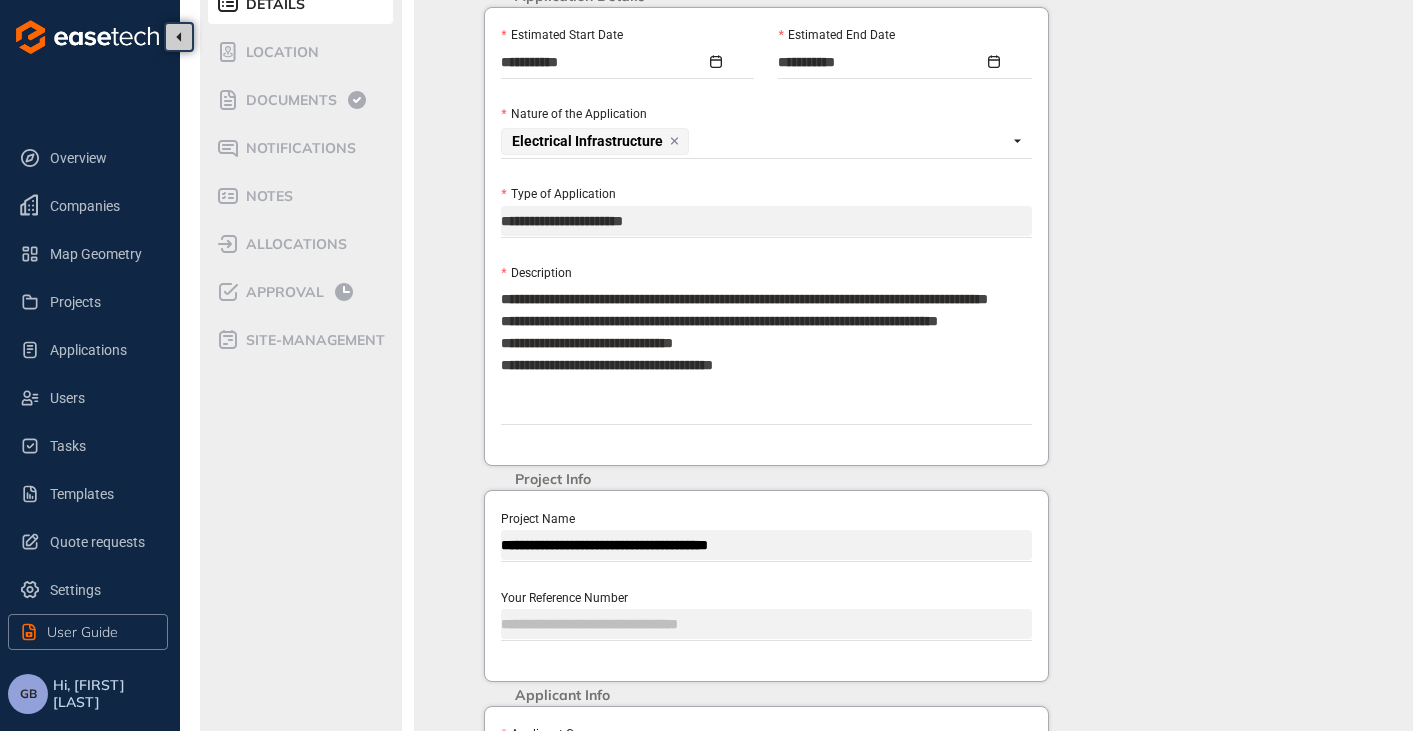 type on "**********" 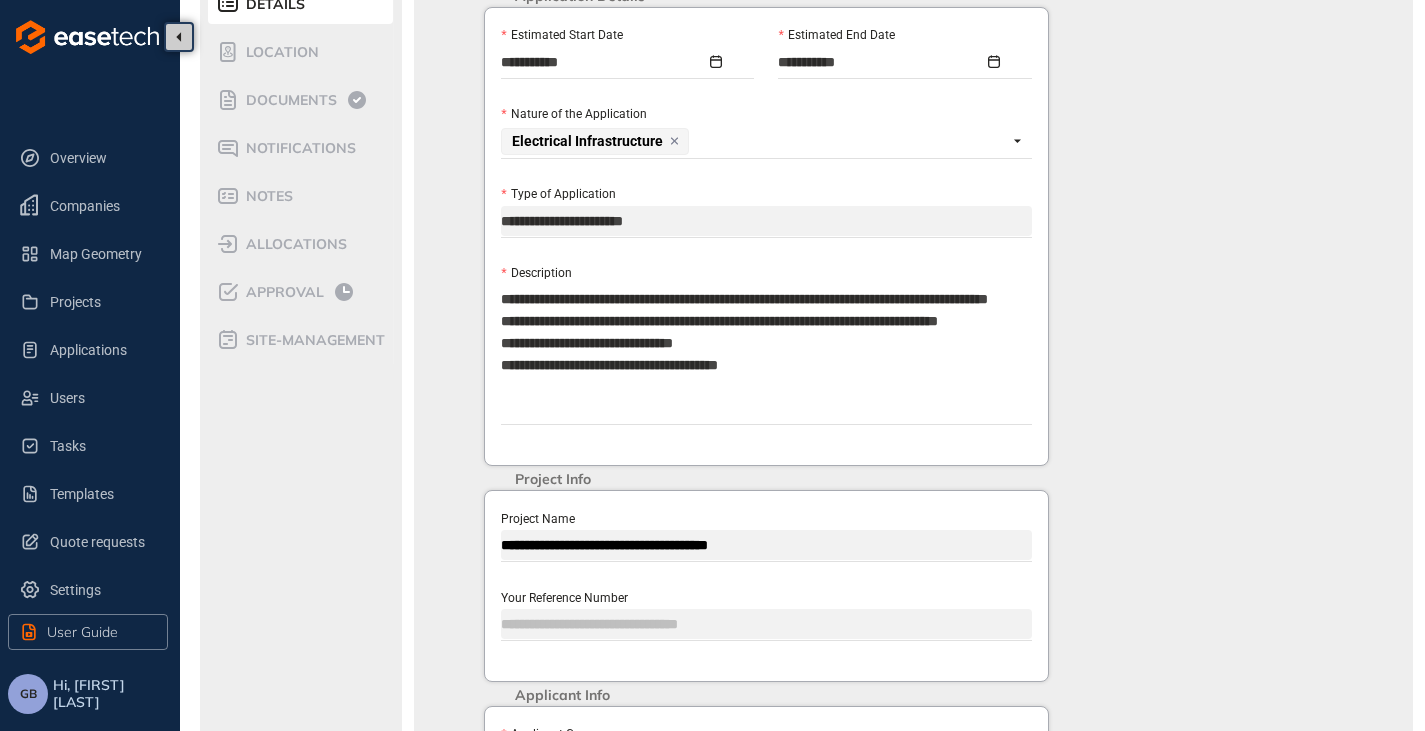 type on "**********" 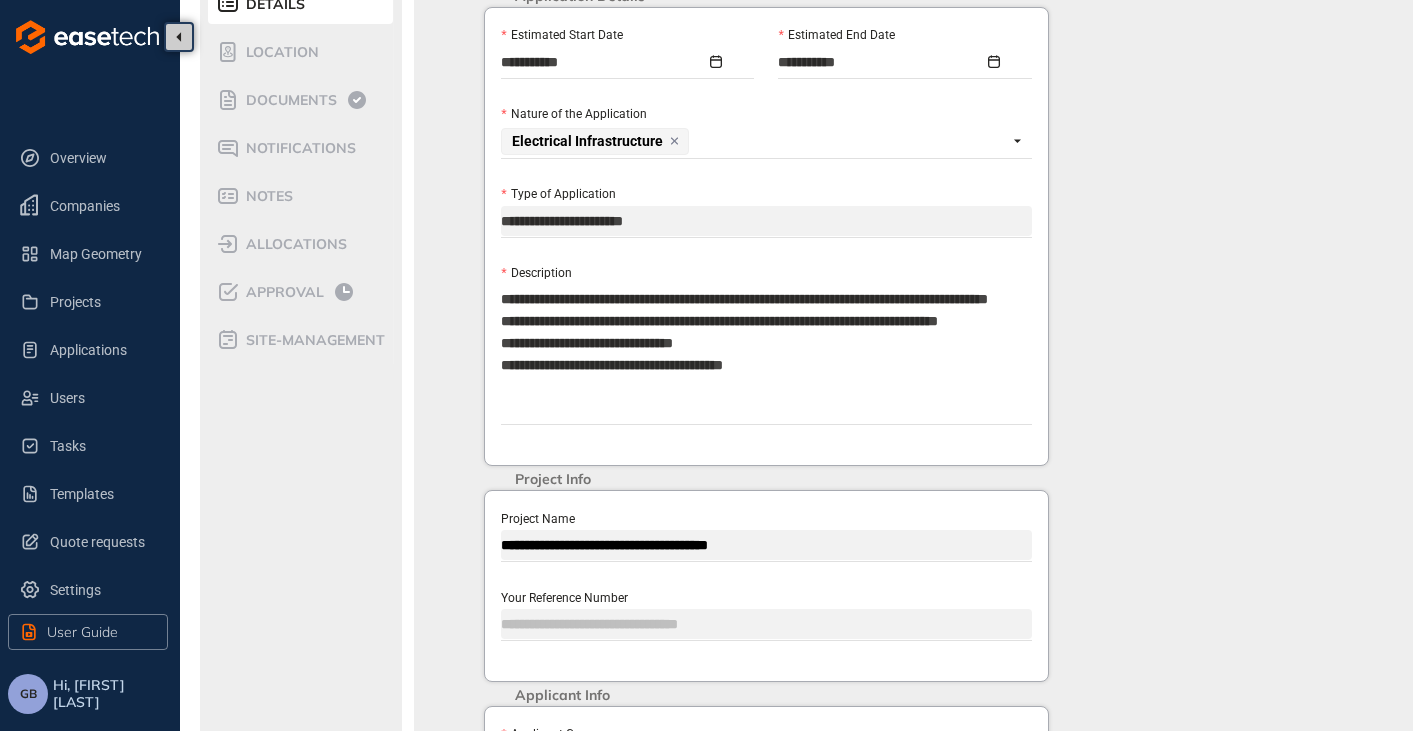 type on "**********" 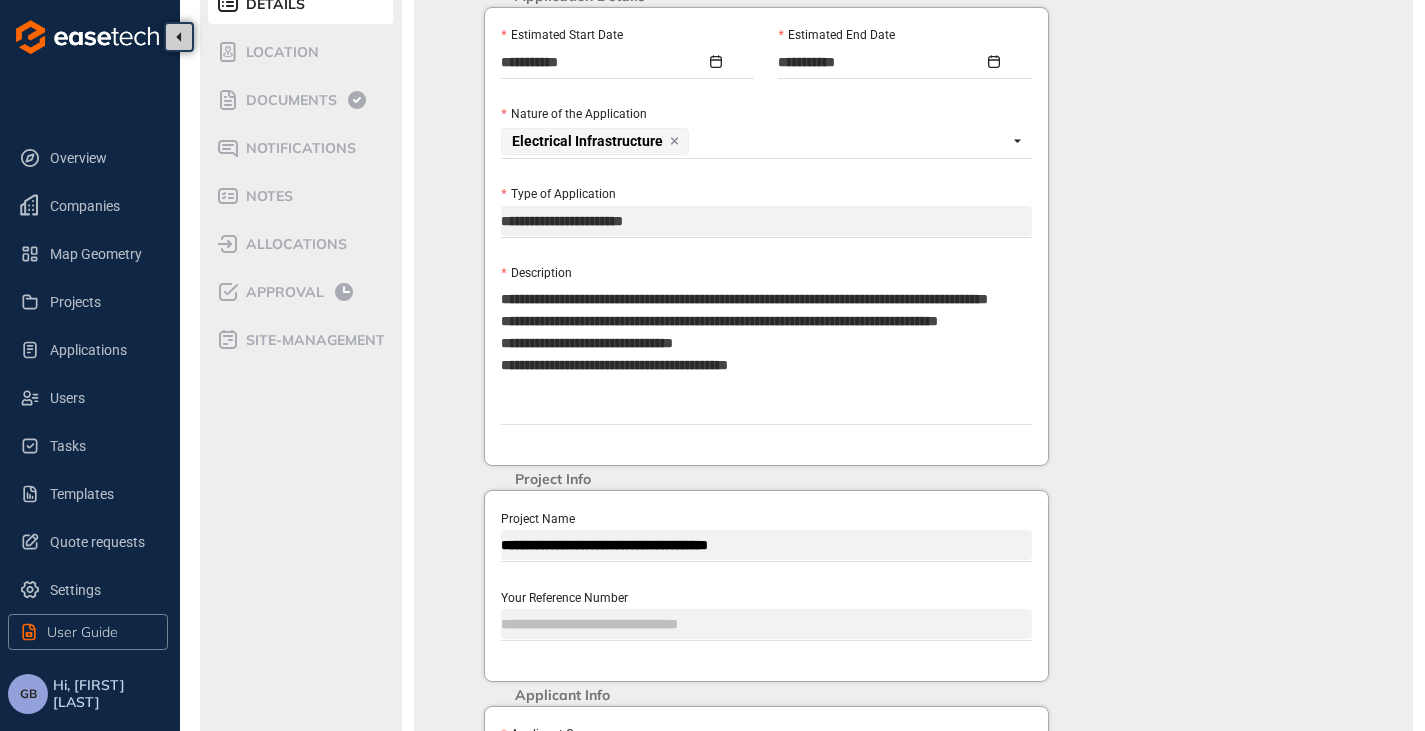 type on "**********" 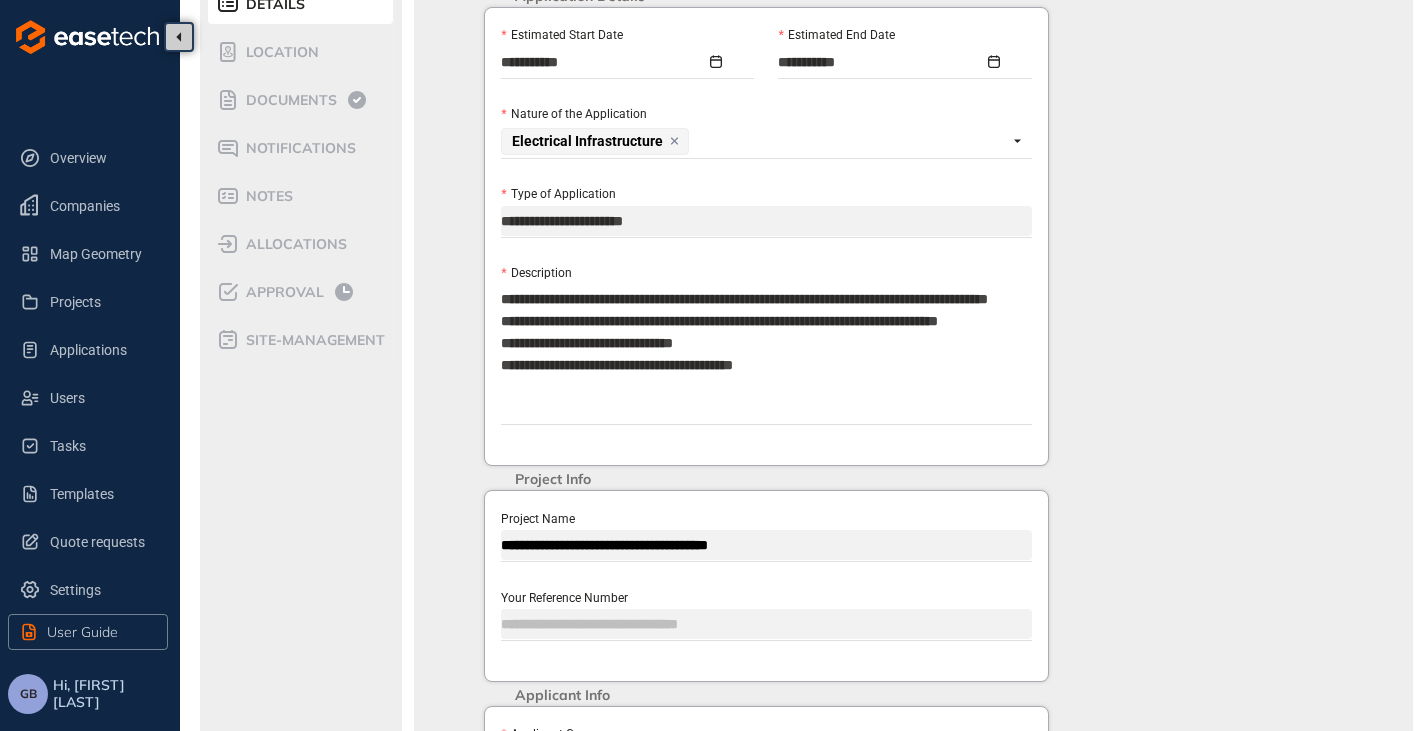 type on "**********" 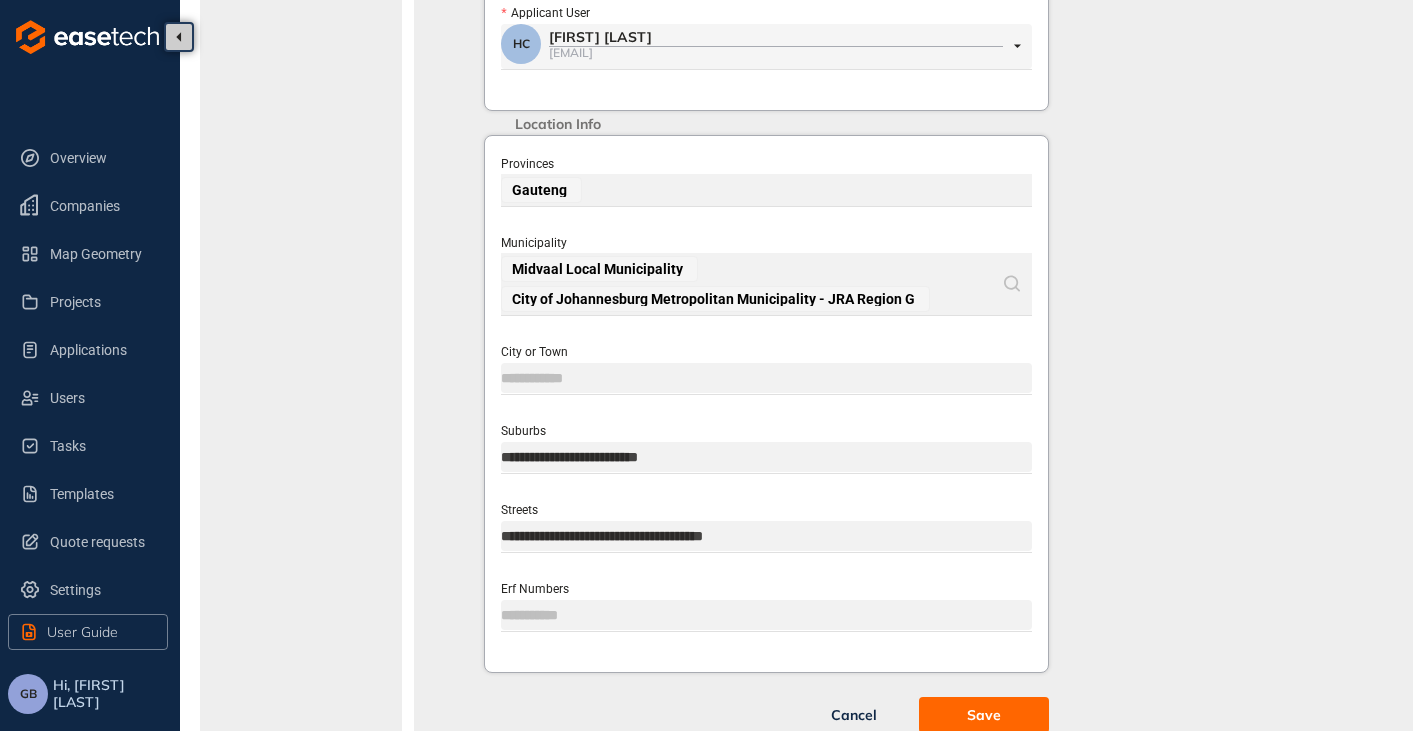 scroll, scrollTop: 1052, scrollLeft: 0, axis: vertical 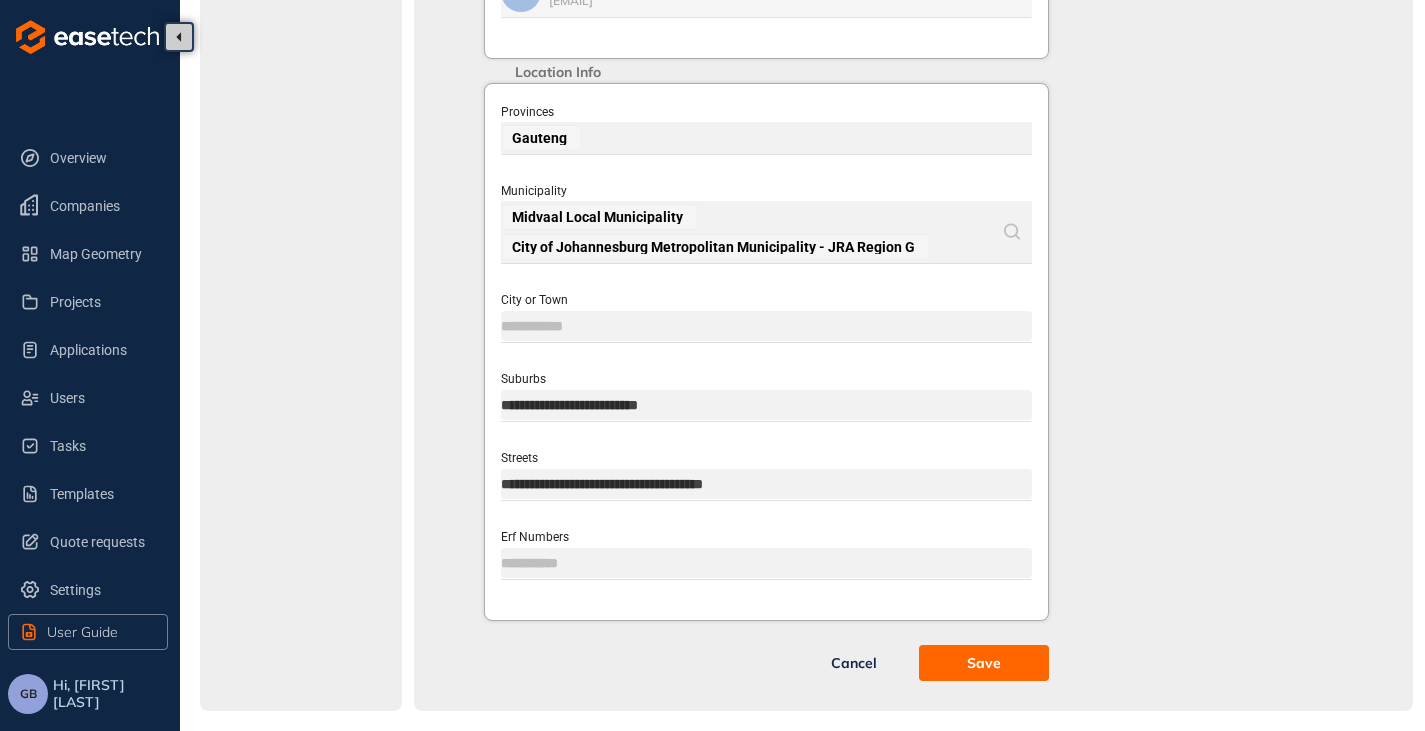 type on "**********" 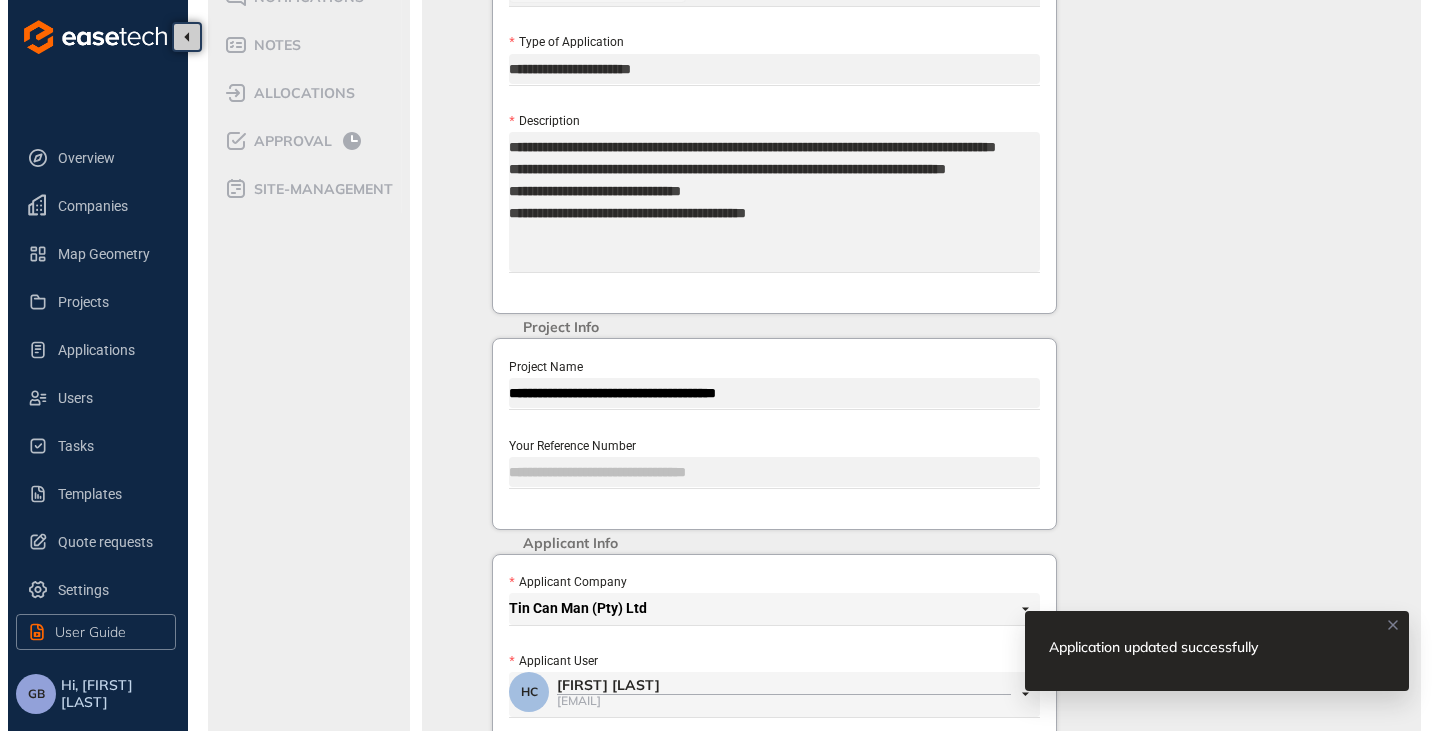 scroll, scrollTop: 0, scrollLeft: 0, axis: both 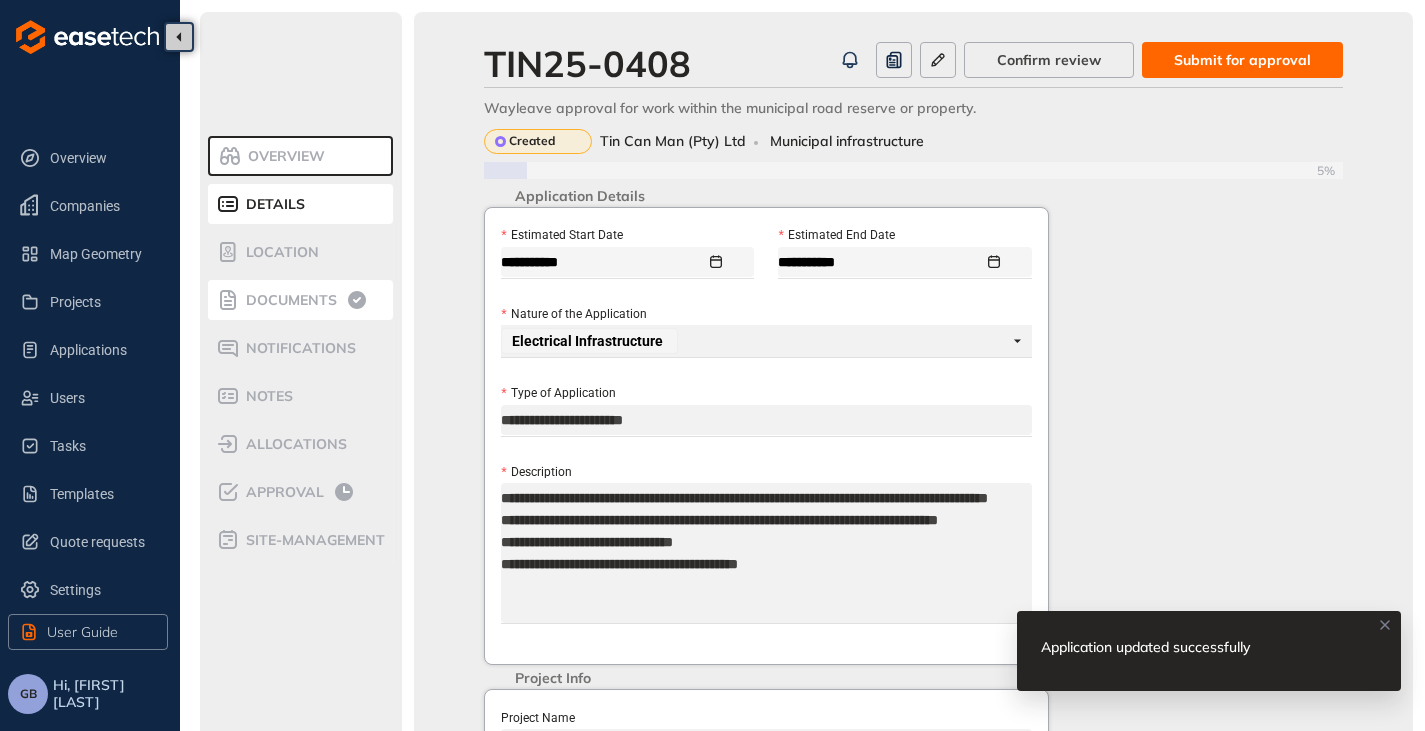 click on "Documents" at bounding box center [288, 300] 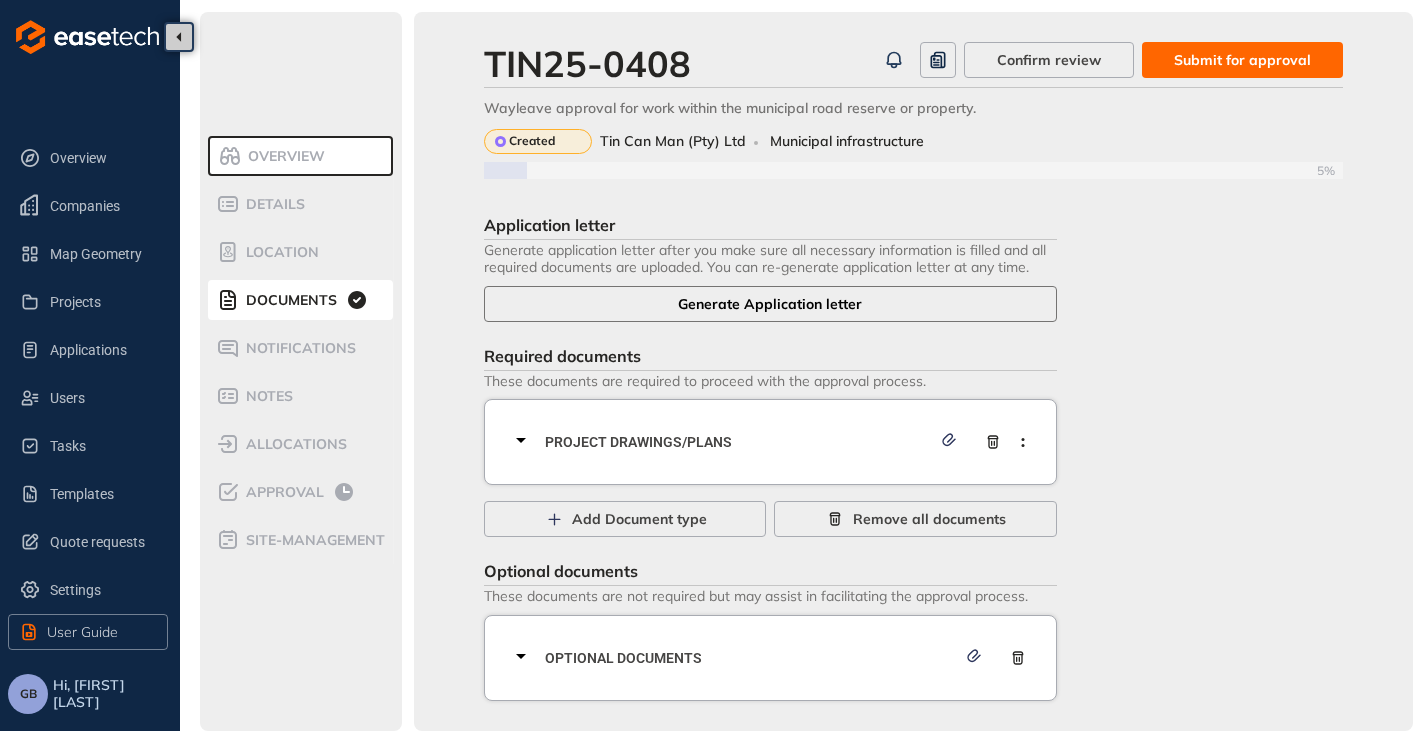 click on "Generate Application letter" at bounding box center [770, 304] 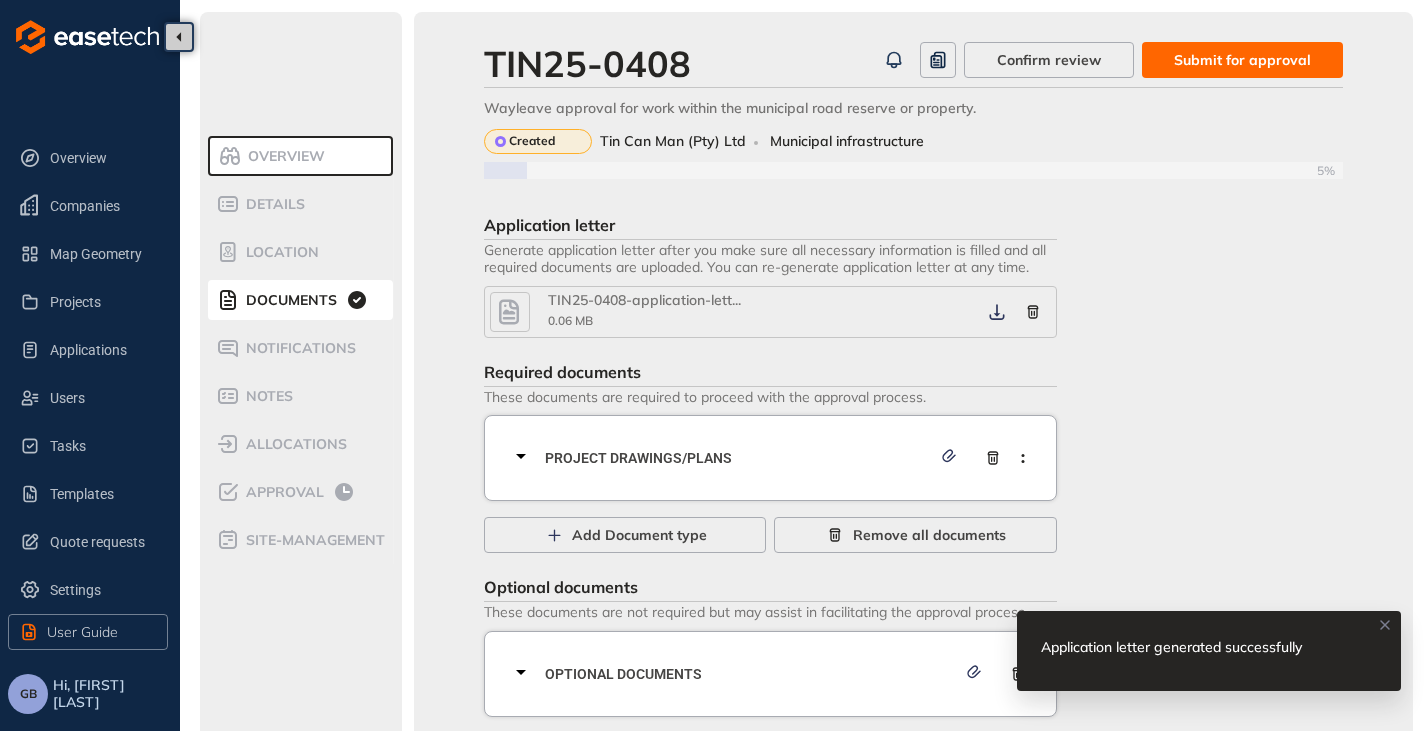 click 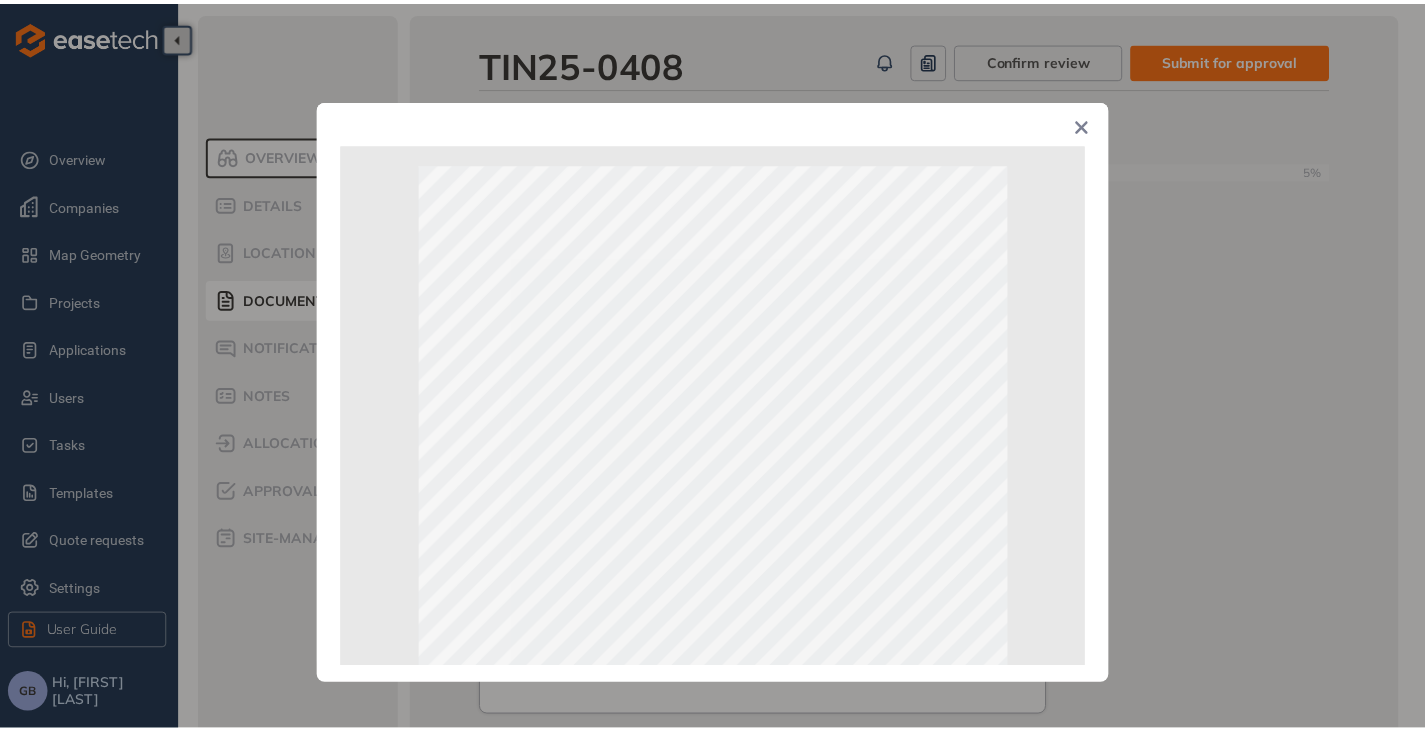 scroll, scrollTop: 0, scrollLeft: 0, axis: both 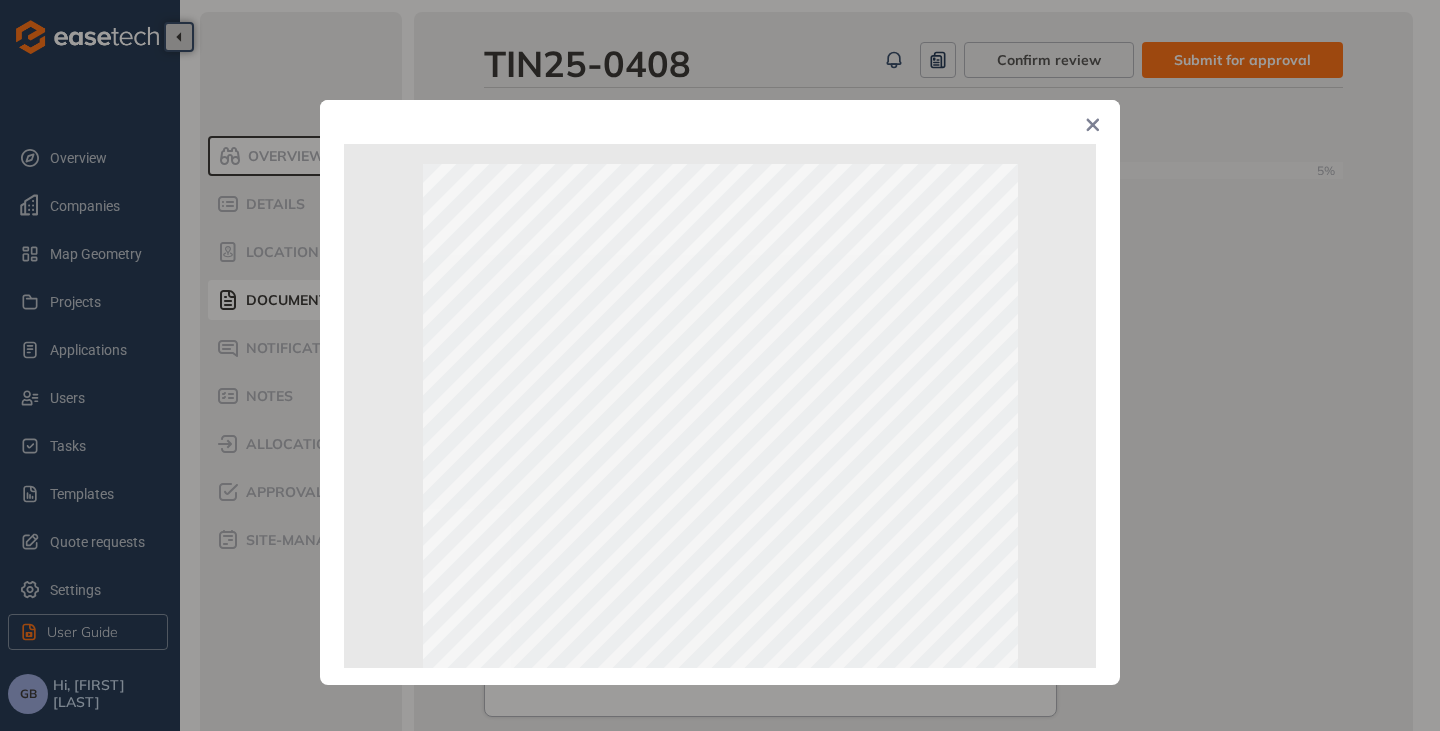 click 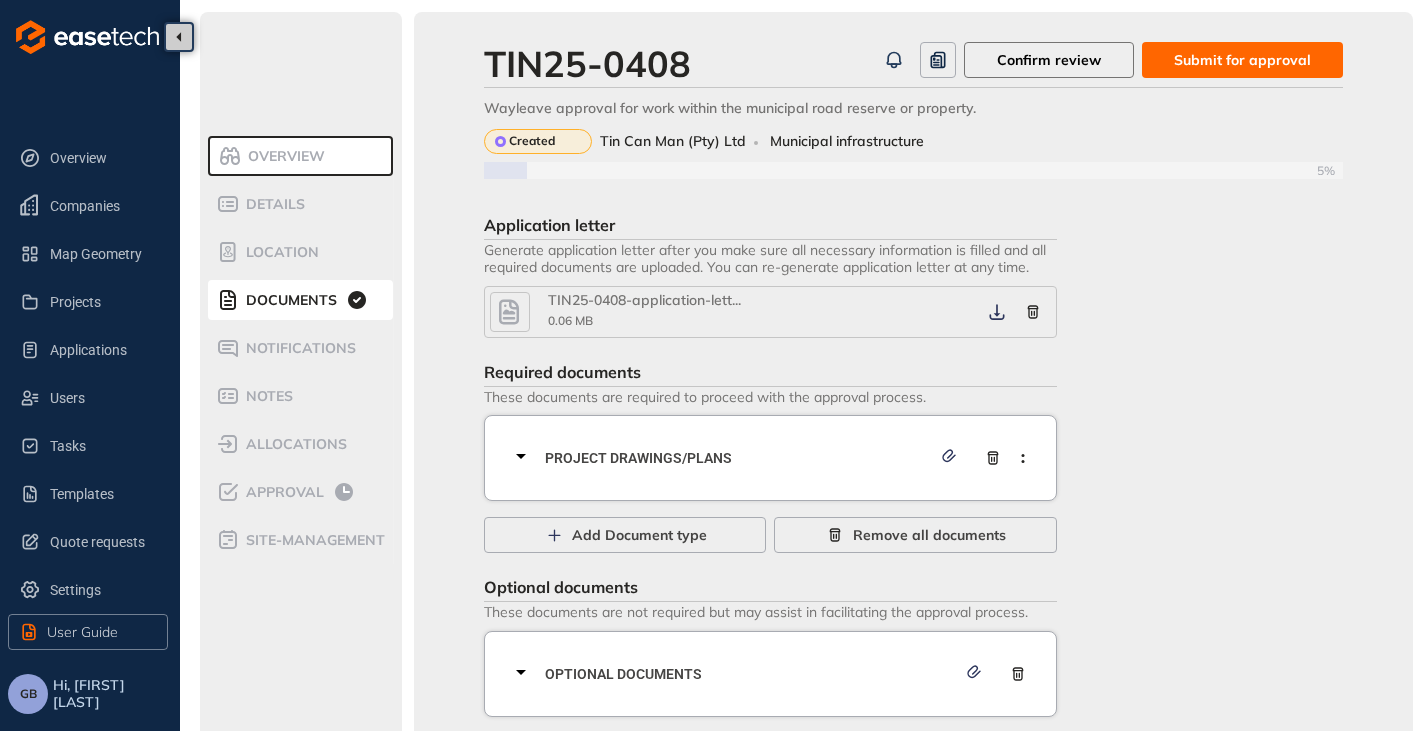 click on "Confirm review" at bounding box center [1049, 60] 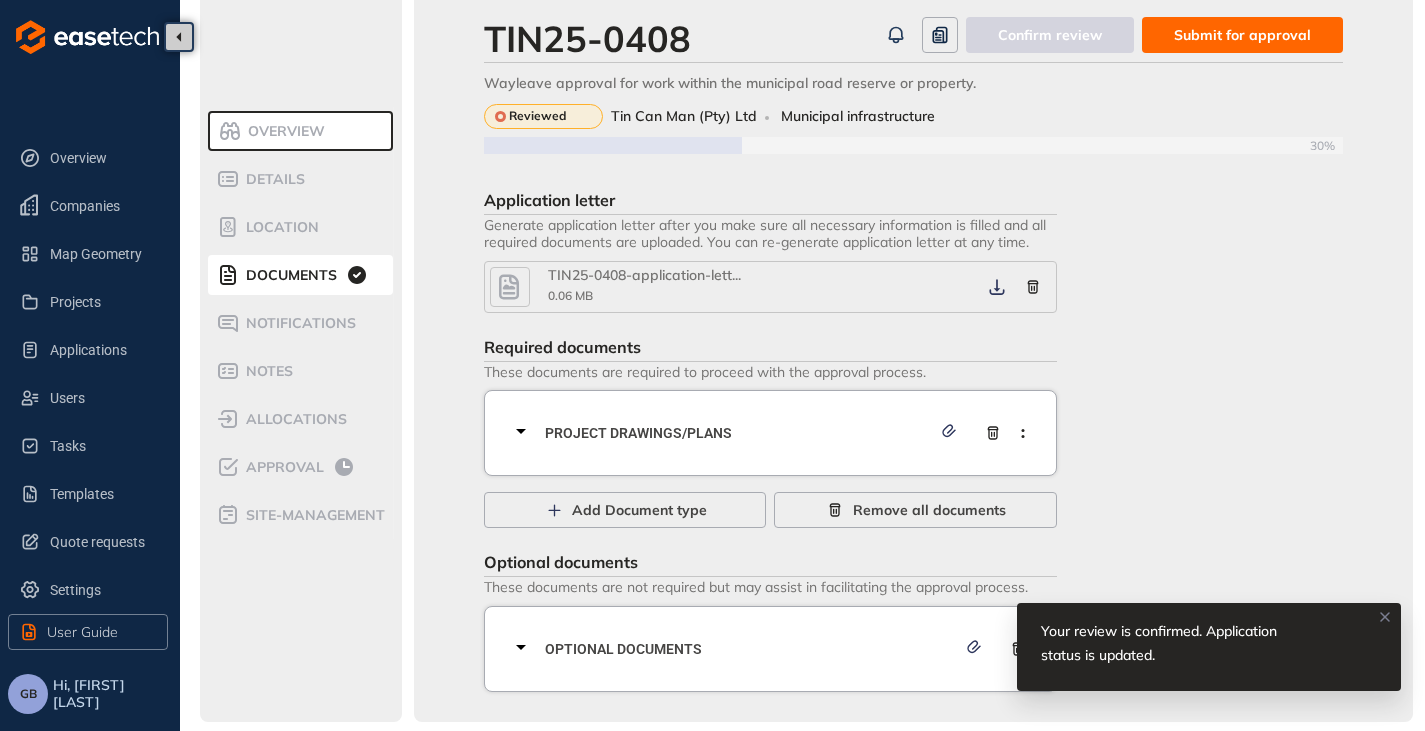 scroll, scrollTop: 36, scrollLeft: 0, axis: vertical 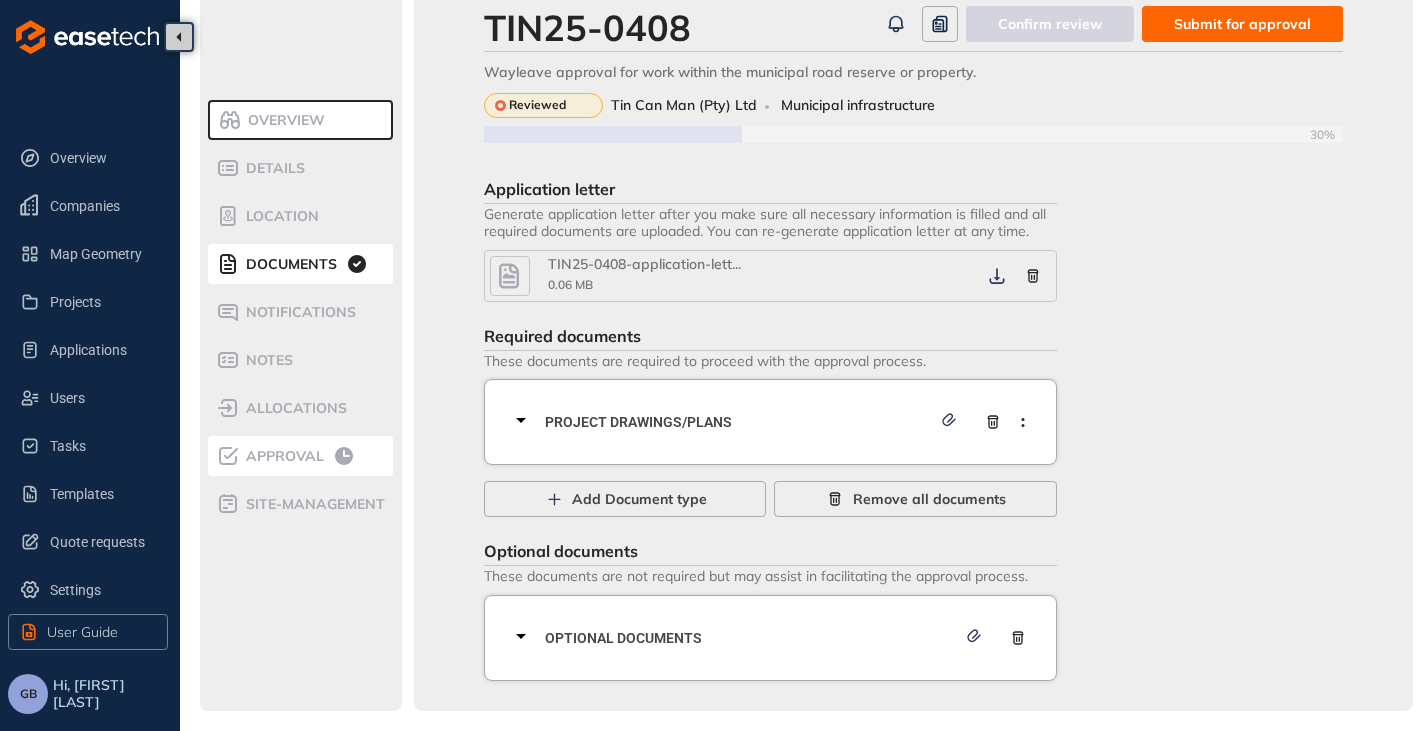 click on "Approval" at bounding box center (282, 456) 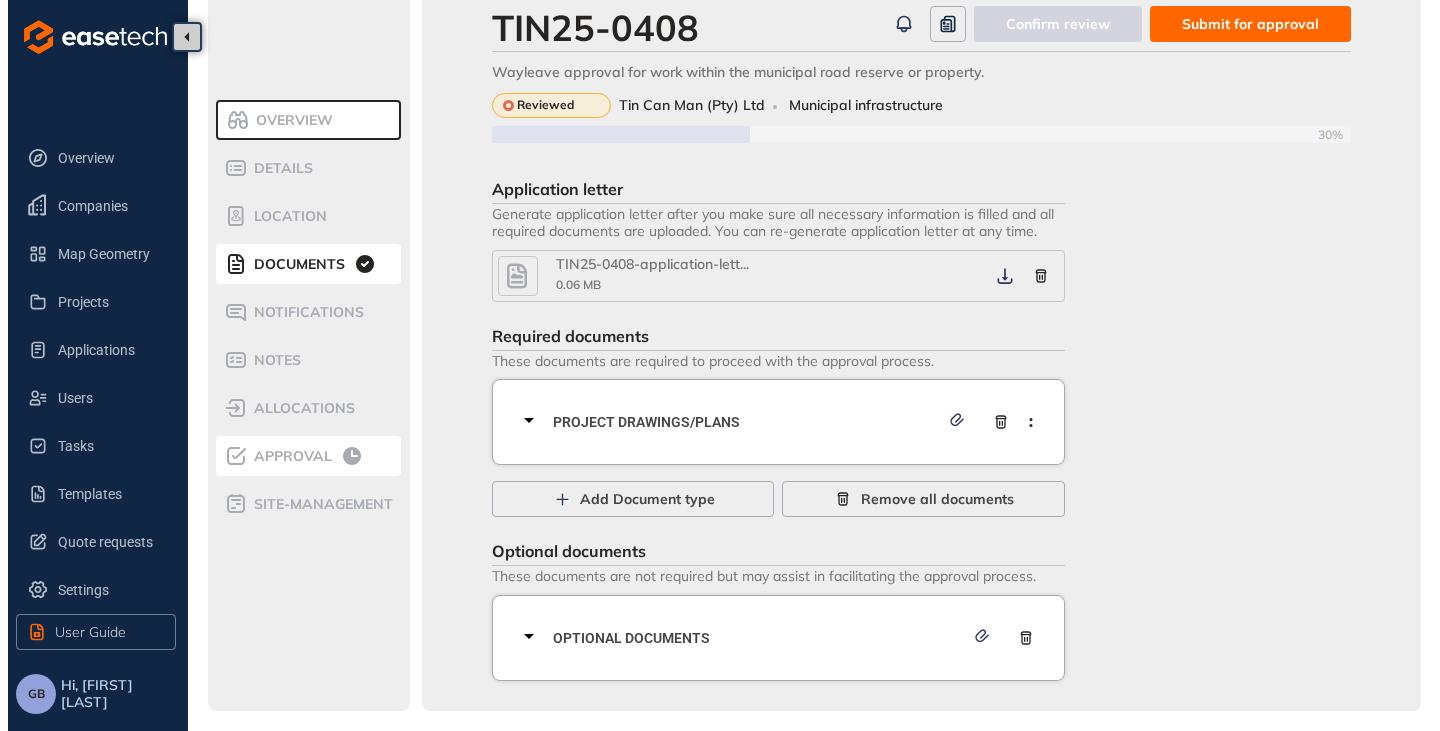 scroll, scrollTop: 3, scrollLeft: 0, axis: vertical 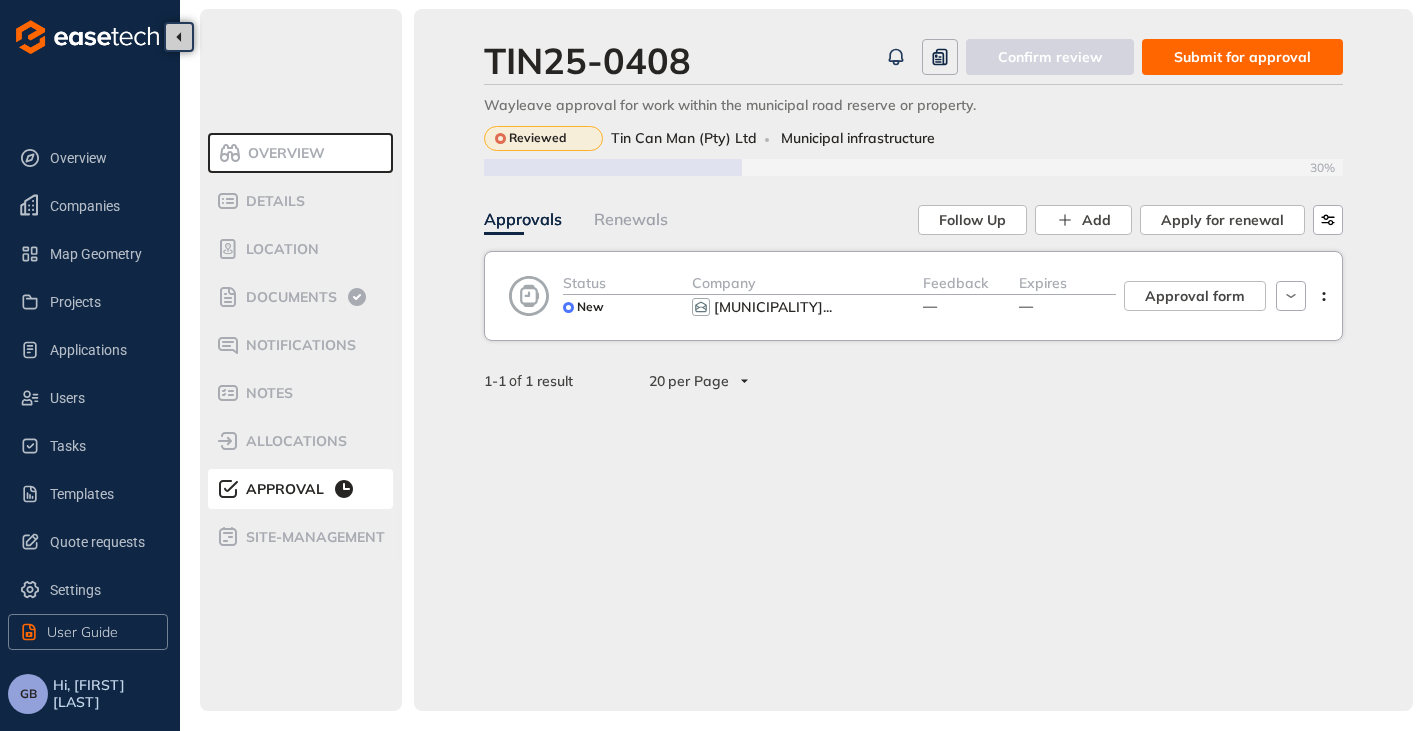 click on "Submit for approval" at bounding box center [1242, 57] 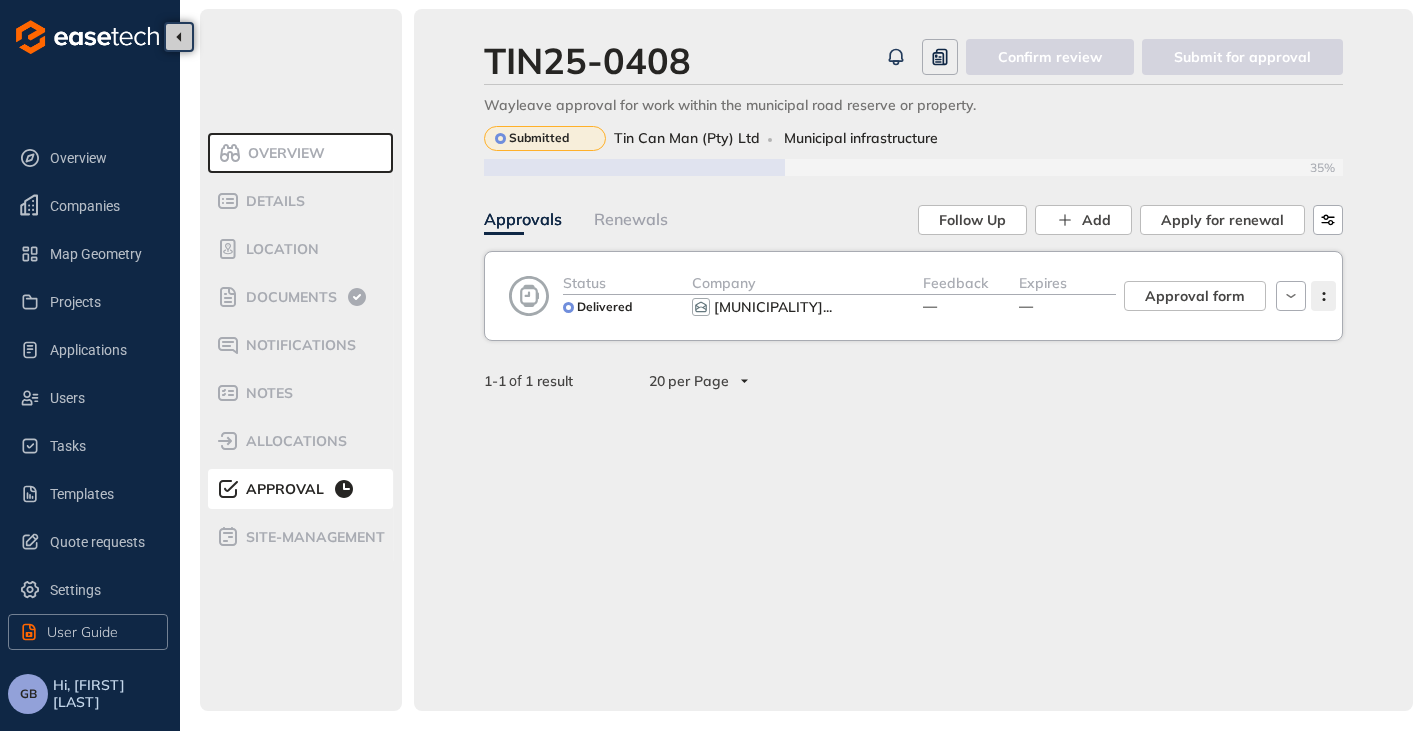 click 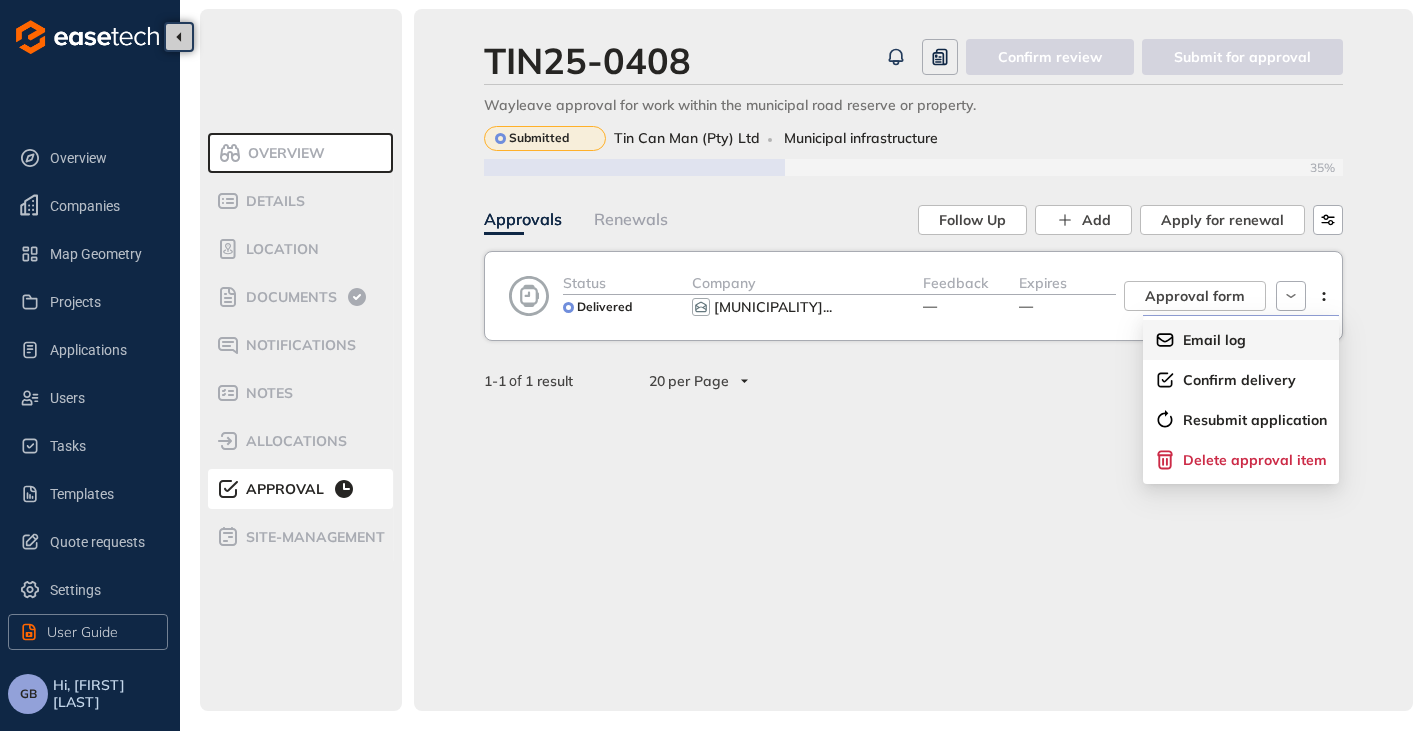 click on "Email log" at bounding box center [1200, 340] 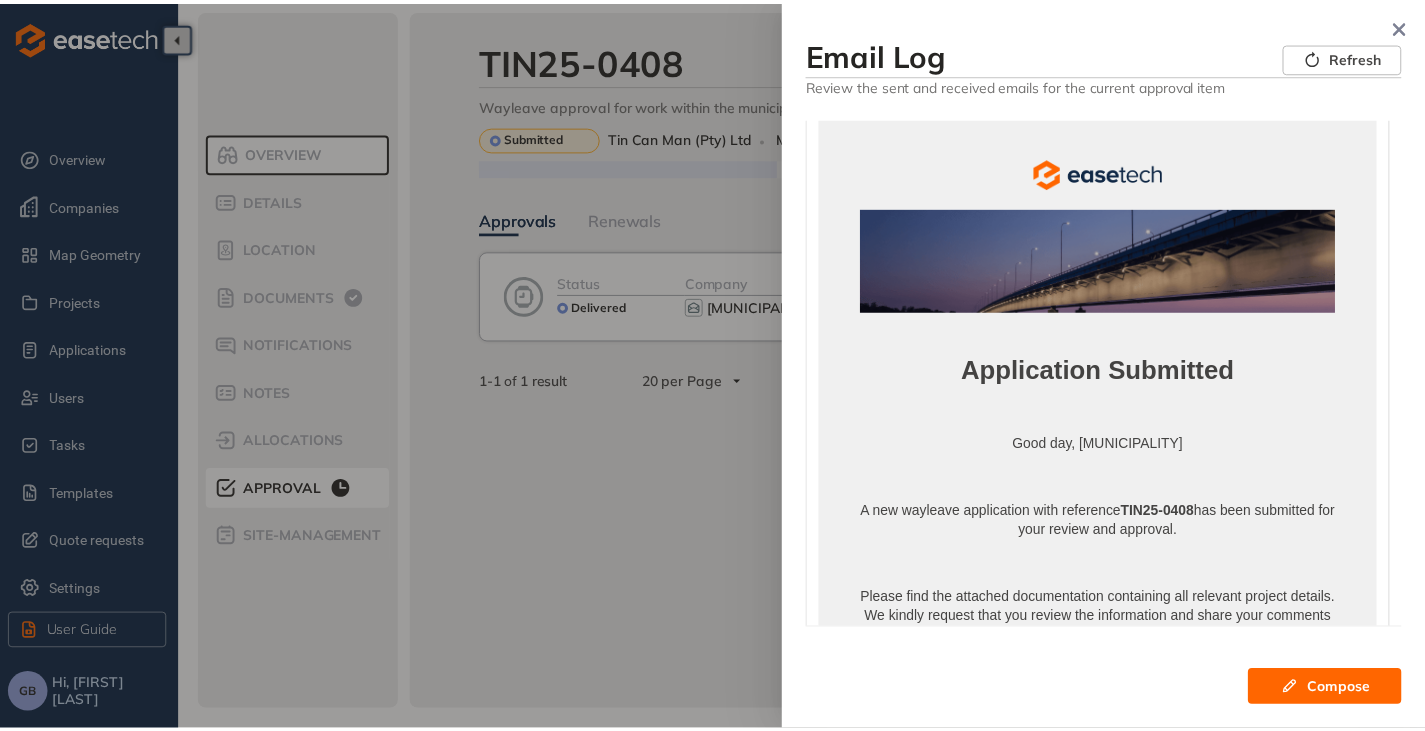 scroll, scrollTop: 119, scrollLeft: 0, axis: vertical 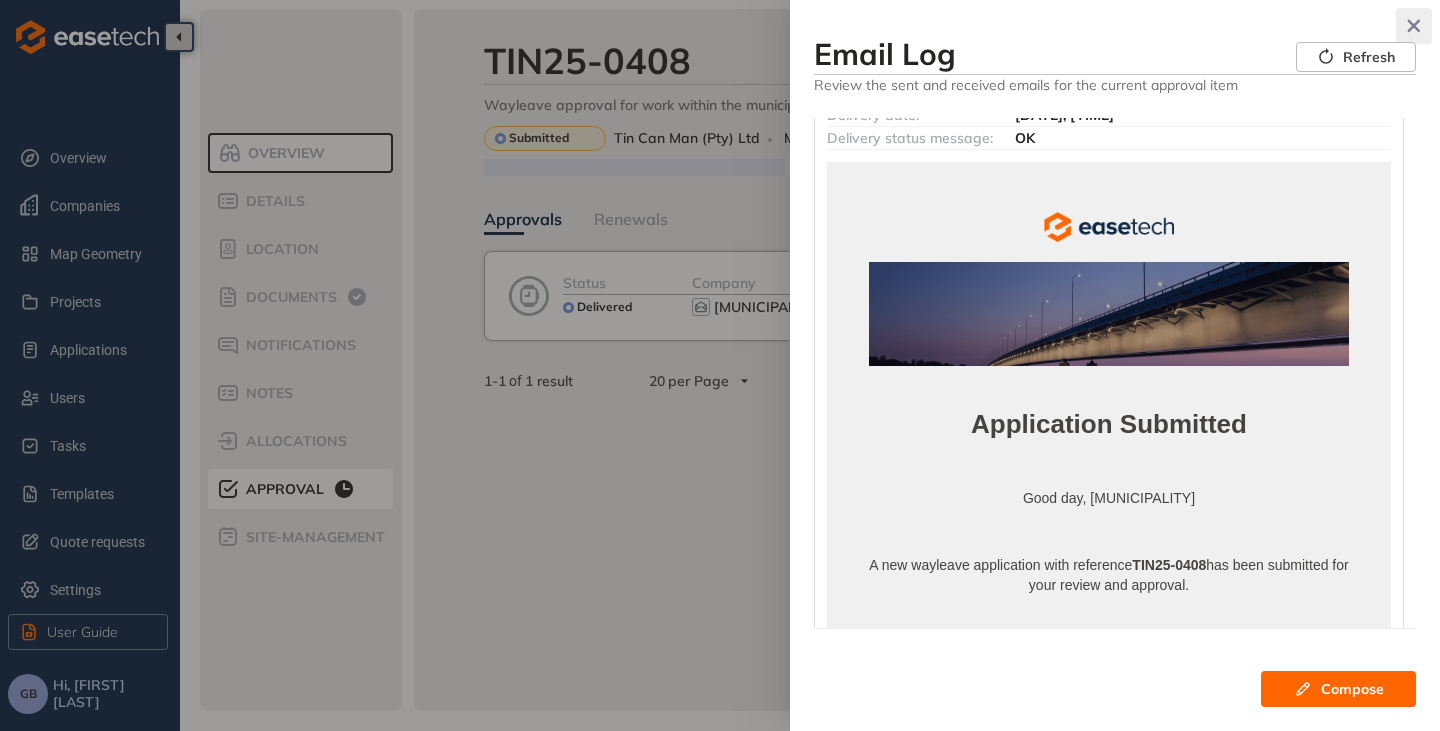 click 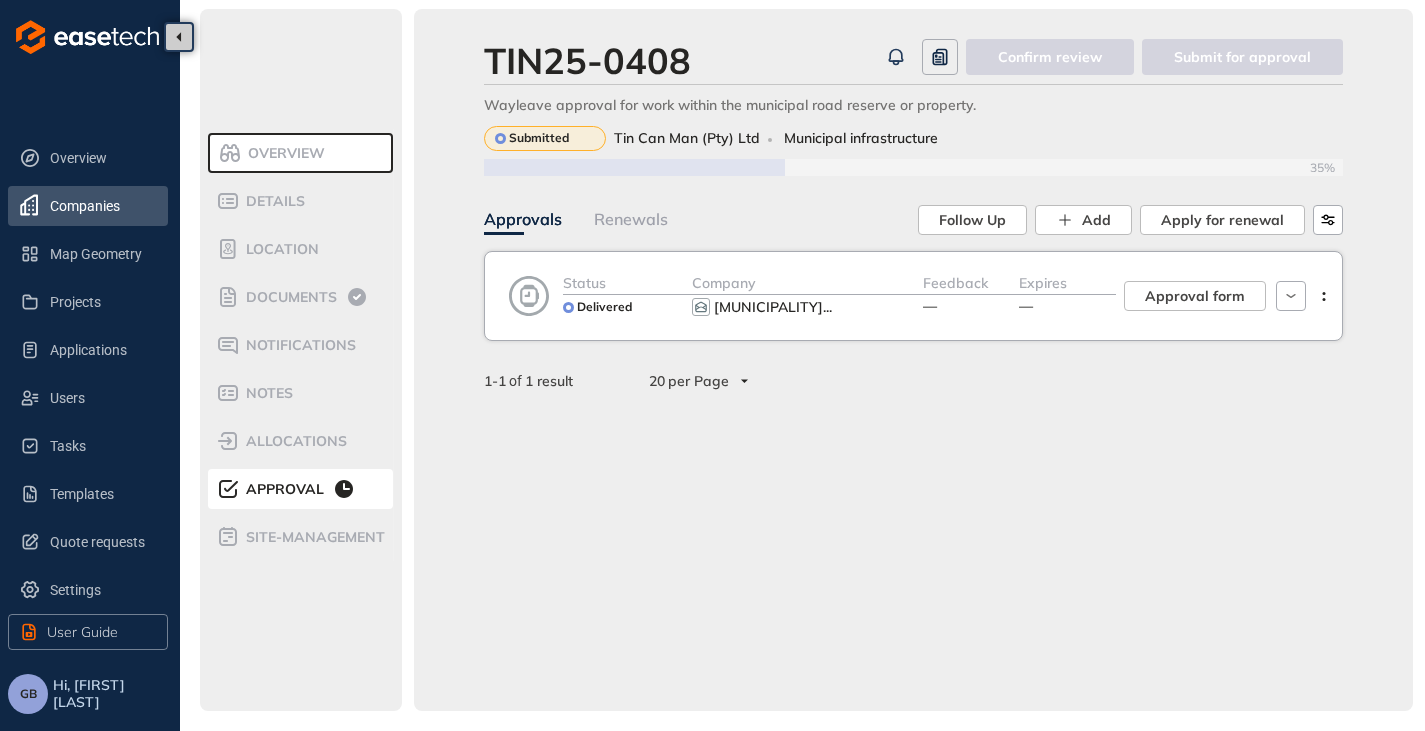 click on "Companies" at bounding box center (101, 206) 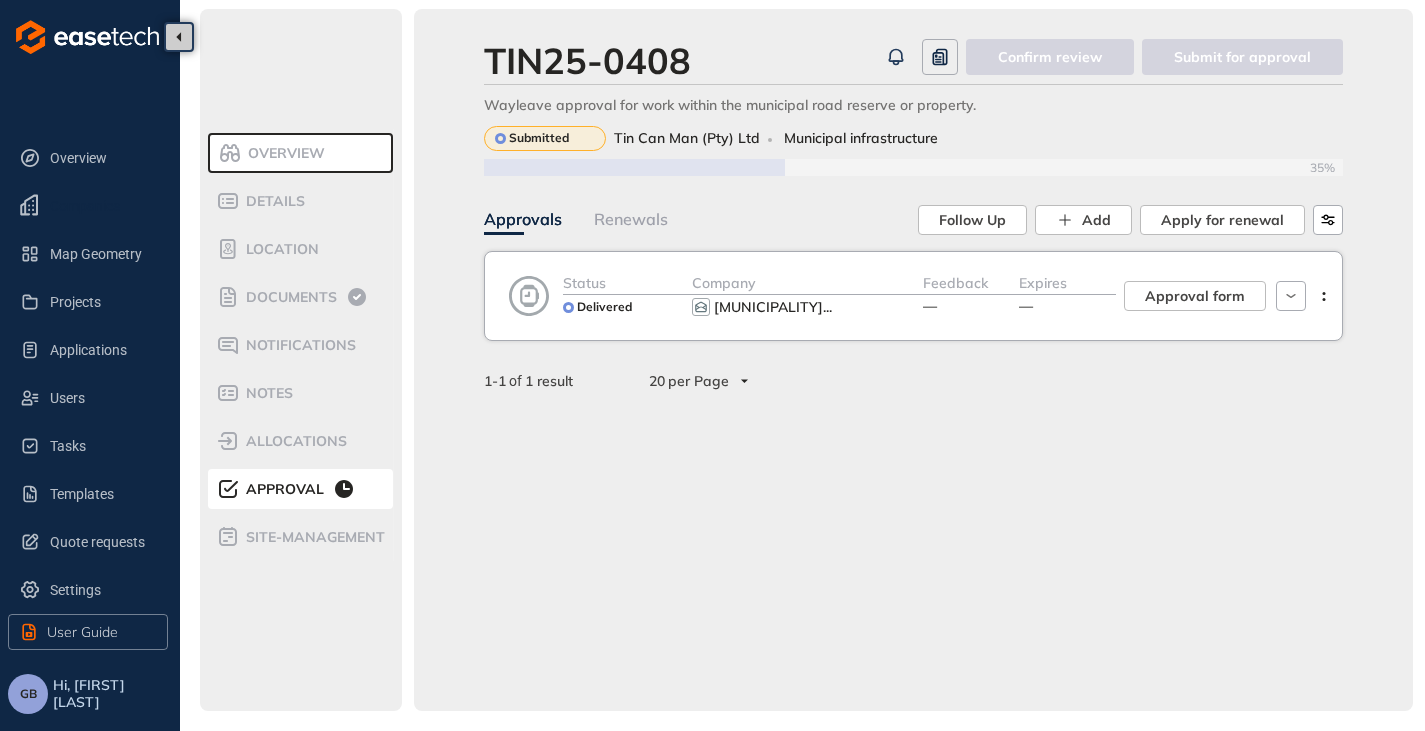 scroll, scrollTop: 0, scrollLeft: 0, axis: both 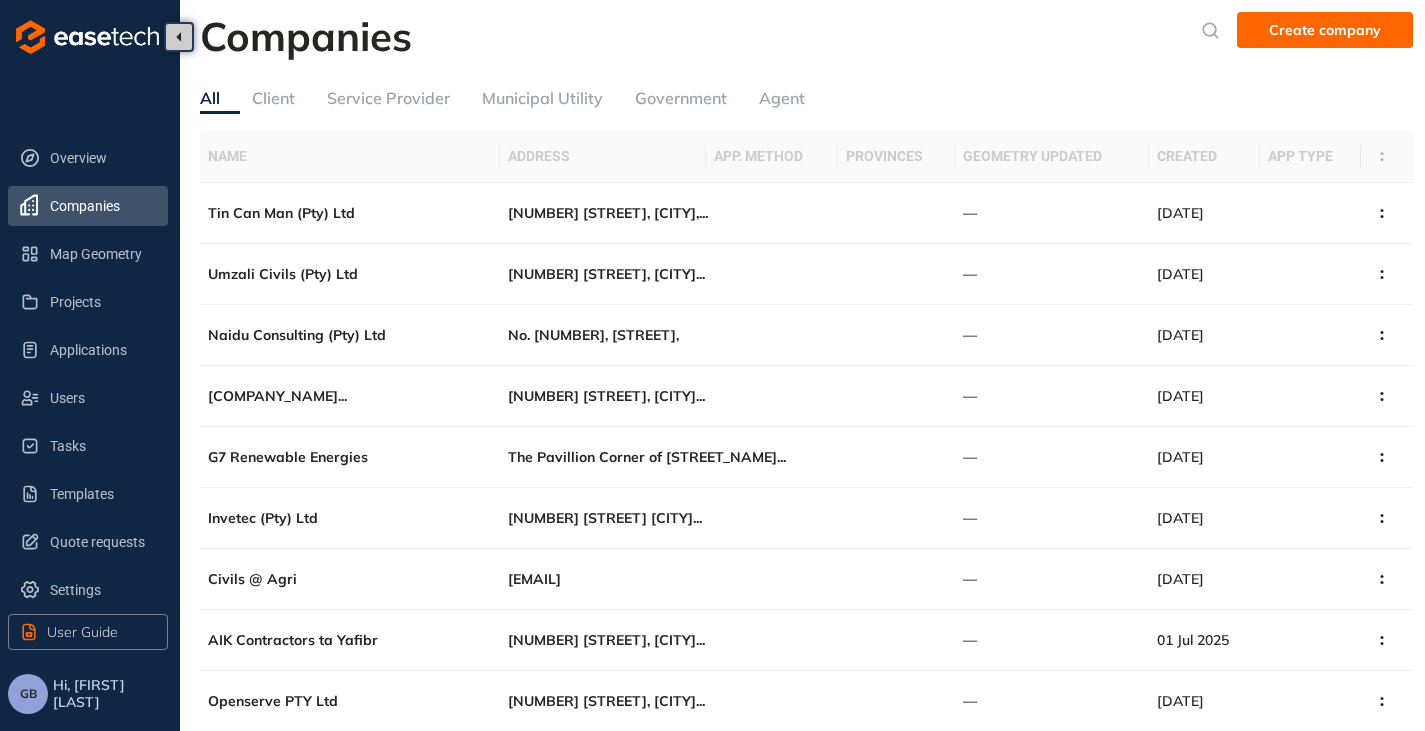 click on "Government" at bounding box center [681, 98] 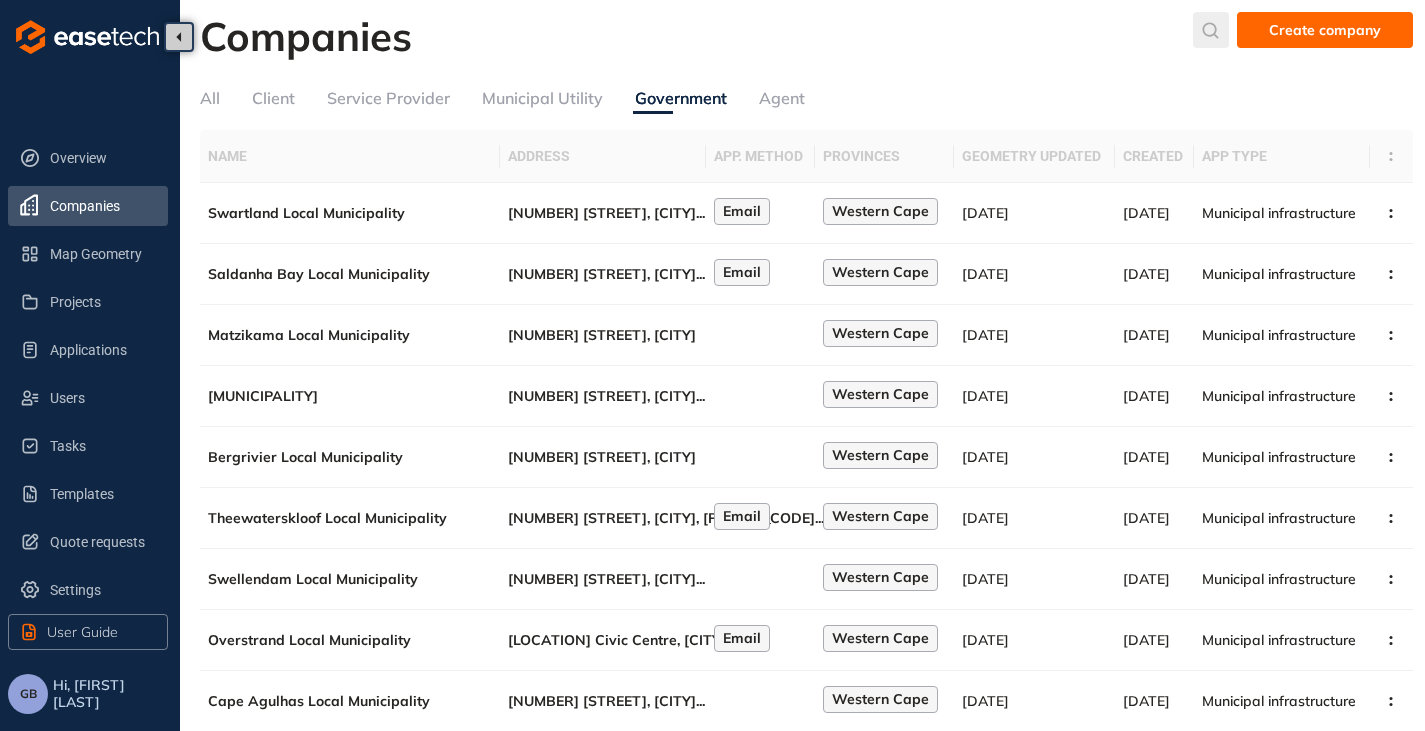 click at bounding box center (1211, 30) 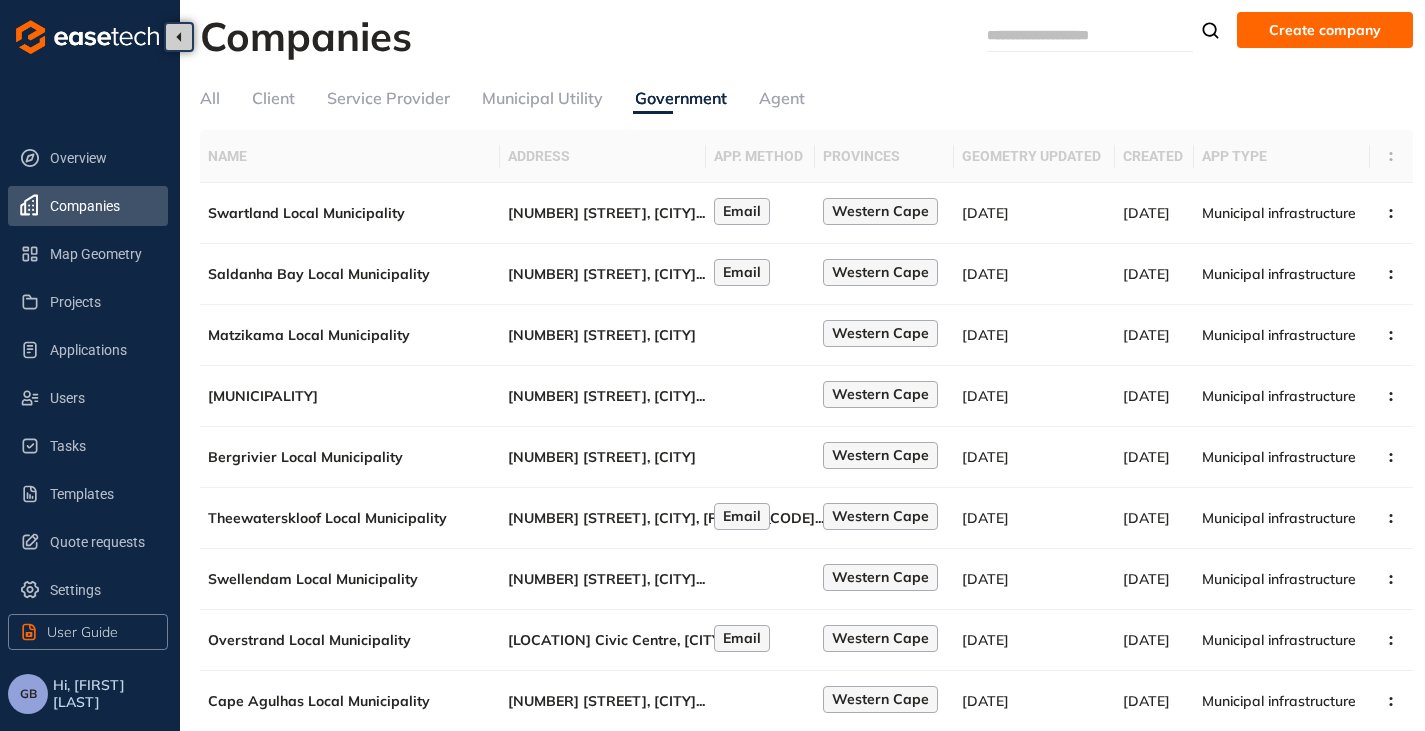 click at bounding box center [1062, 35] 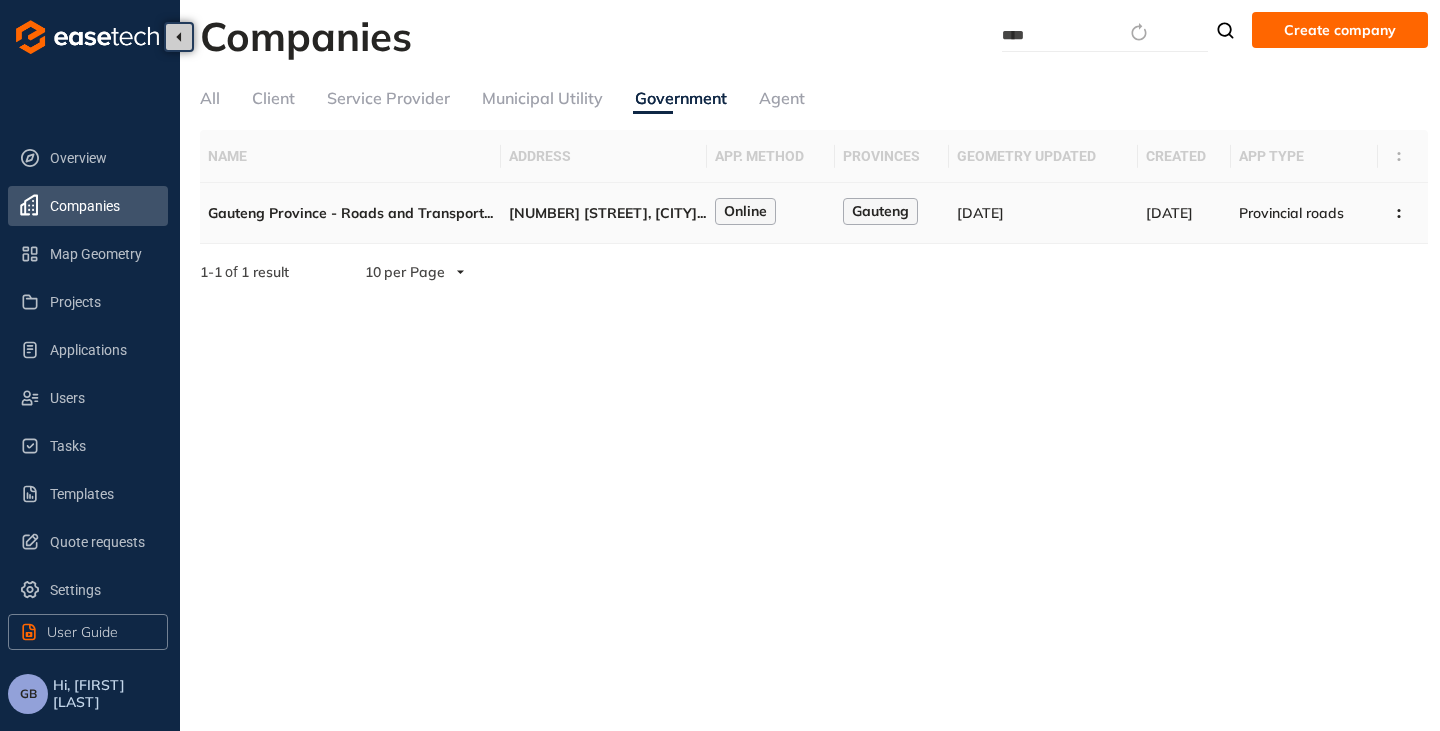 type on "****" 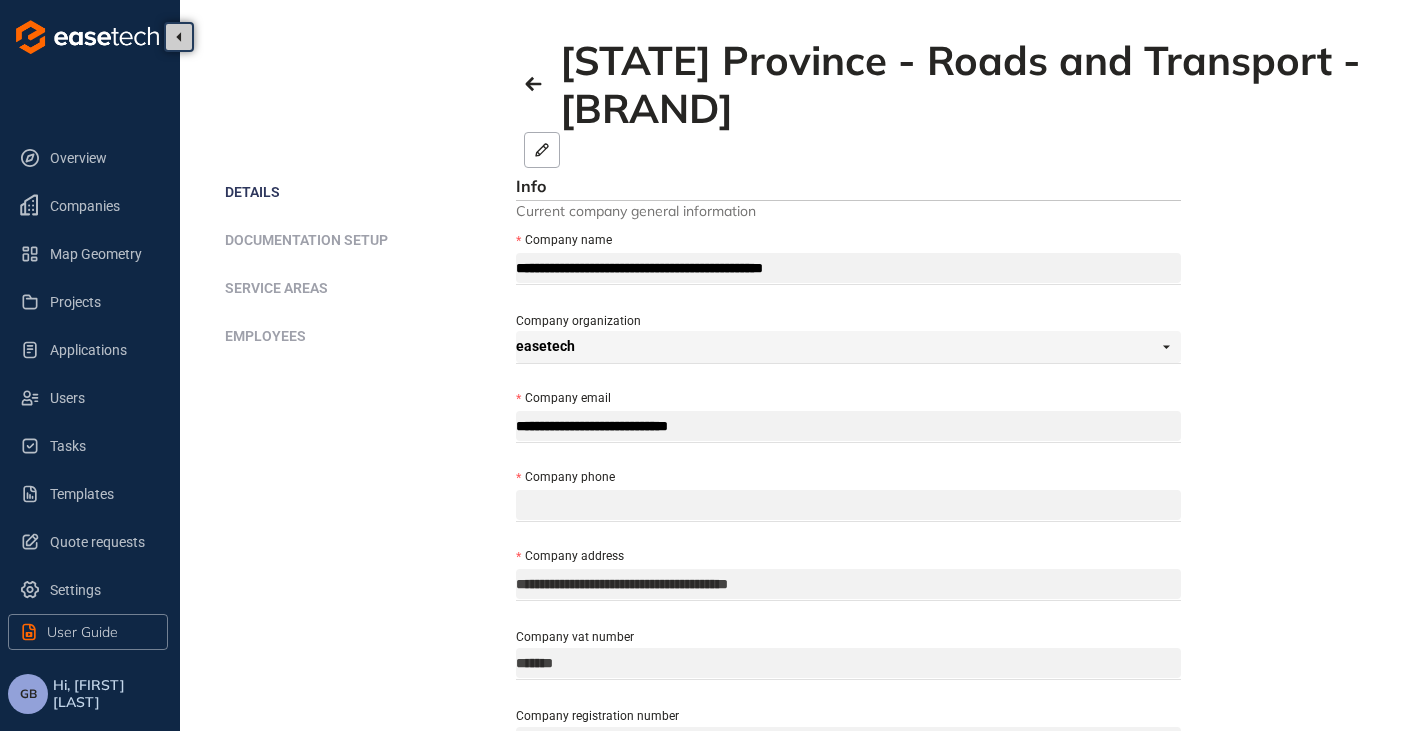 click on "Service areas" at bounding box center [276, 288] 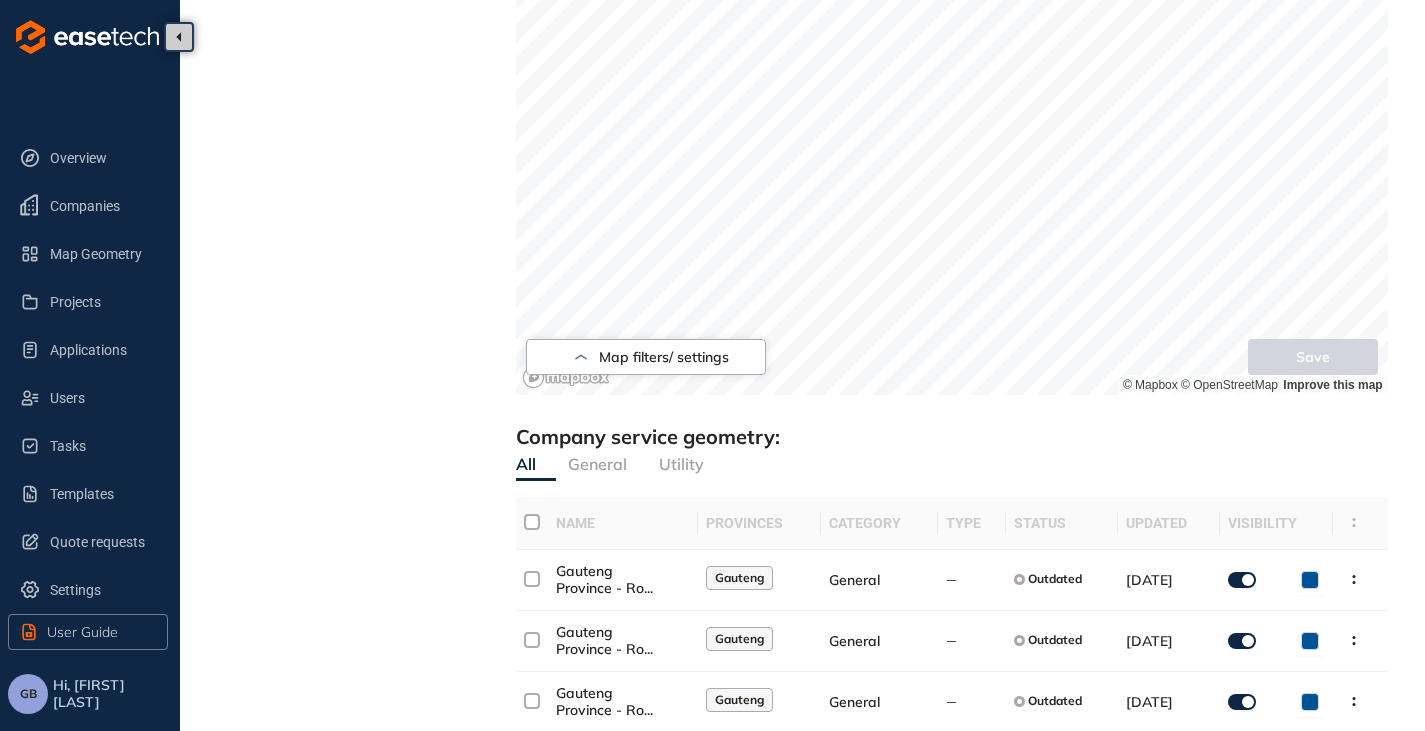scroll, scrollTop: 943, scrollLeft: 0, axis: vertical 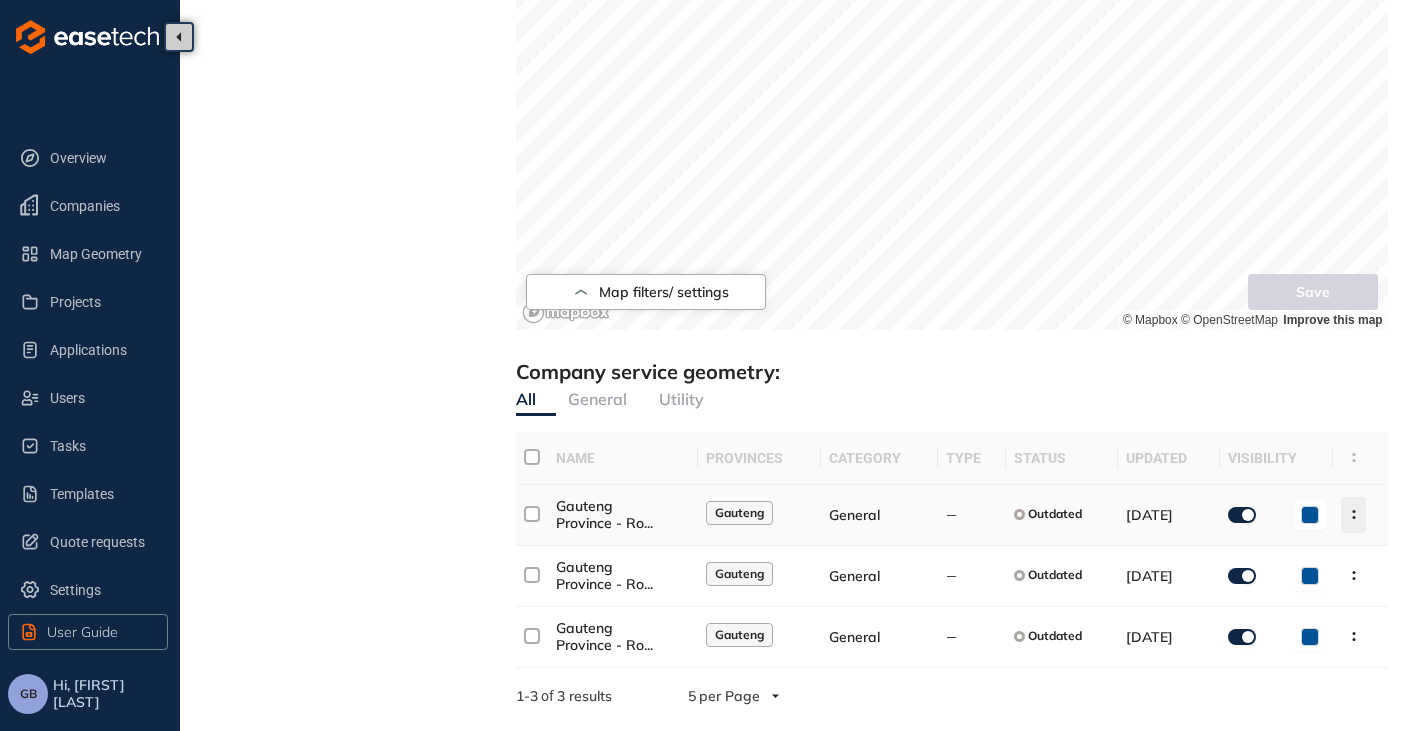click 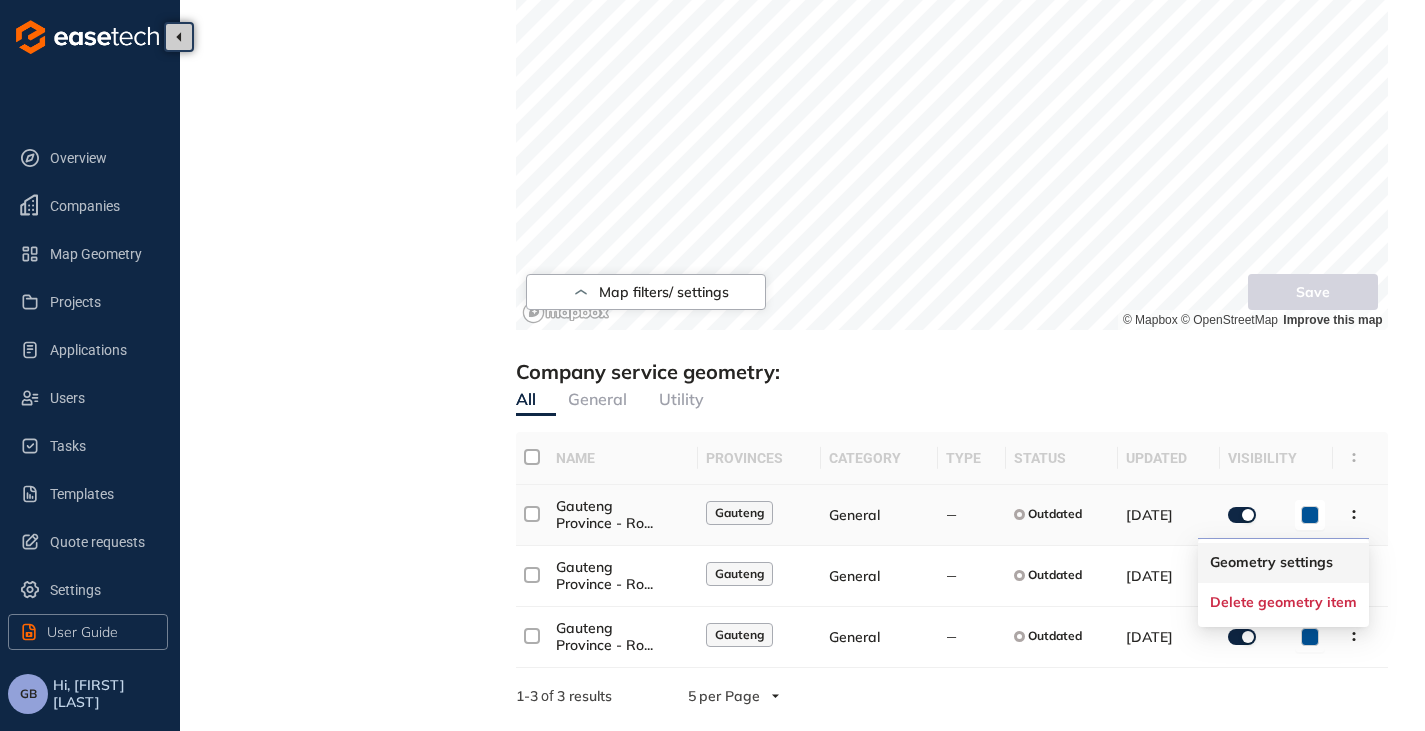 click on "Geometry settings" at bounding box center (1283, 563) 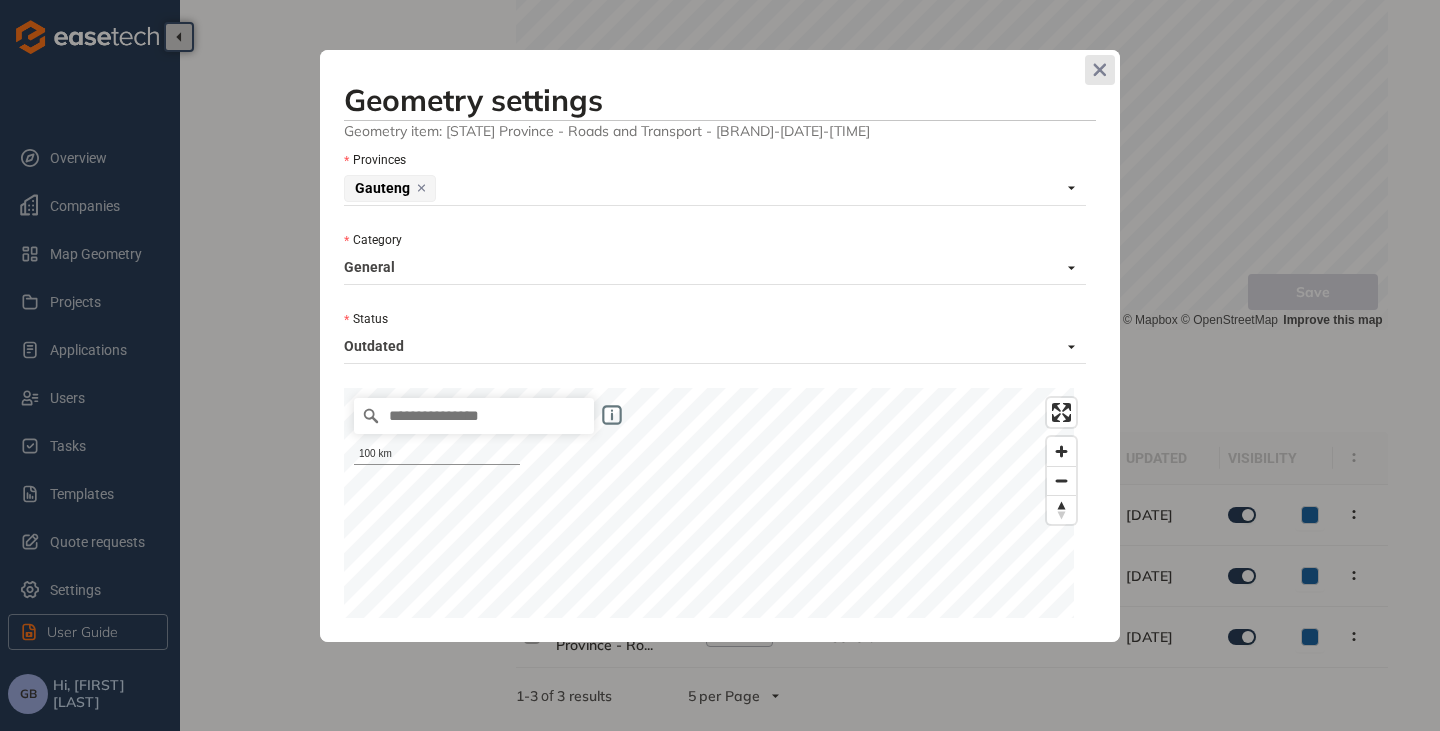 click 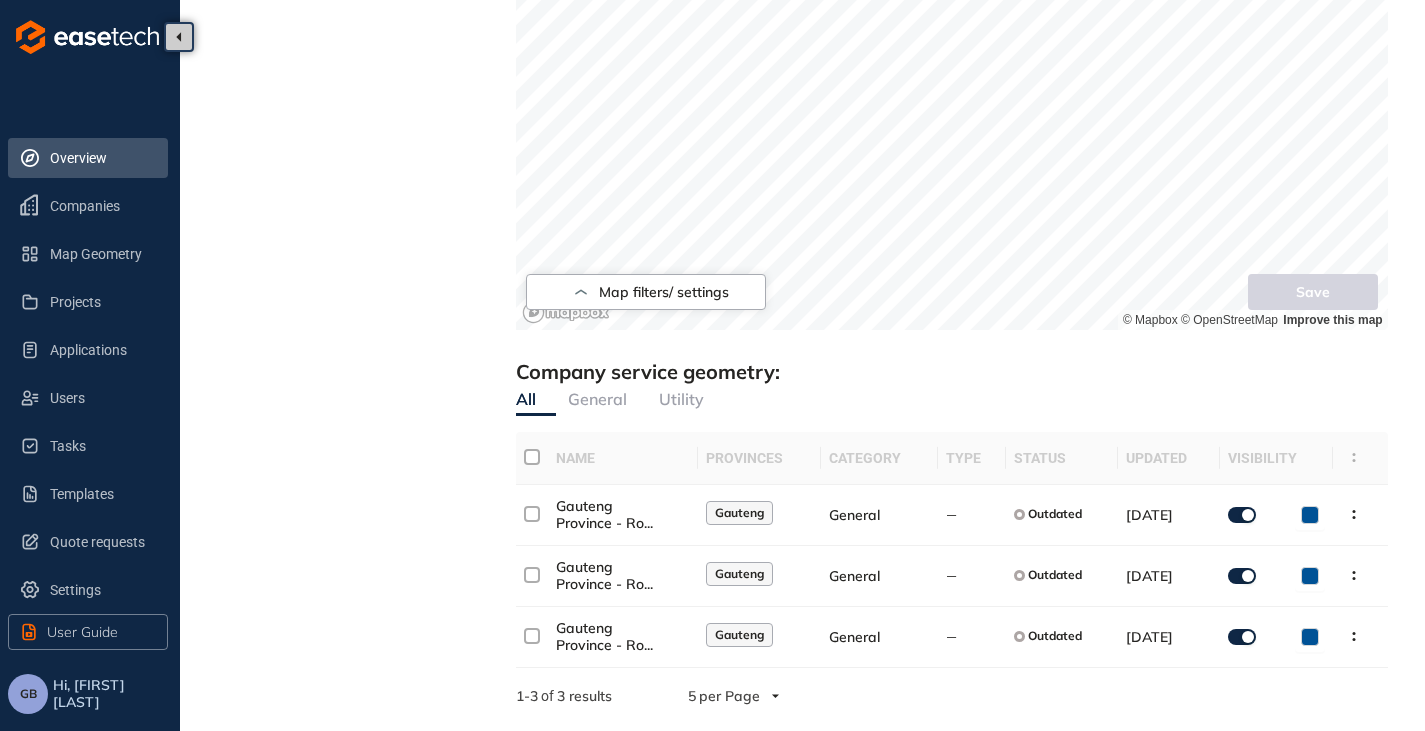 click on "Overview" at bounding box center [101, 158] 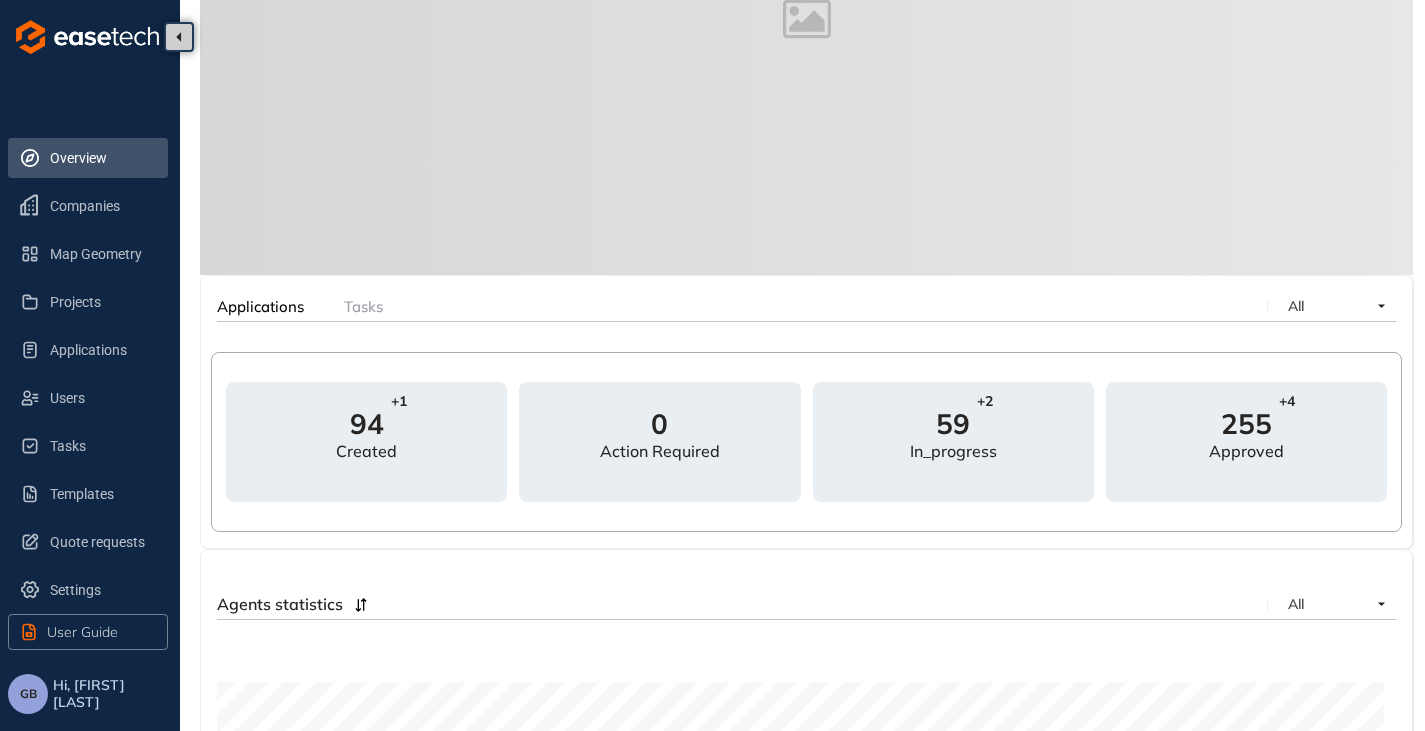 scroll, scrollTop: 0, scrollLeft: 0, axis: both 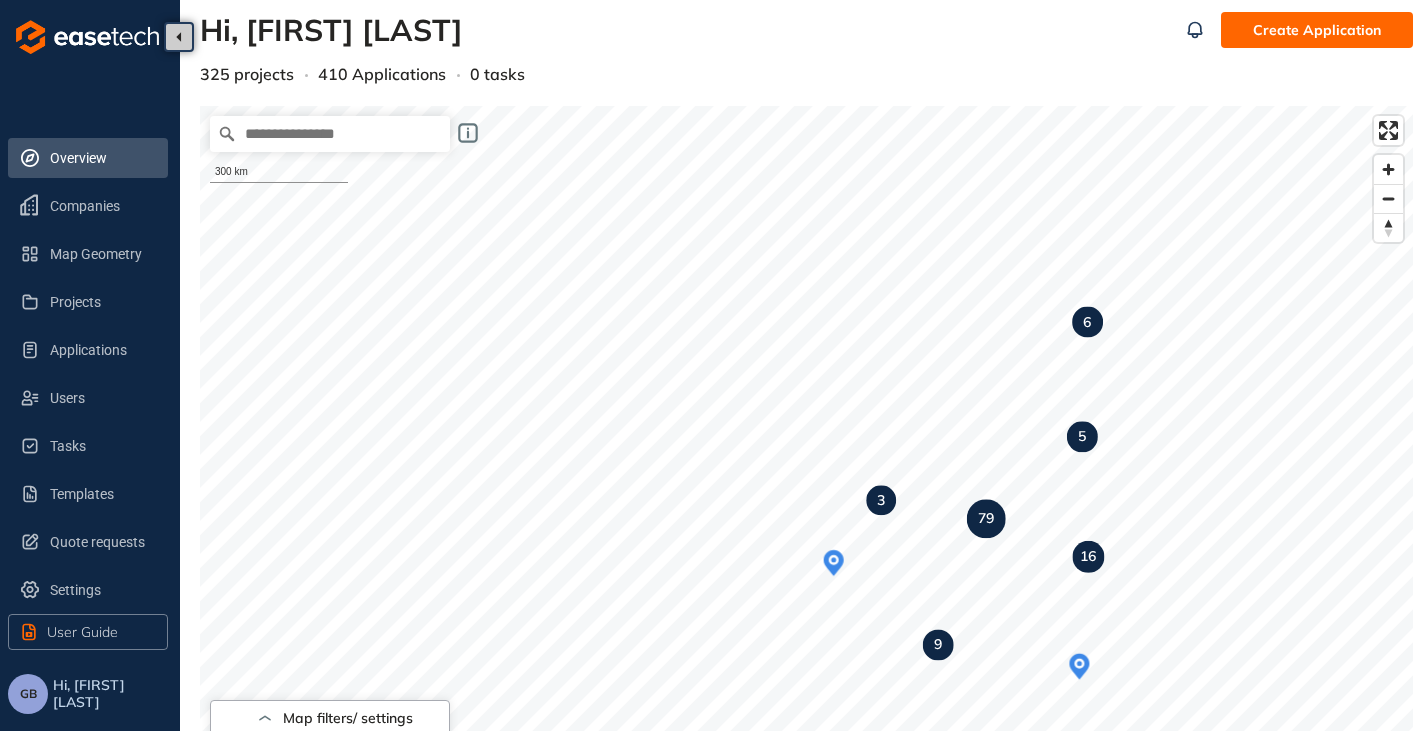 click on "GB" at bounding box center [28, 694] 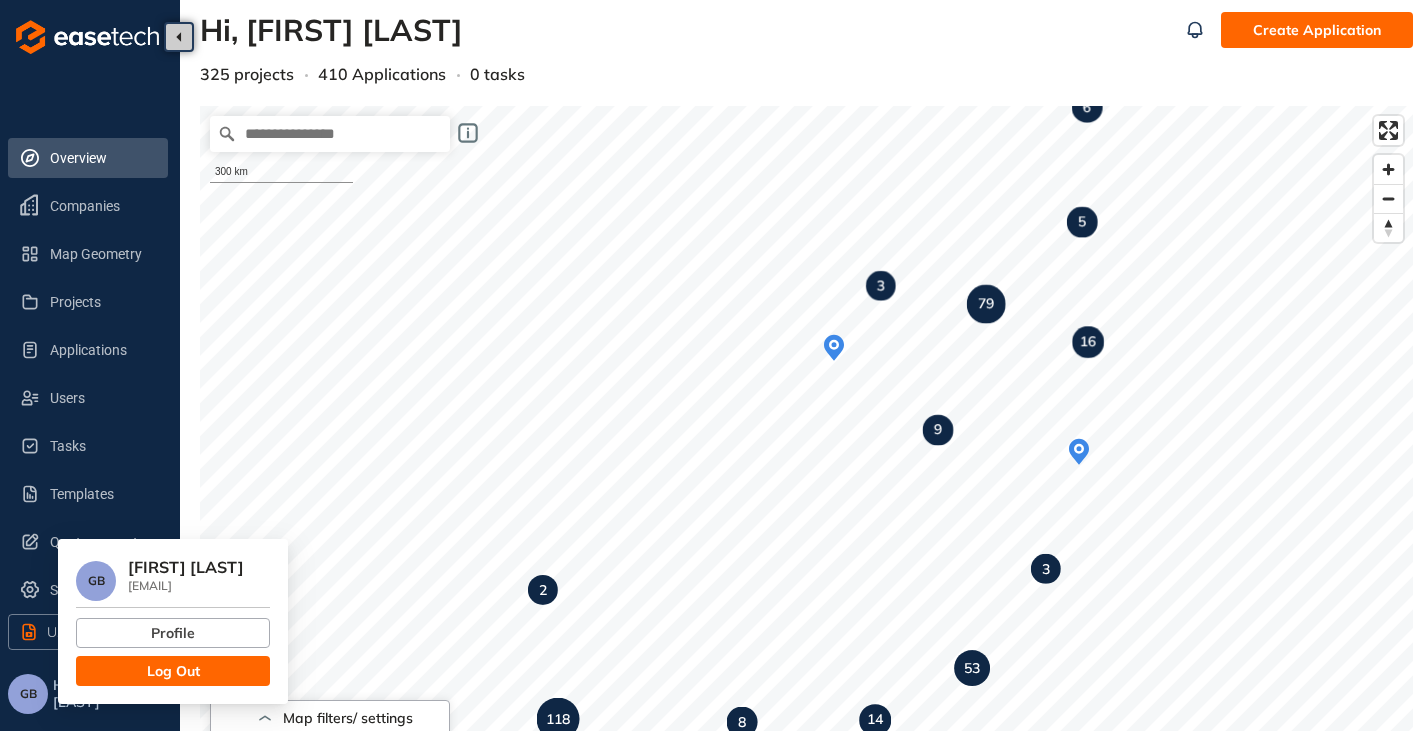 click on "Log Out" at bounding box center [173, 671] 